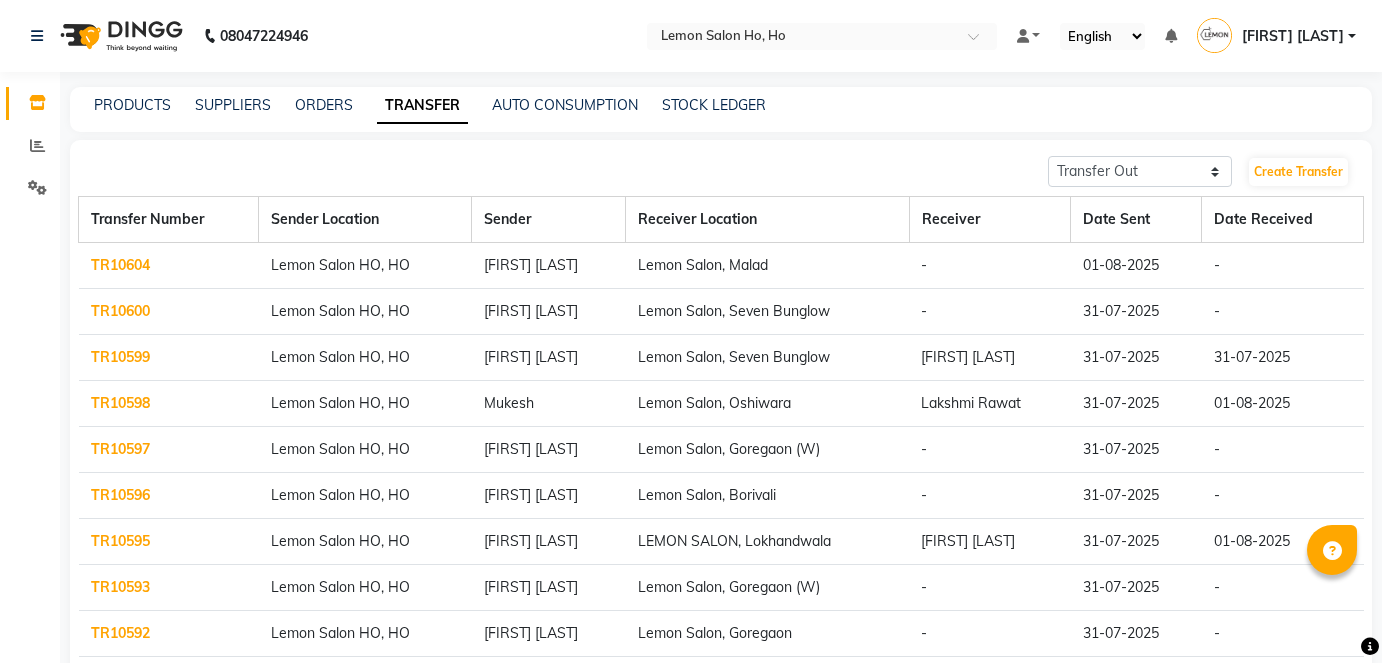 select on "sender" 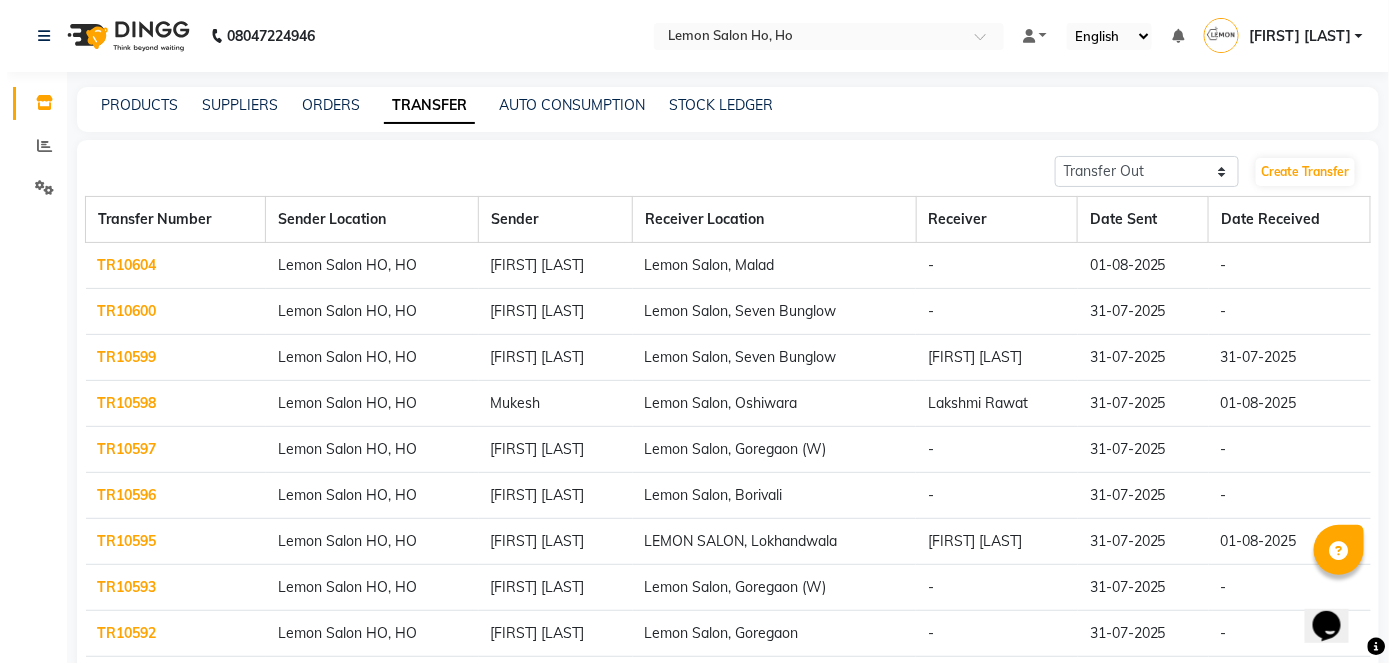 scroll, scrollTop: 0, scrollLeft: 0, axis: both 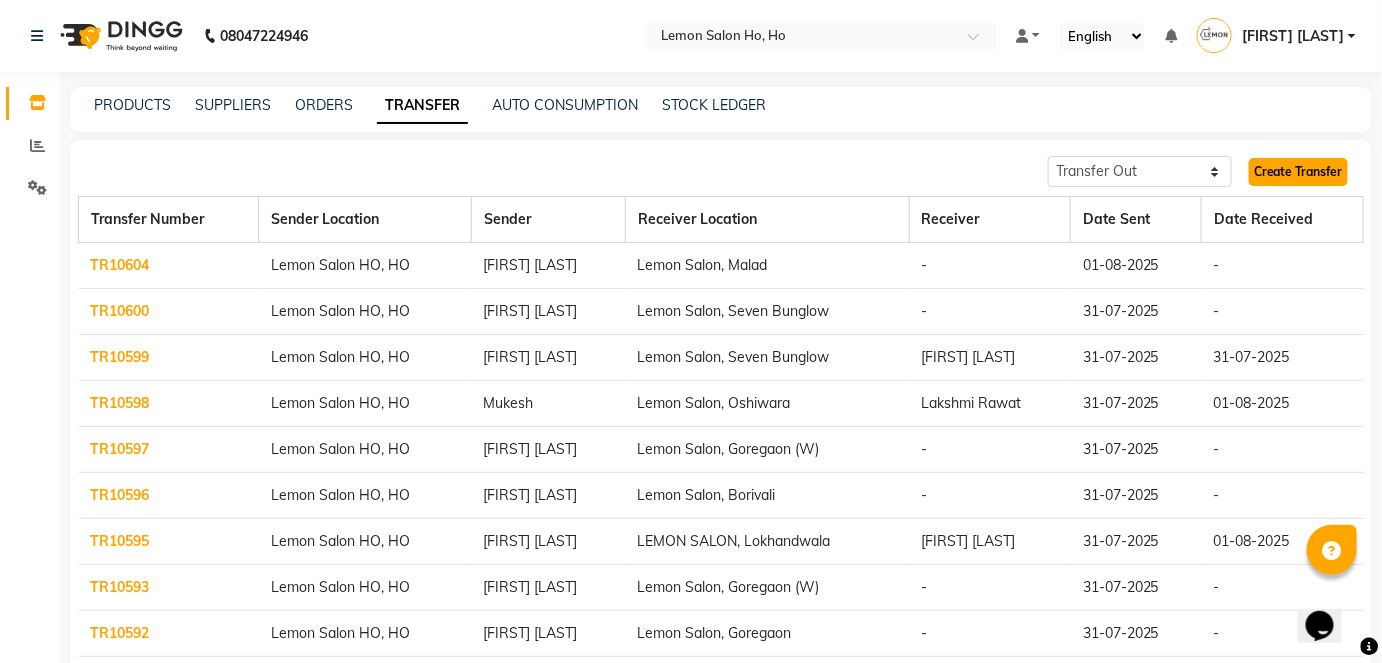 click on "Create Transfer" 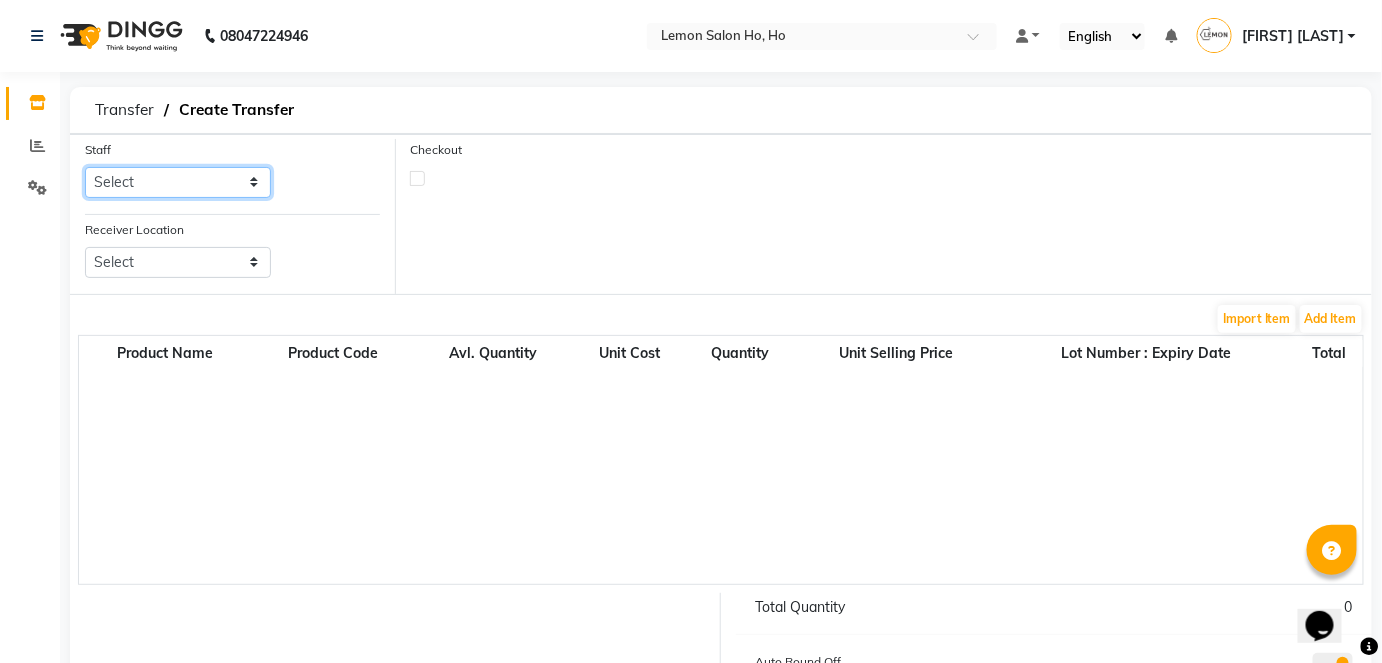 click on "[FIRST] [FIRST] [FIRST] [FIRST] [FIRST] [BRAND] [FIRST] [FIRST] [FIRST]" at bounding box center [178, 182] 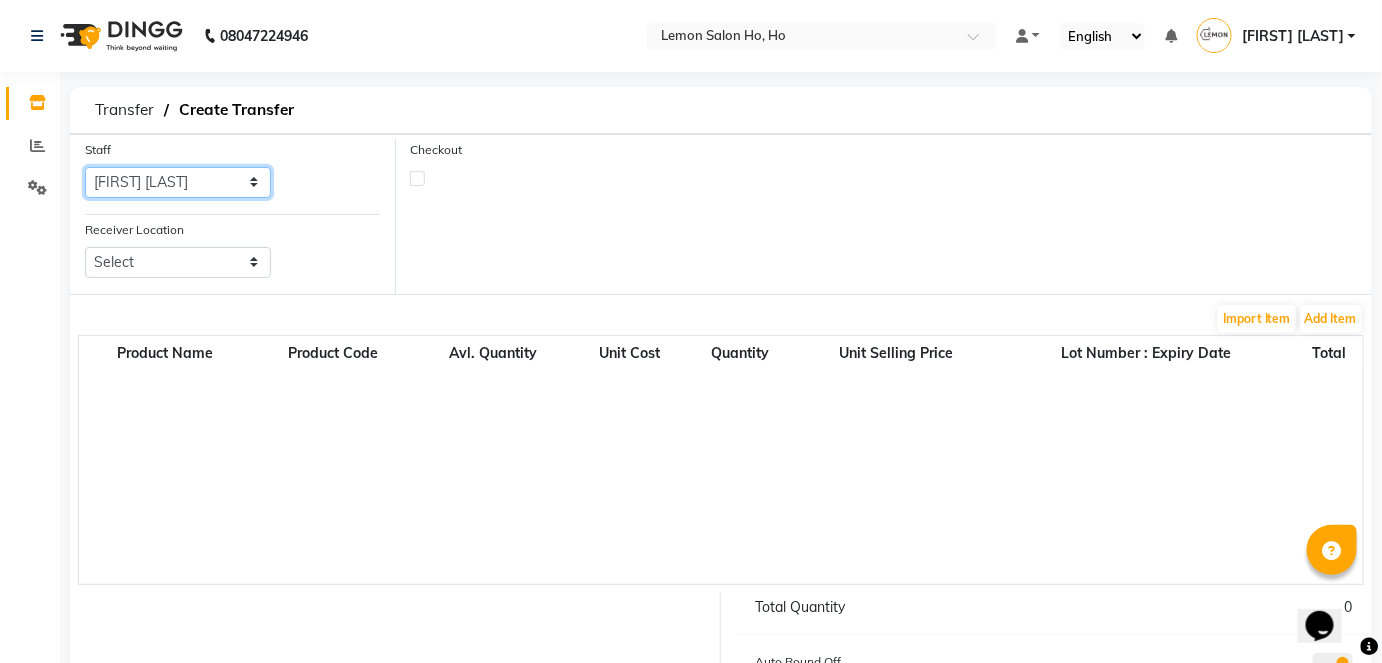 click on "[FIRST] [FIRST] [FIRST] [FIRST] [FIRST] [BRAND] [FIRST] [FIRST] [FIRST]" at bounding box center (178, 182) 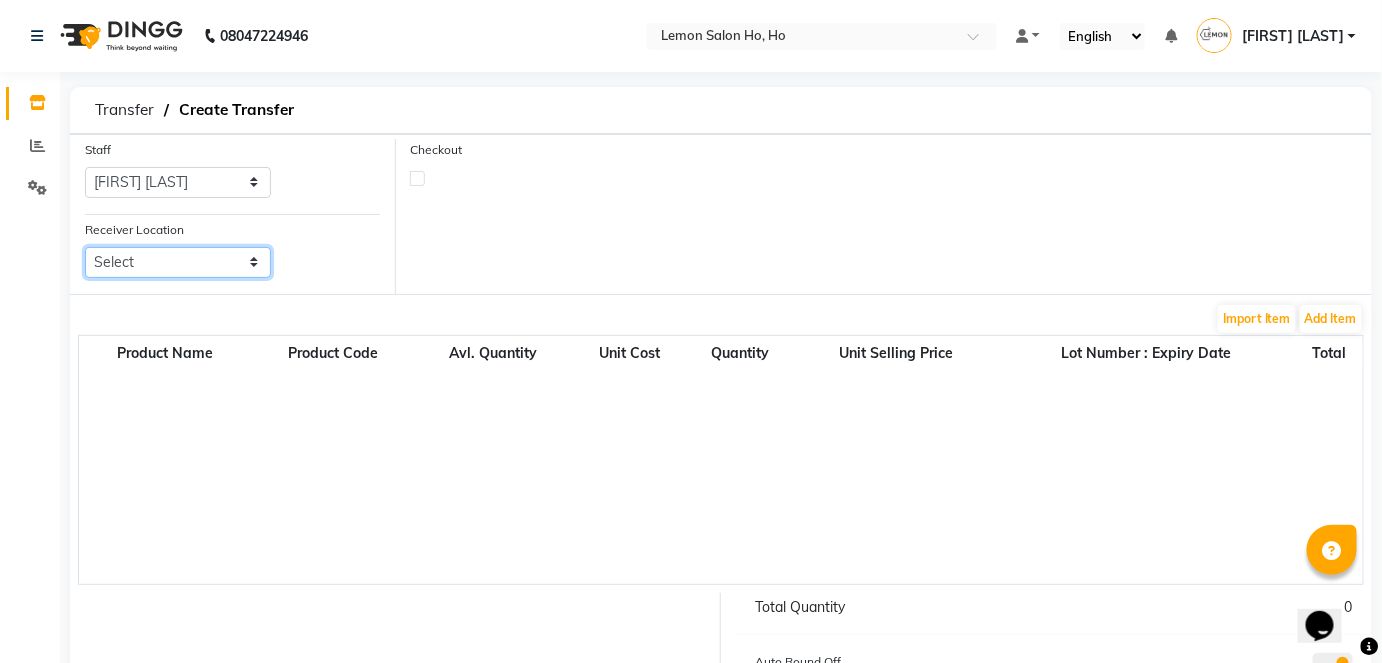 click on "Select Lemon Salon, Lokhandwala  Lemon Salon, Malad Lemon Salon, Seven Bunglow Lemon Salon, Bandra Lemon Salon, Versova Lemon Salon, Goregaon Lemon Salon, Oshiwara Lemon Salon, Borivali Lemon Salon, Mira Road Lemon Salon, Kandivali Lemon Salon, Goregaon (W)" at bounding box center [178, 262] 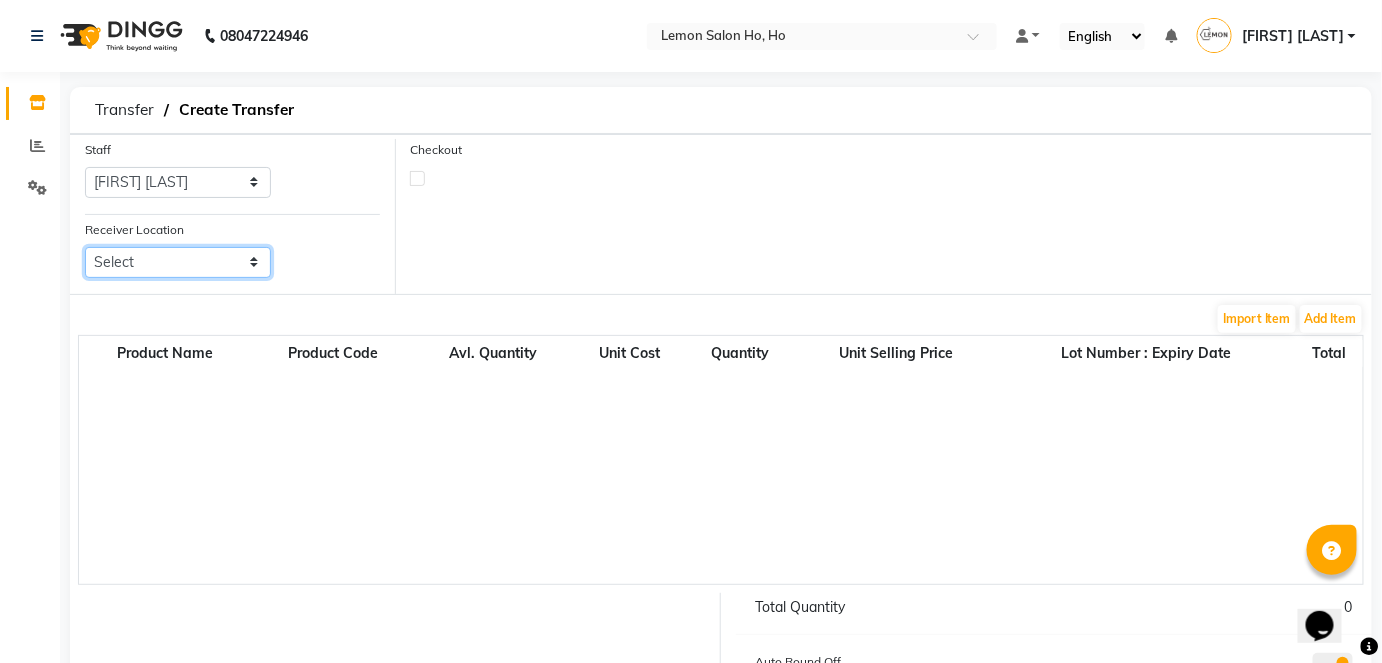 select on "955" 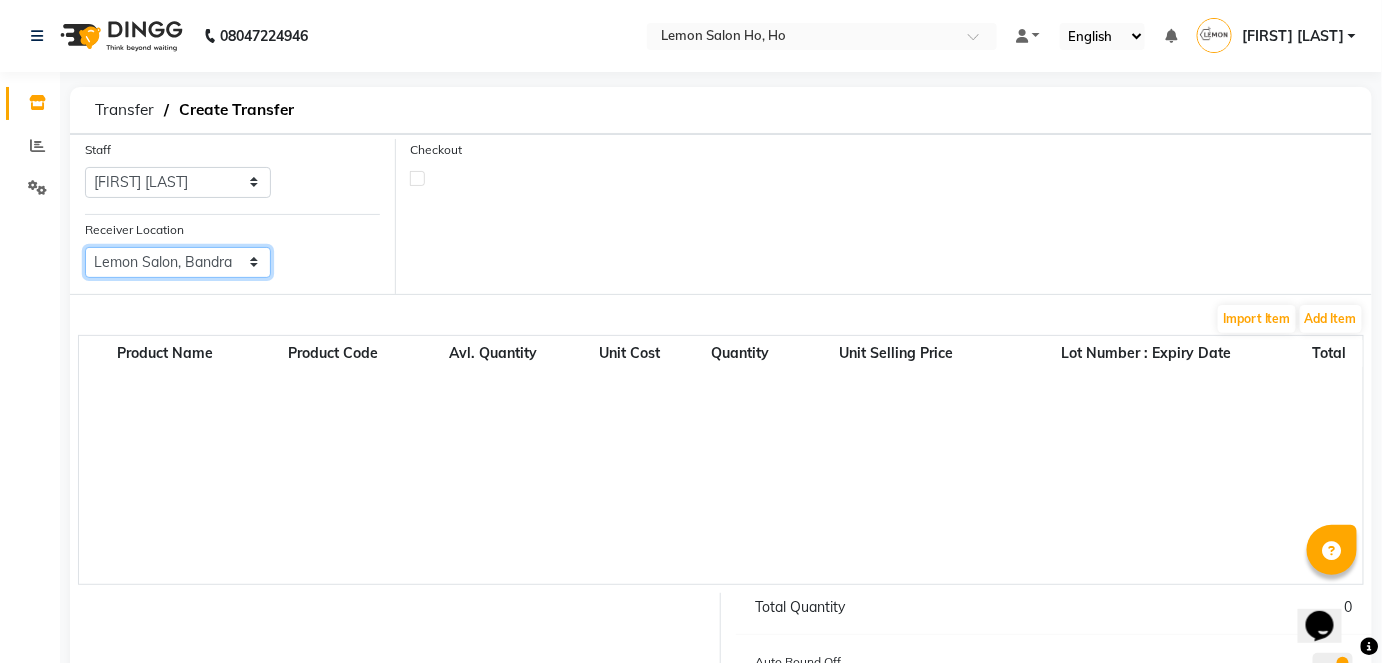 click on "Select Lemon Salon, Lokhandwala  Lemon Salon, Malad Lemon Salon, Seven Bunglow Lemon Salon, Bandra Lemon Salon, Versova Lemon Salon, Goregaon Lemon Salon, Oshiwara Lemon Salon, Borivali Lemon Salon, Mira Road Lemon Salon, Kandivali Lemon Salon, Goregaon (W)" at bounding box center [178, 262] 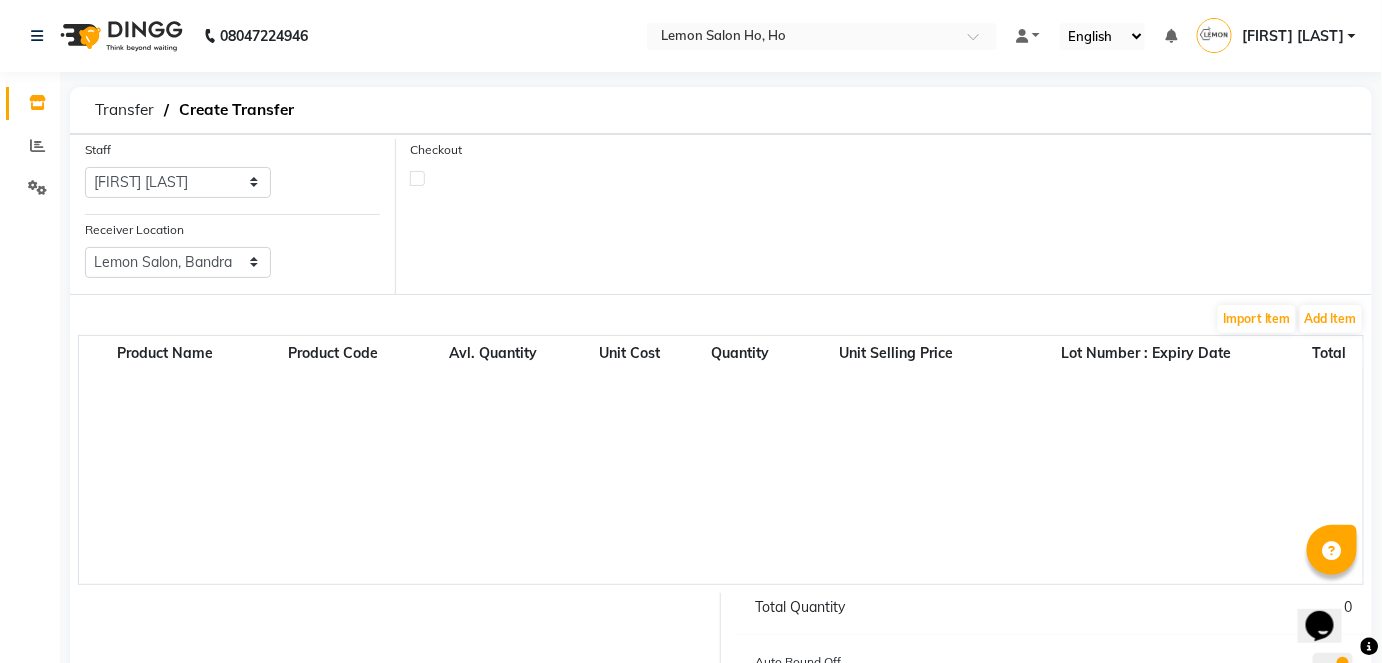 click 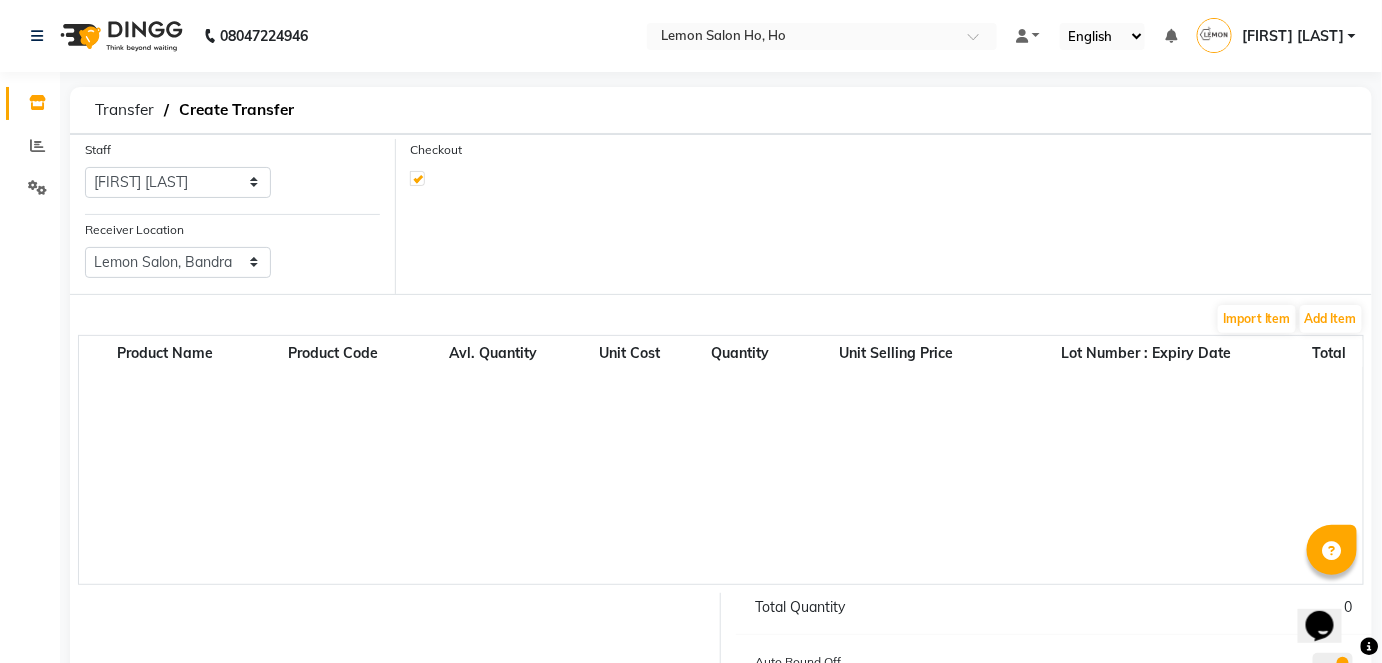 select on "true" 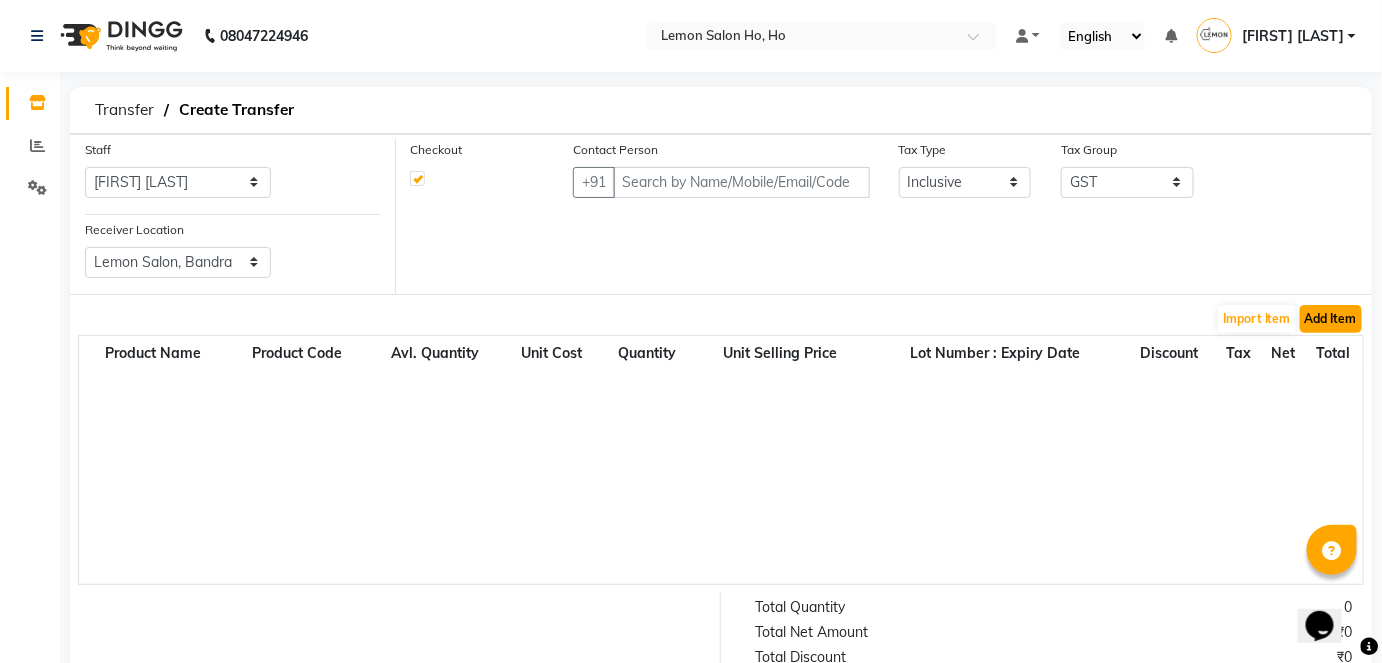 click on "Add Item" 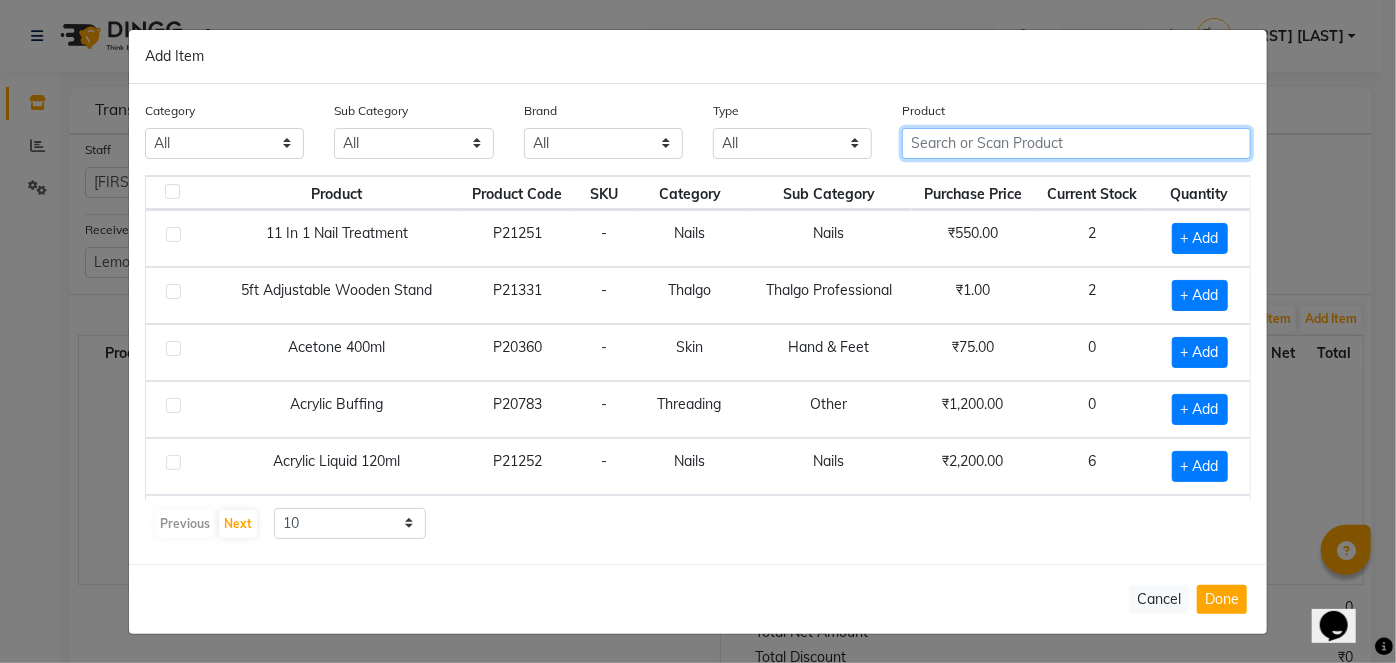 click 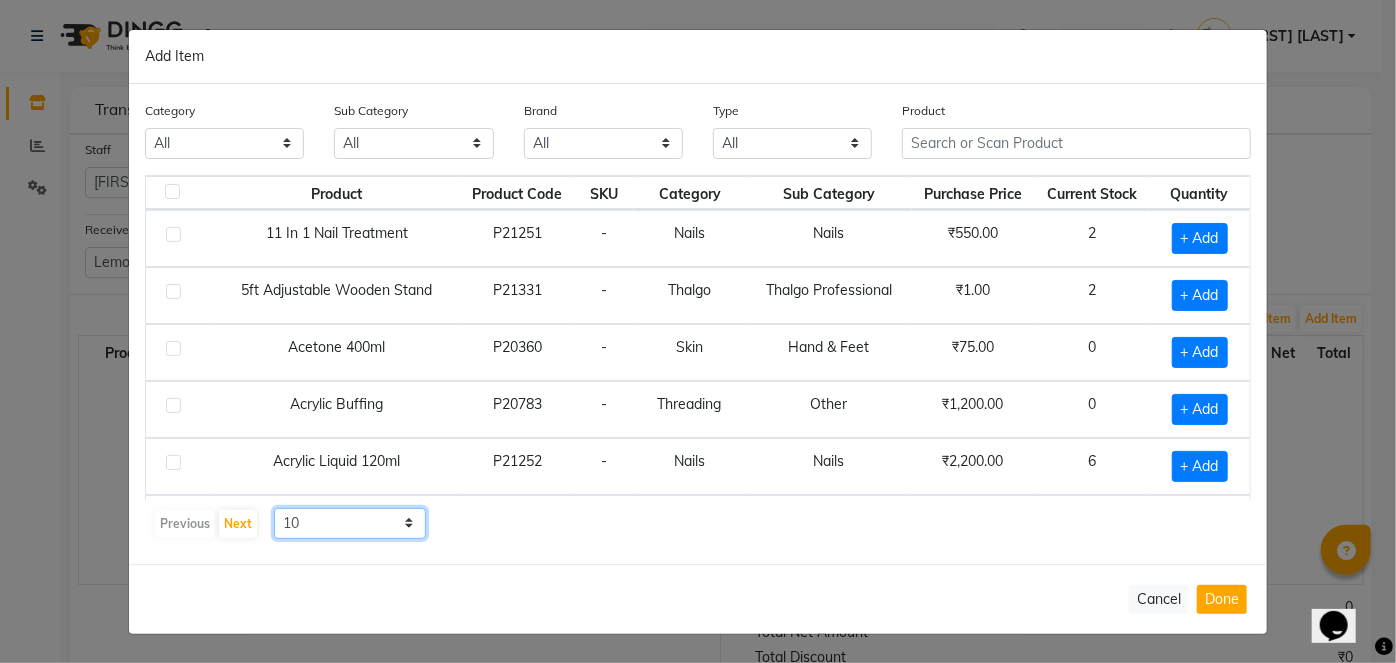 click on "10 50 100" 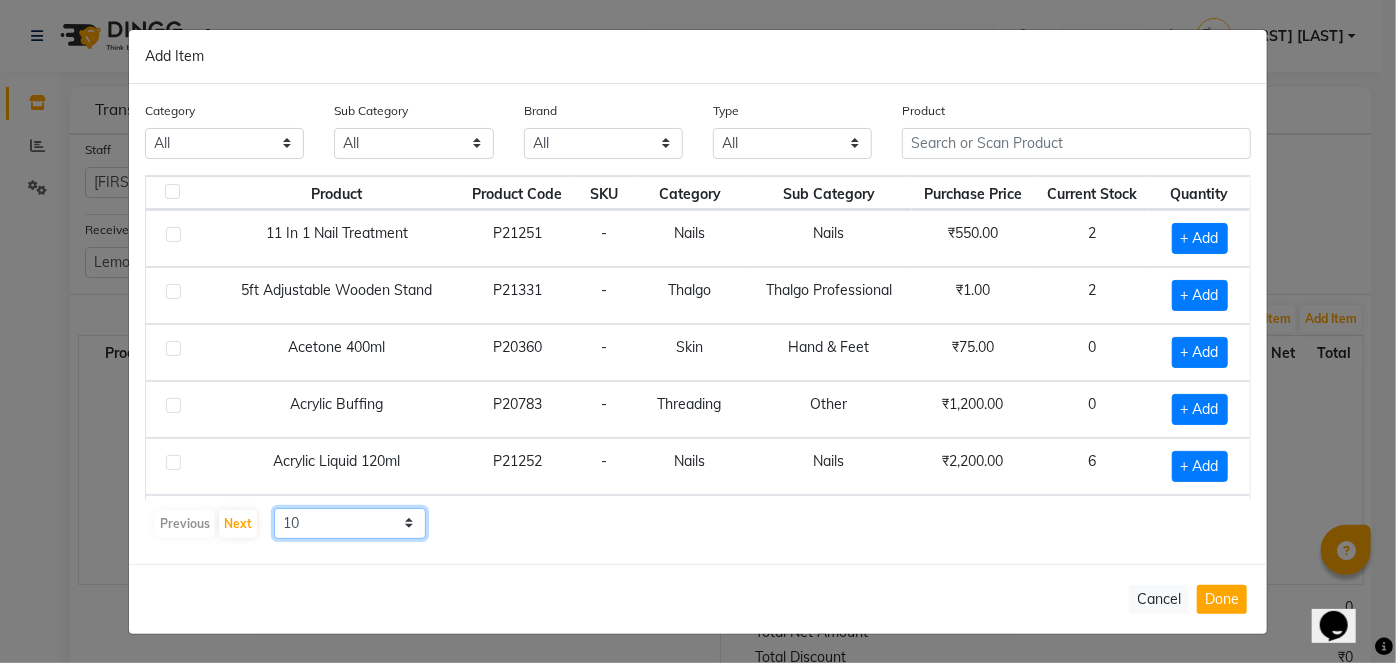 select on "50" 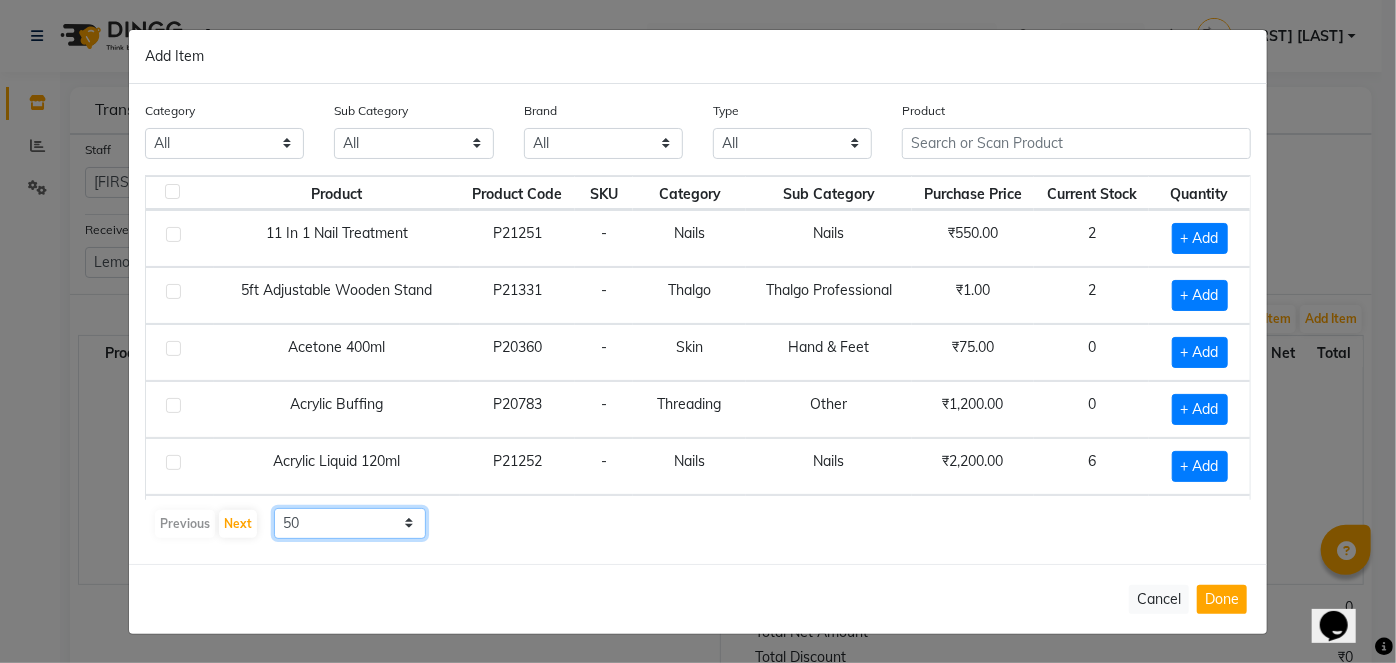 click on "10 50 100" 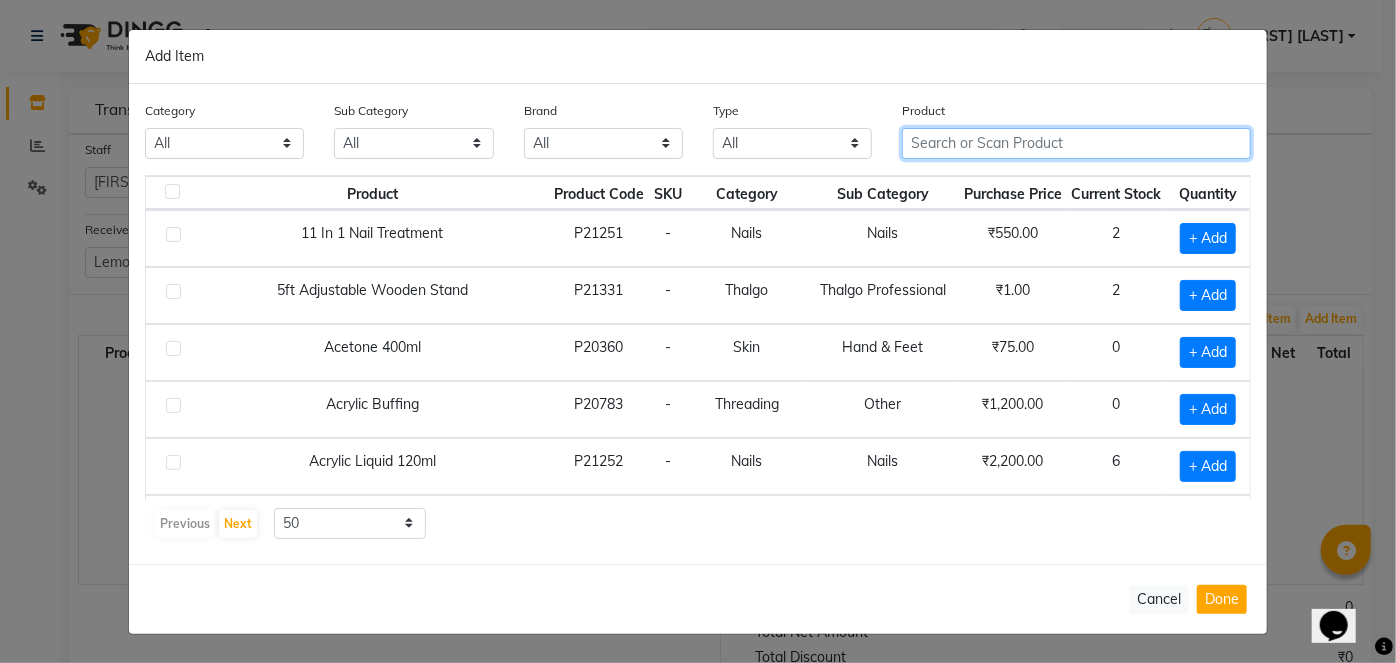 click 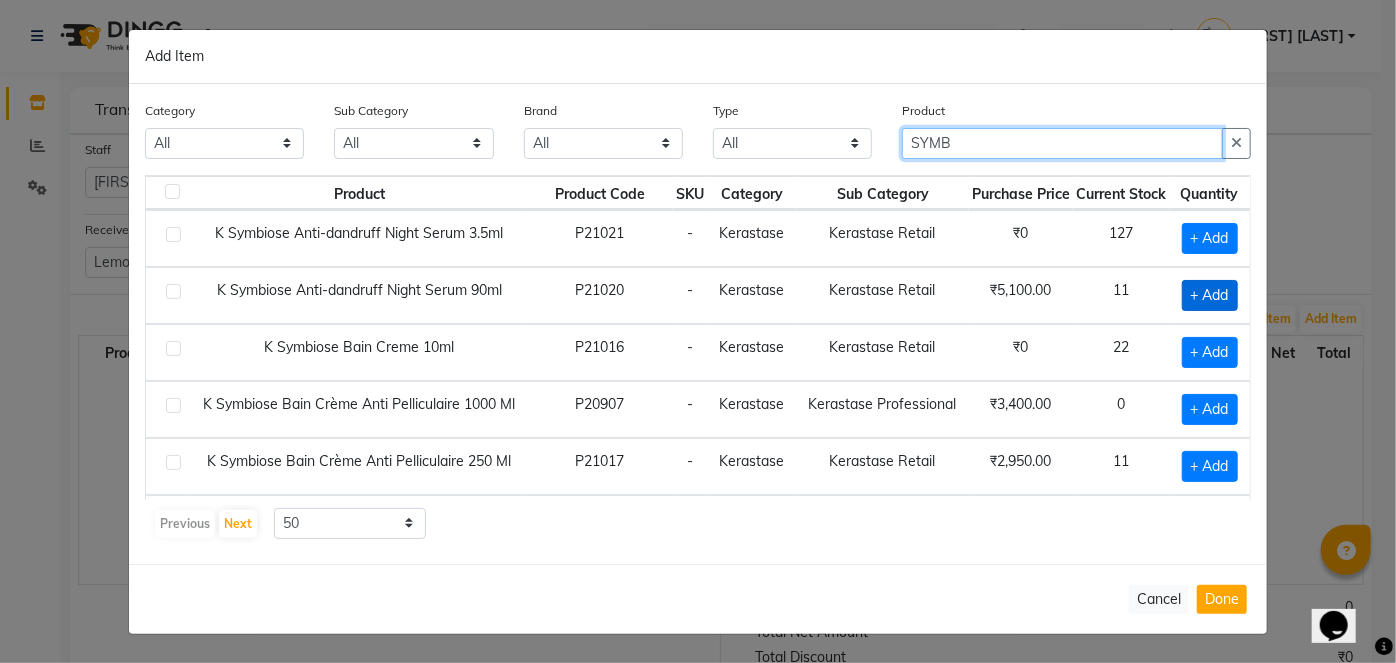 type on "SYMB" 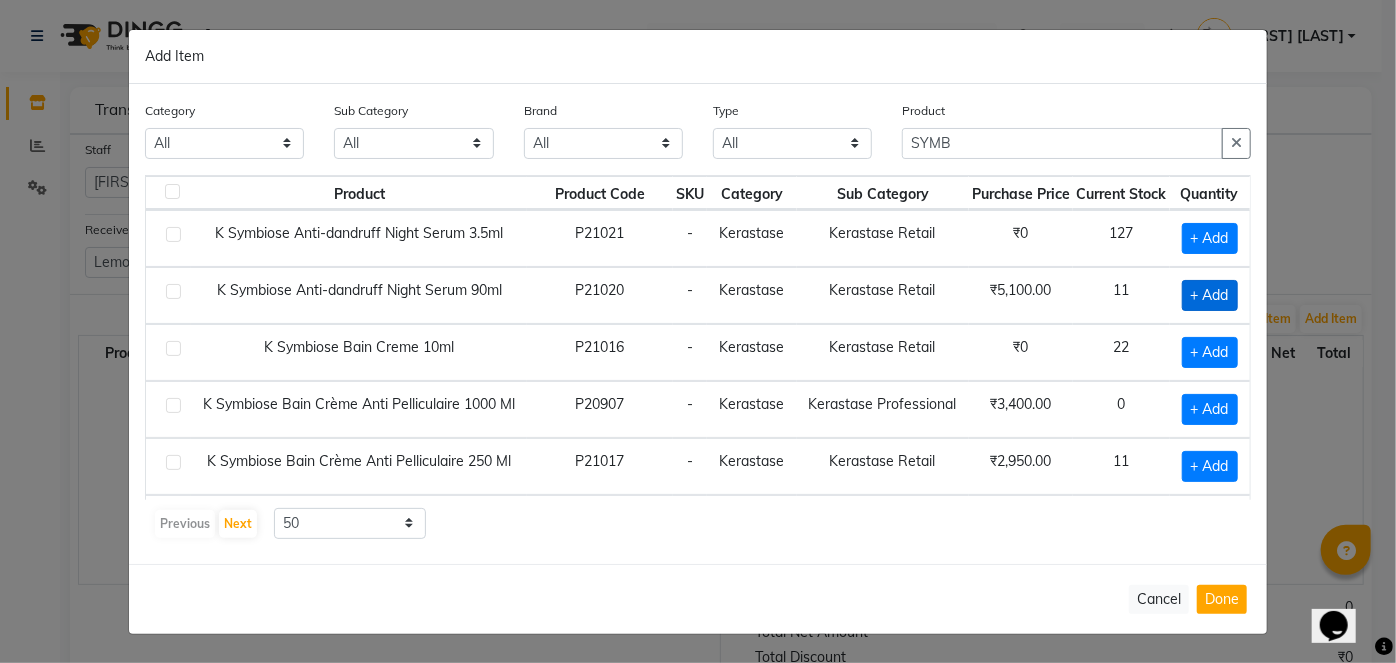 click on "+ Add" 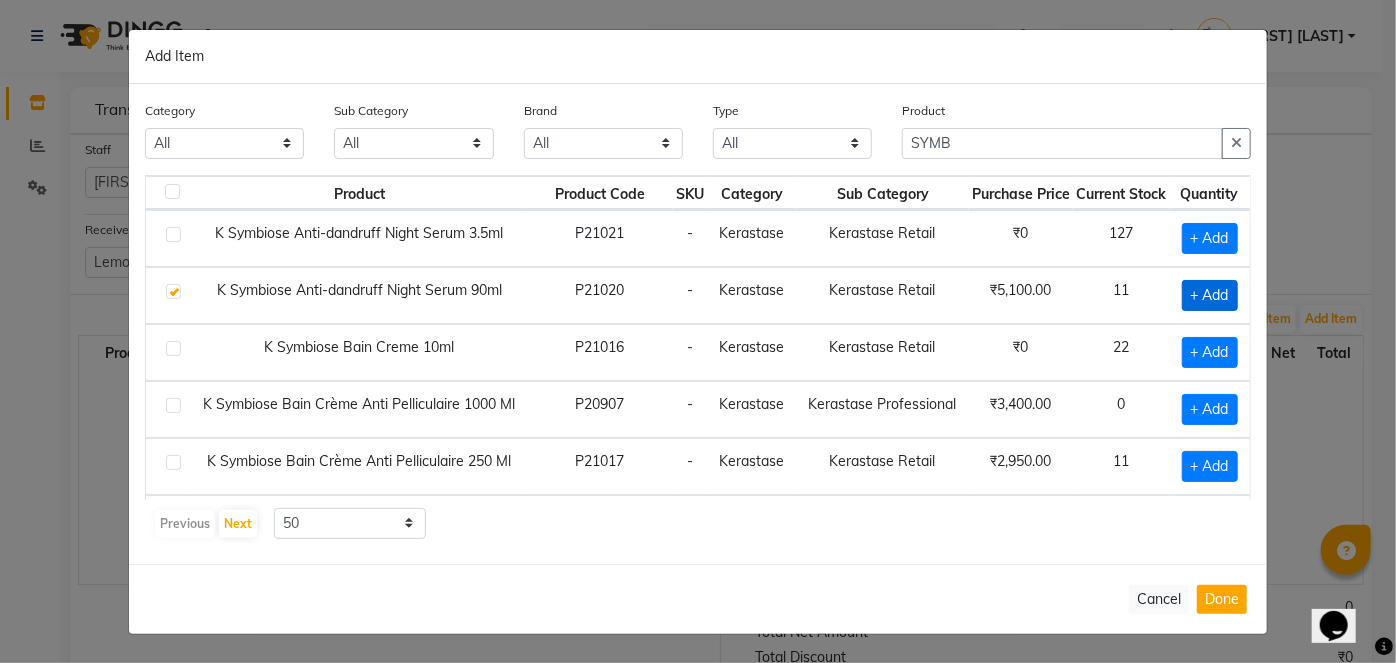 checkbox on "true" 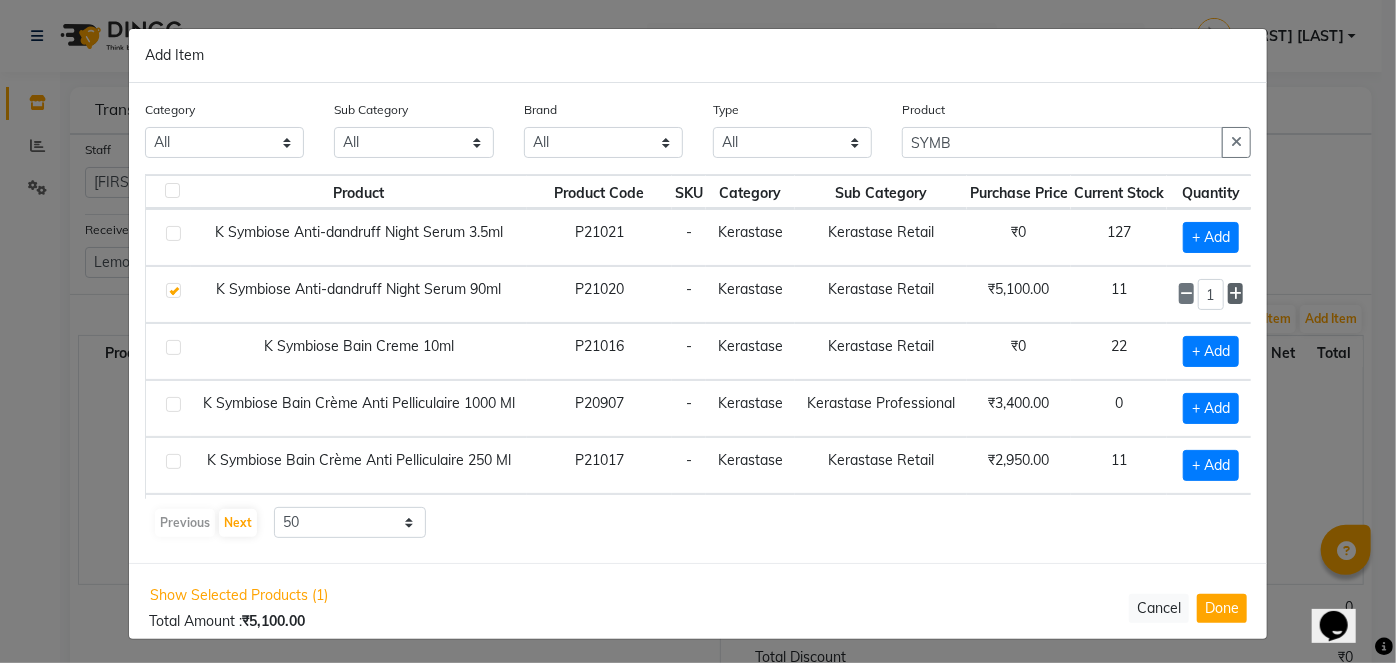 click 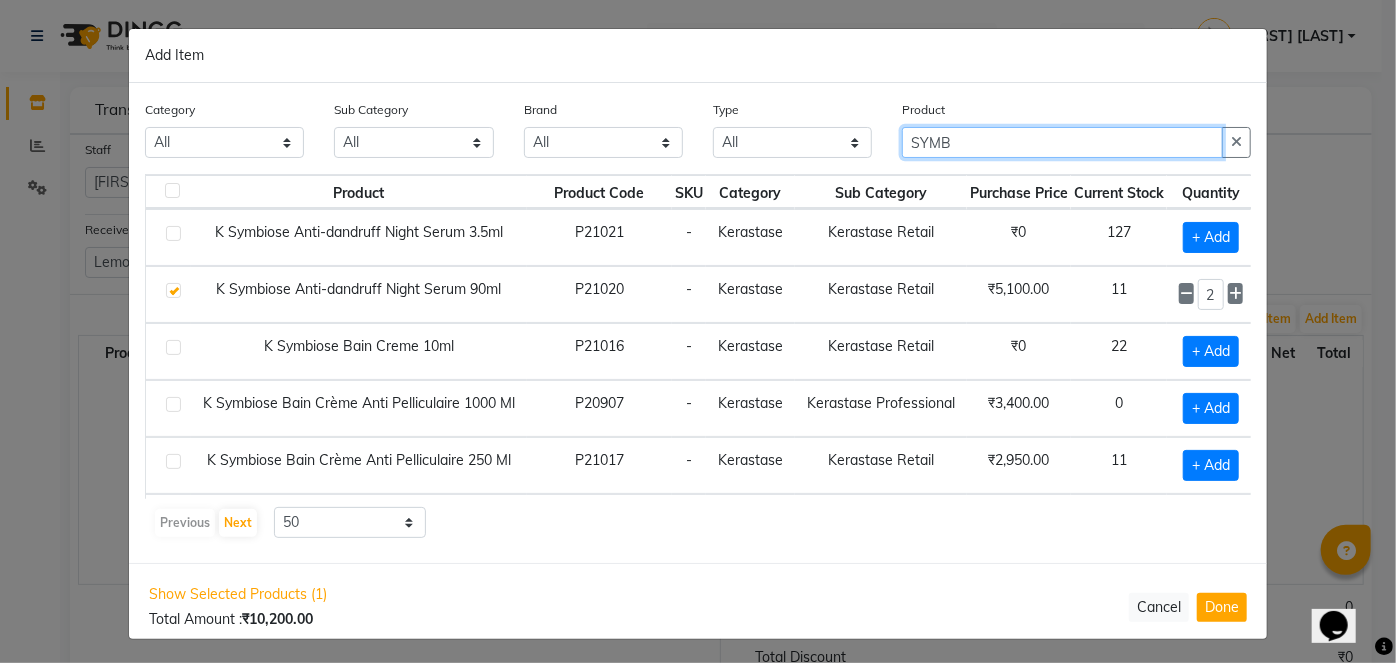 click on "SYMB" 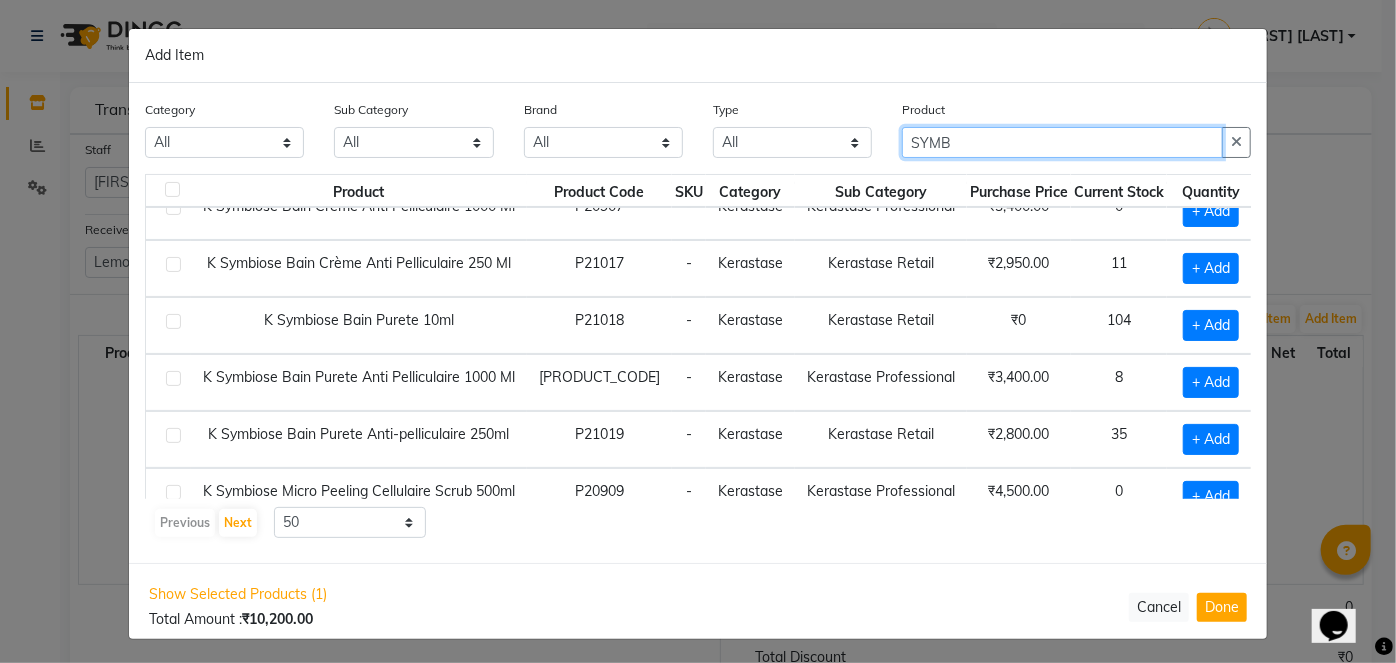 scroll, scrollTop: 198, scrollLeft: 0, axis: vertical 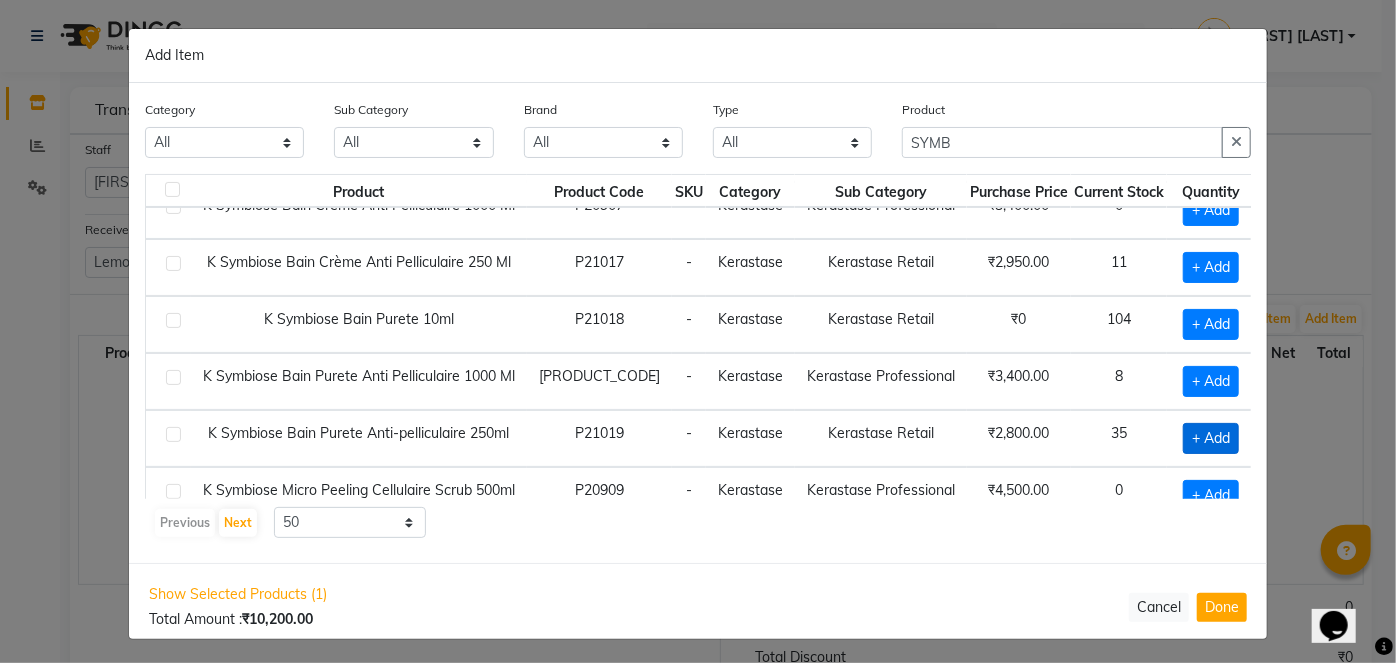 click on "+ Add" 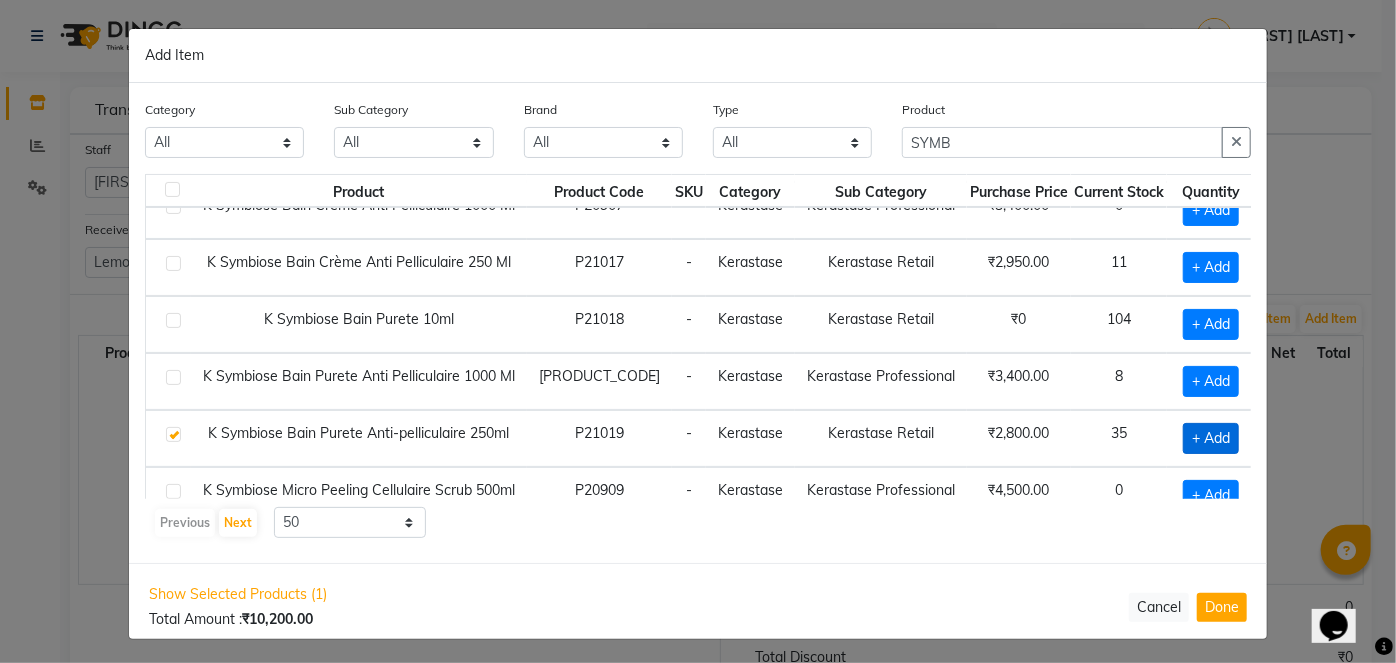 checkbox on "true" 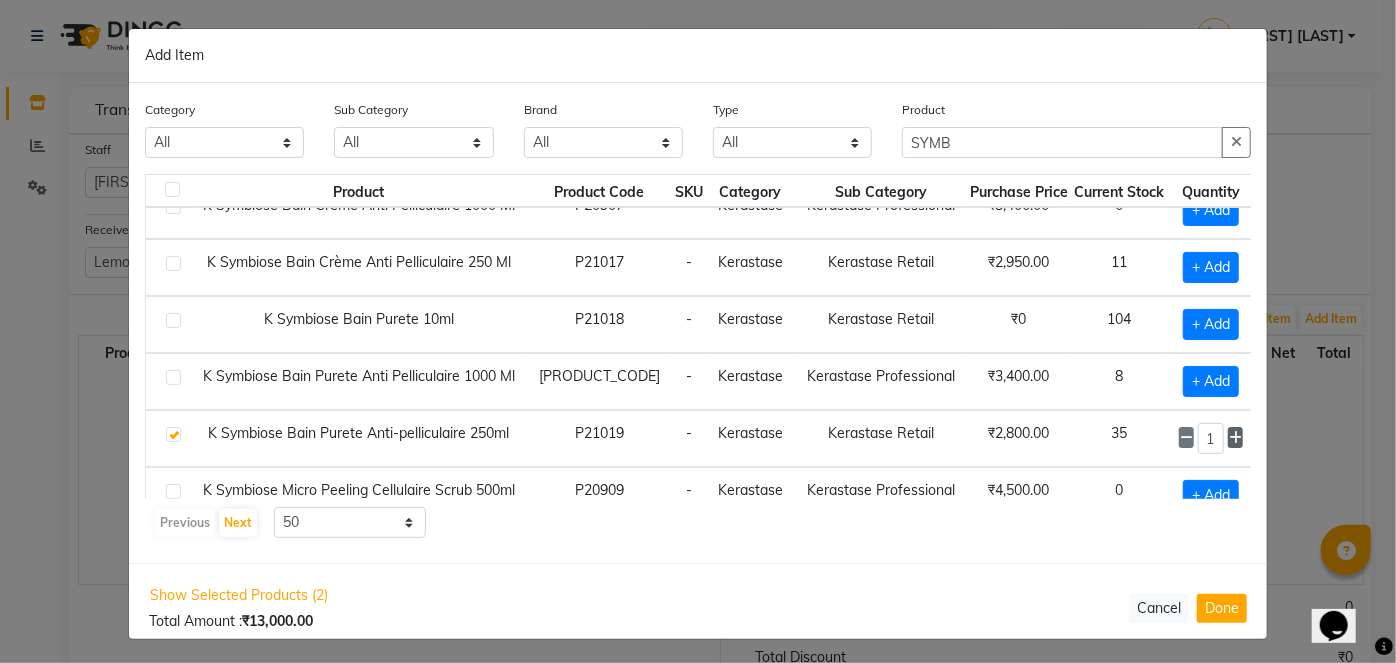 click 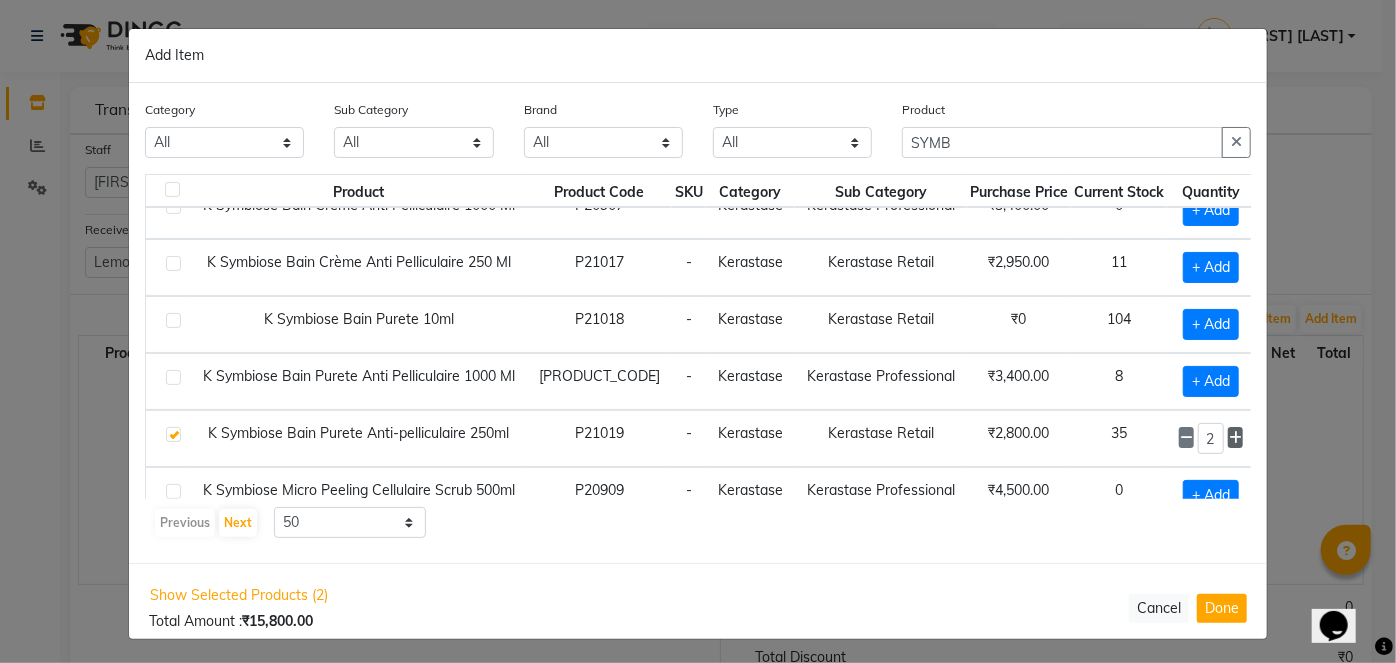 click 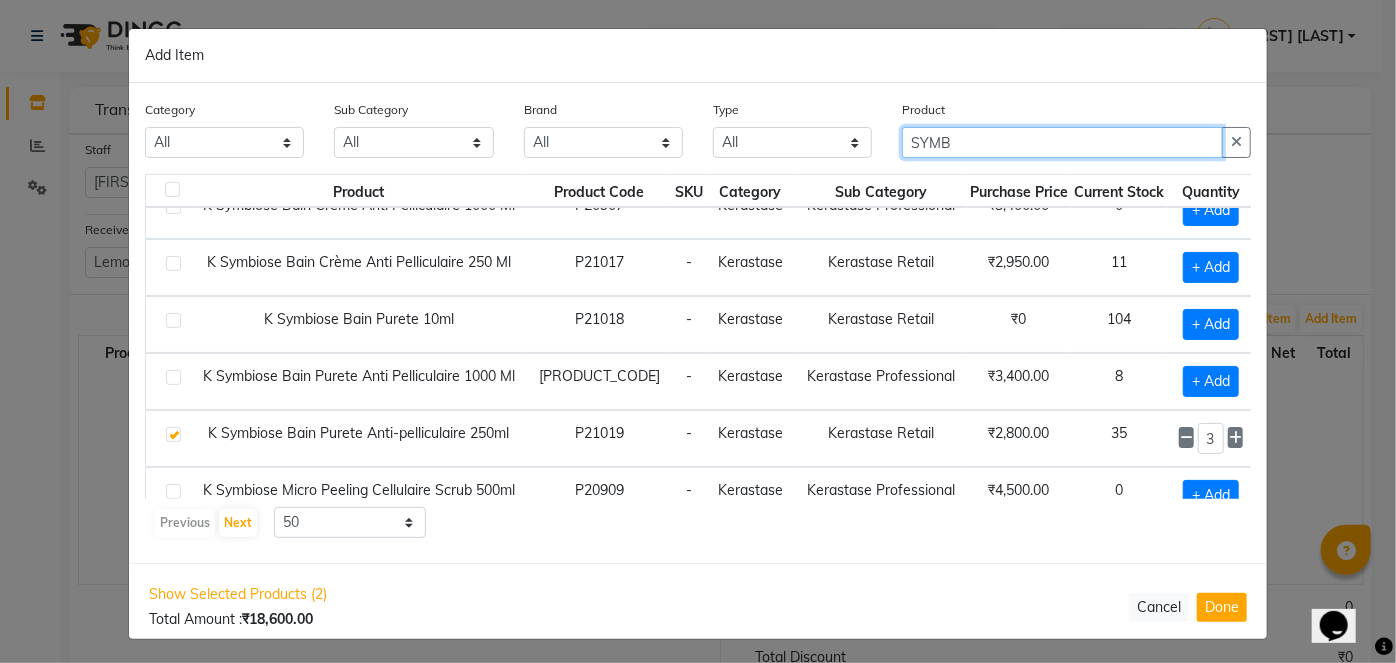 click on "SYMB" 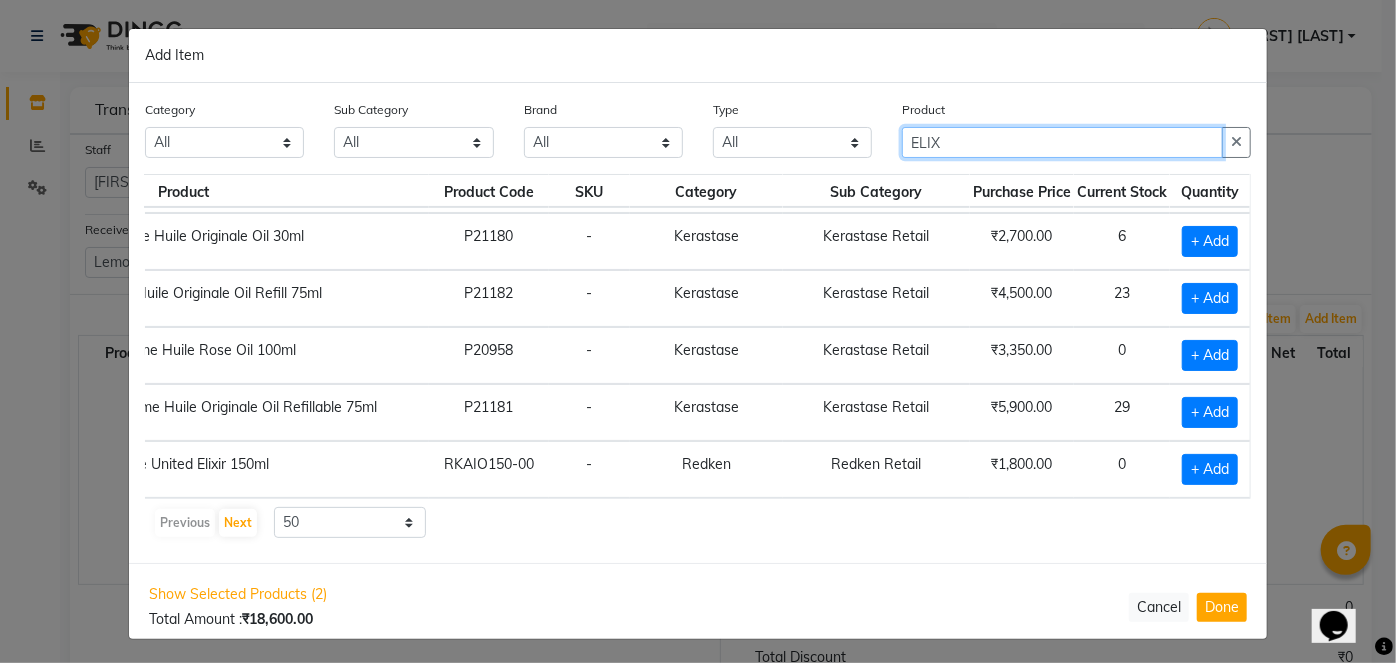 scroll, scrollTop: 282, scrollLeft: 316, axis: both 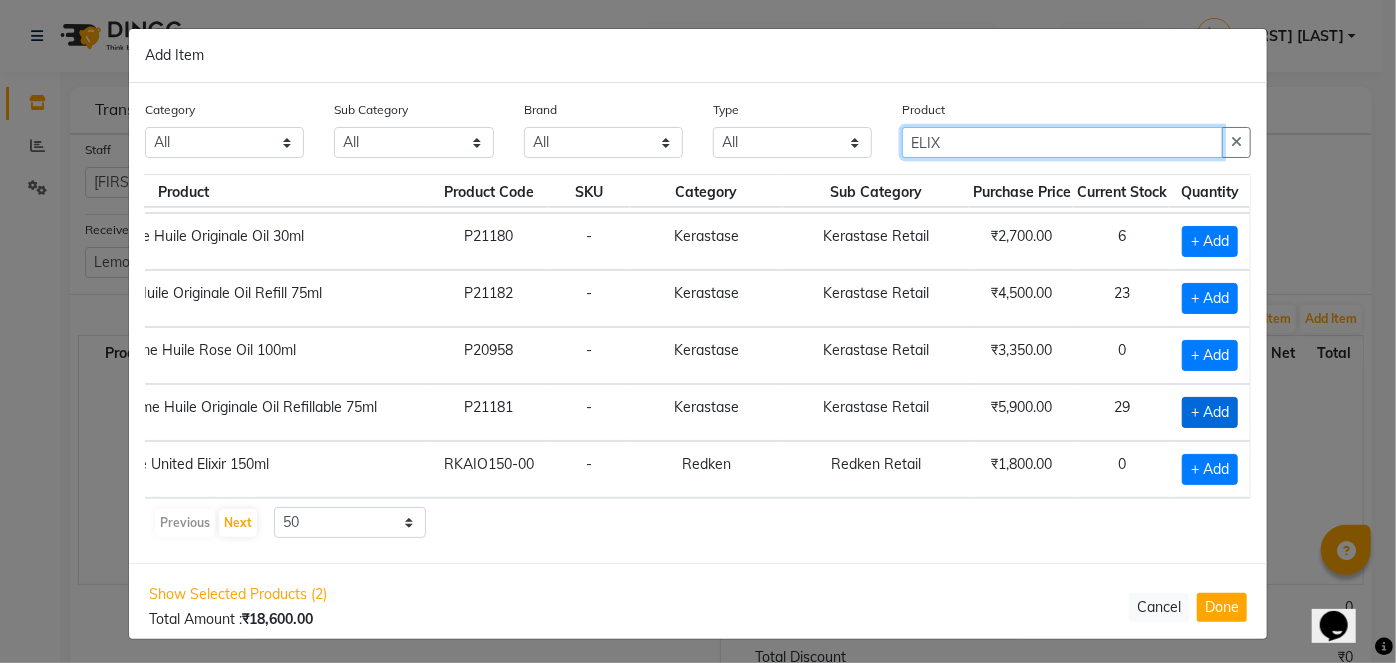 type on "ELIX" 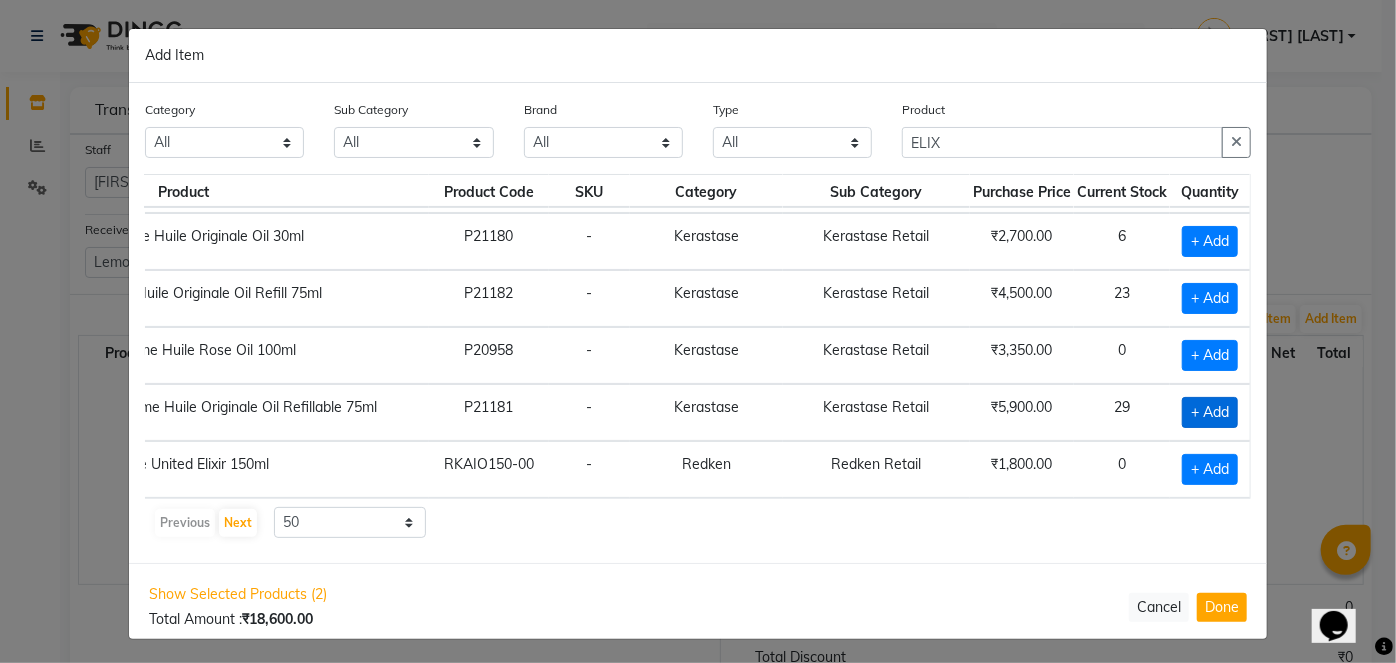 click on "+ Add" 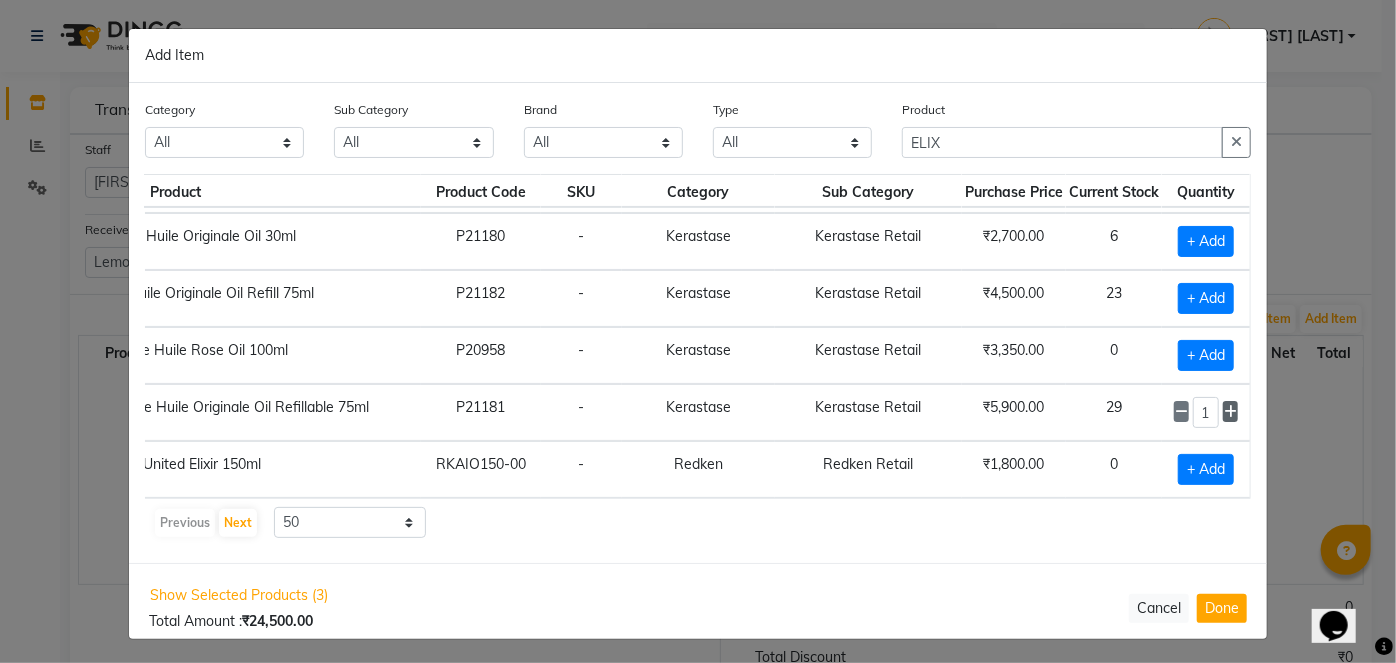 click 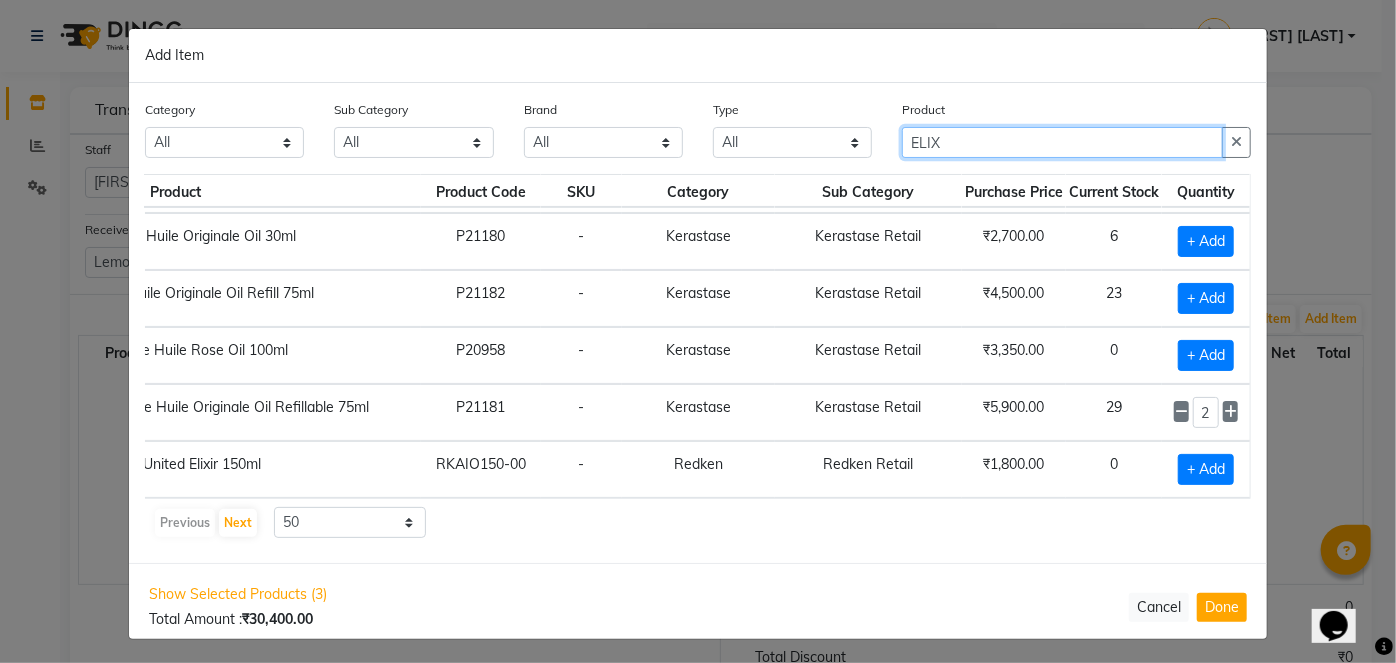 click on "ELIX" 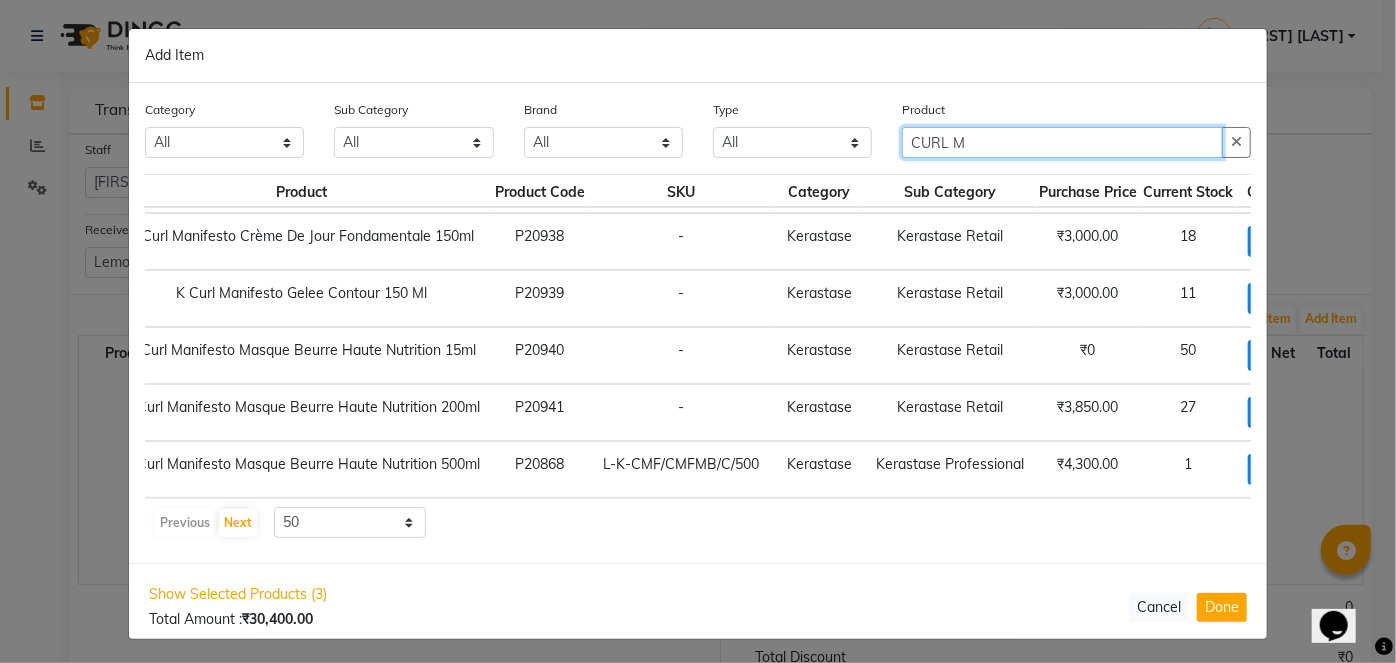 scroll, scrollTop: 226, scrollLeft: 156, axis: both 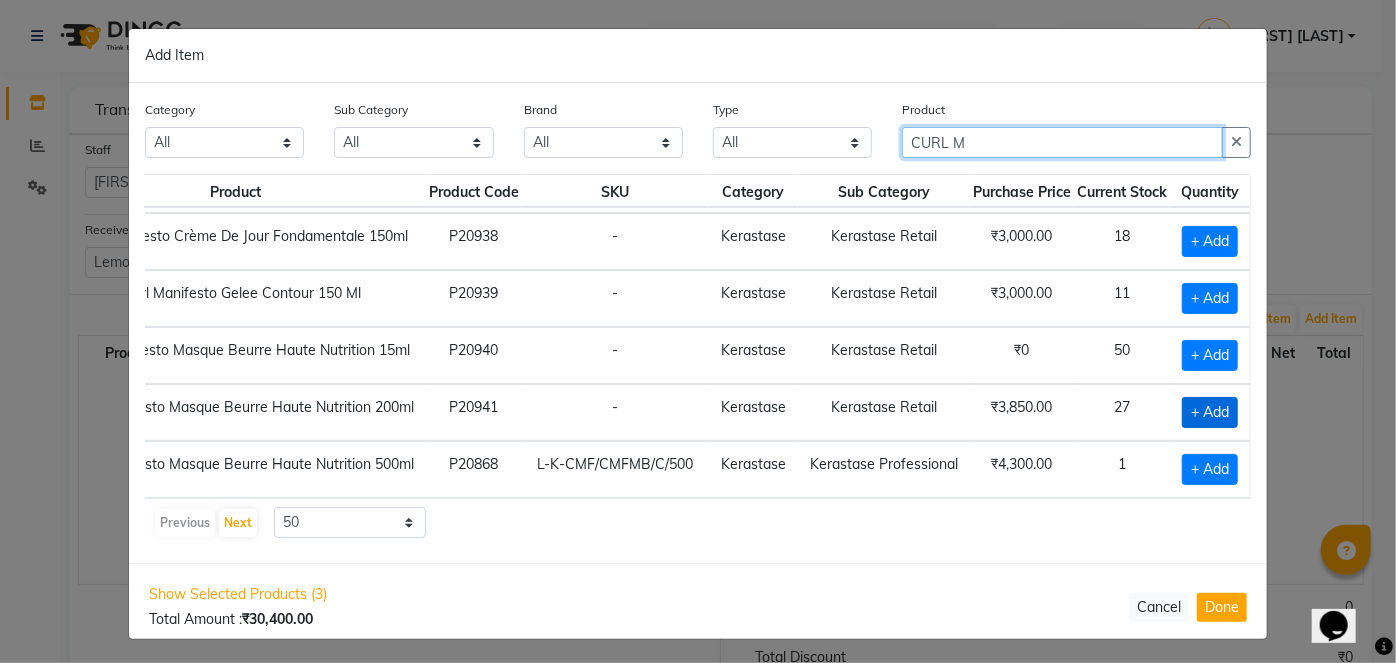 type on "CURL M" 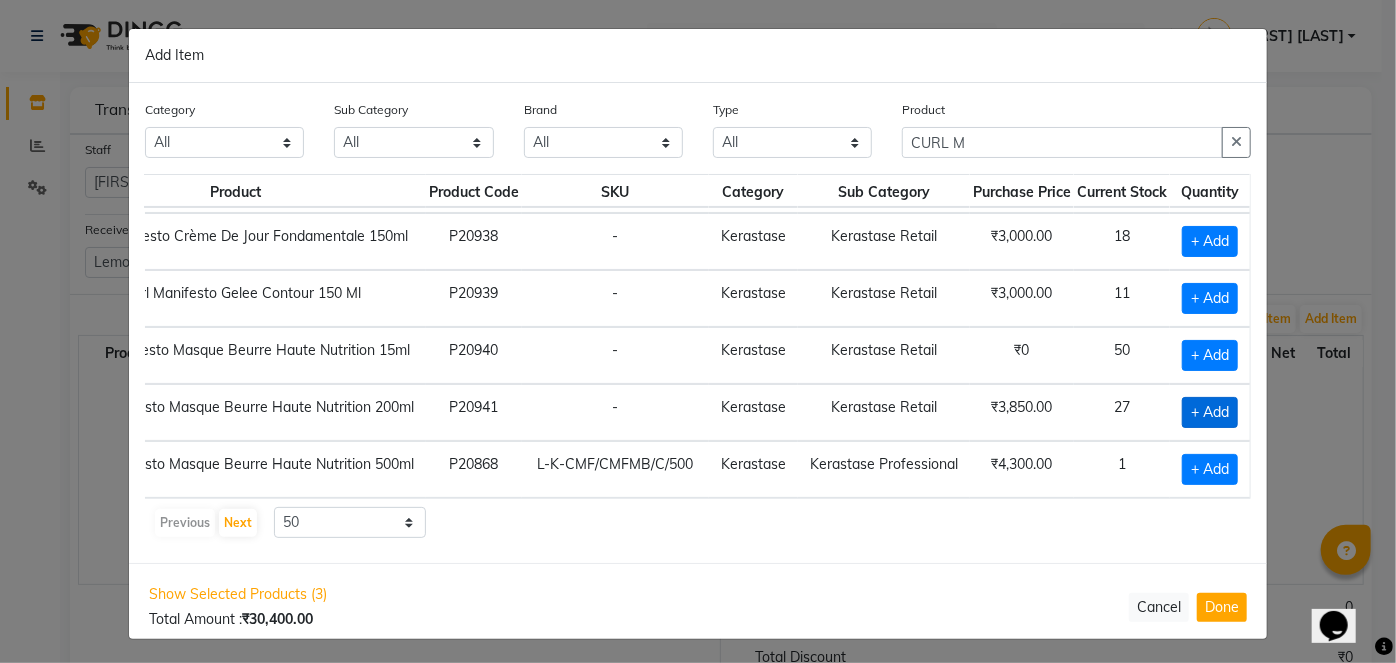 click on "+ Add" 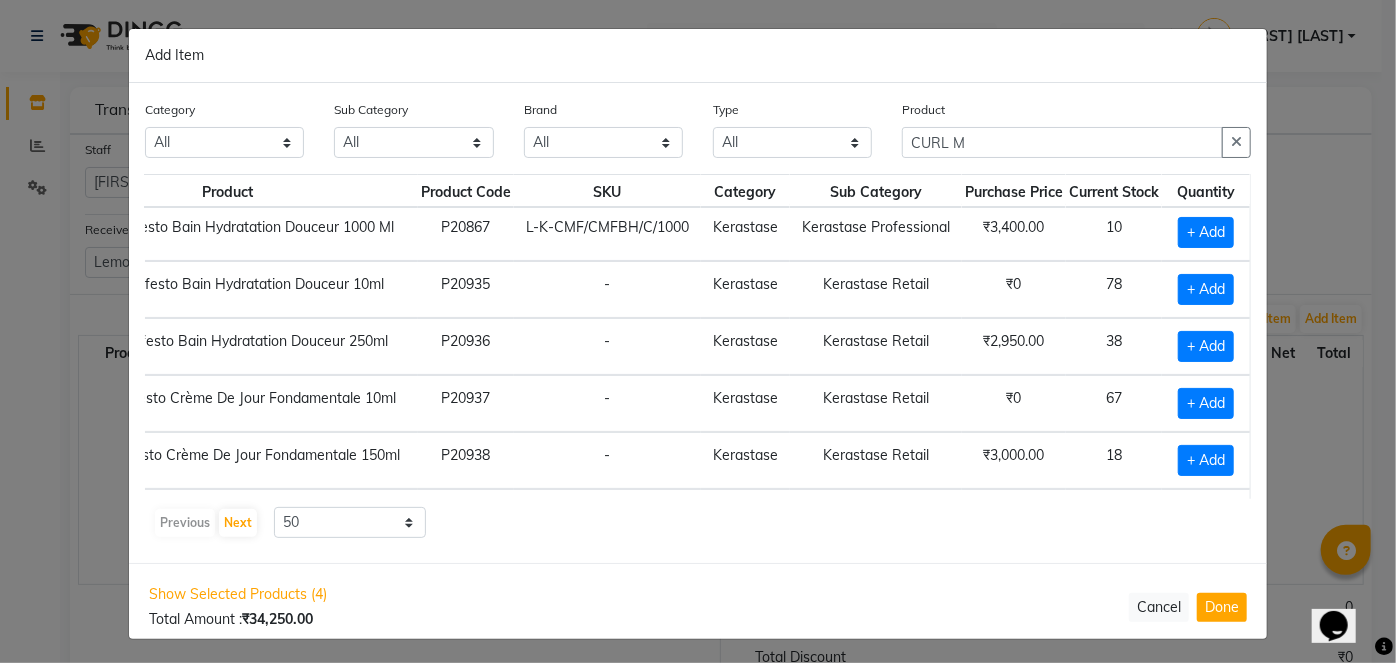 scroll, scrollTop: 4, scrollLeft: 156, axis: both 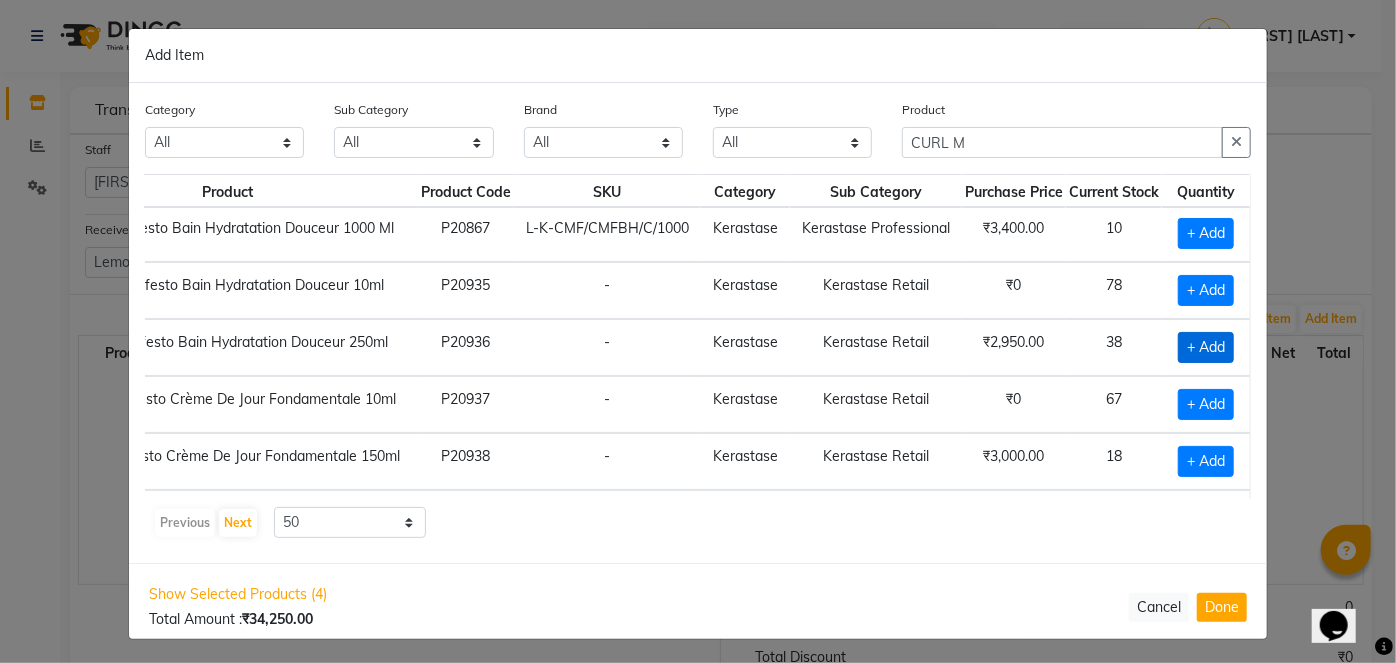 click on "+ Add" 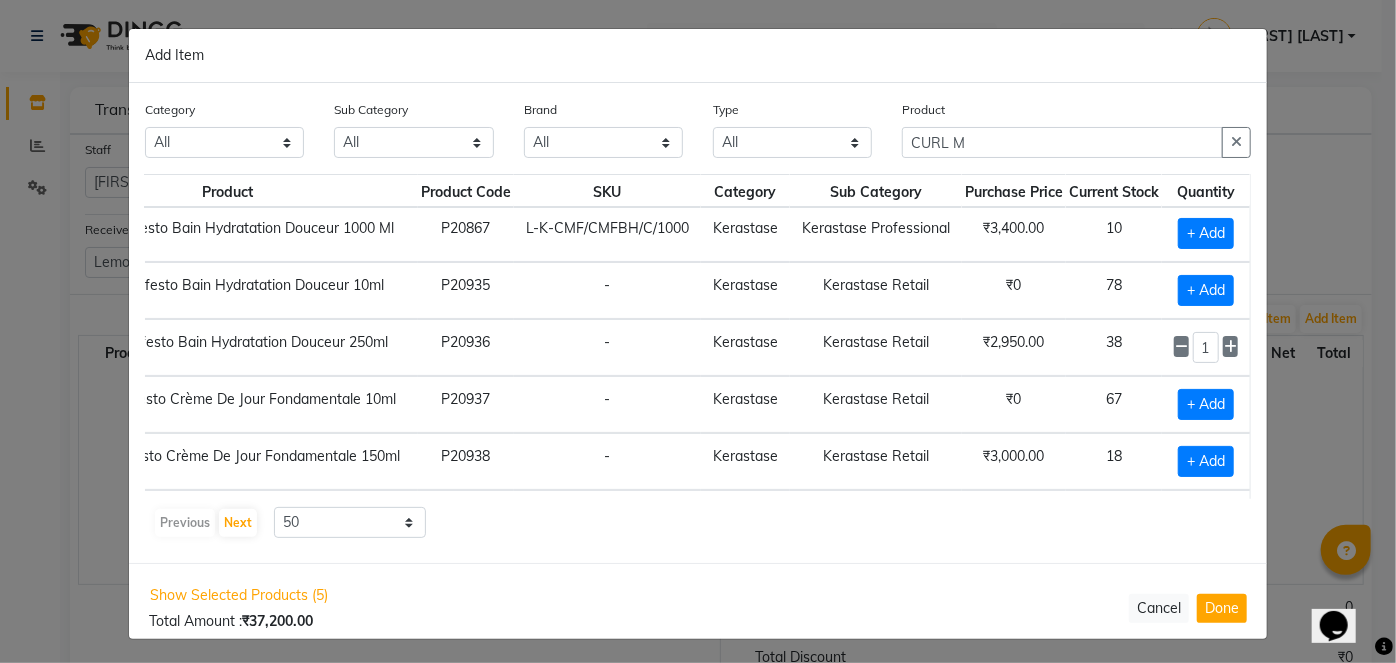 scroll, scrollTop: 4, scrollLeft: 0, axis: vertical 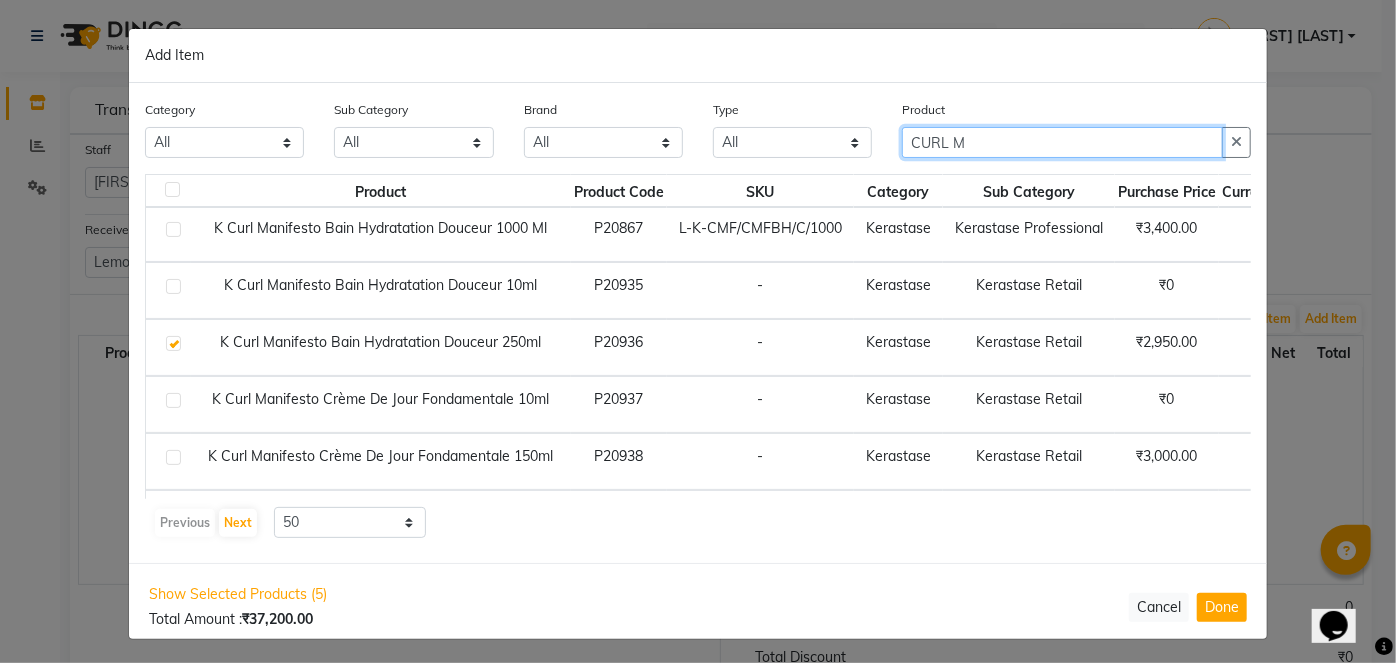 click on "CURL M" 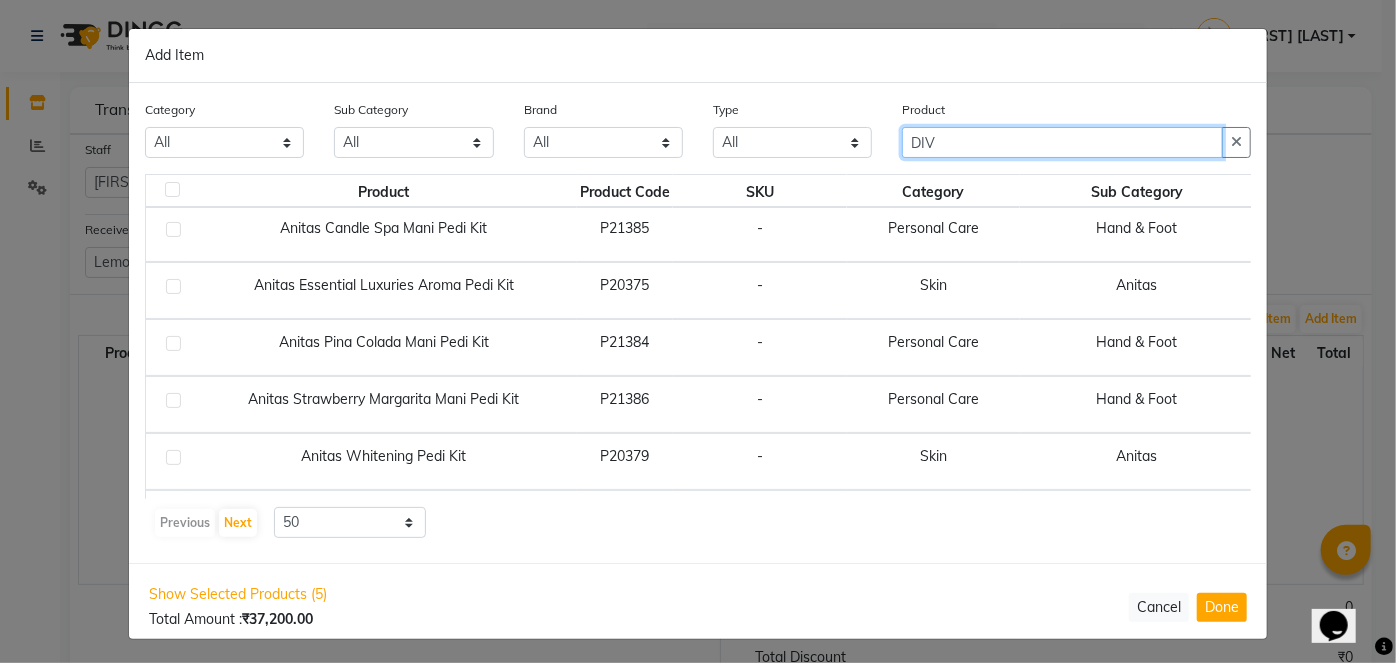 scroll, scrollTop: 0, scrollLeft: 0, axis: both 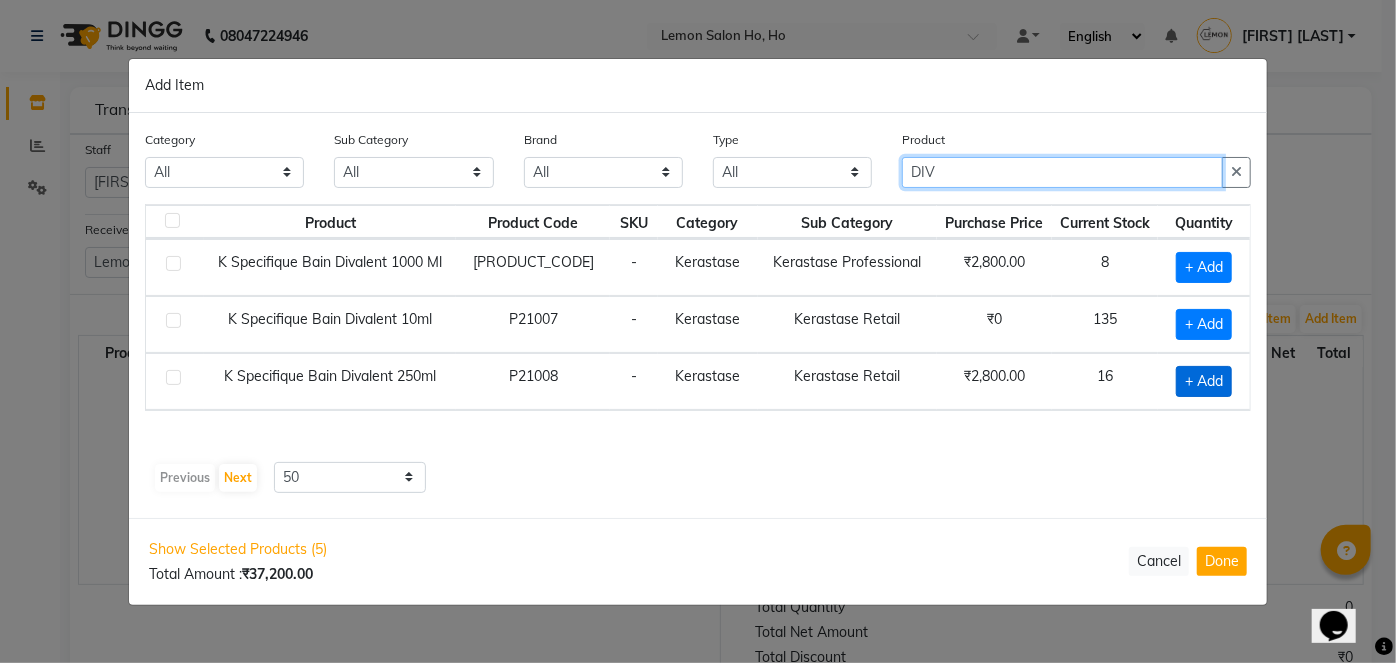 type on "DIV" 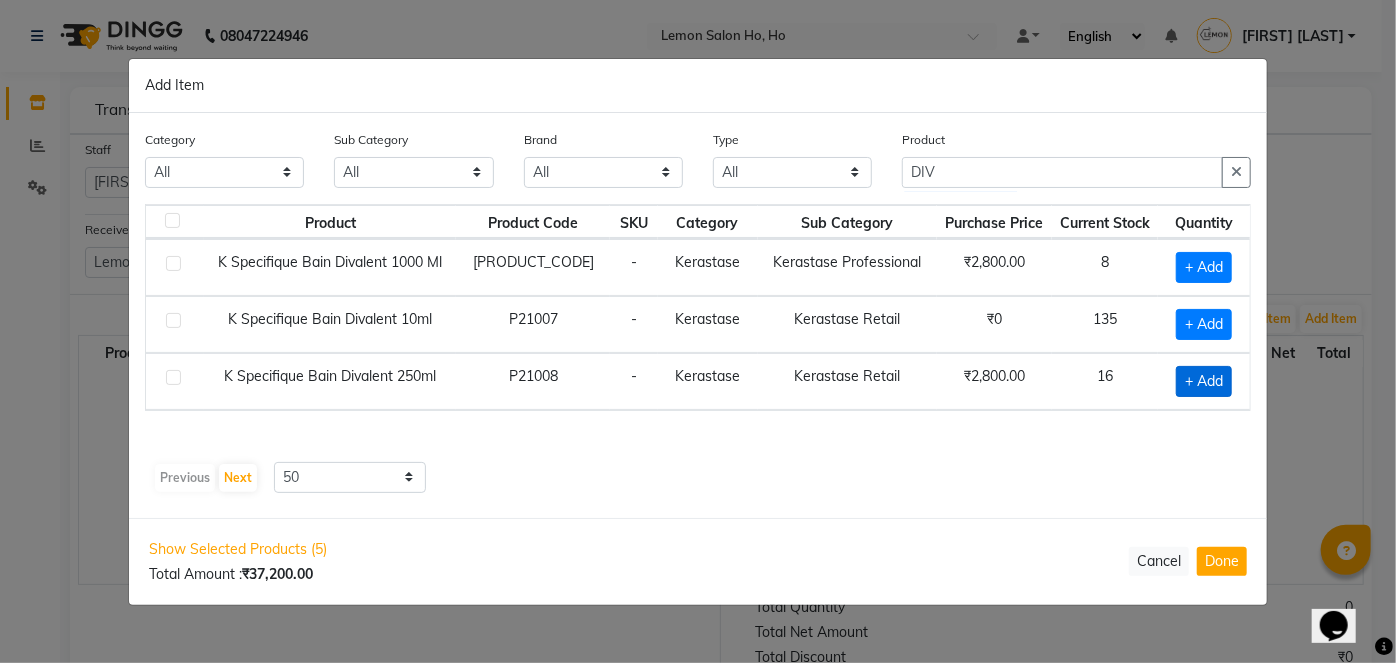 click on "+ Add" 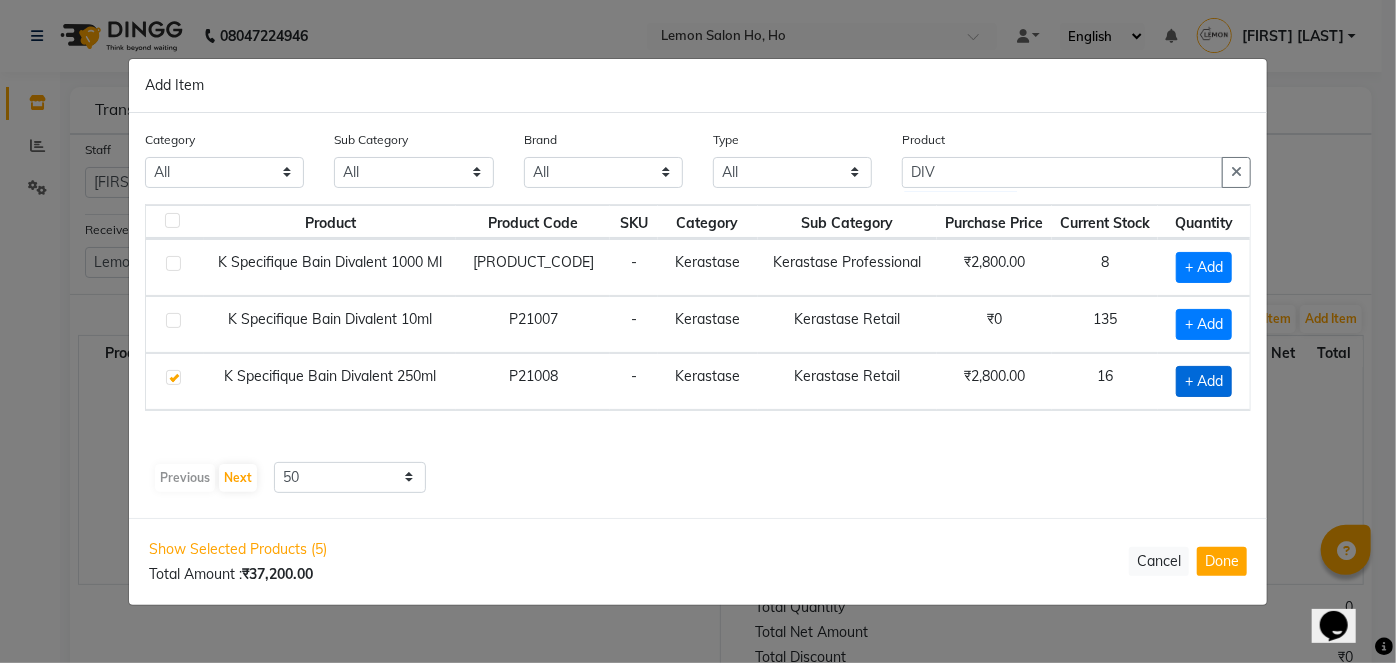 checkbox on "true" 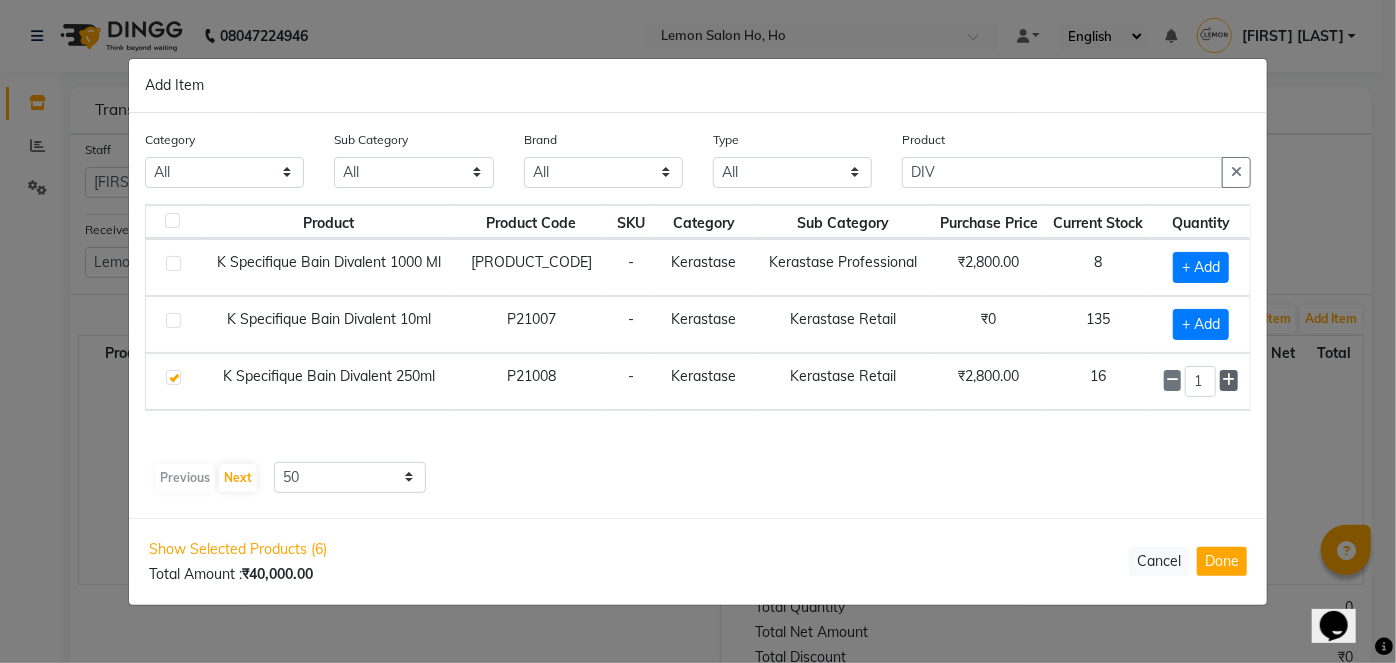 click 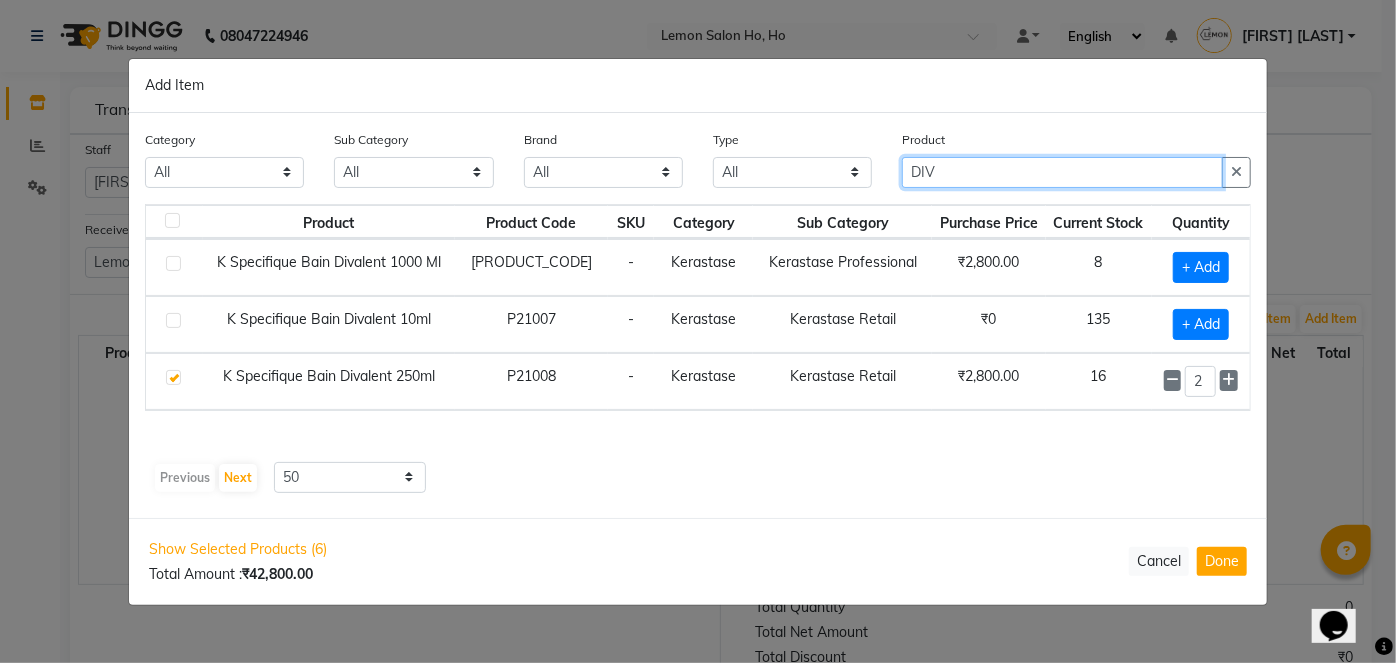 click on "DIV" 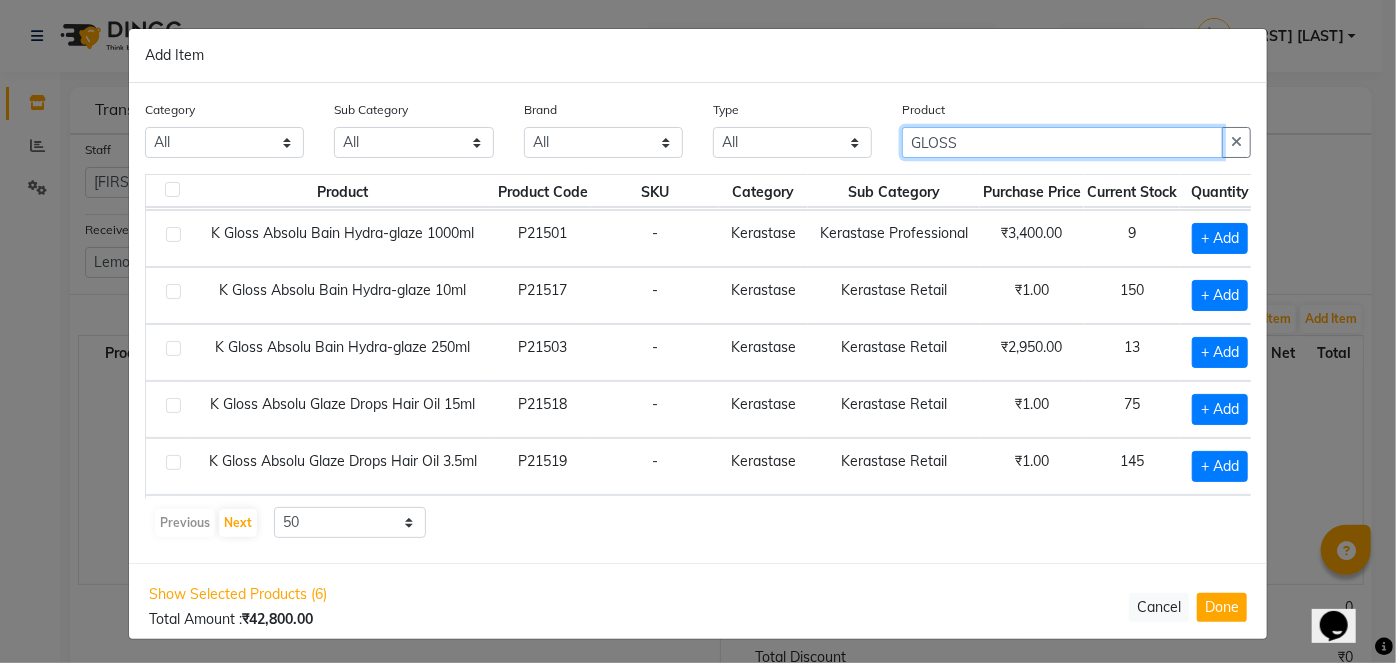 scroll, scrollTop: 170, scrollLeft: 32, axis: both 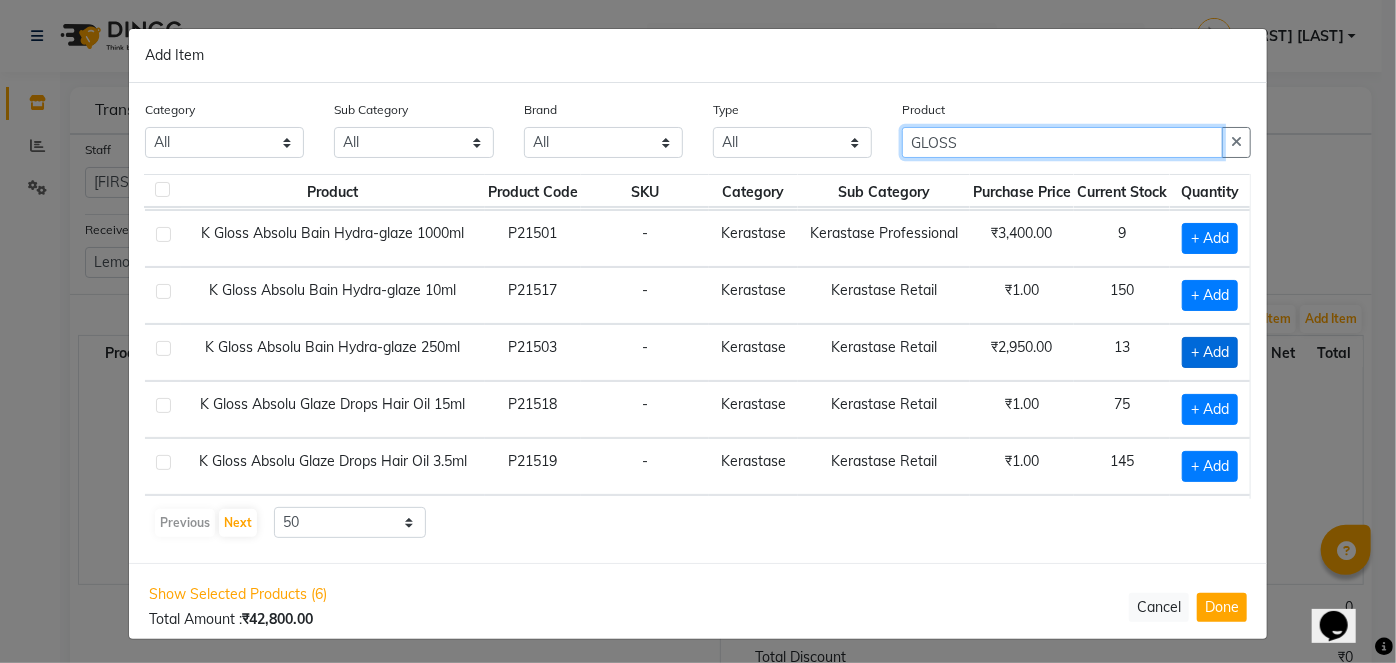 type on "GLOSS" 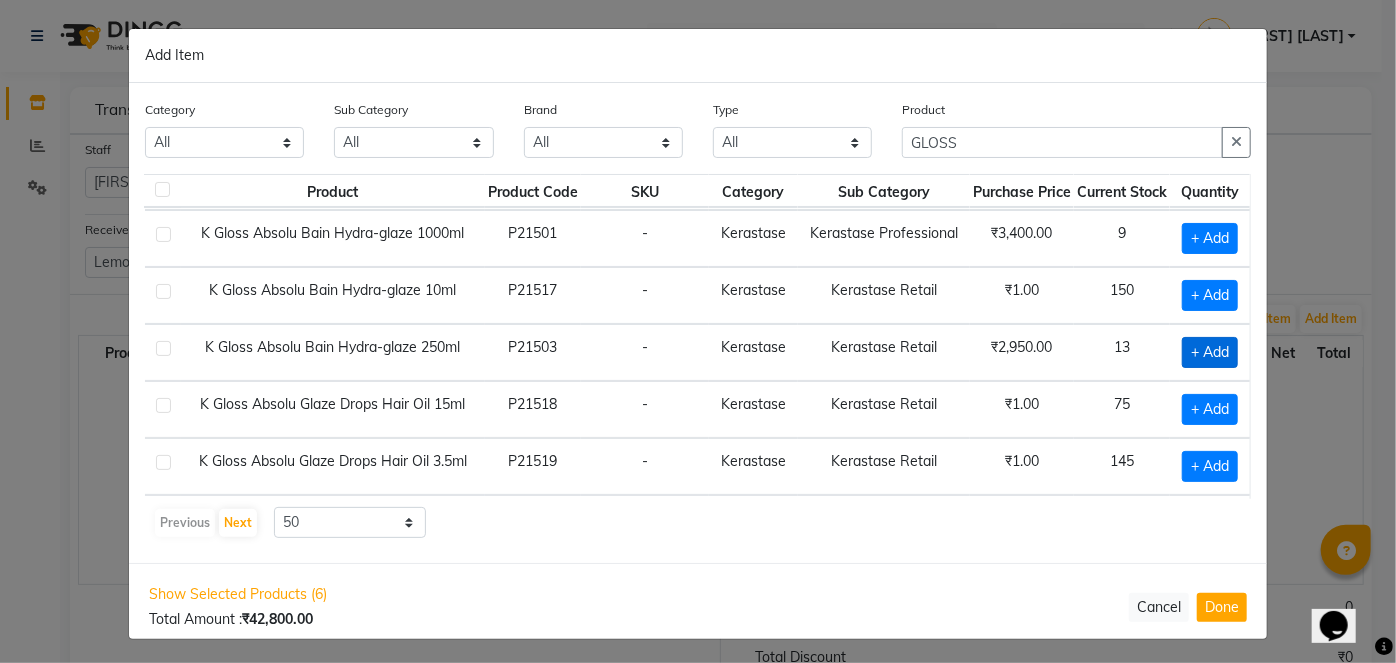 click on "+ Add" 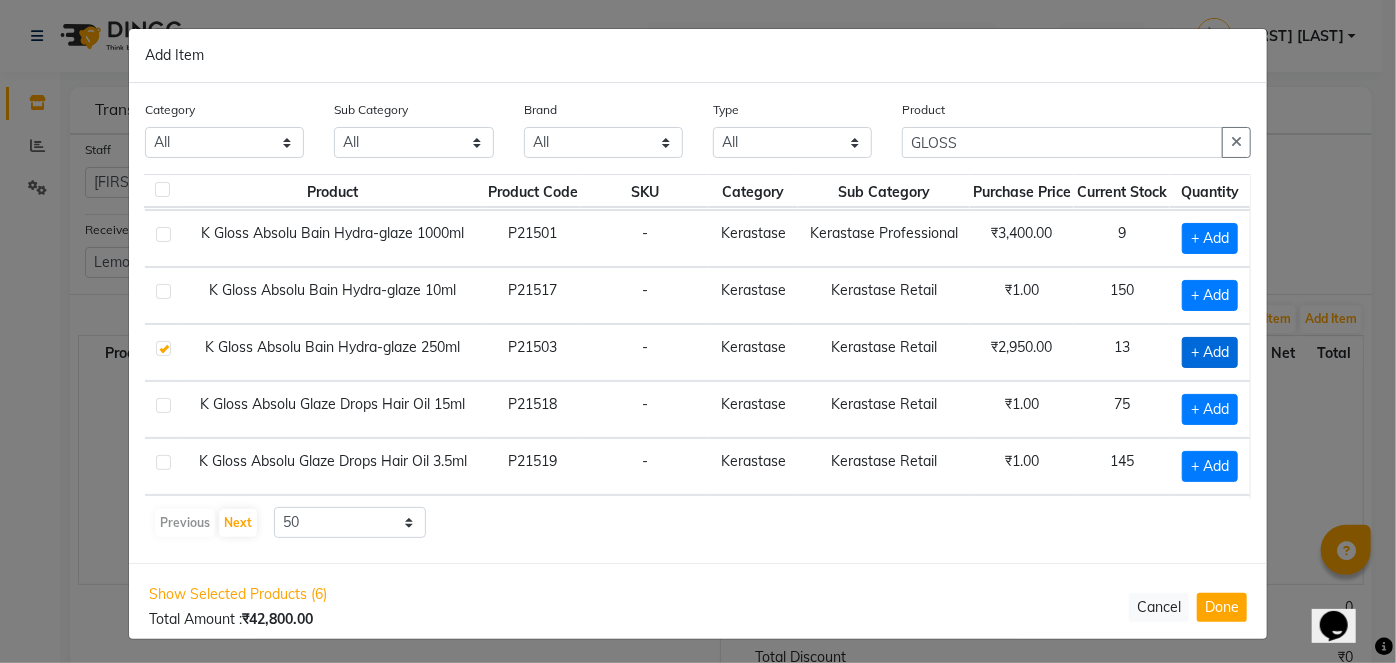 checkbox on "true" 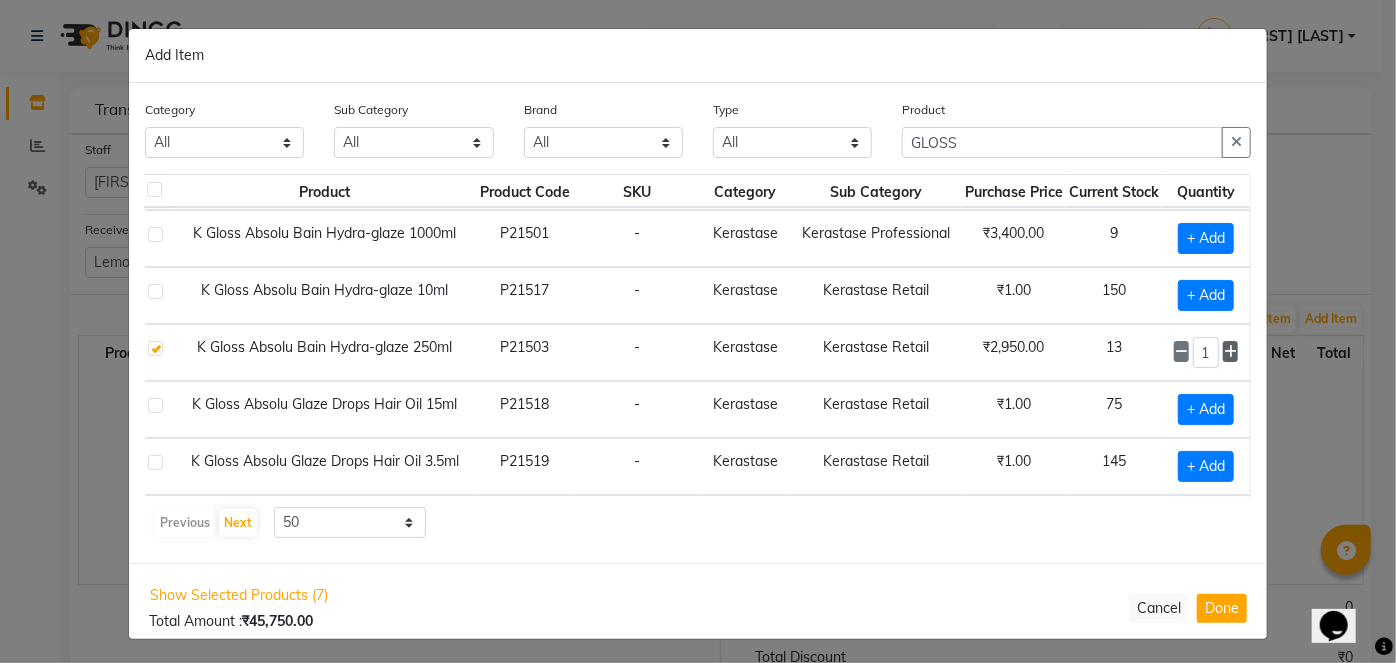 click 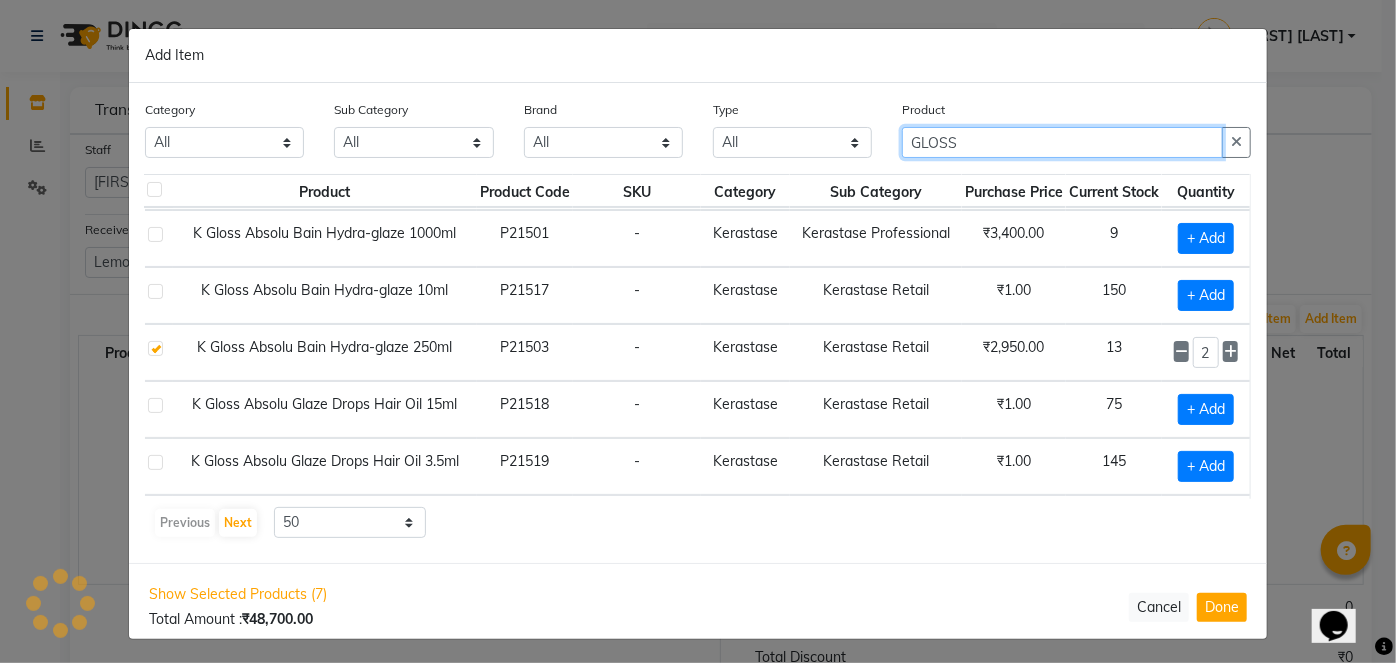 click on "GLOSS" 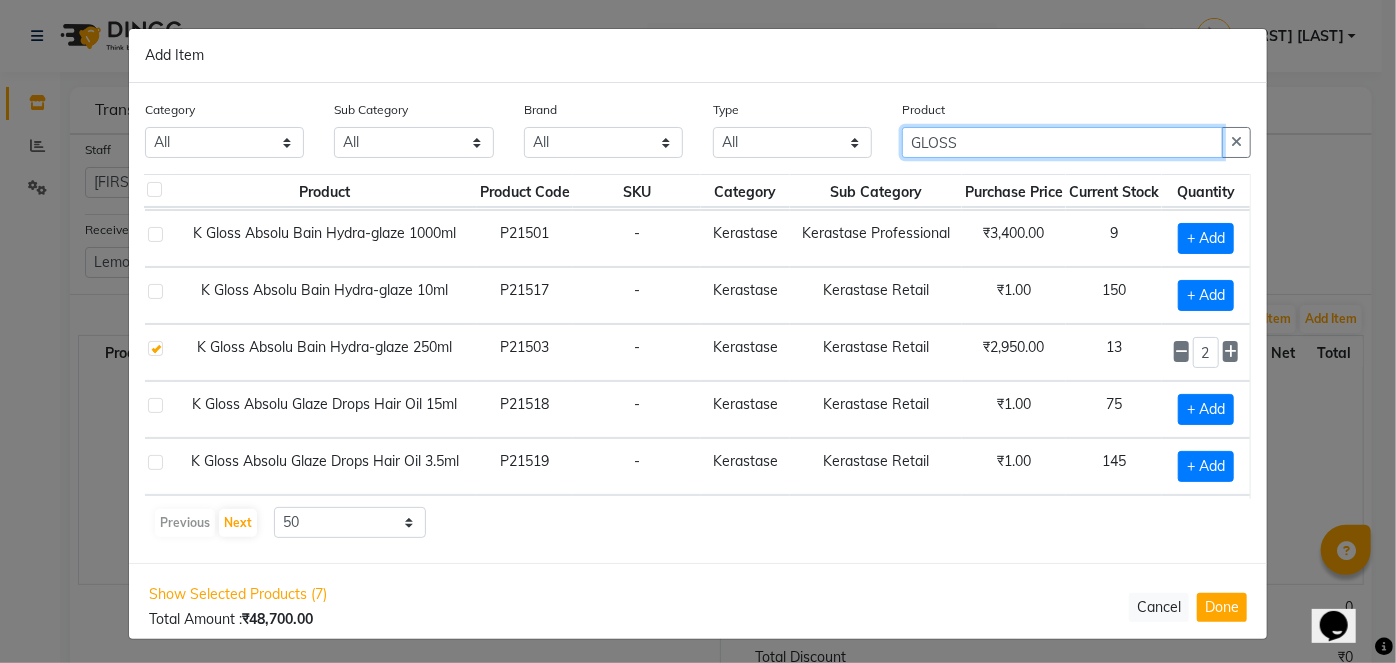 click on "GLOSS" 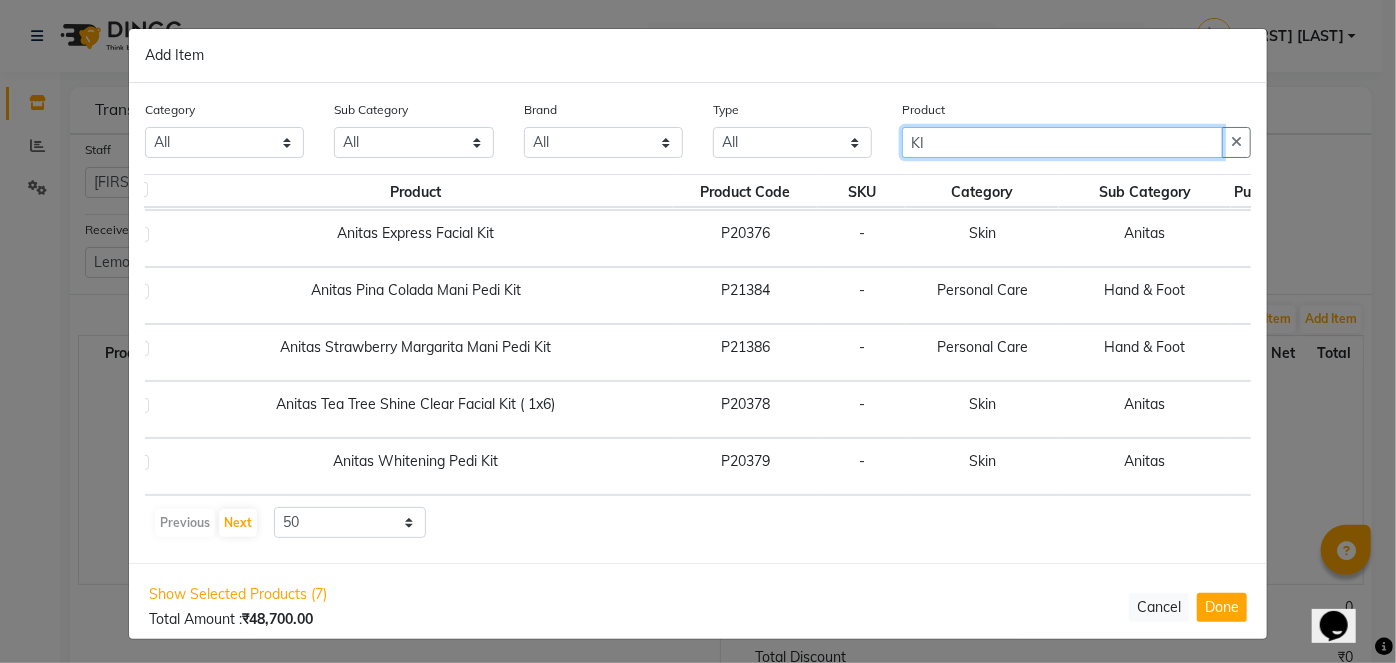 type on "K" 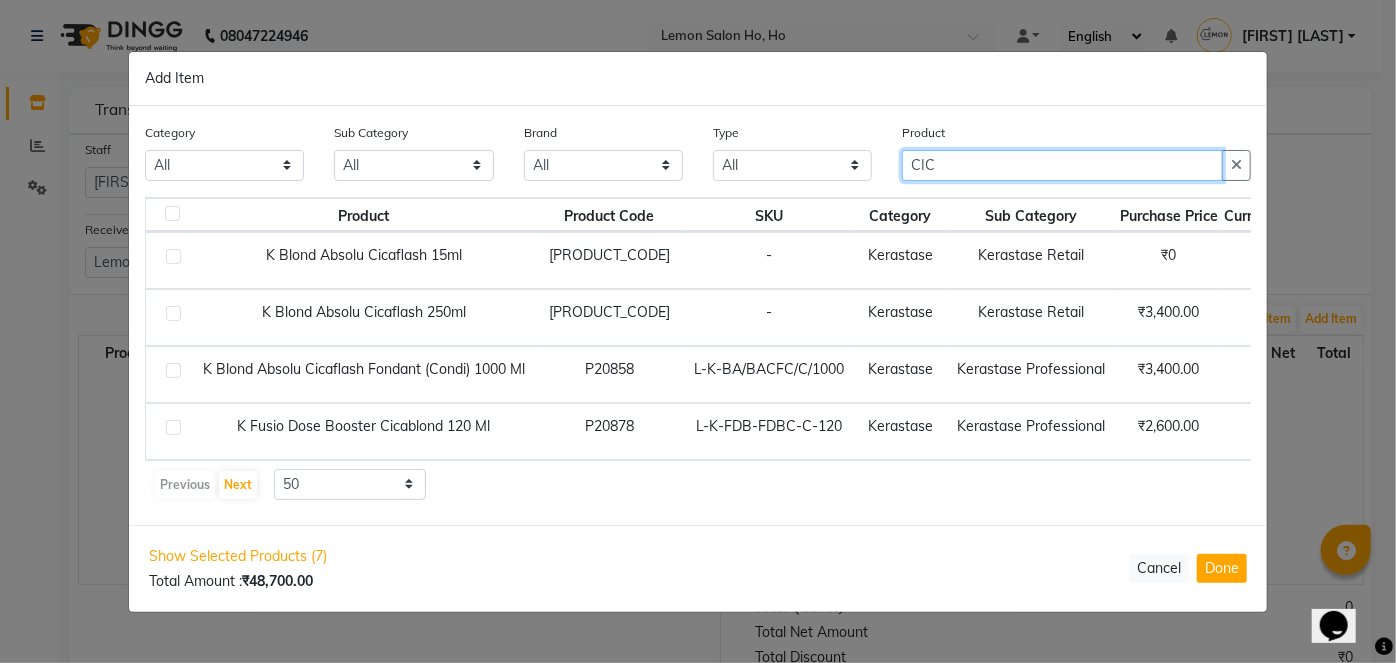 scroll, scrollTop: 0, scrollLeft: 101, axis: horizontal 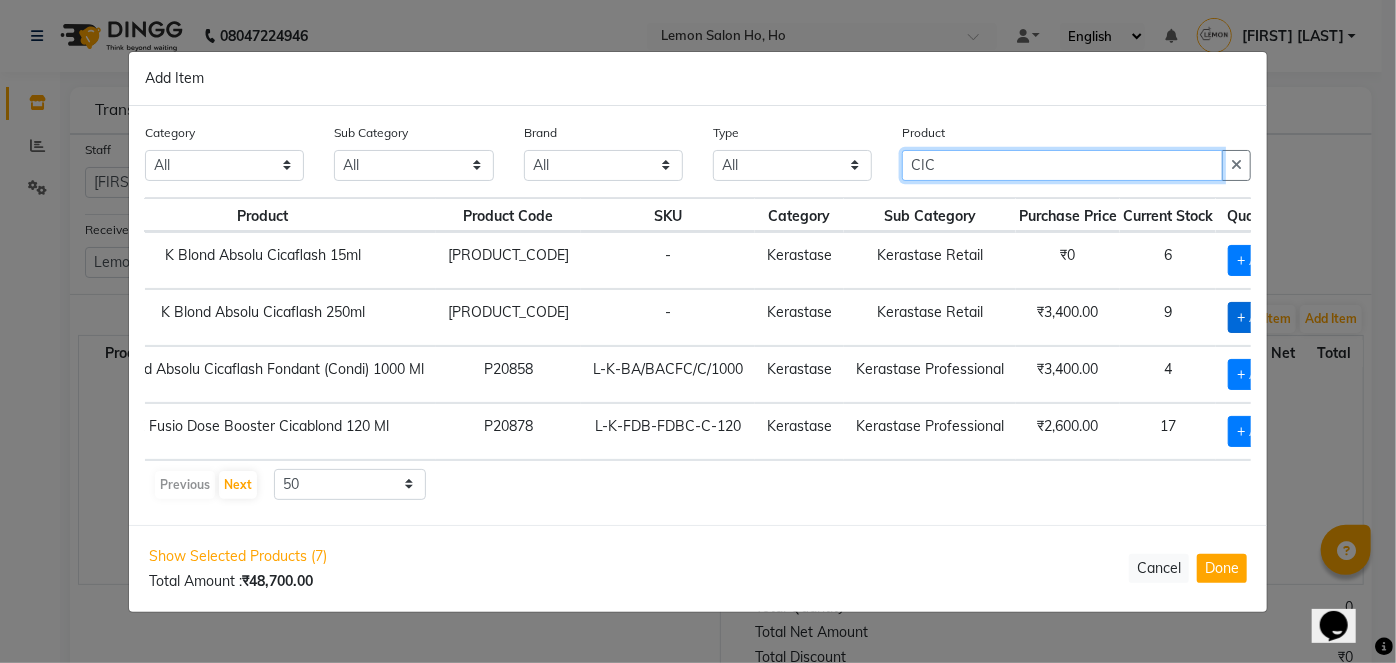 type on "CIC" 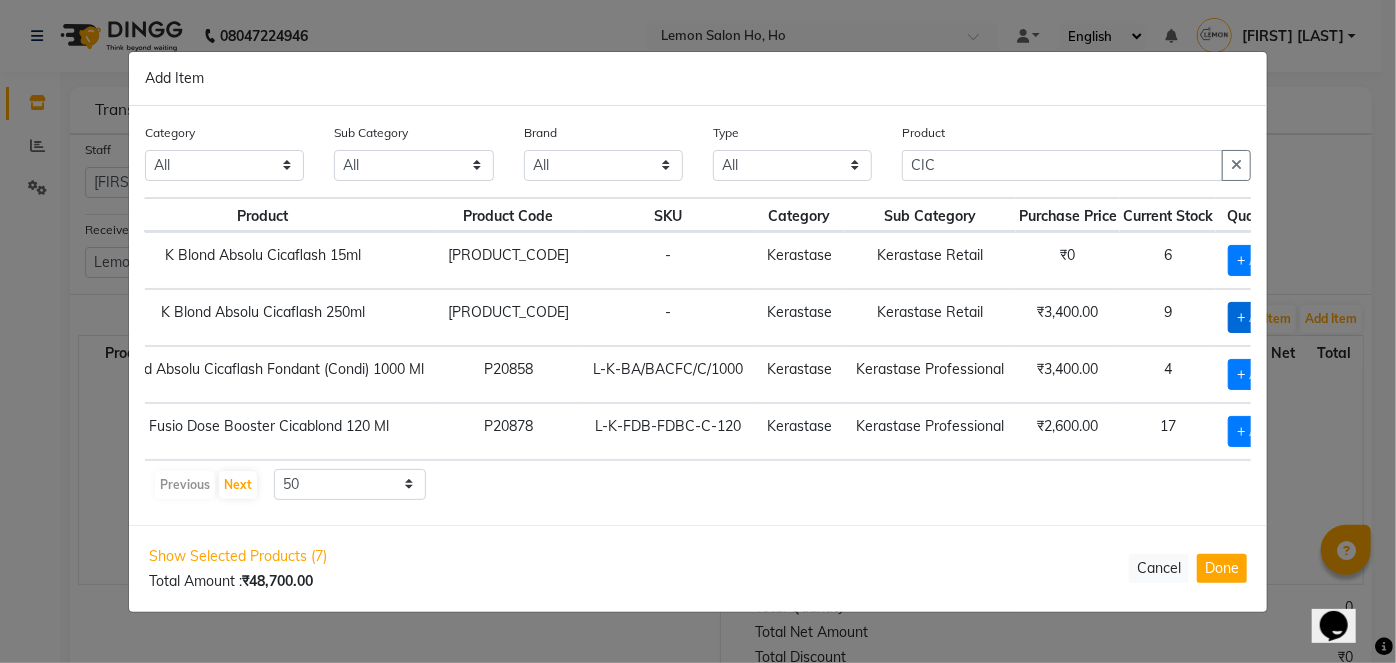 click on "+ Add" 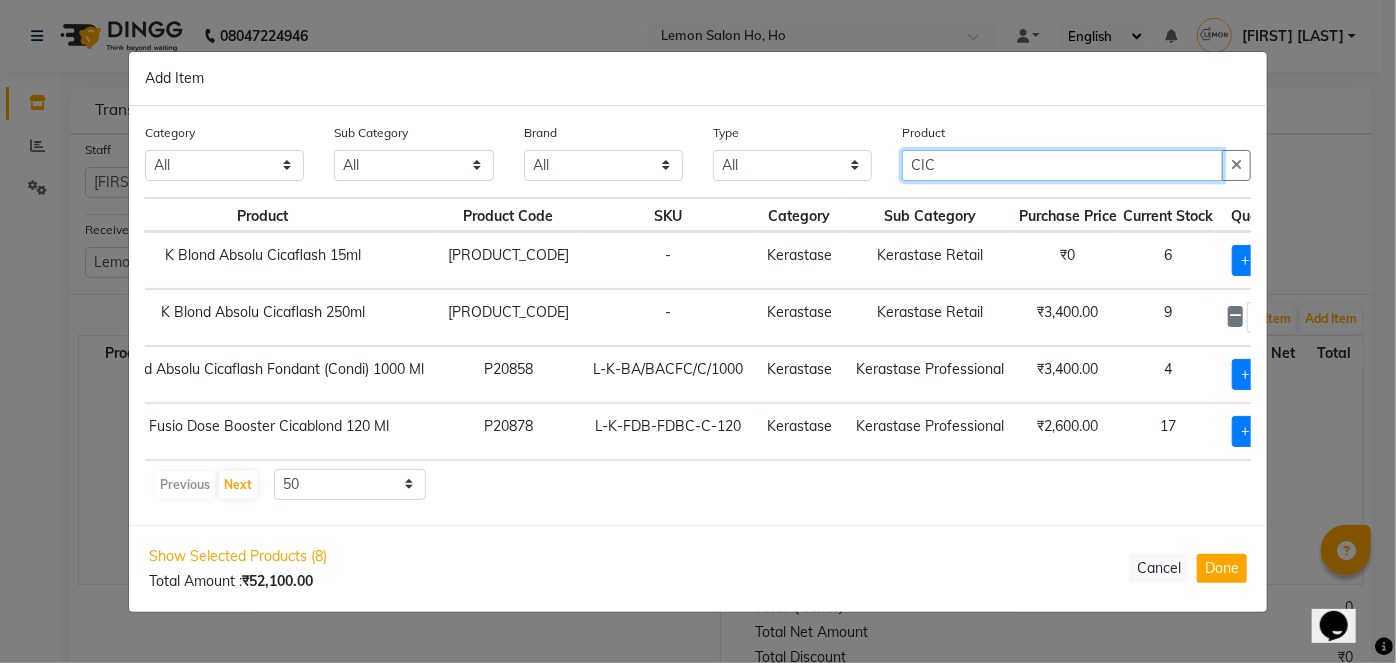 click on "CIC" 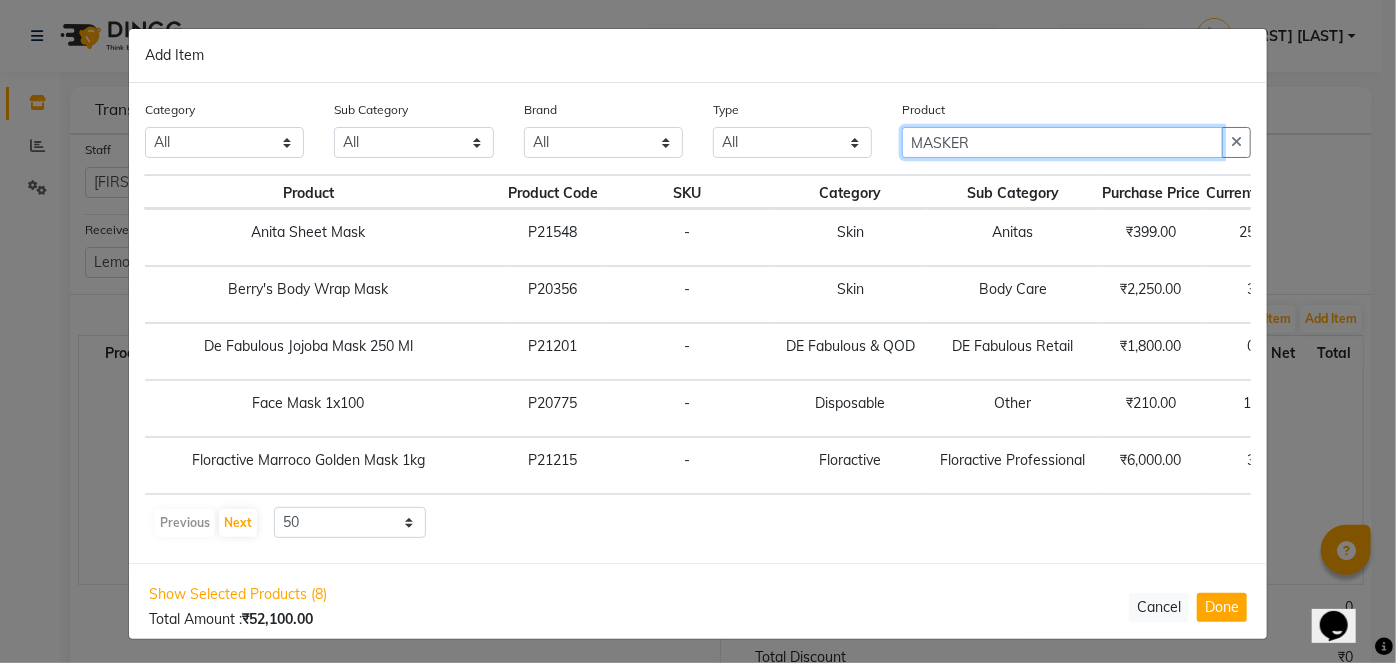 scroll, scrollTop: 0, scrollLeft: 0, axis: both 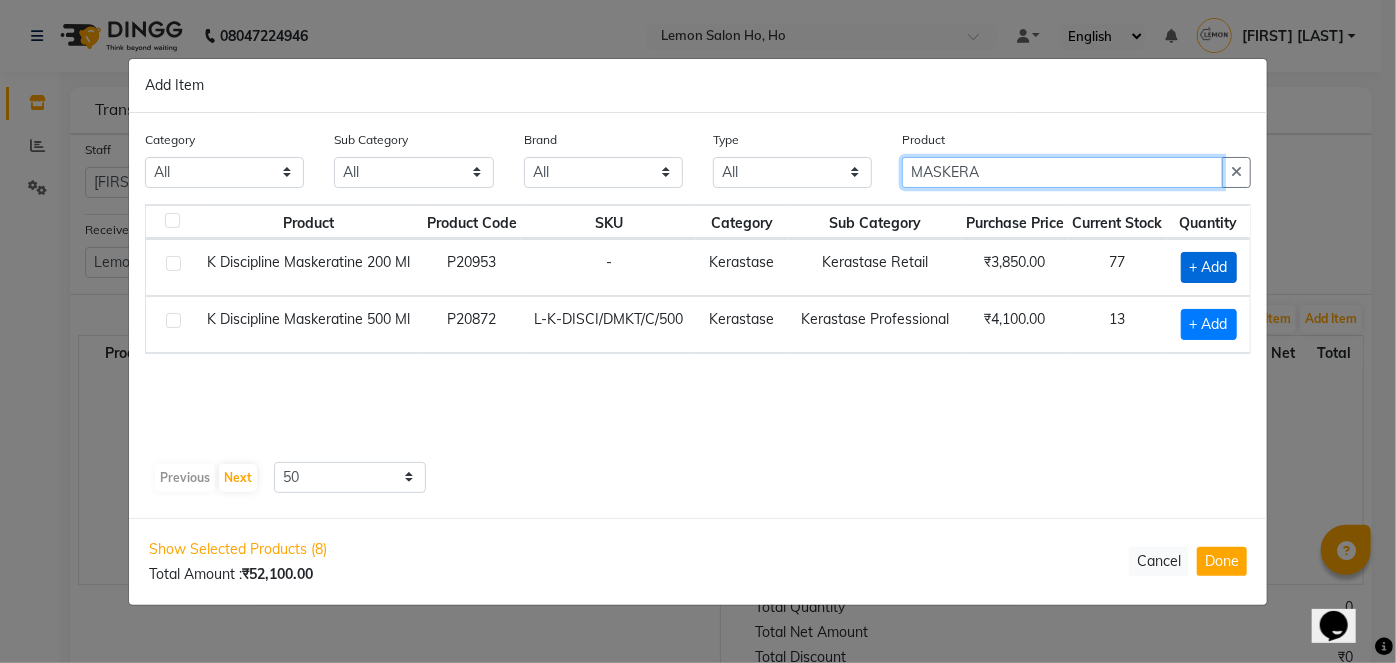 type on "MASKERA" 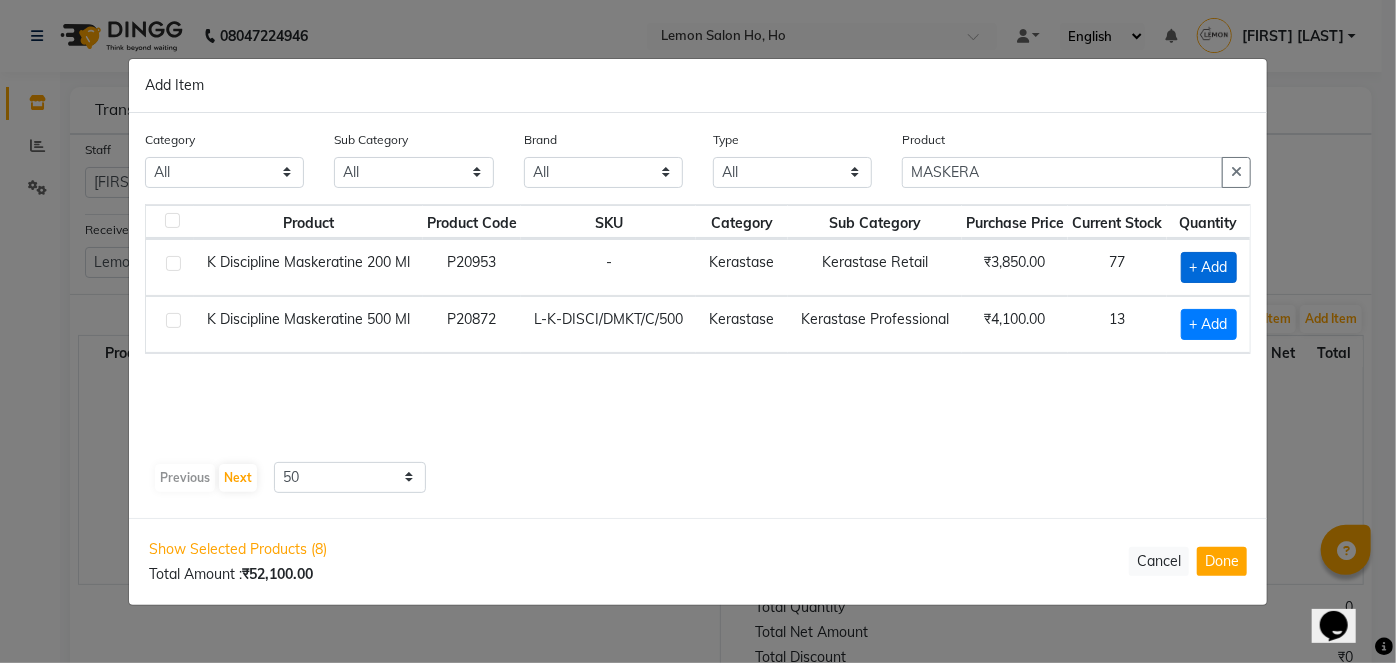 click on "+ Add" 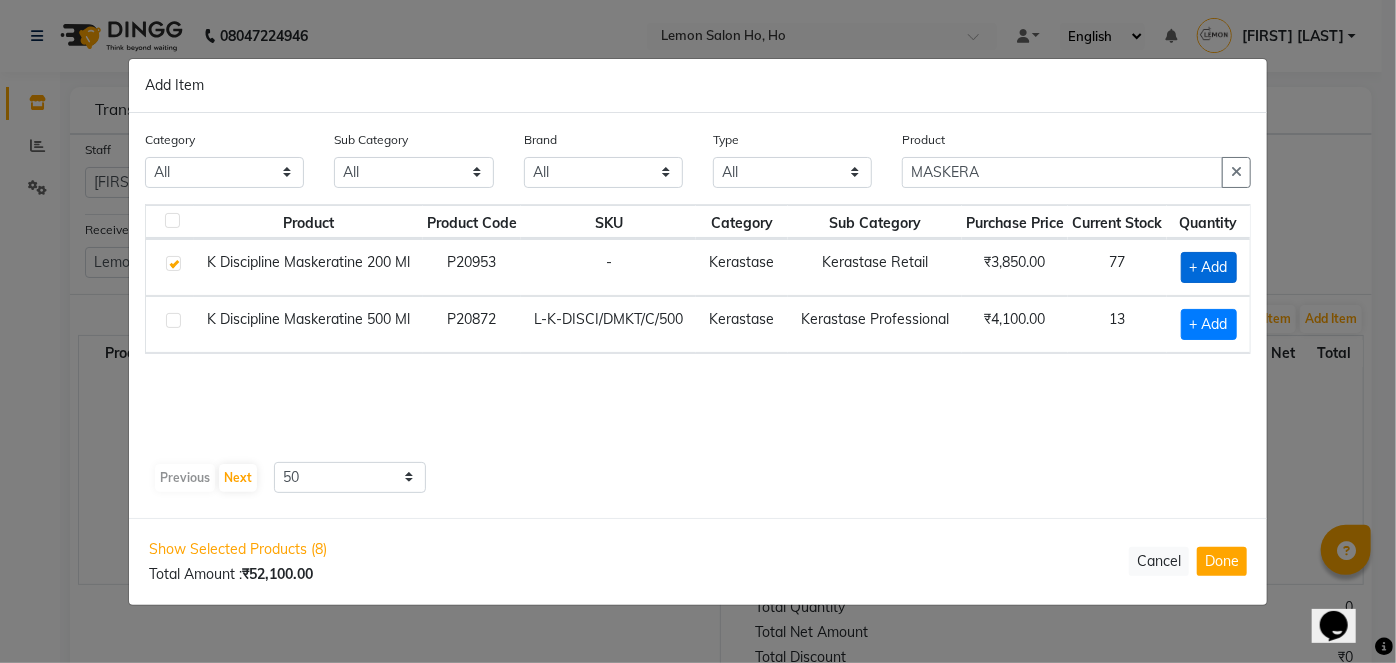 checkbox on "true" 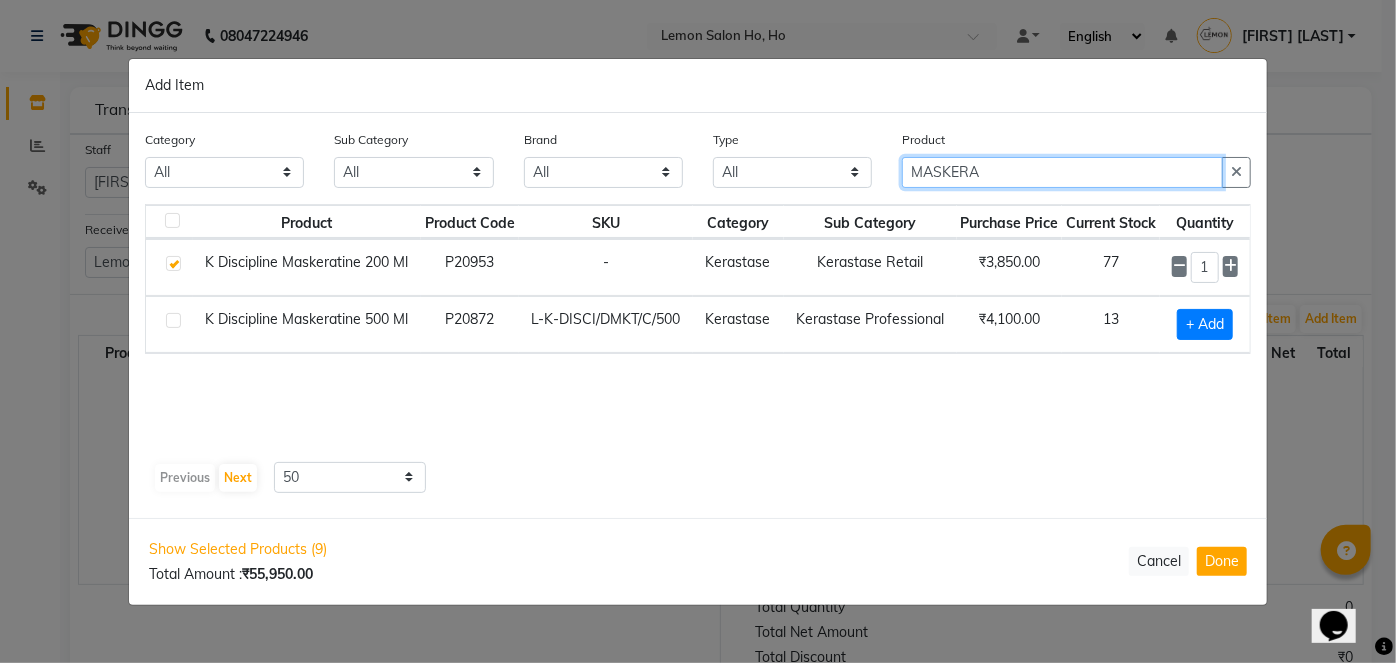 click on "MASKERA" 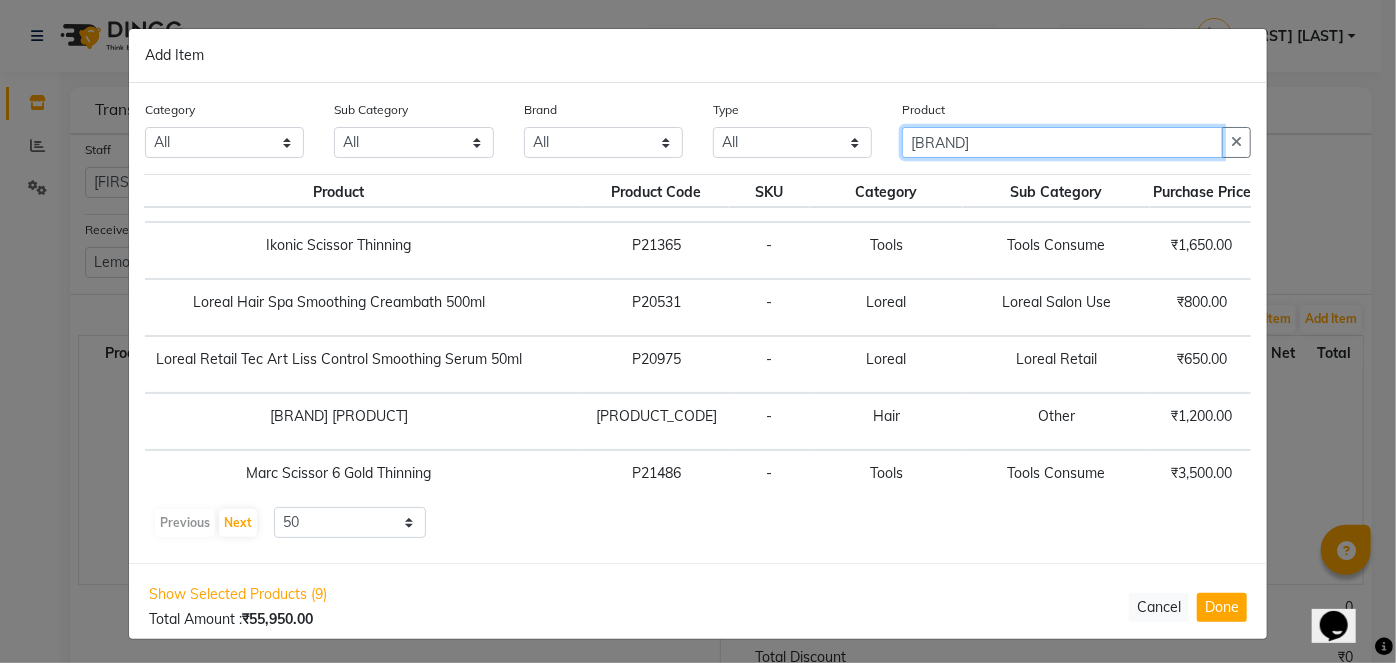 scroll, scrollTop: 0, scrollLeft: 291, axis: horizontal 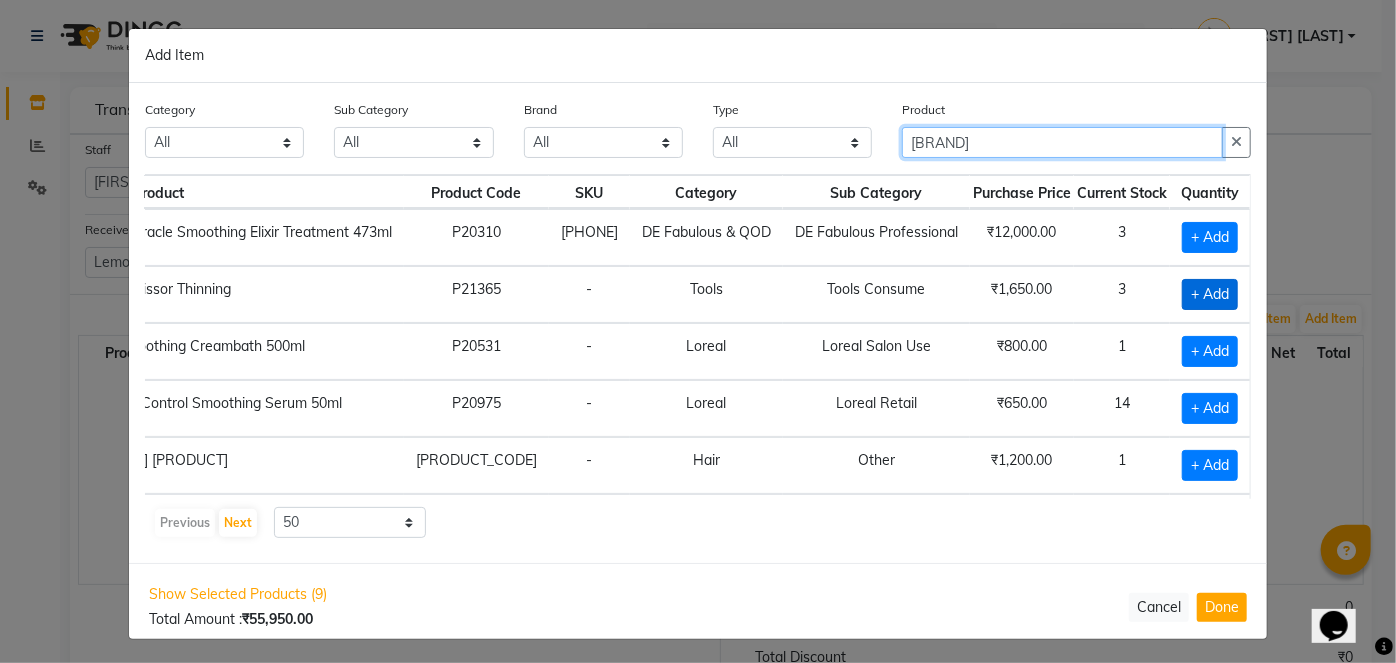 type on "[BRAND]" 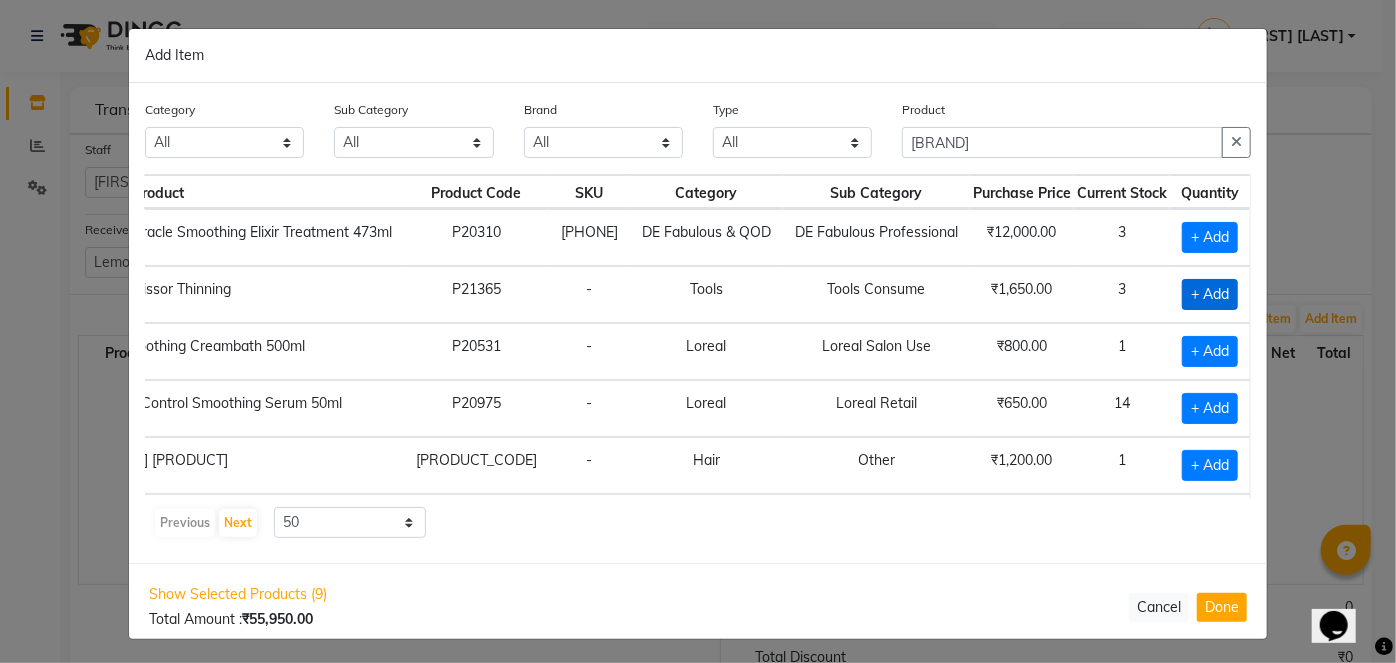 click on "+ Add" 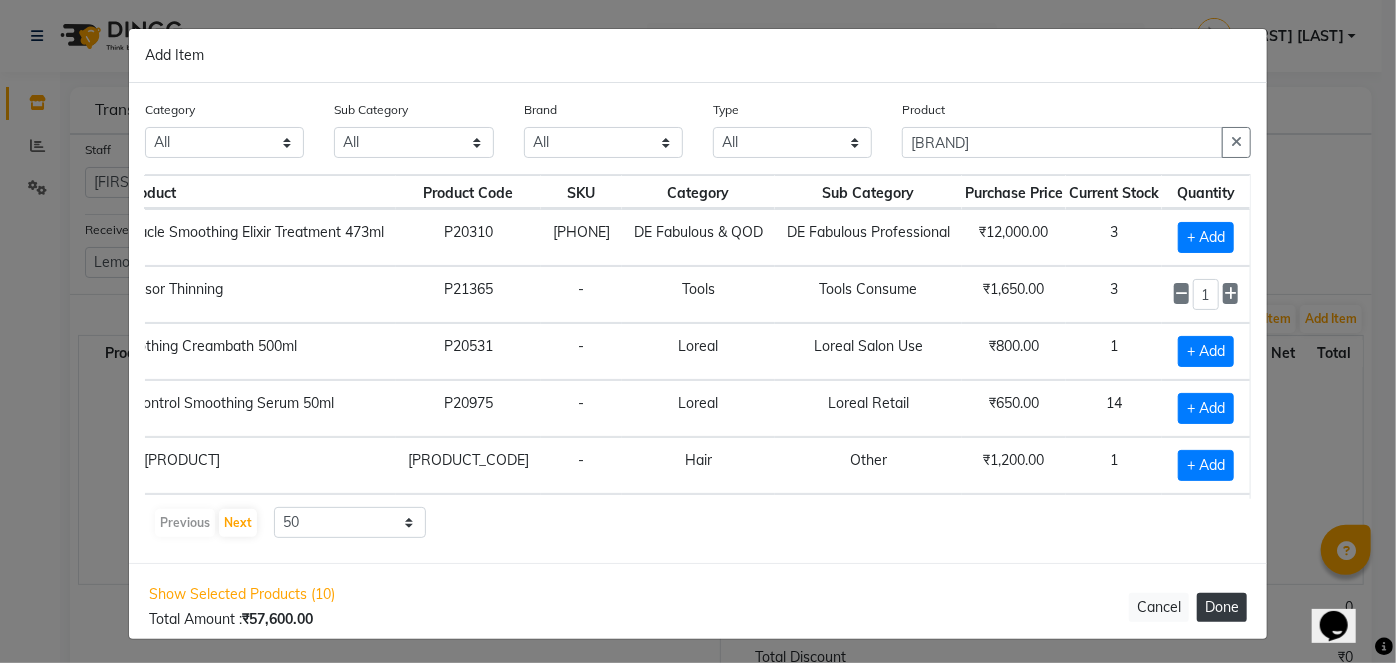 click on "Done" 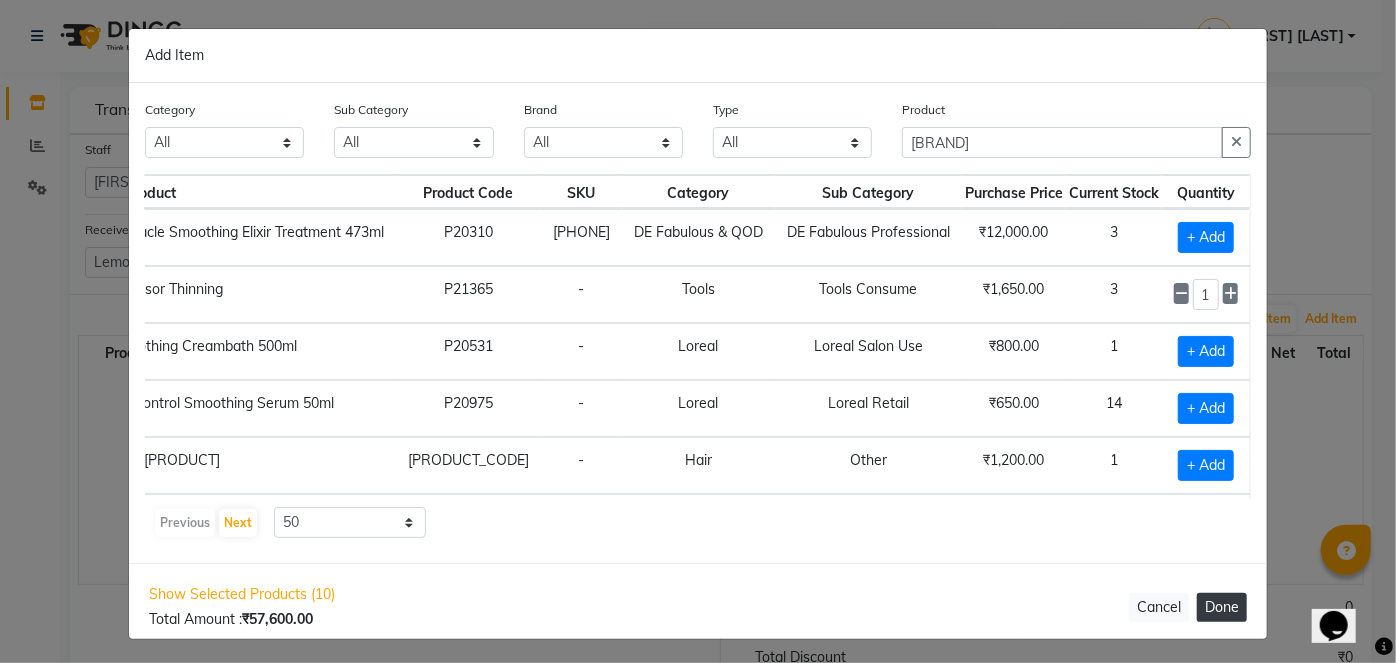 type 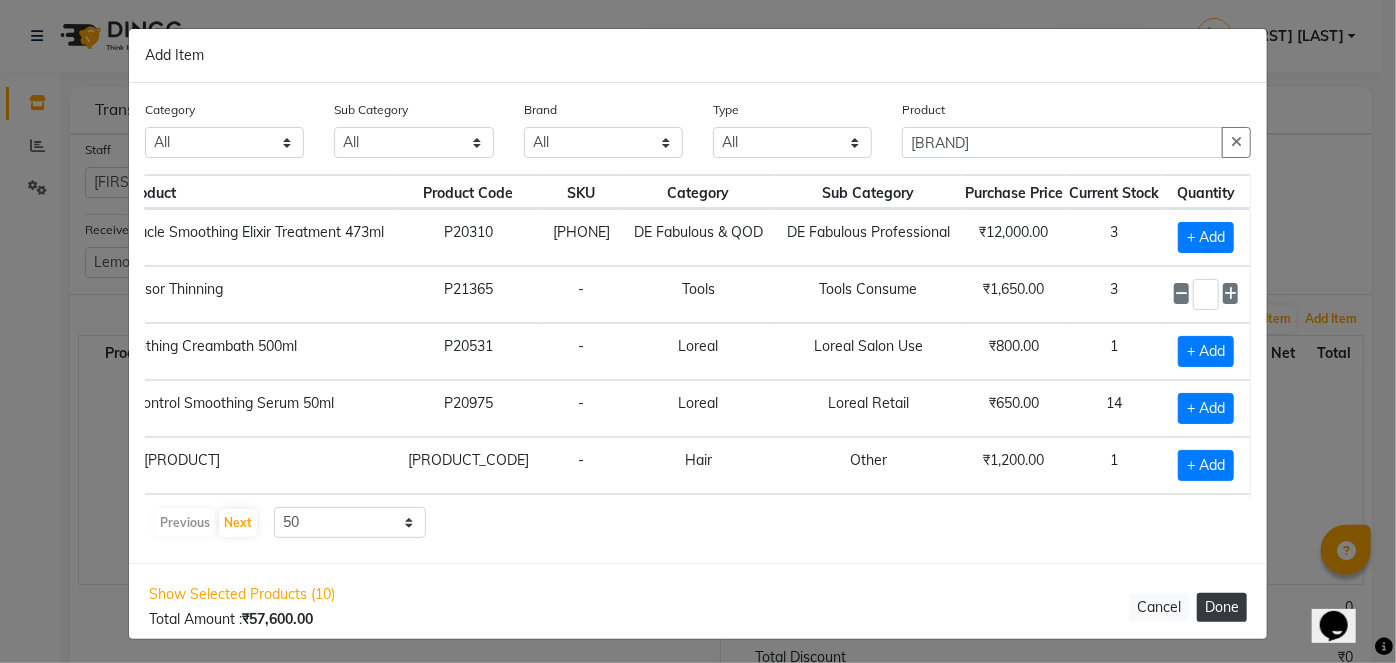 select on "2069" 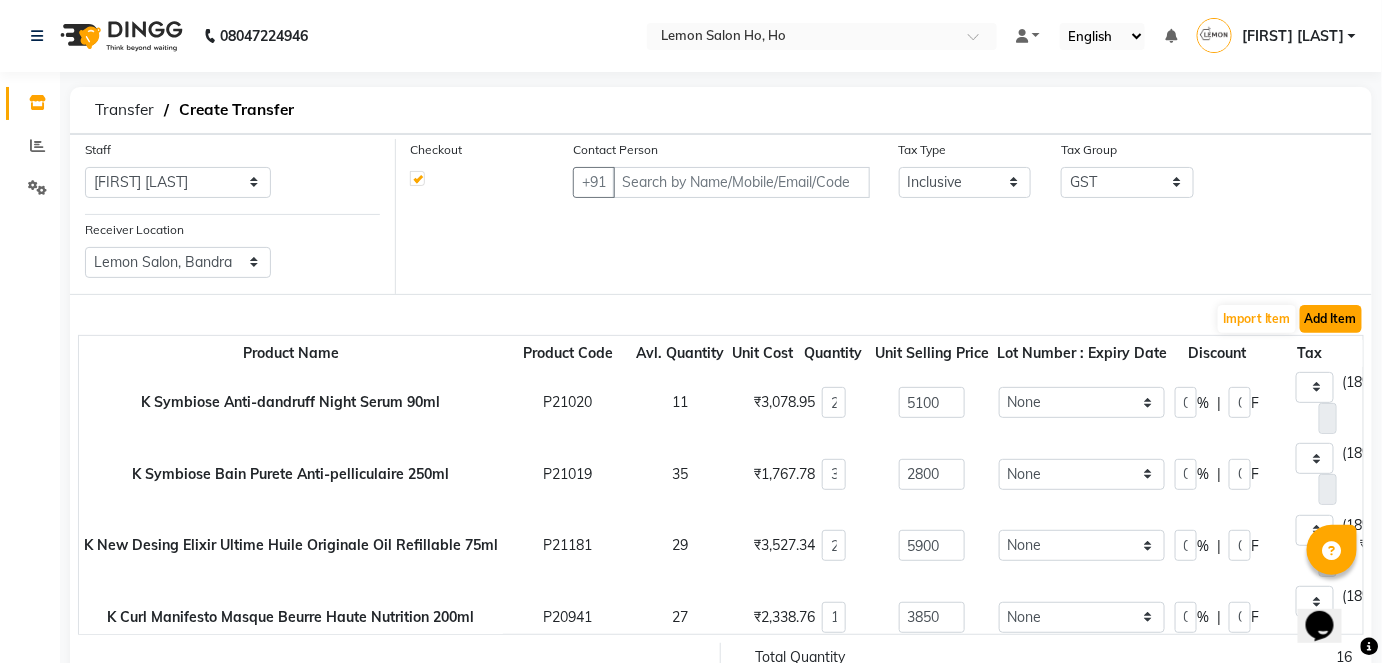 click on "Add Item" 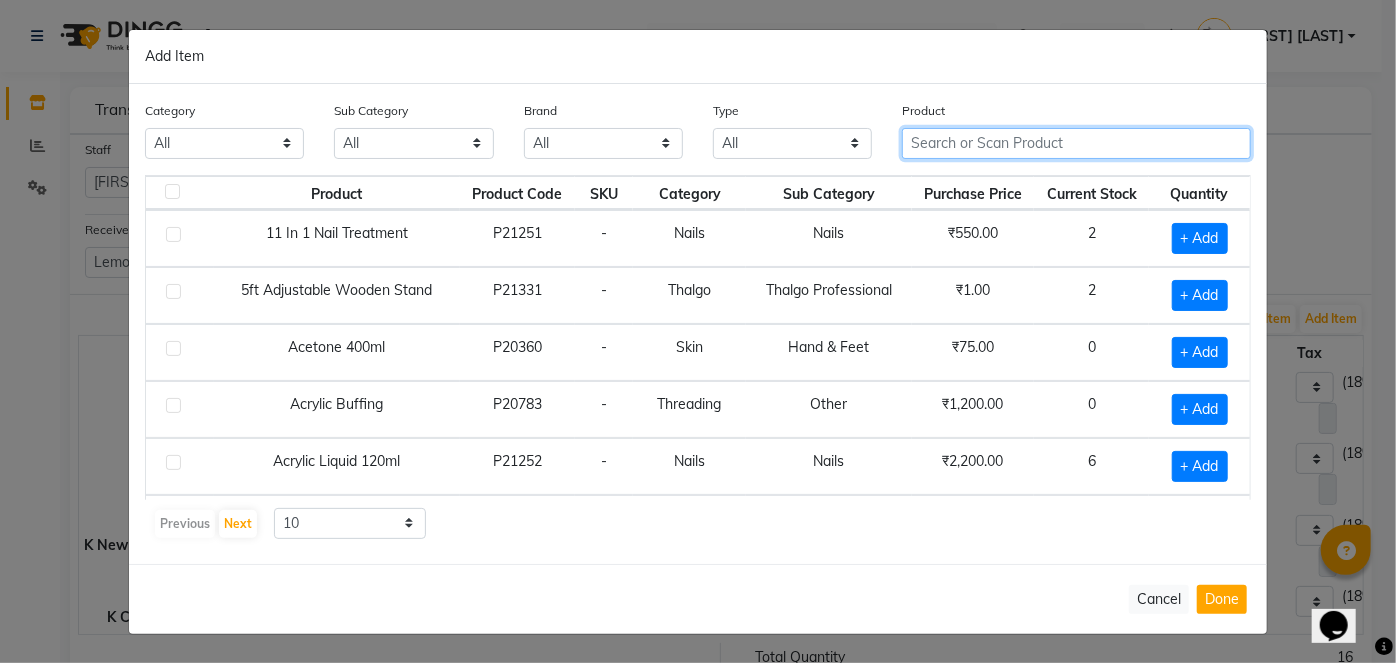 click 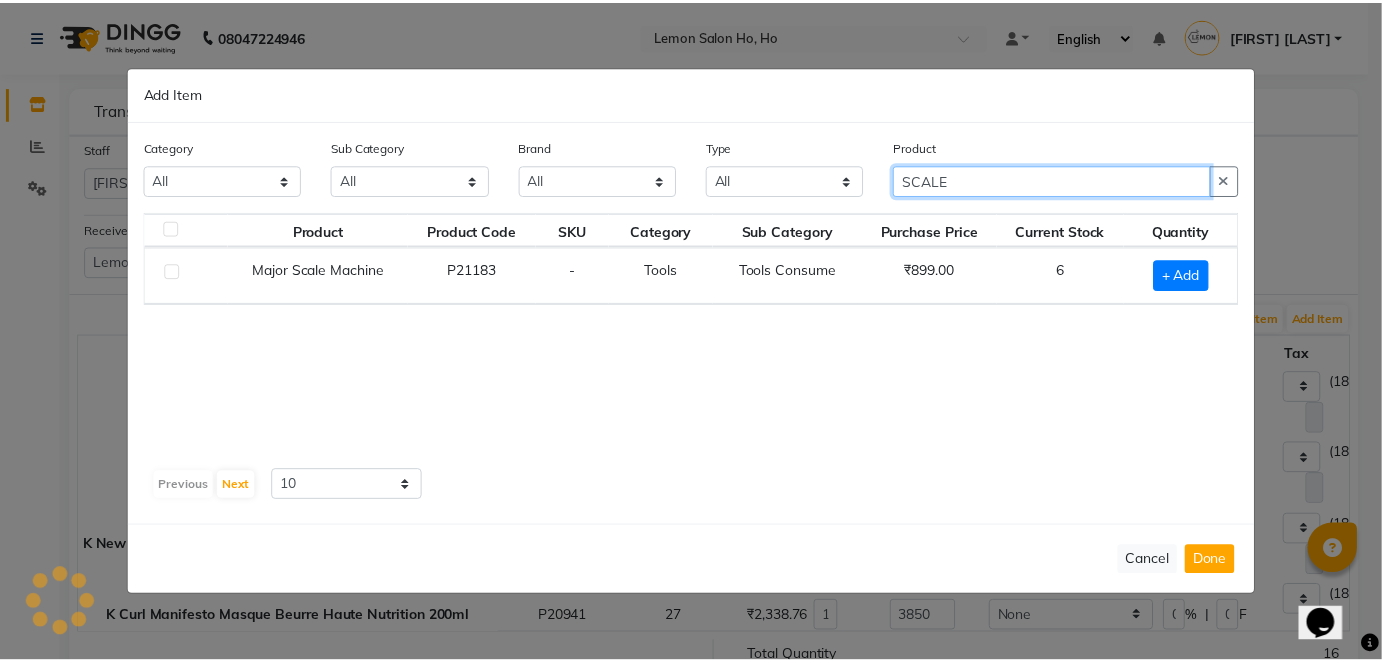 scroll, scrollTop: 0, scrollLeft: 0, axis: both 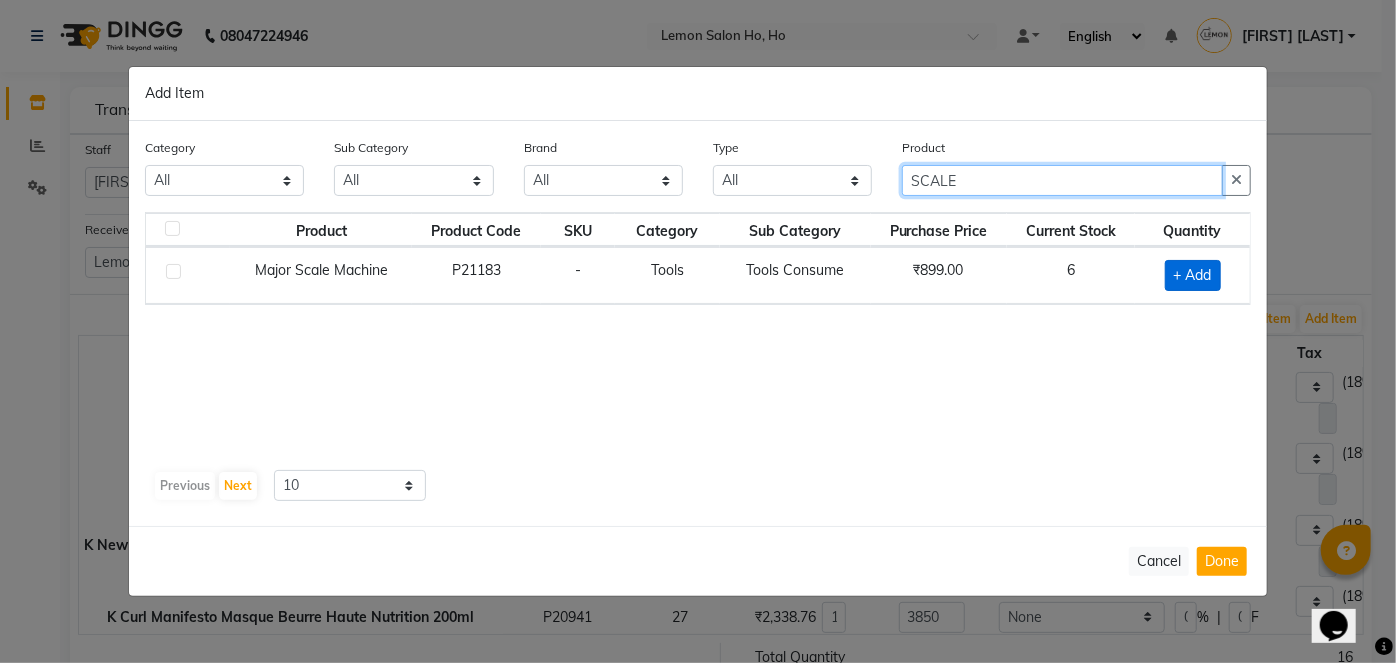 type on "SCALE" 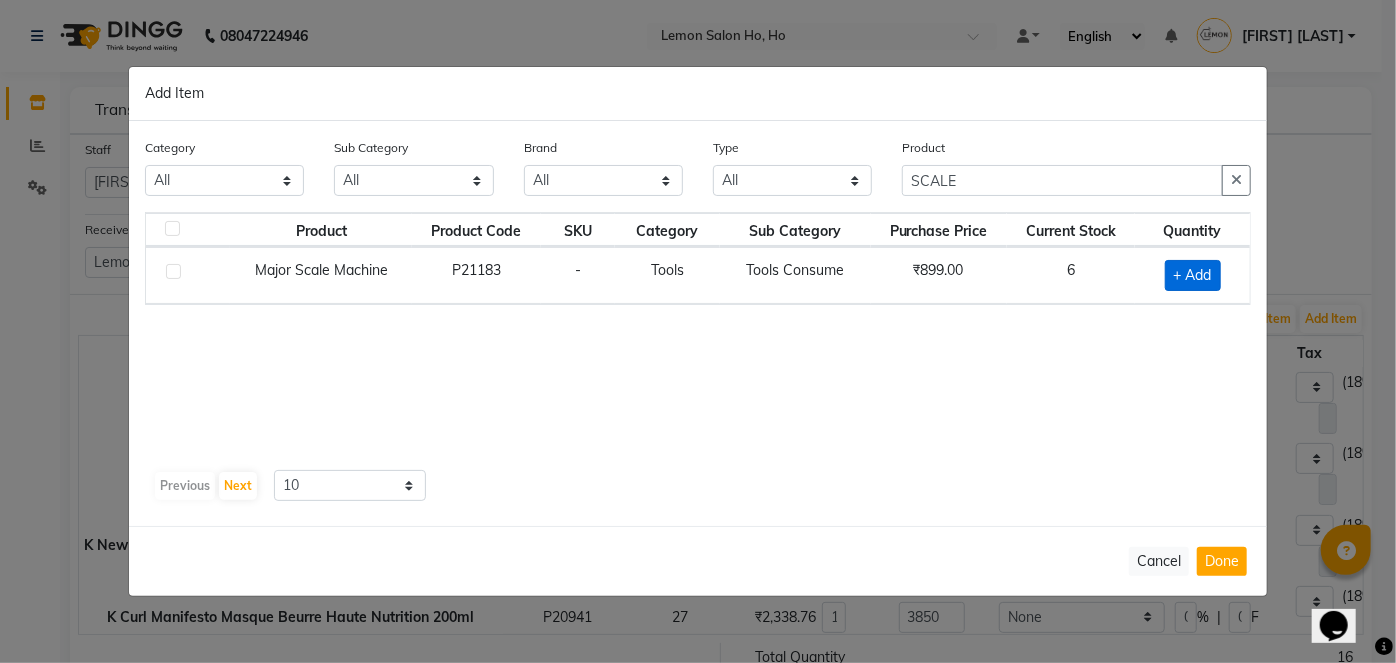 click on "+ Add" 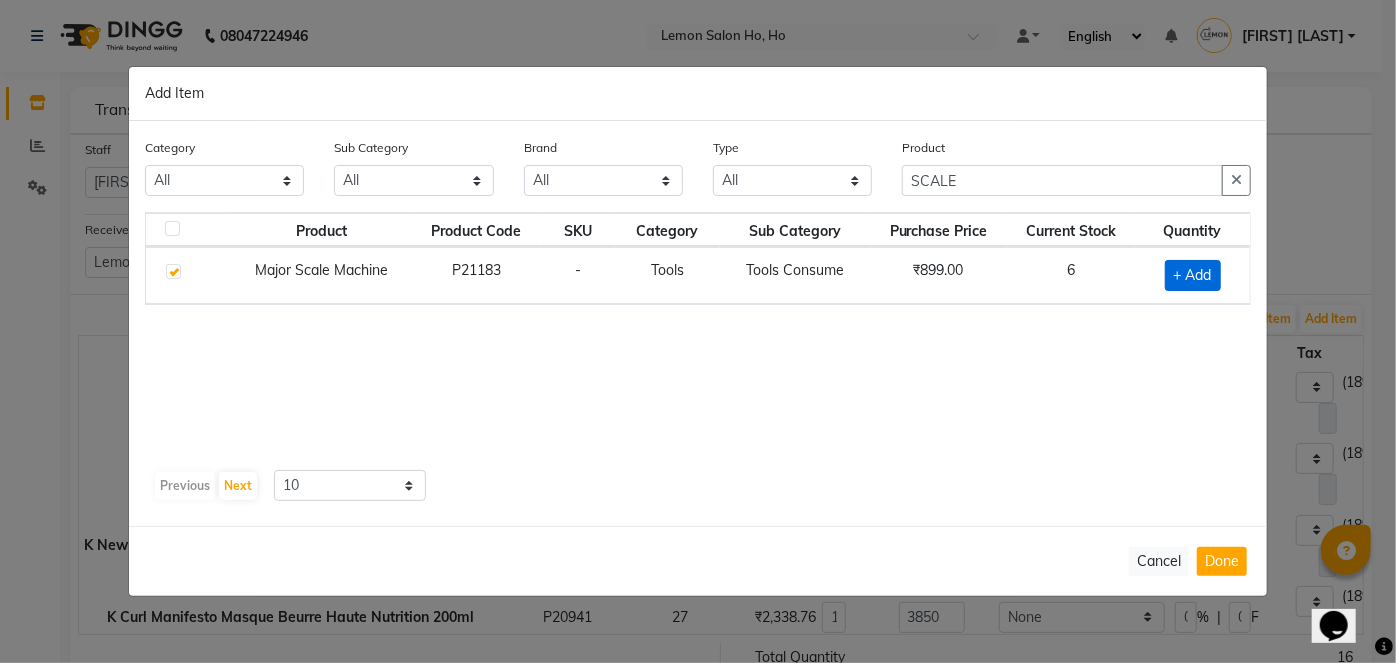 checkbox on "true" 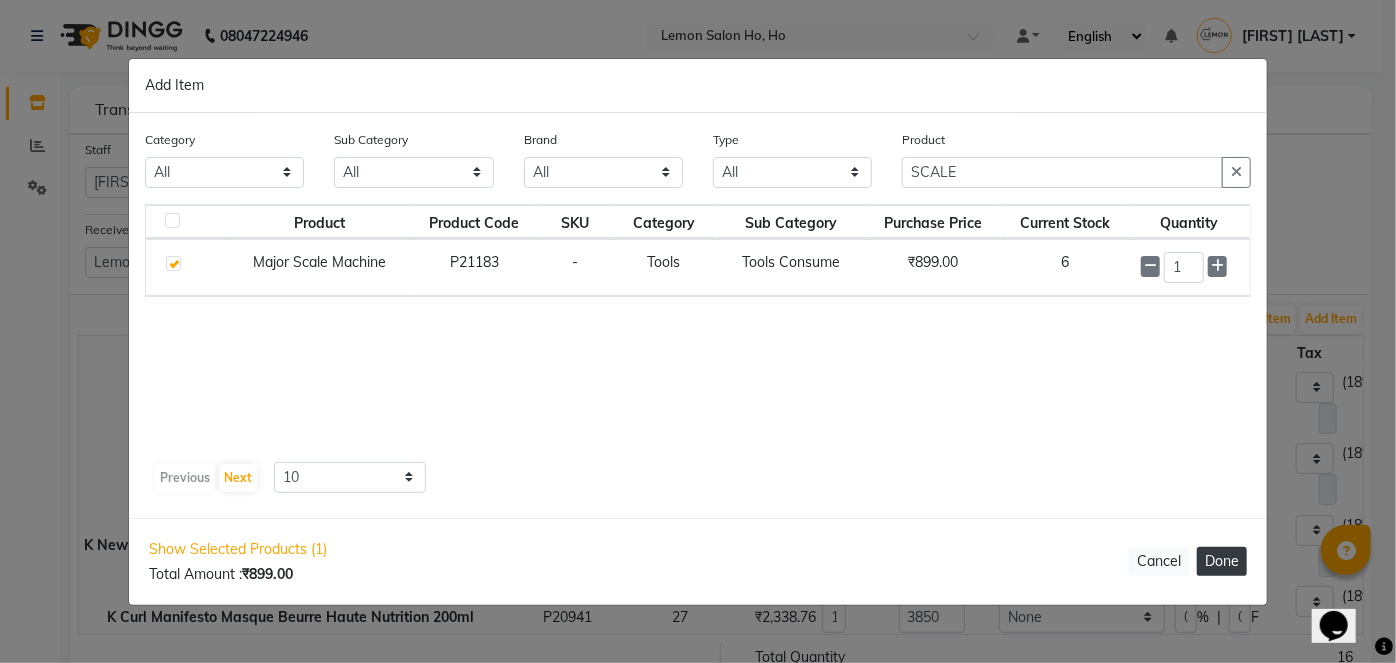 click on "Done" 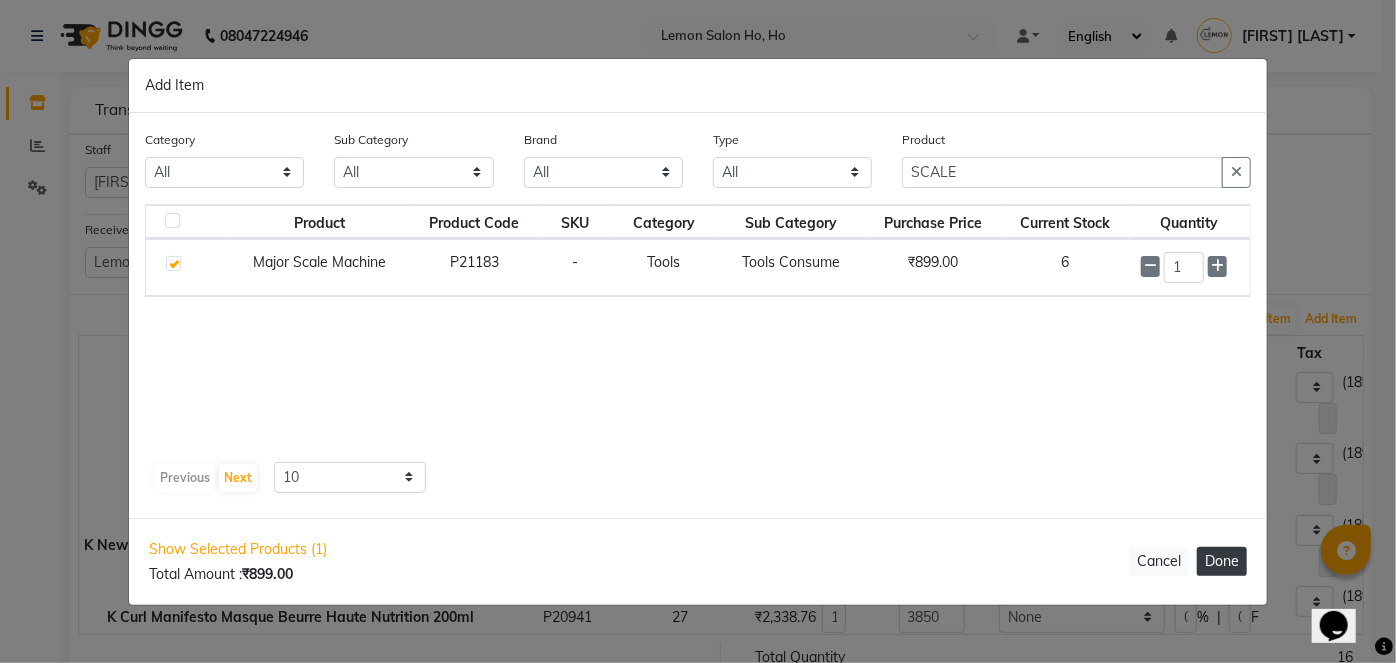 type 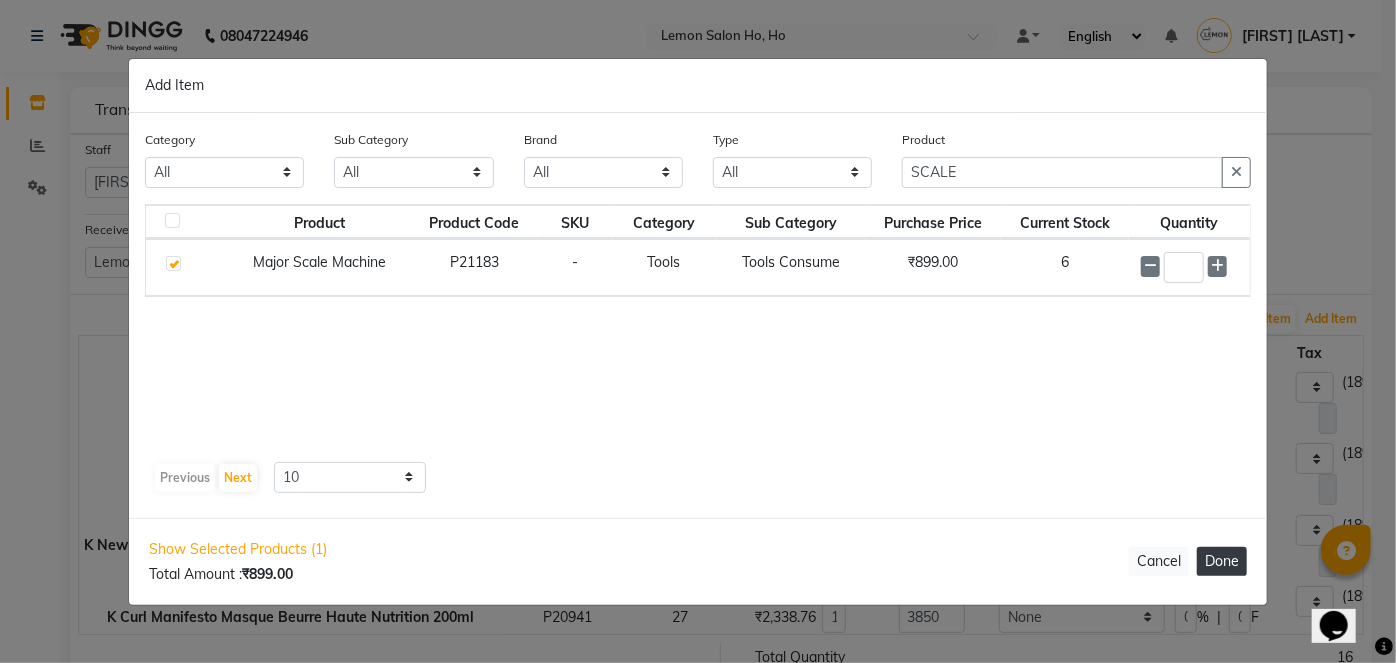 select on "2069" 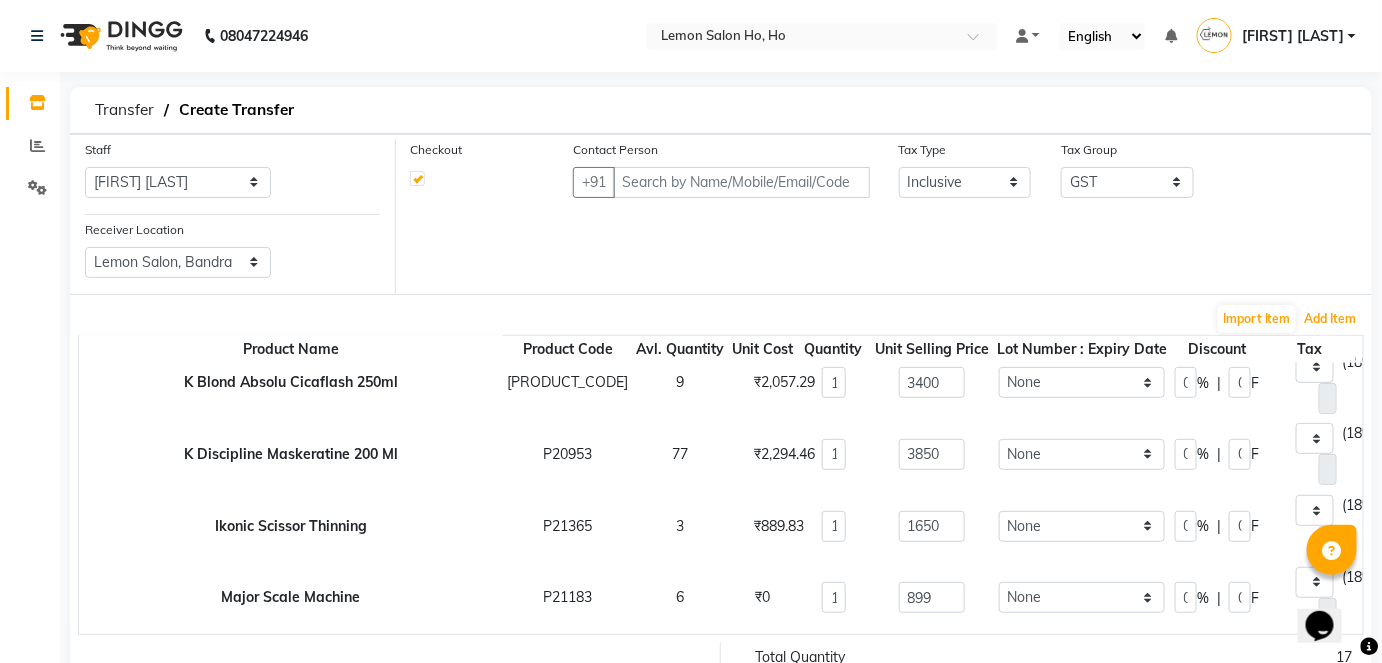 scroll, scrollTop: 0, scrollLeft: 0, axis: both 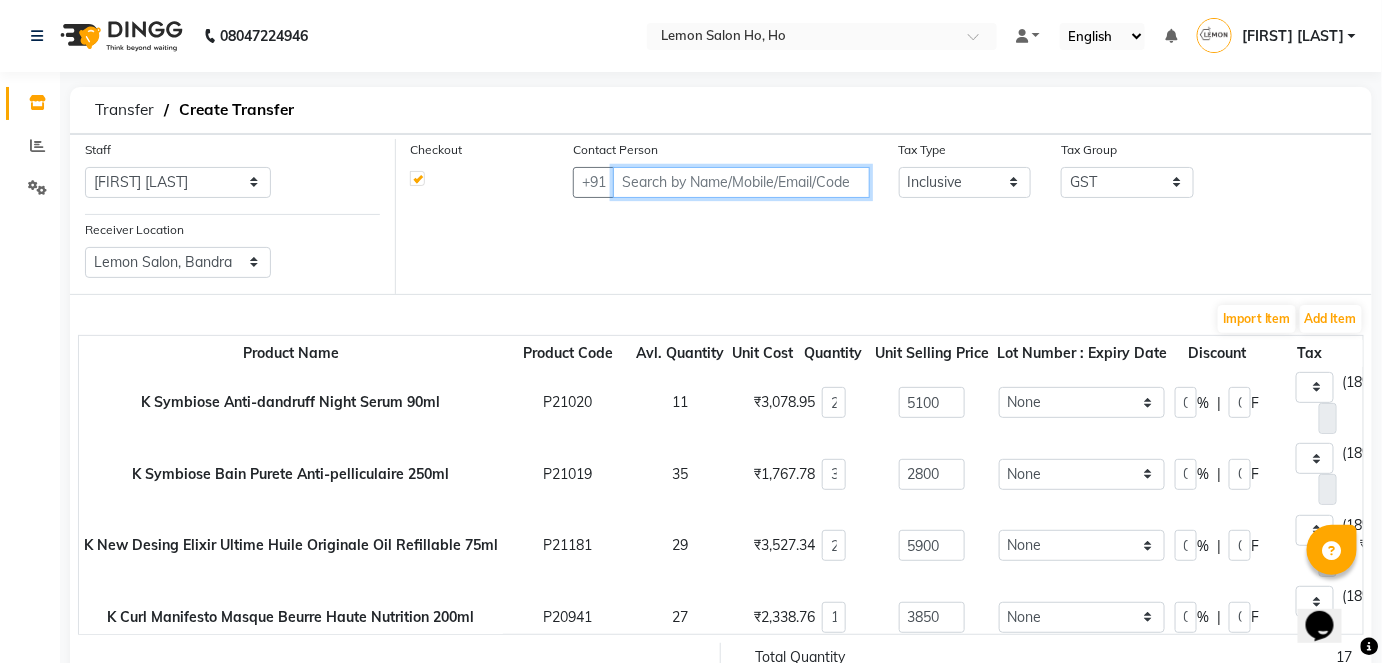 click at bounding box center [741, 182] 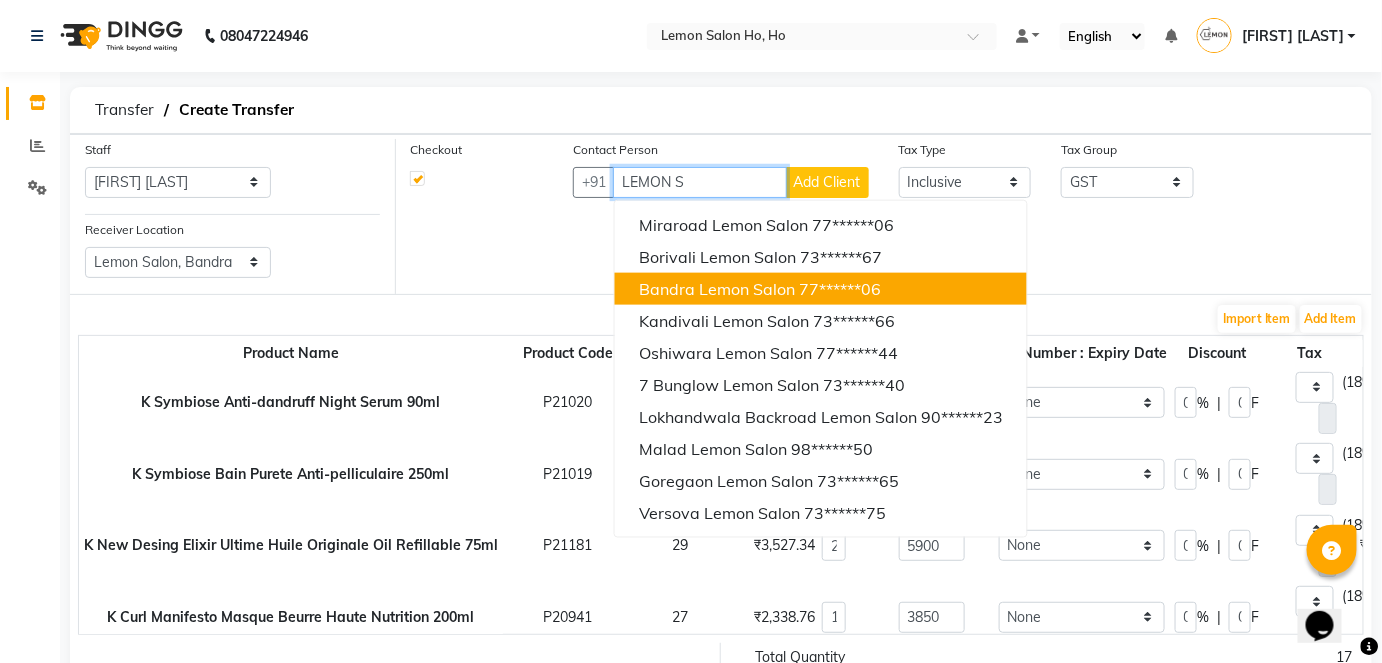 click on "[CITY] [PRODUCT] [PHONE]" at bounding box center (821, 289) 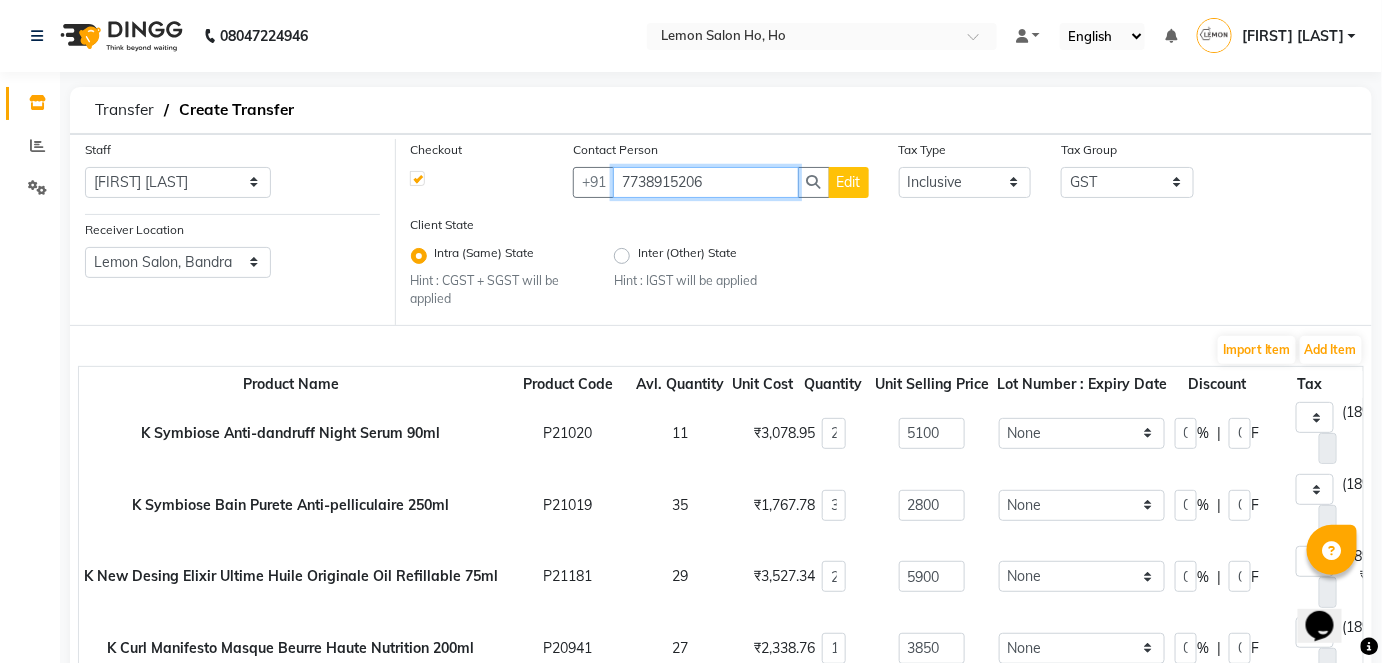 type on "7738915206" 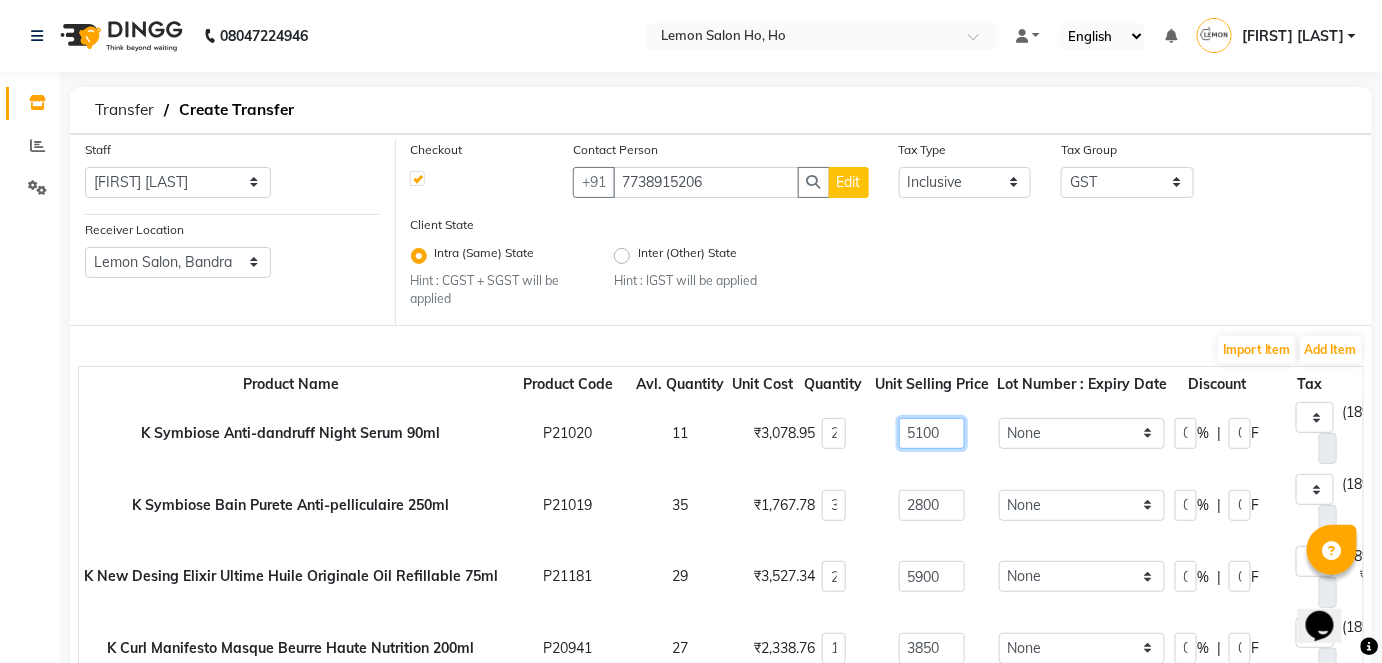 click on "5100" 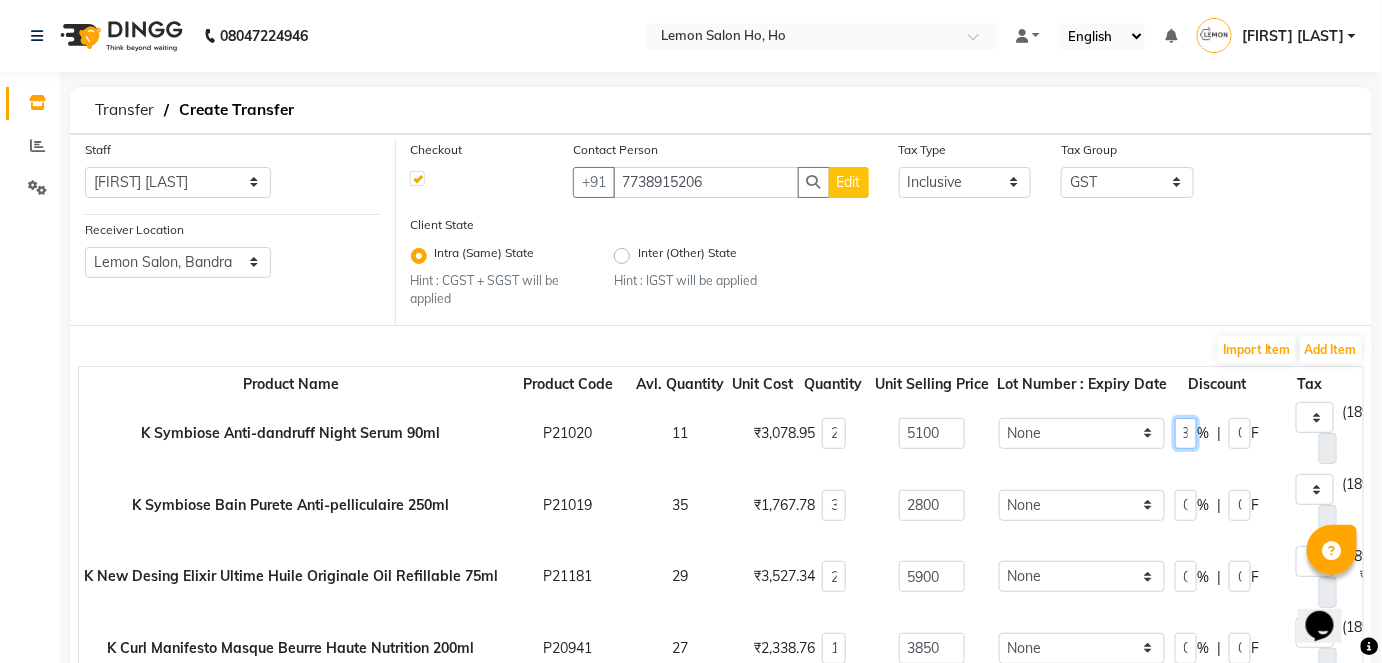 scroll, scrollTop: 0, scrollLeft: 10, axis: horizontal 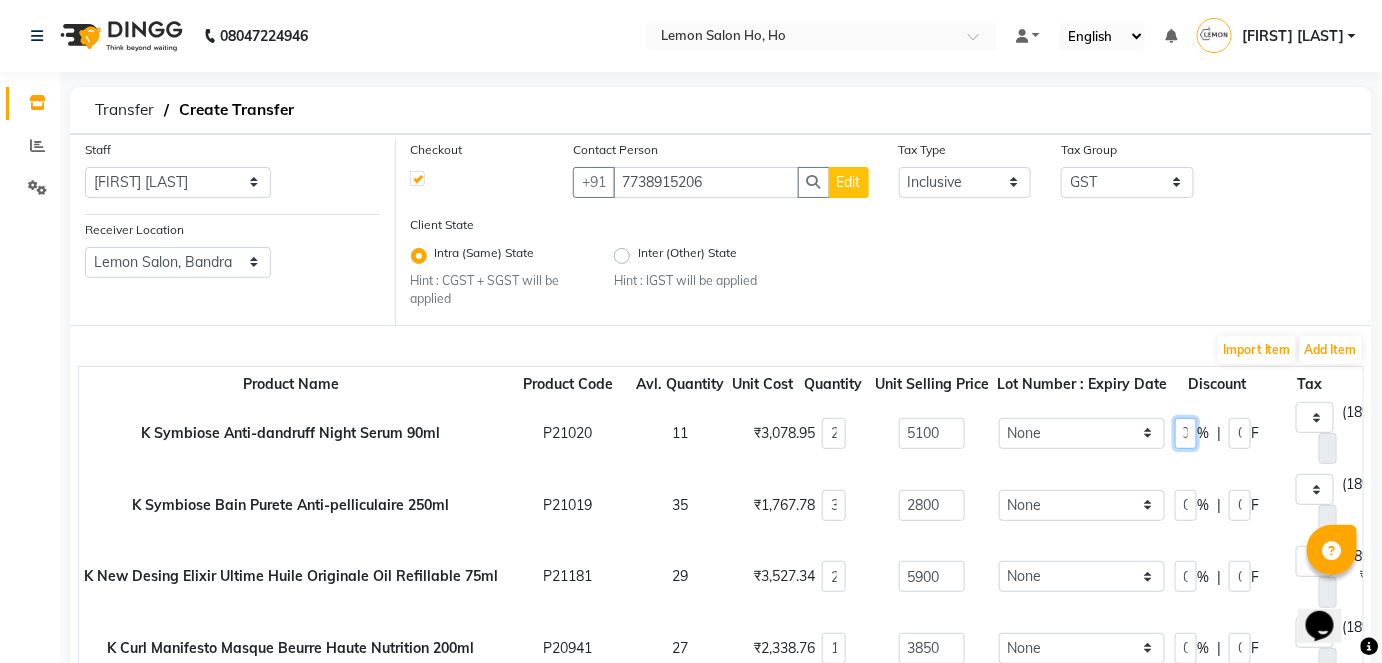 type on "30" 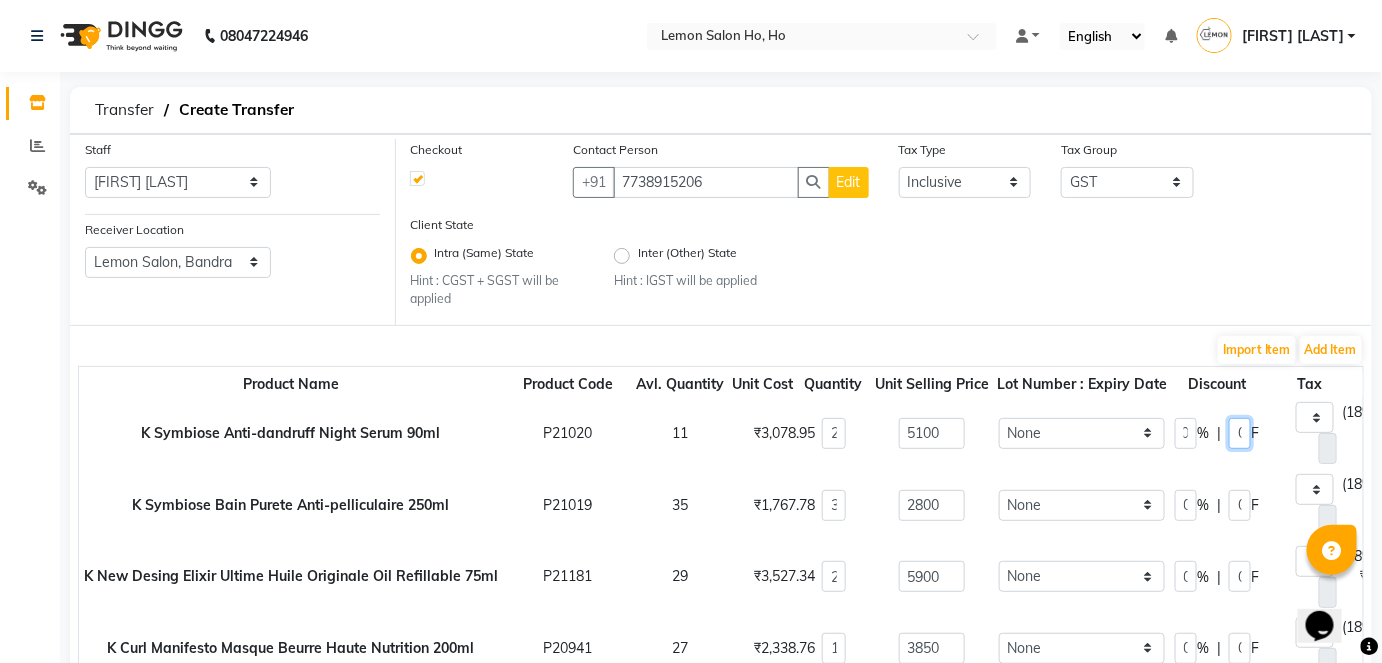 type on "1530" 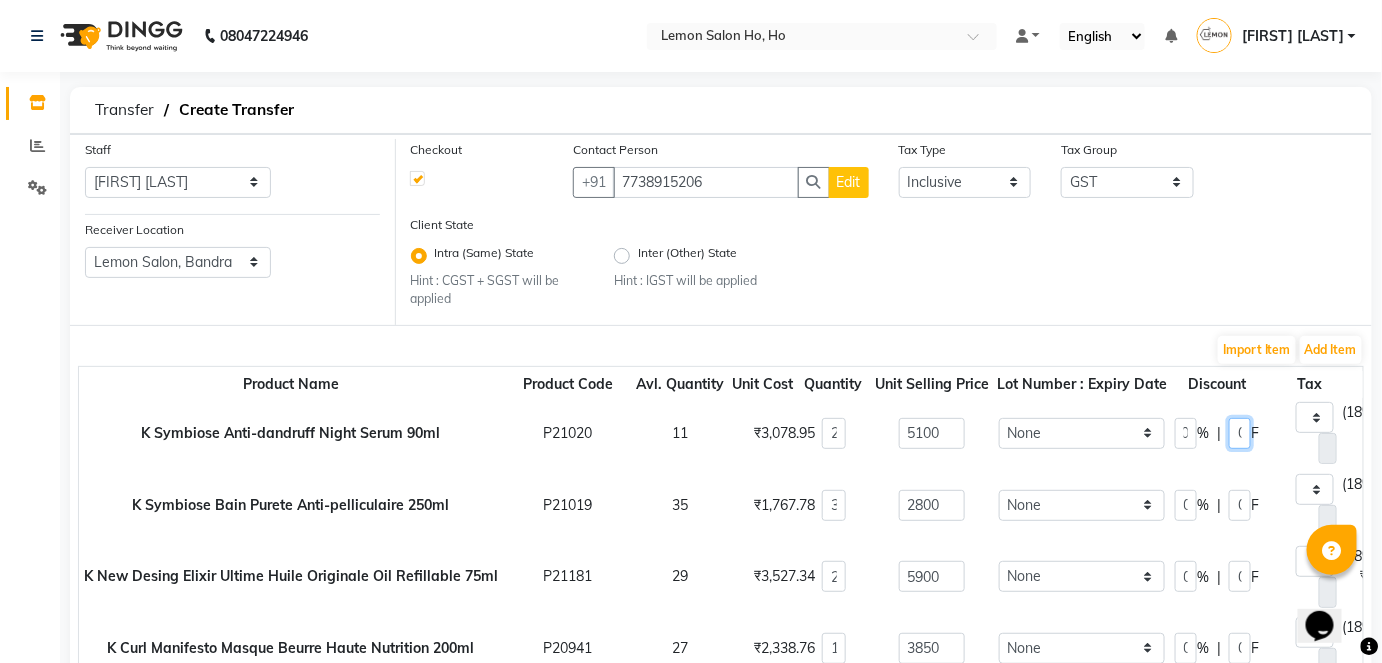 type on "1089.15" 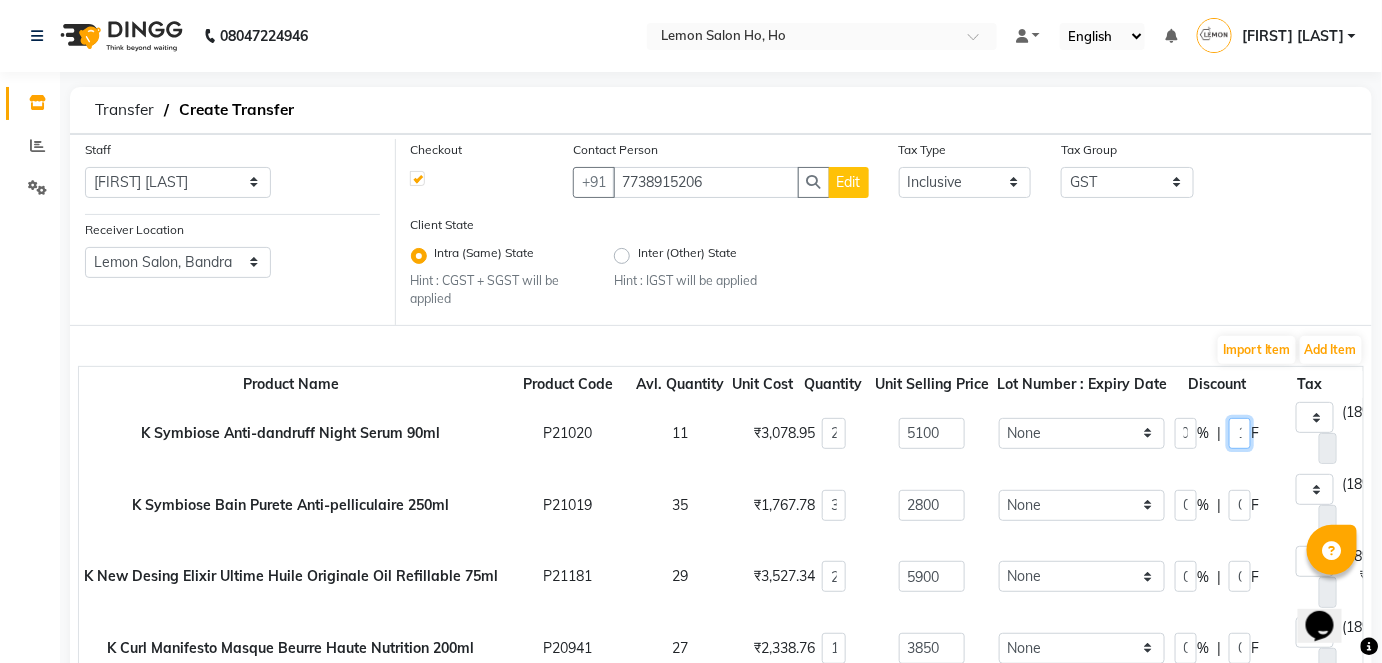 scroll, scrollTop: 0, scrollLeft: 0, axis: both 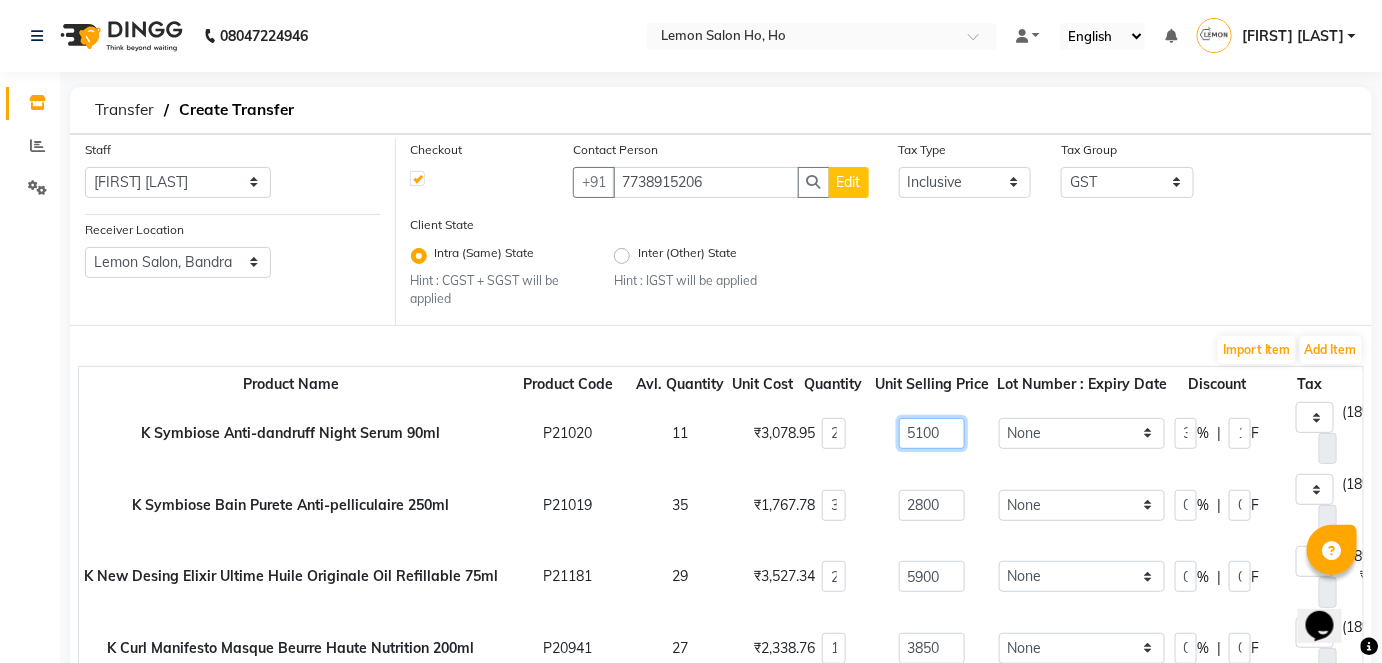 click on "5100" 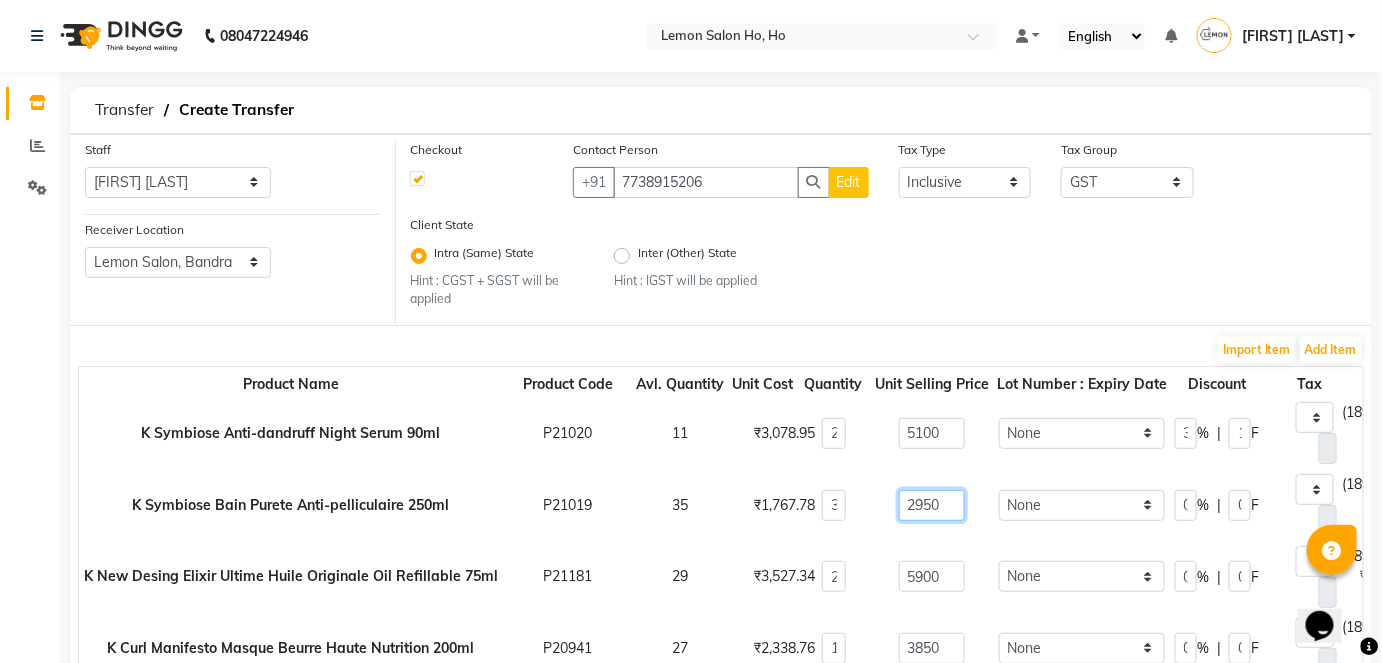 type on "2950" 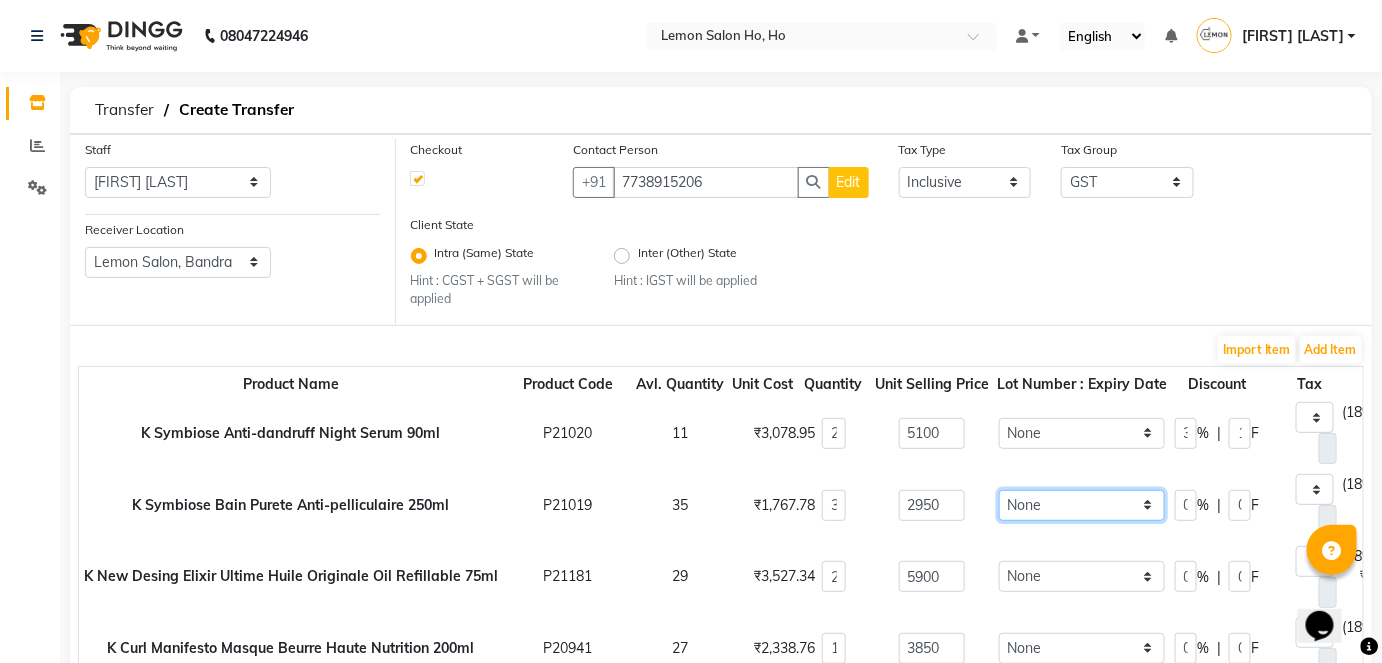 type on "1350" 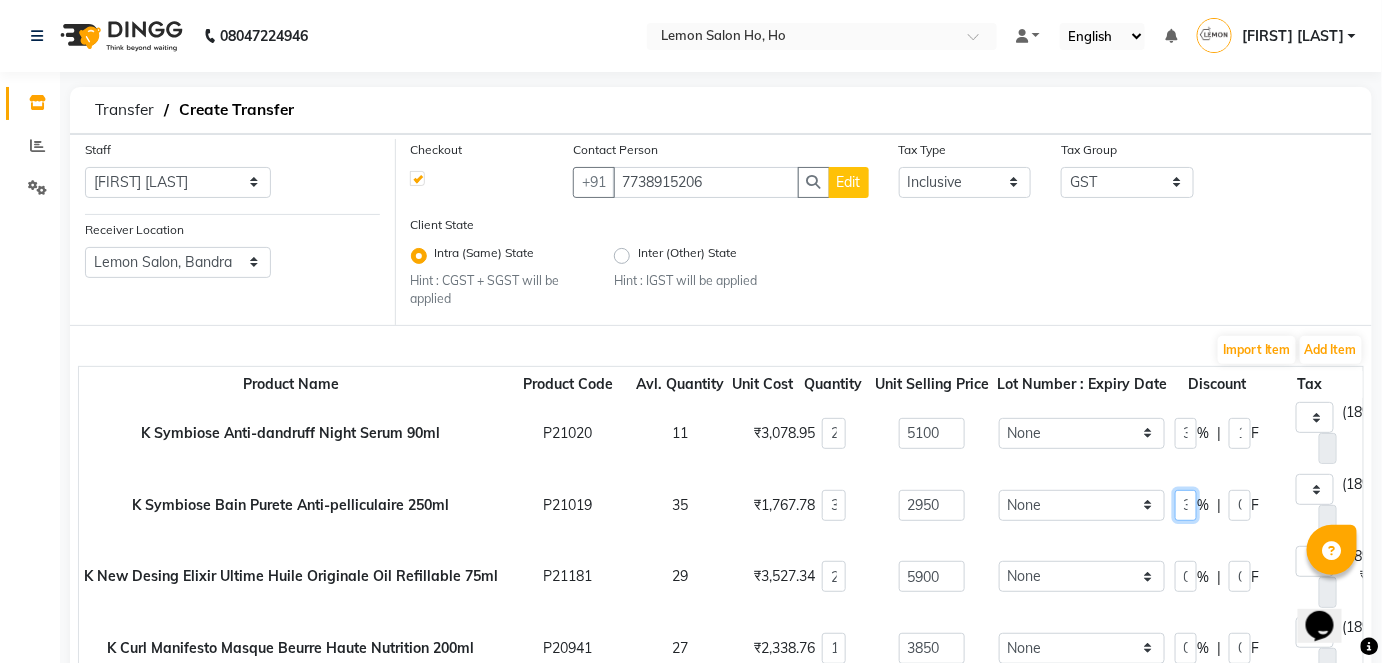 scroll, scrollTop: 0, scrollLeft: 10, axis: horizontal 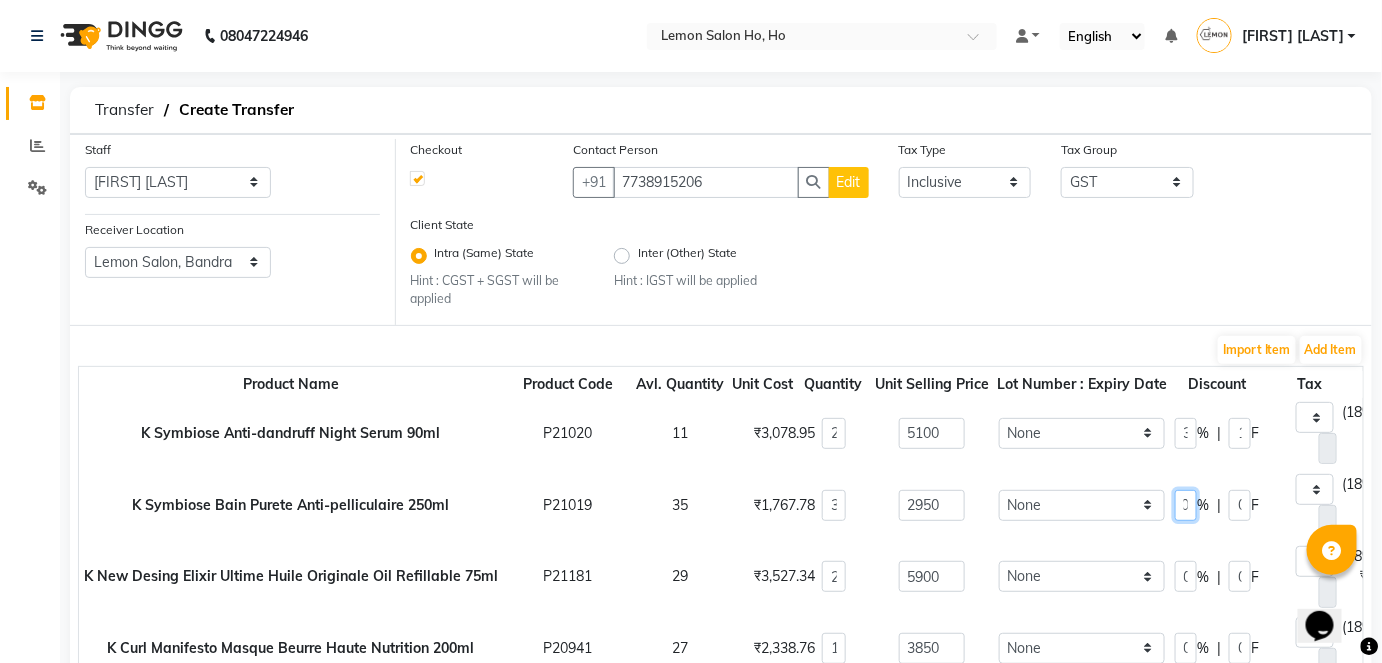 type on "30" 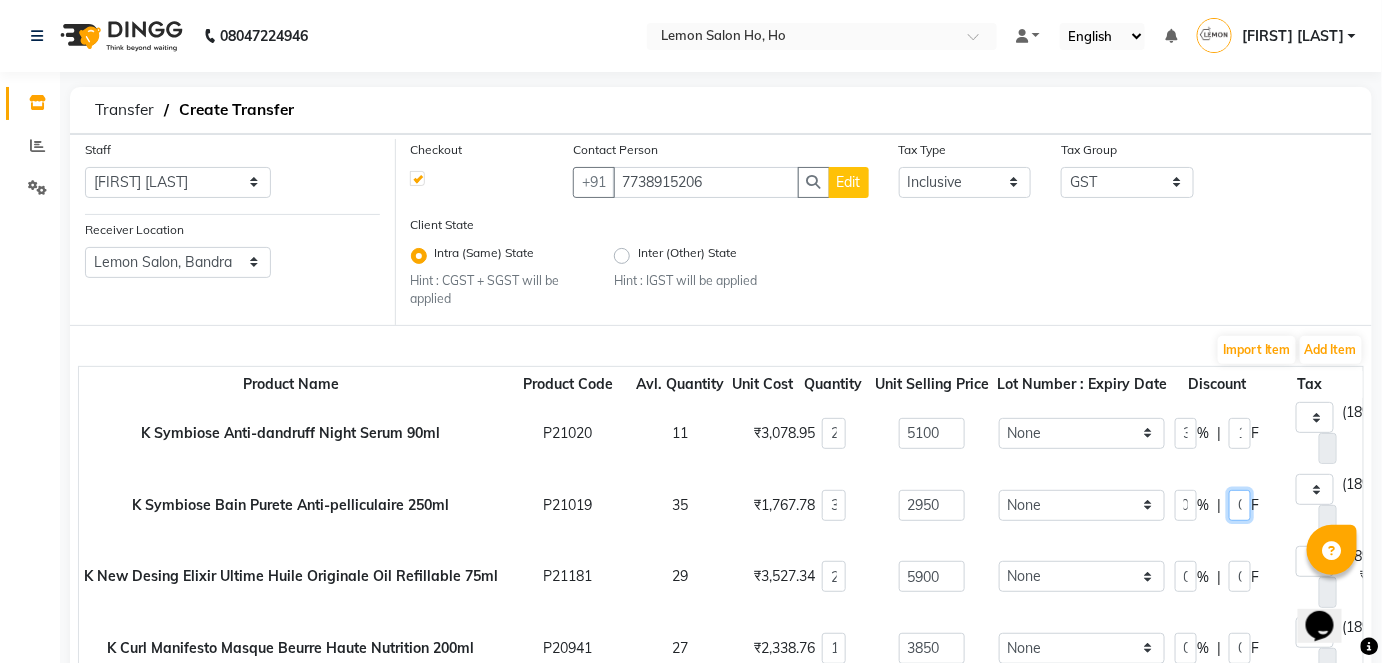 type on "885" 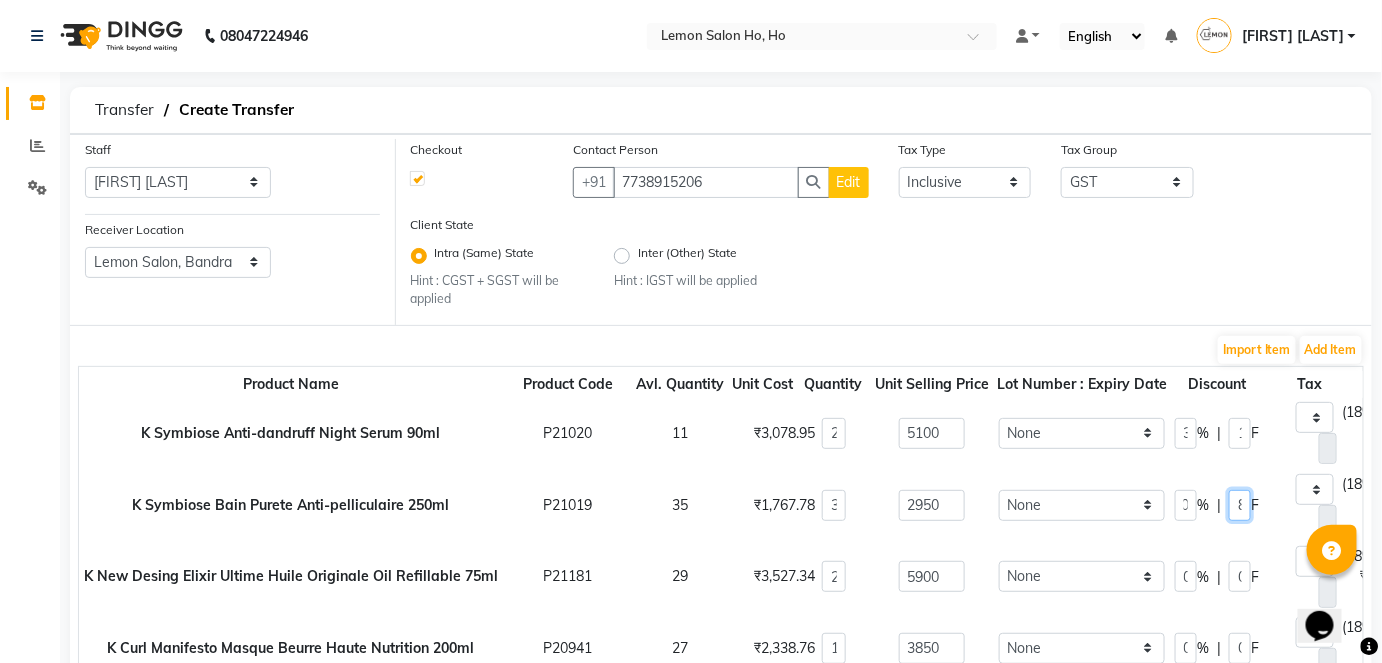 scroll, scrollTop: 0, scrollLeft: 0, axis: both 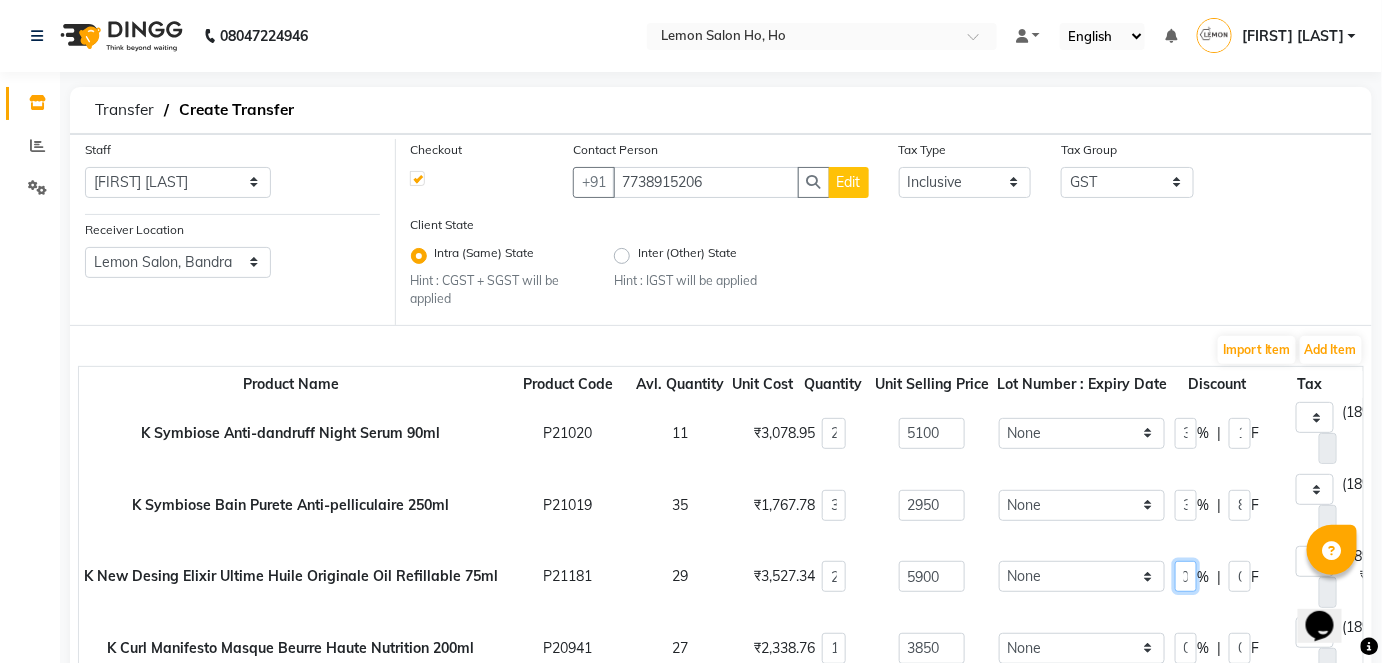 type on "30" 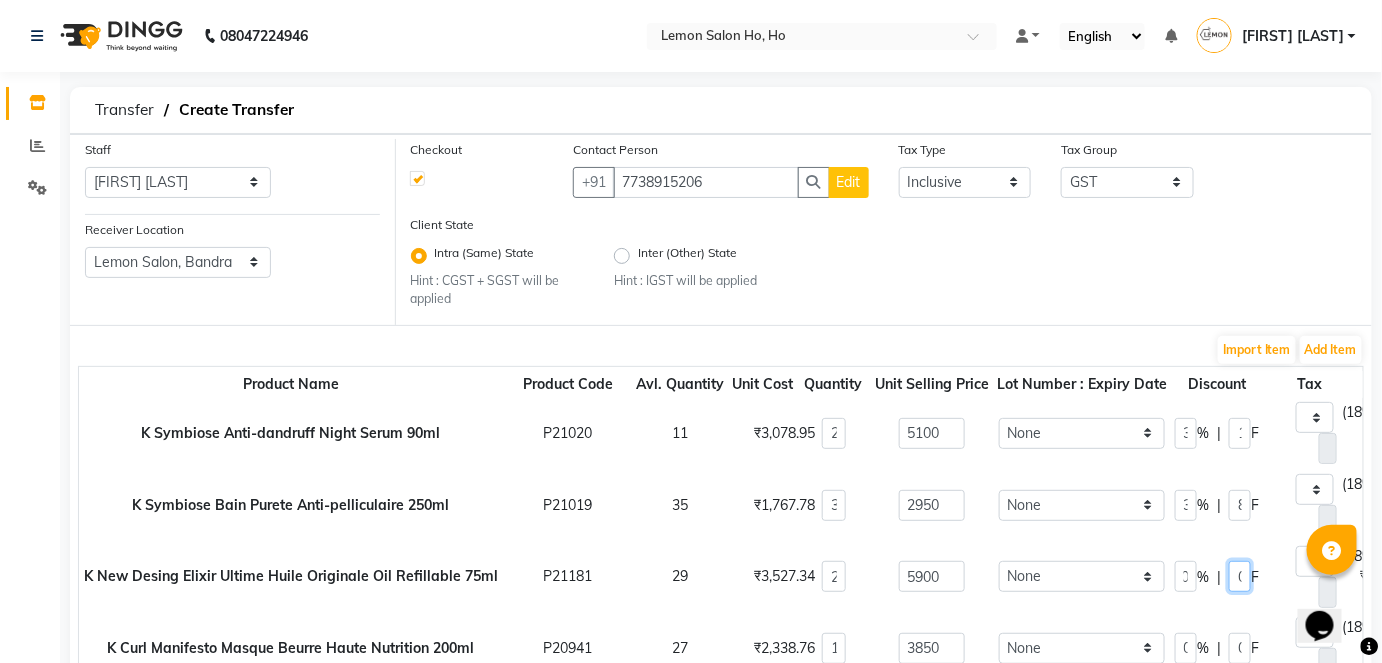 type on "1770" 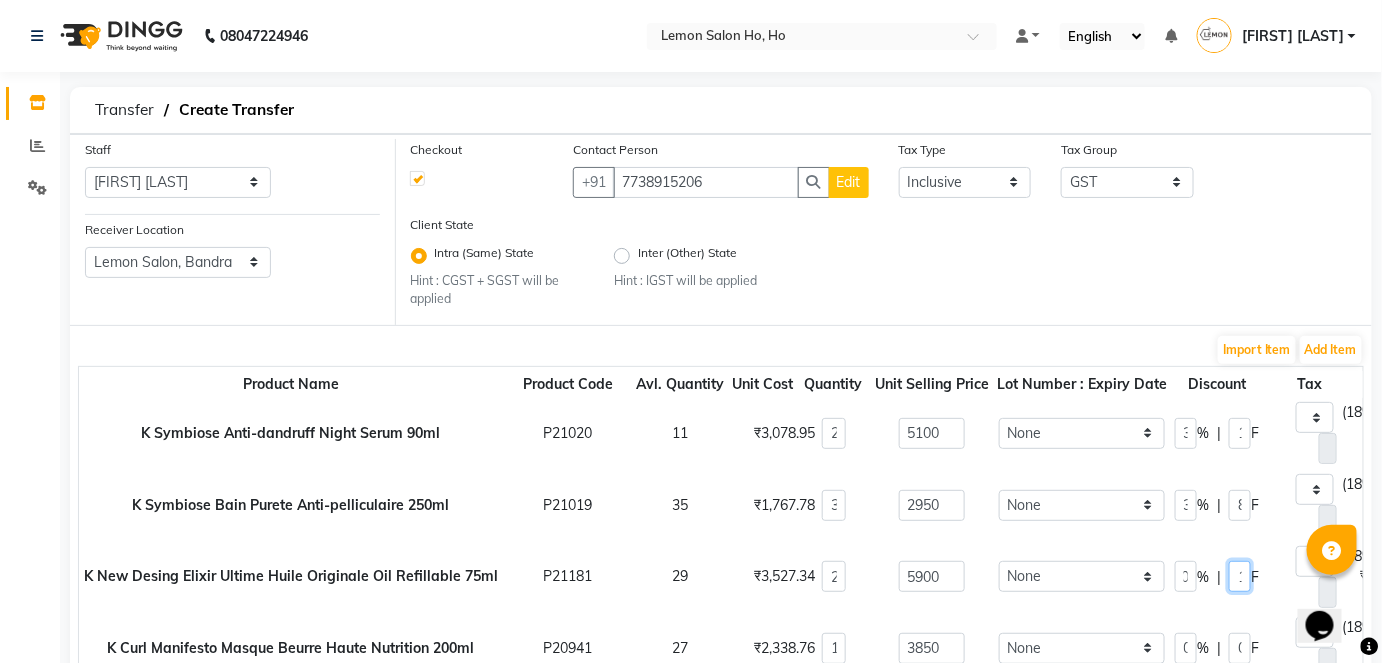 scroll, scrollTop: 0, scrollLeft: 0, axis: both 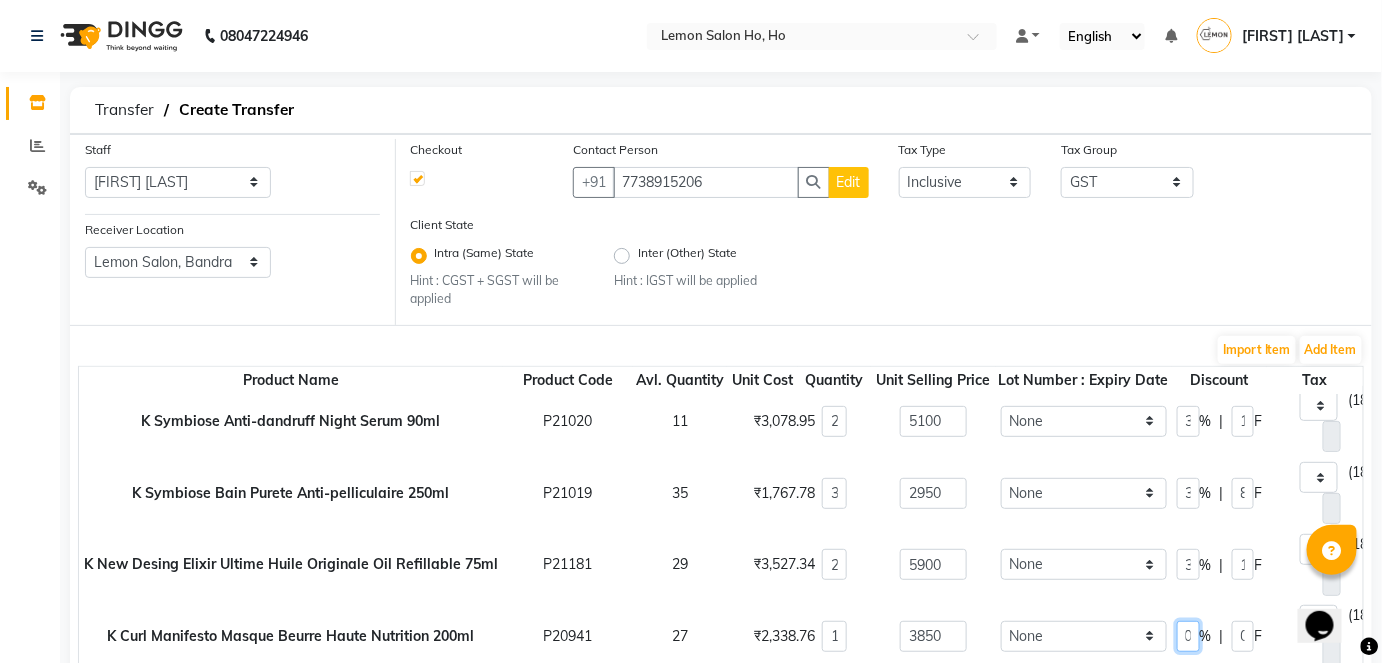 type on "30" 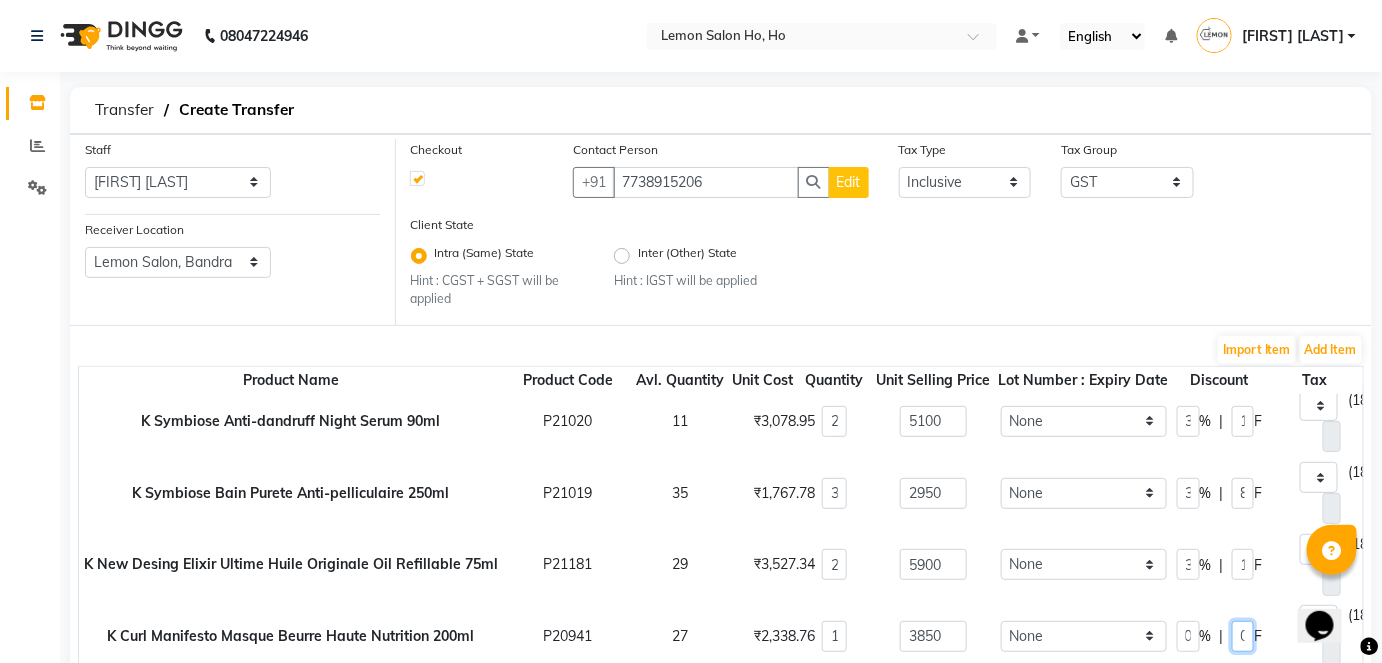 type on "1155" 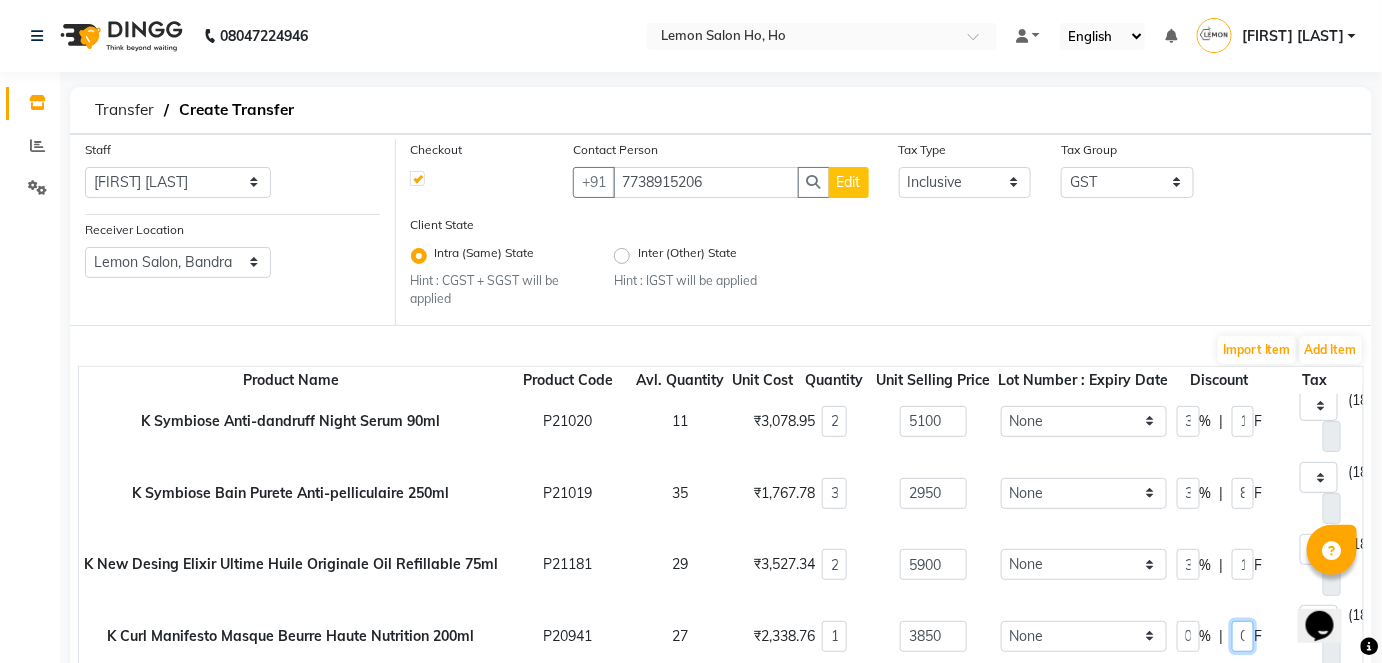 type on "411.1" 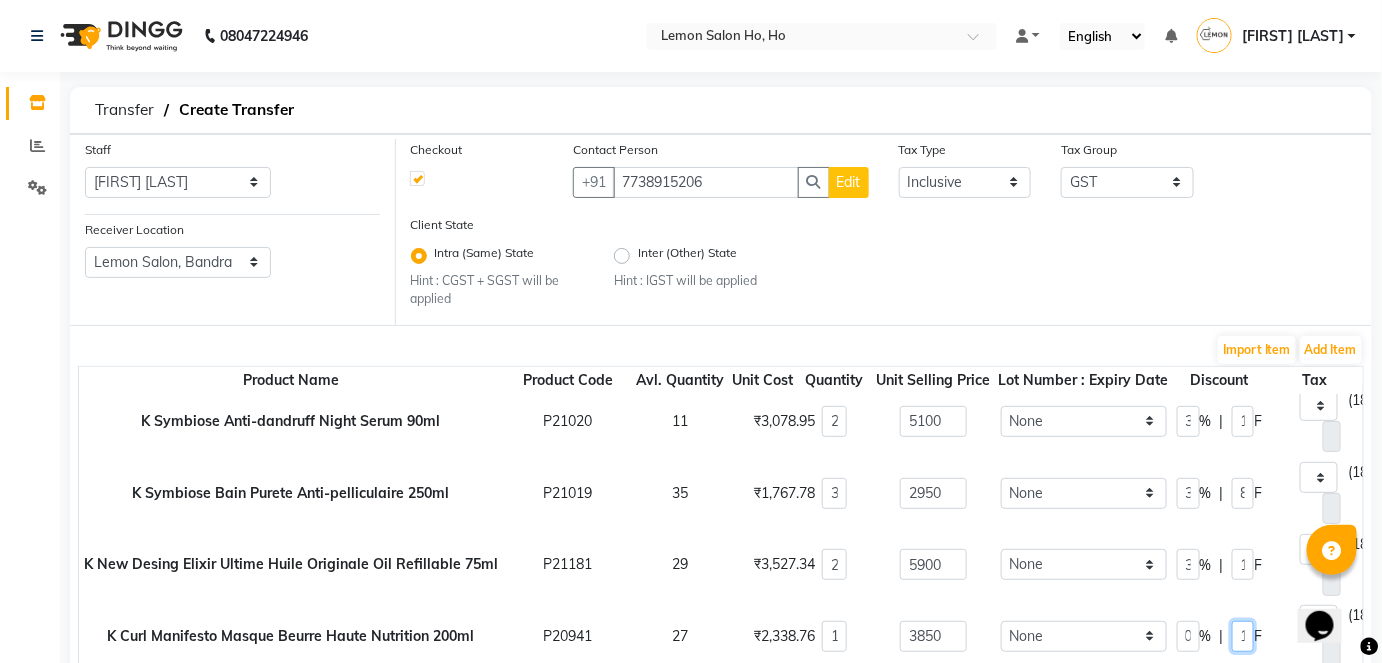 scroll, scrollTop: 0, scrollLeft: 0, axis: both 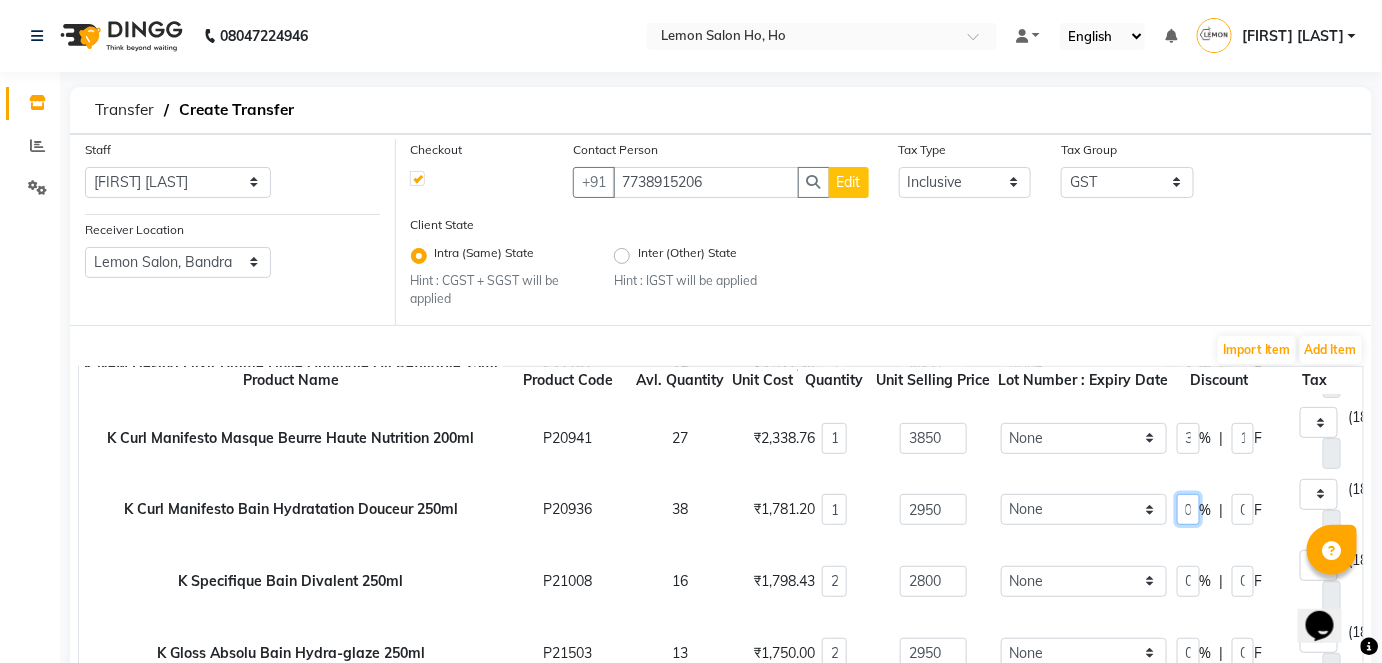 type on "30" 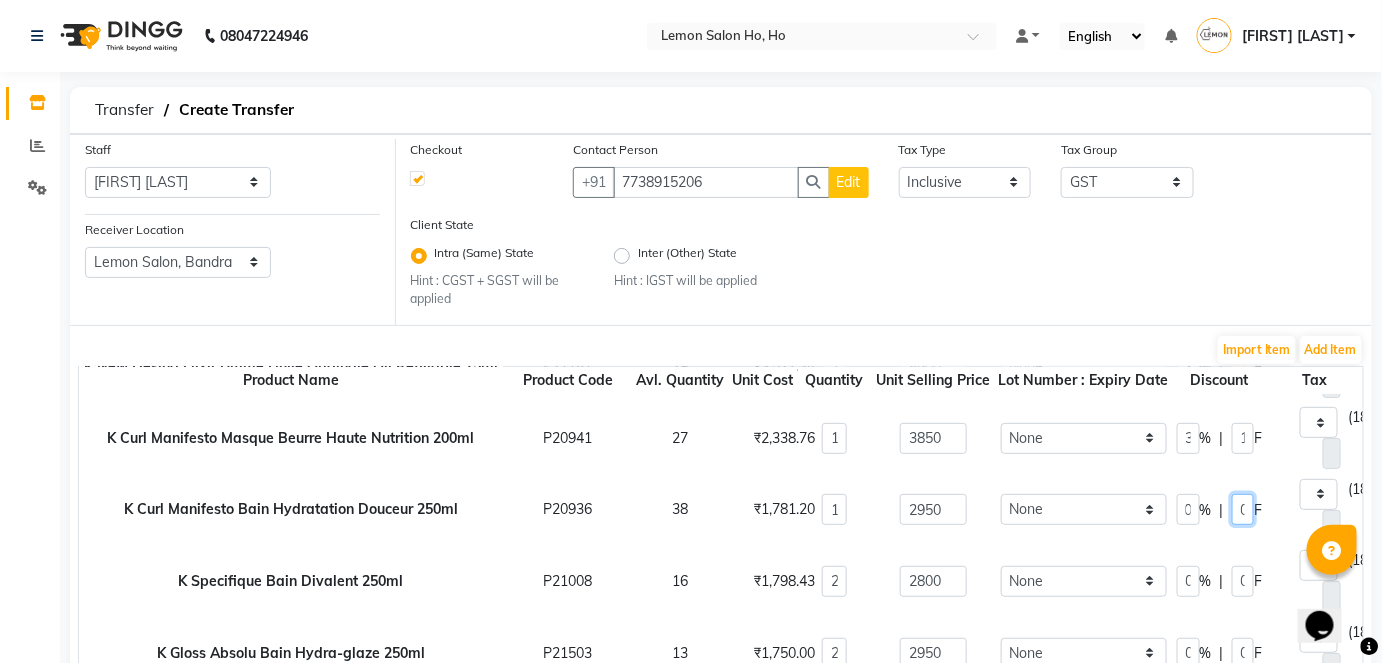type on "885" 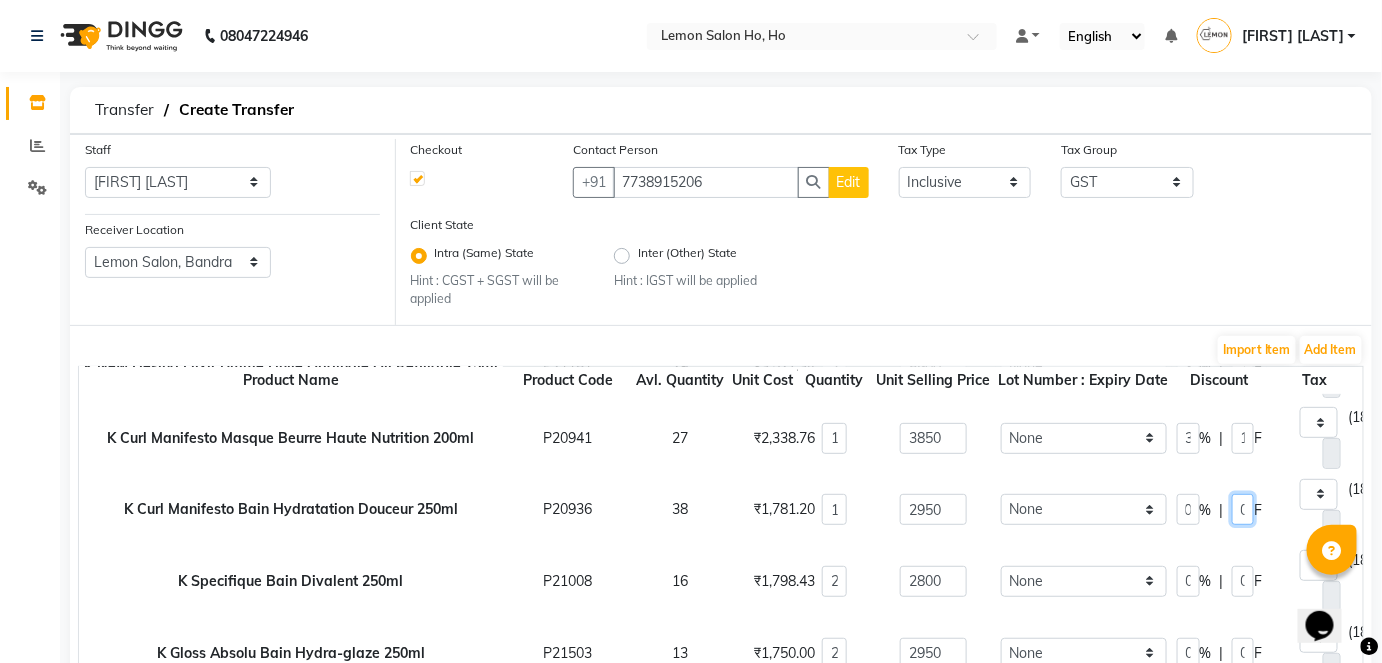 type on "315" 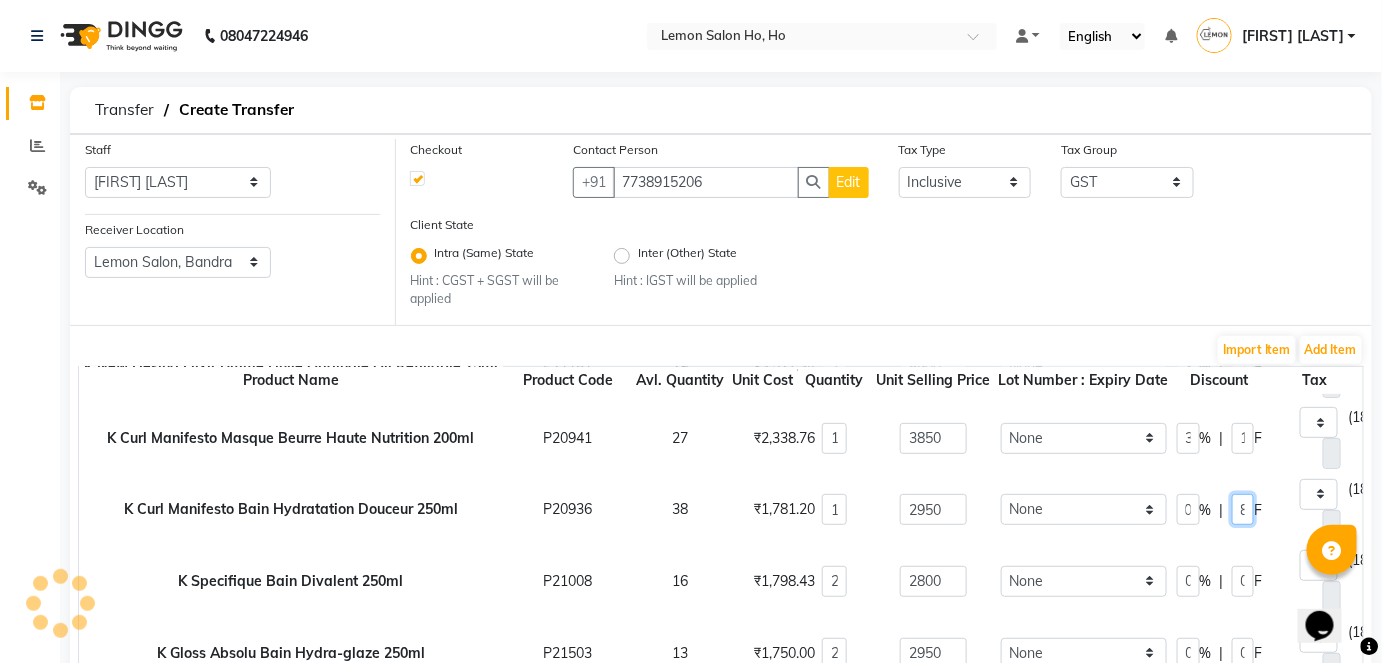 scroll, scrollTop: 0, scrollLeft: 0, axis: both 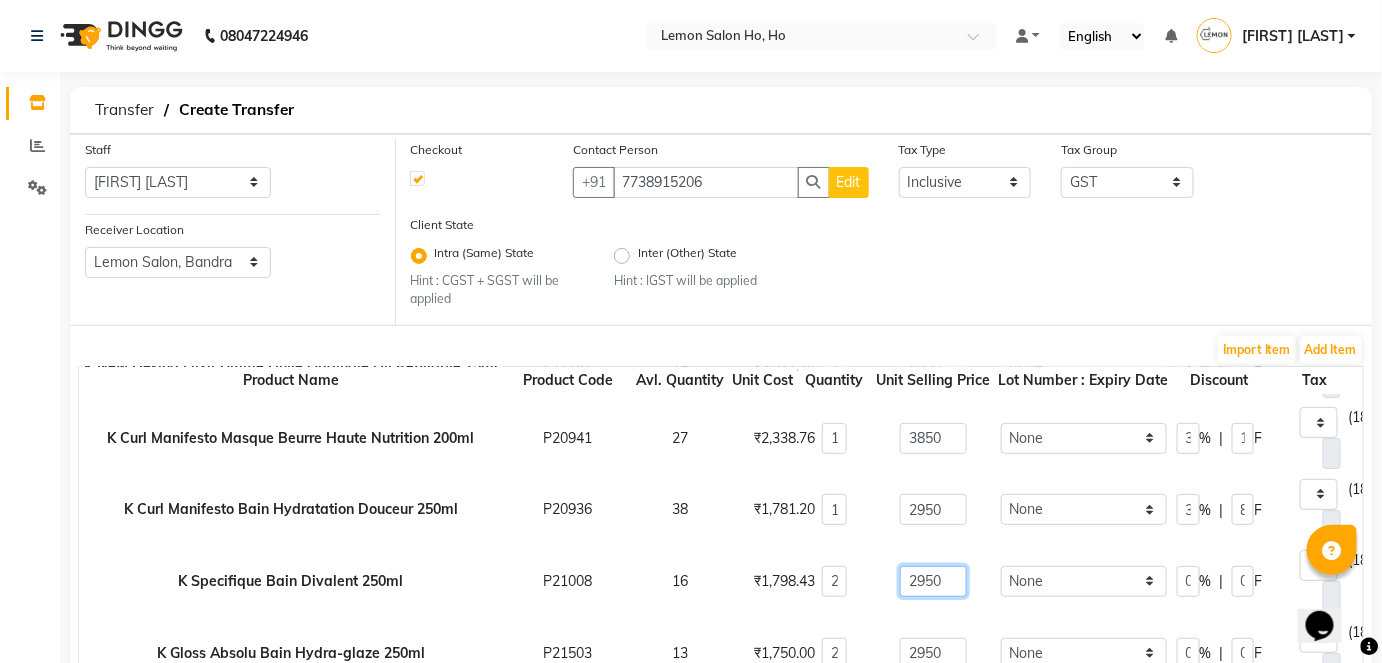 type on "2950" 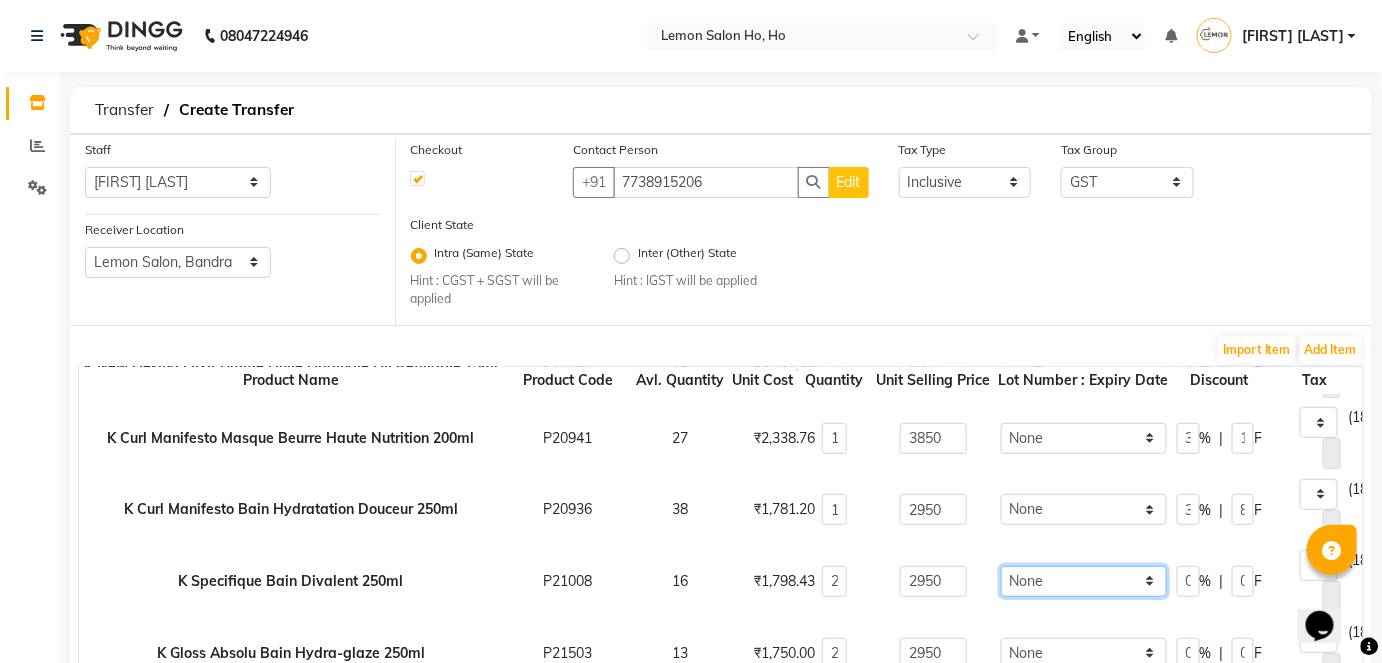 type on "900" 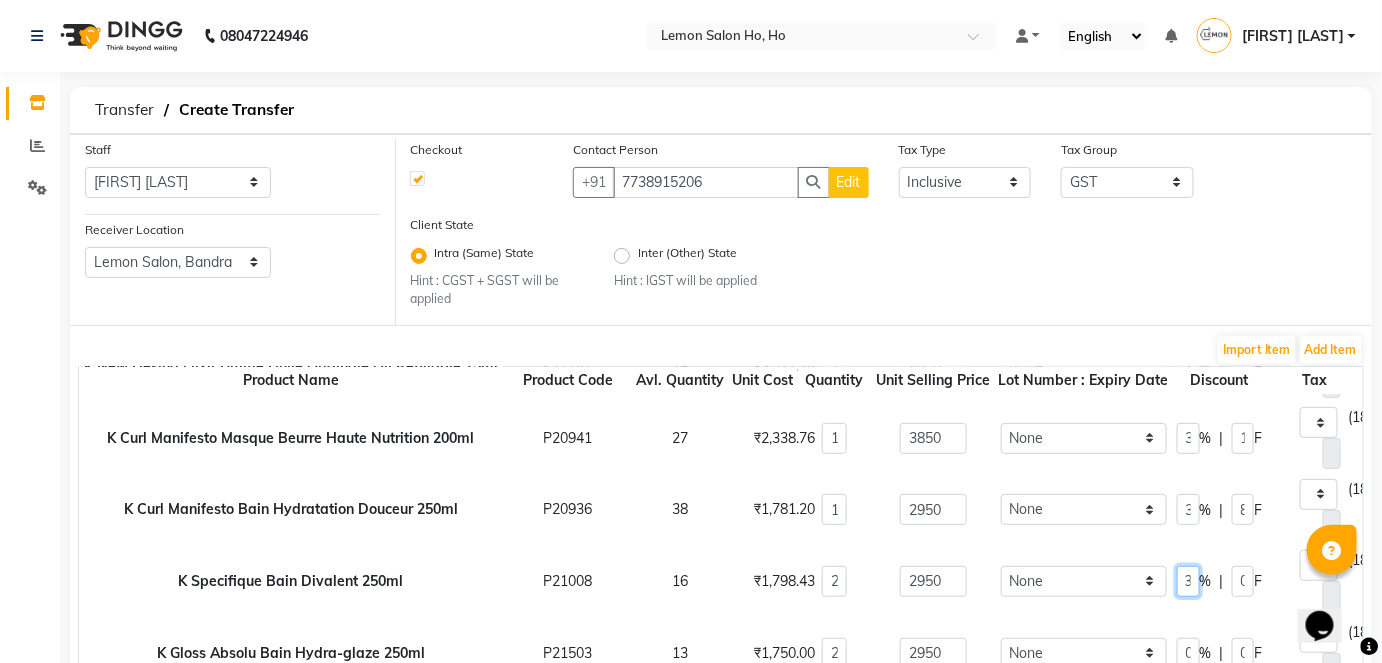 scroll, scrollTop: 0, scrollLeft: 9, axis: horizontal 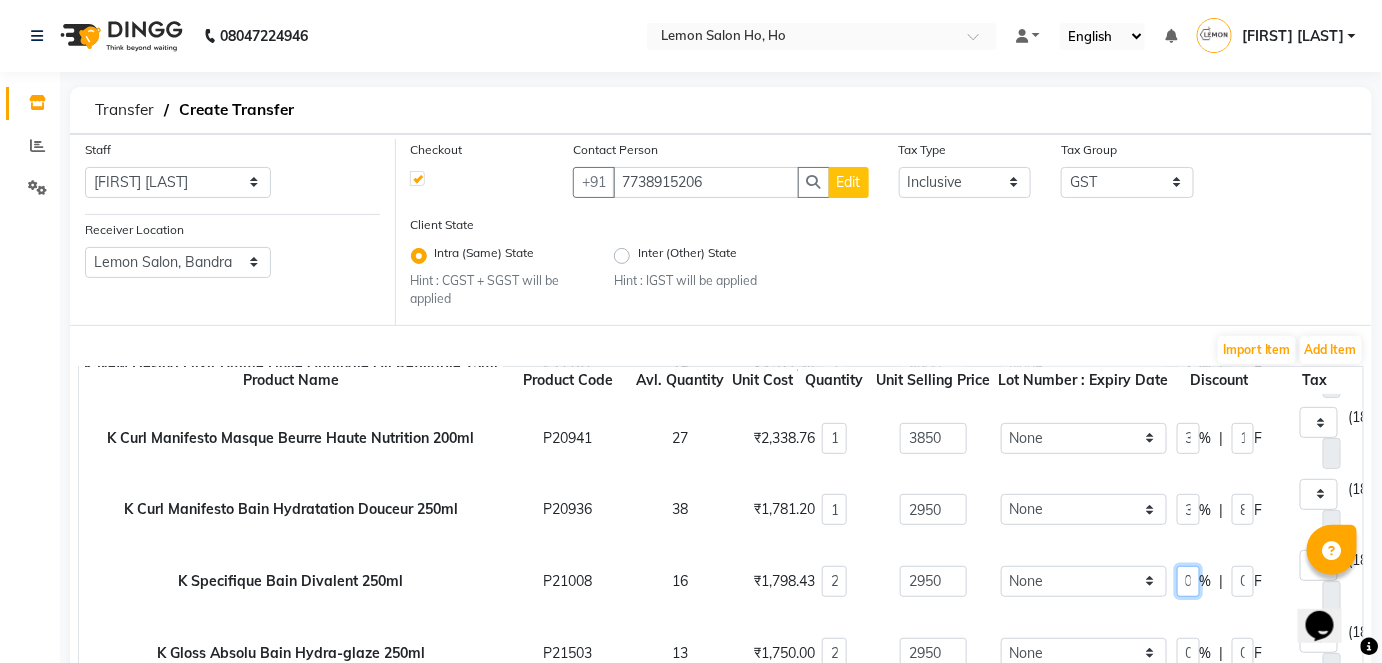 type on "30" 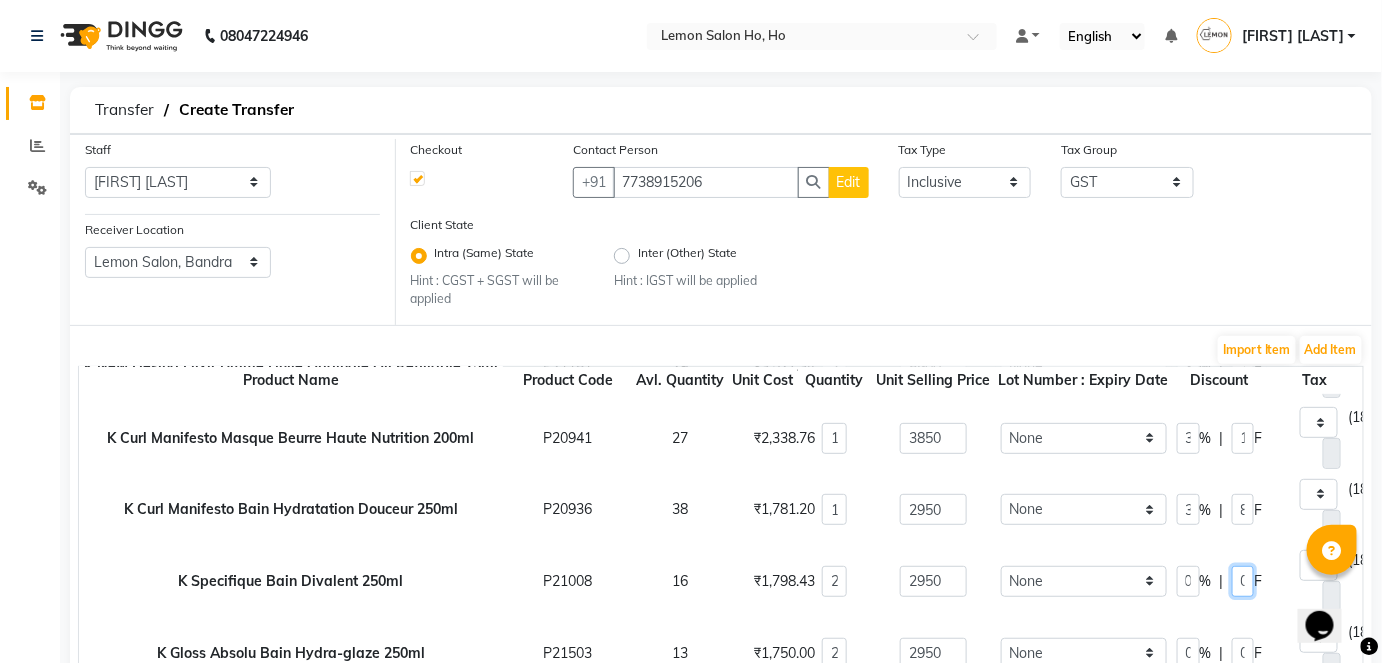 type on "885" 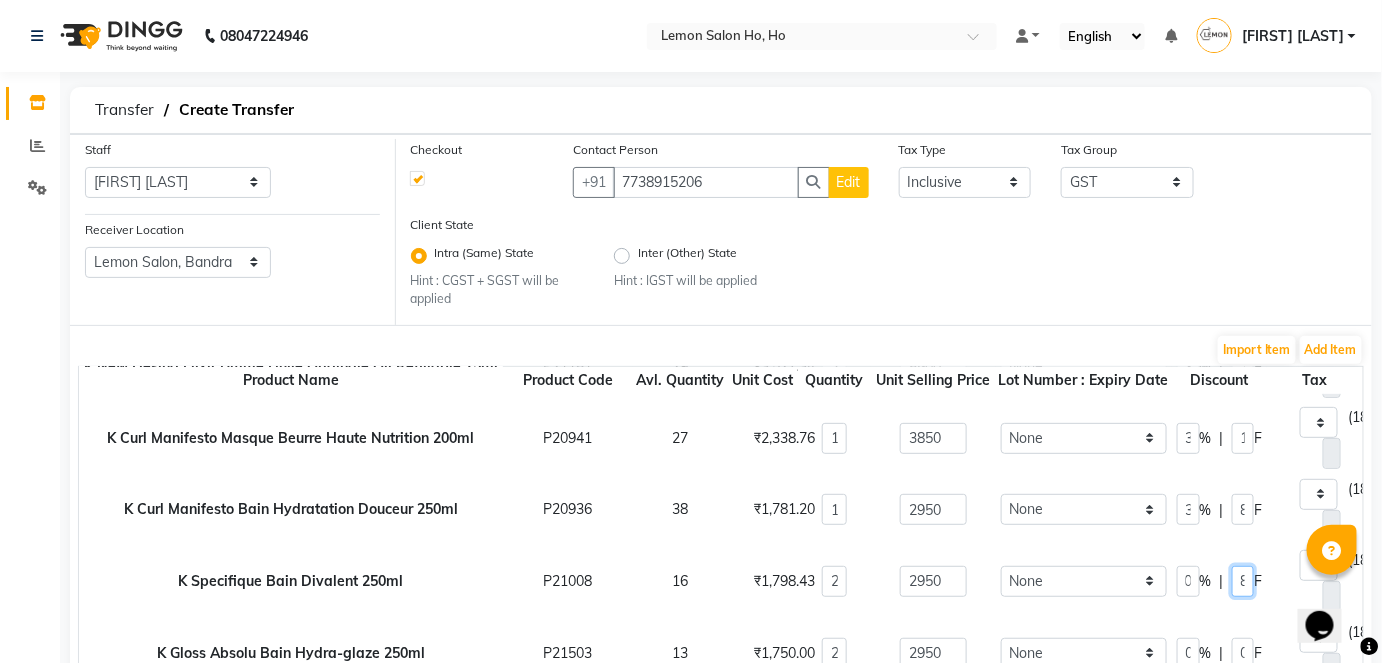scroll, scrollTop: 0, scrollLeft: 0, axis: both 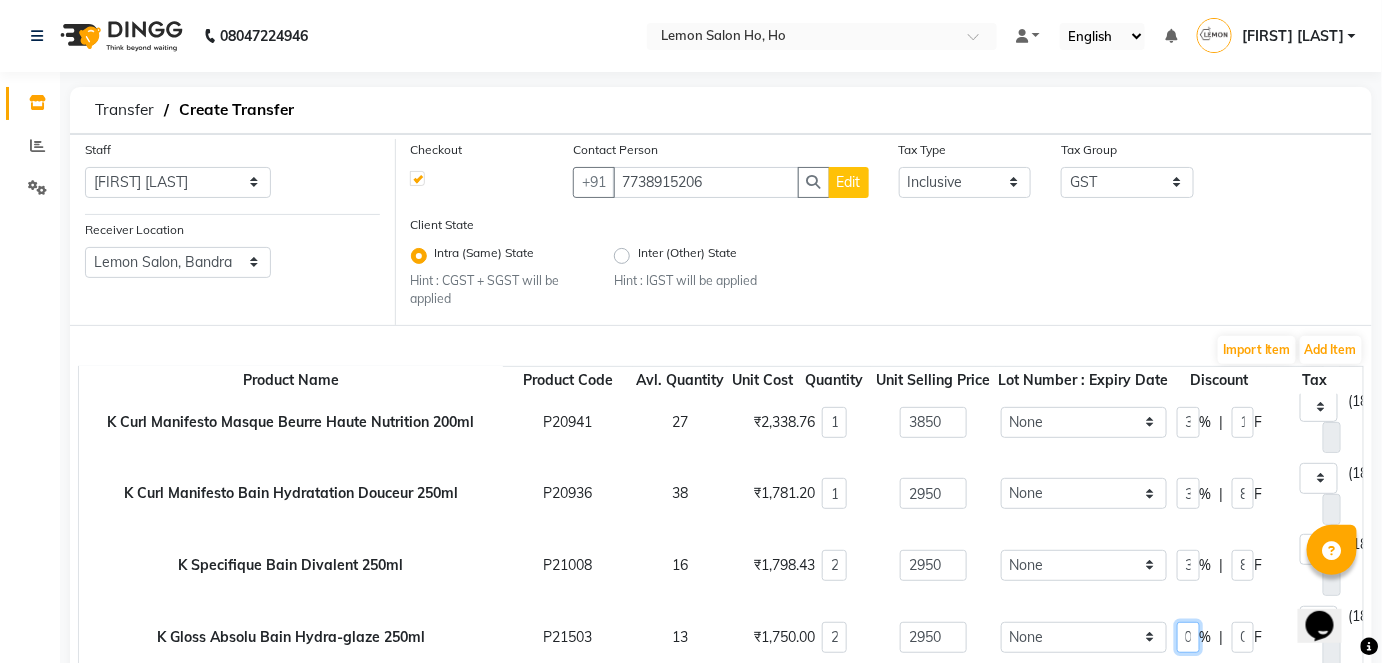type on "30" 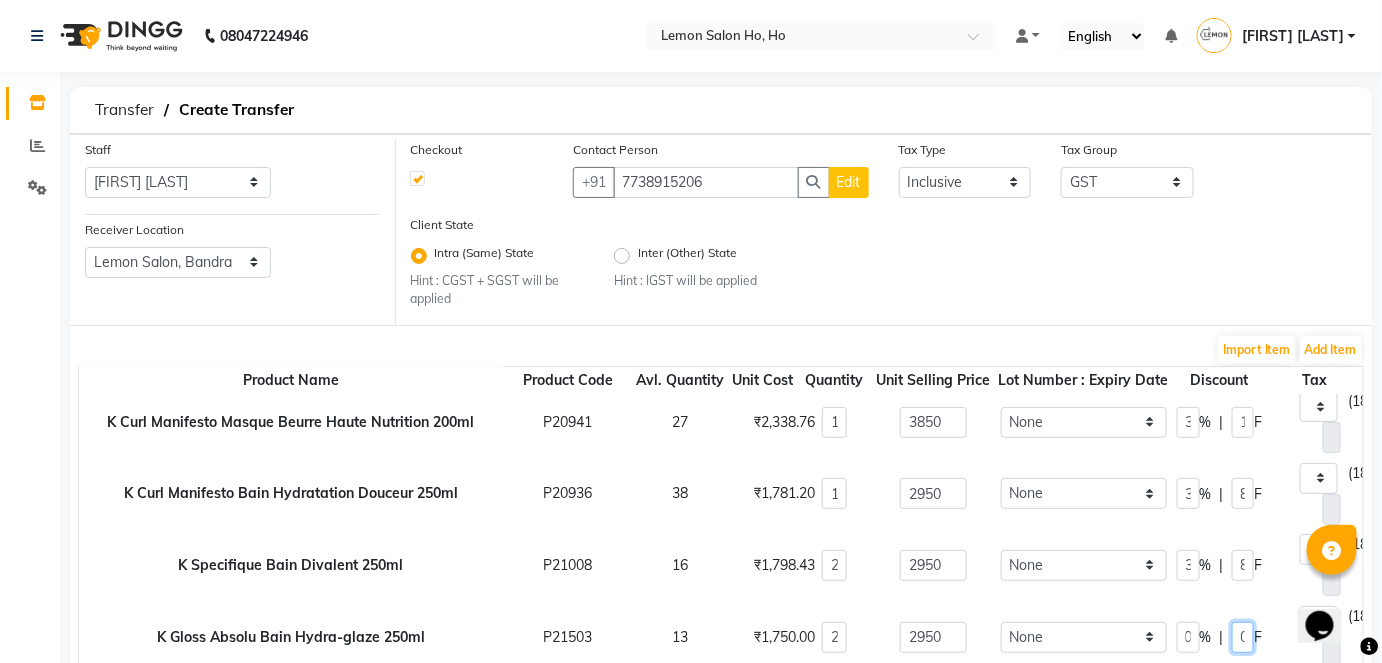 type on "885" 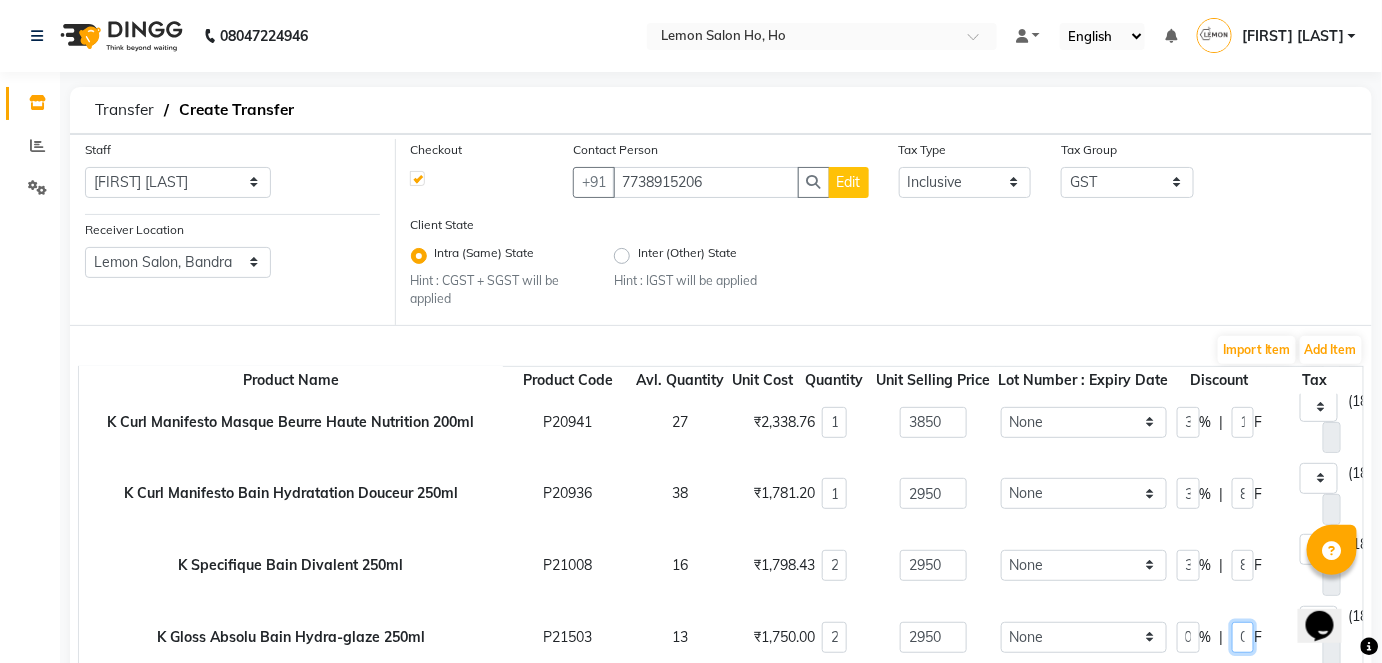 type on "630" 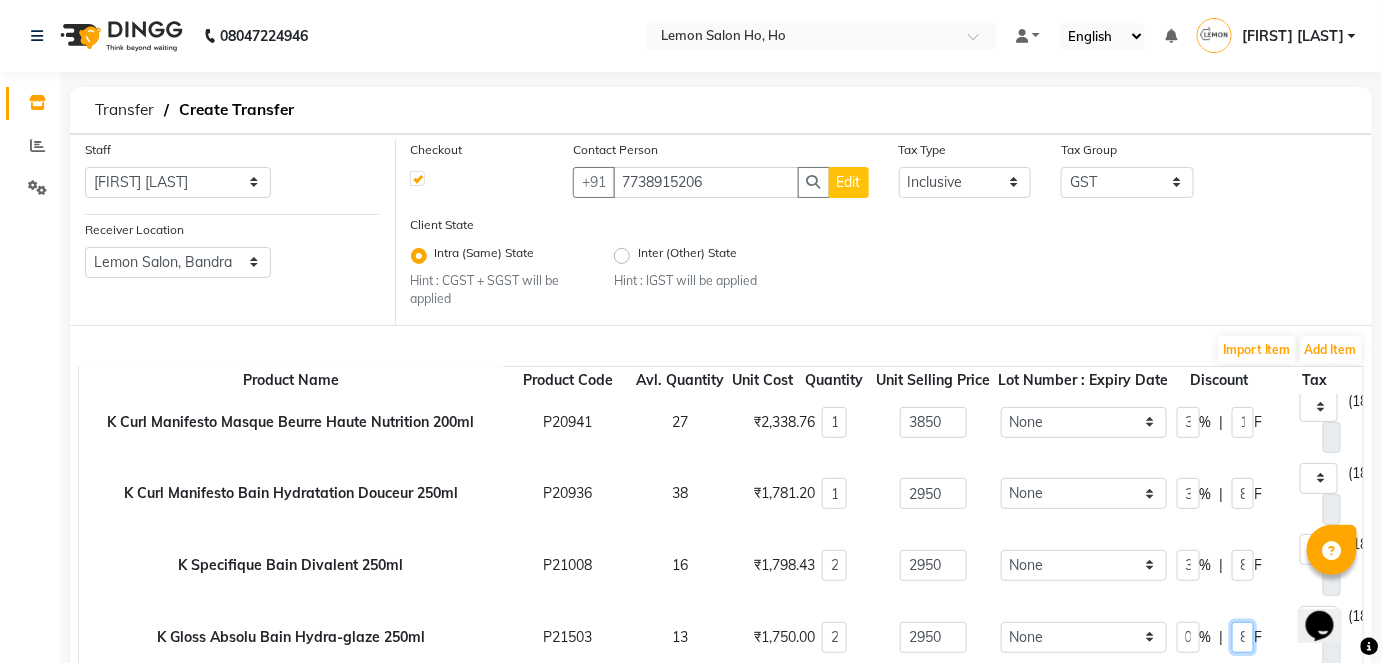 scroll, scrollTop: 0, scrollLeft: 0, axis: both 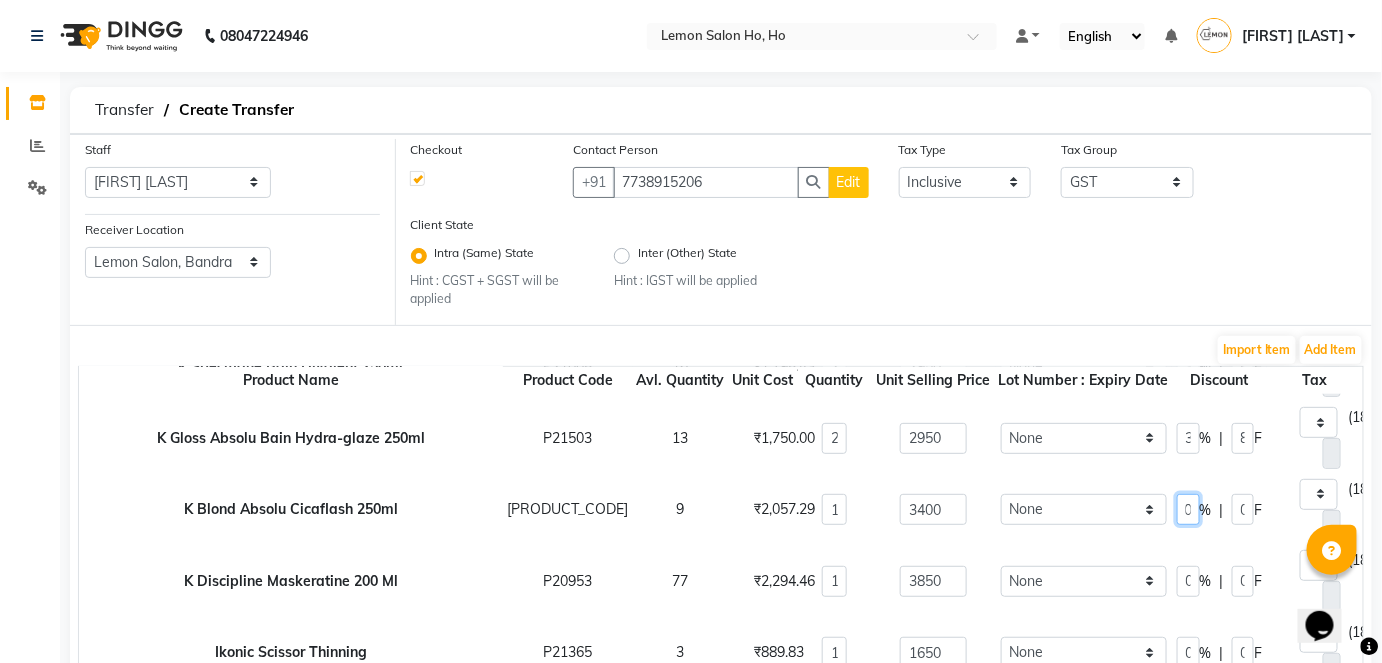 type on "30" 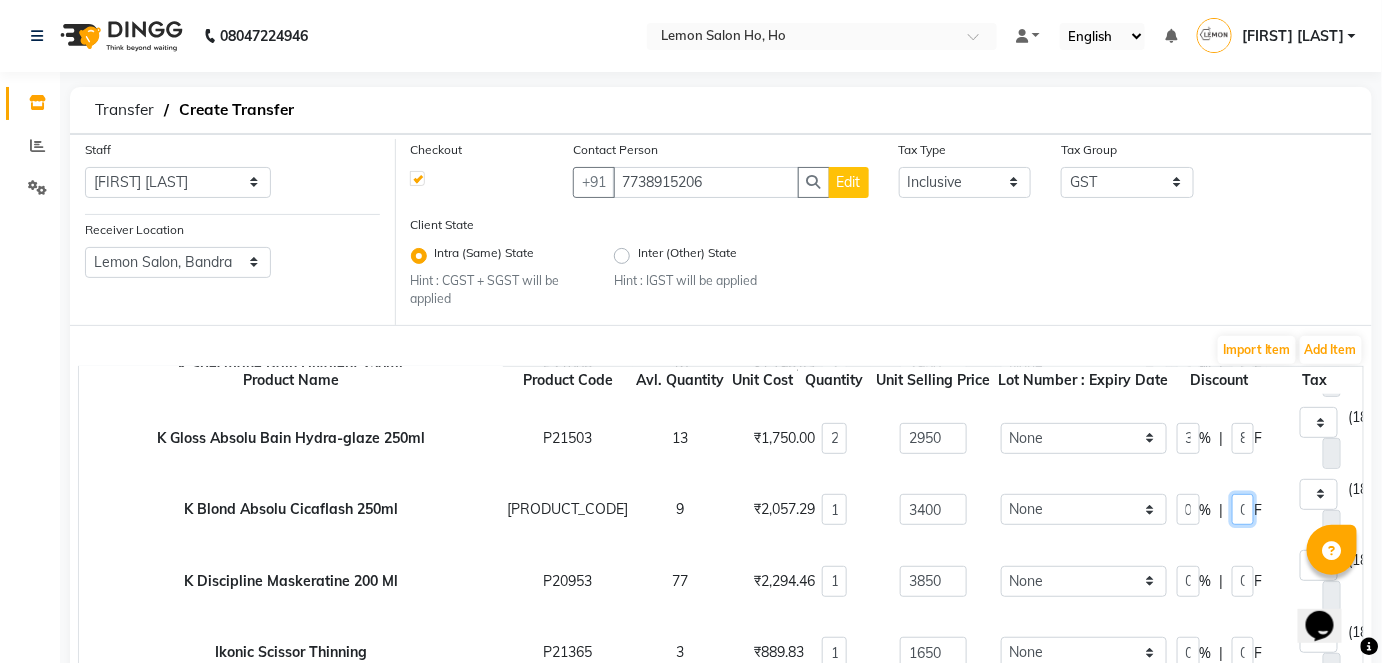 type on "1020" 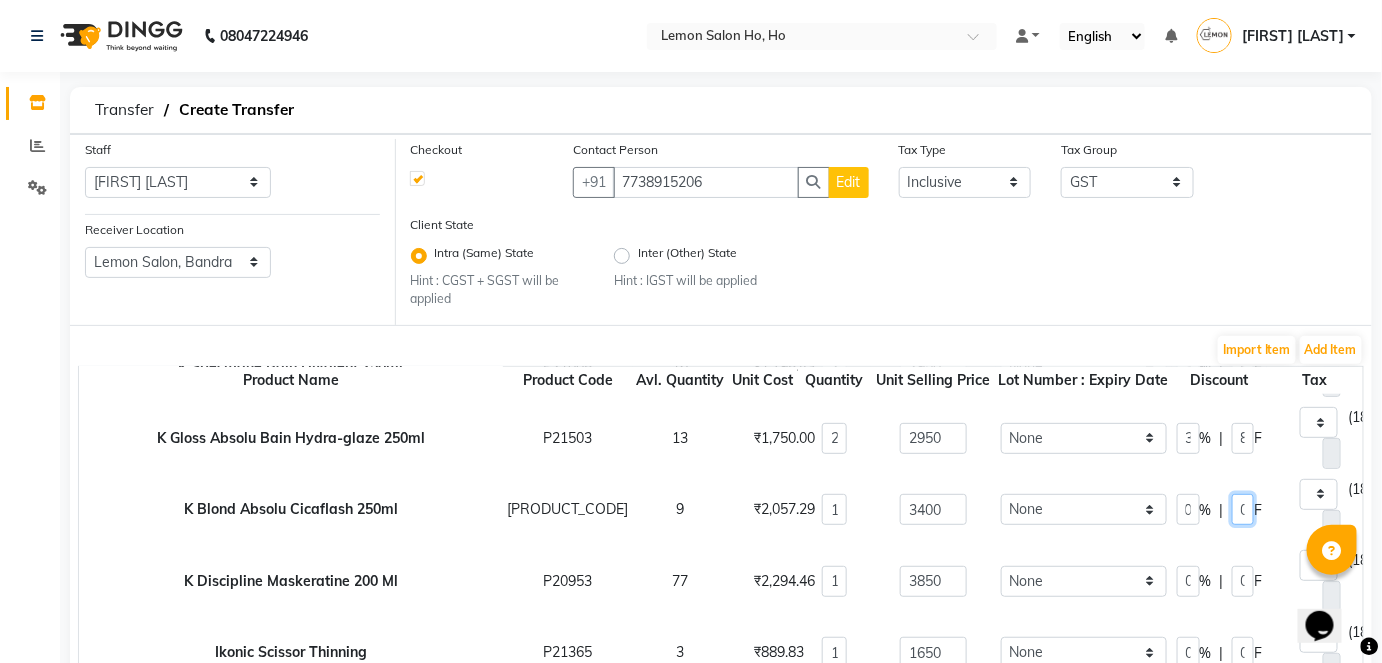 type on "363.05" 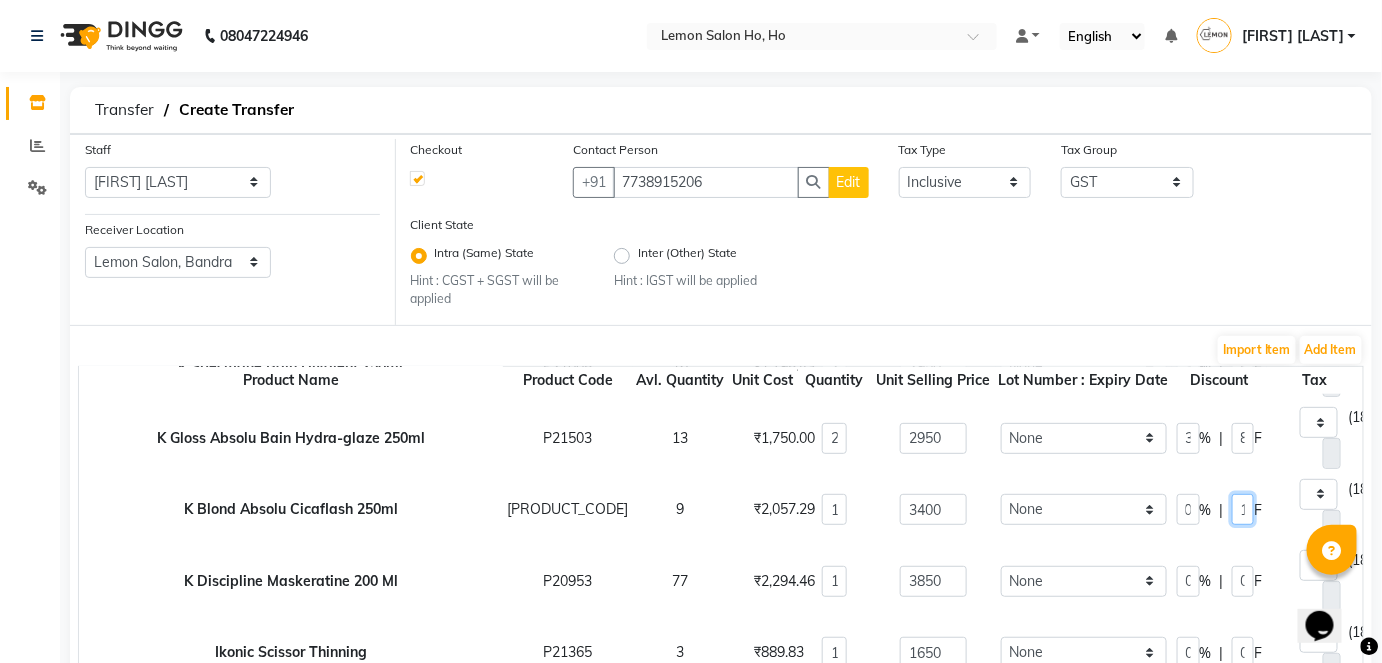 scroll, scrollTop: 0, scrollLeft: 0, axis: both 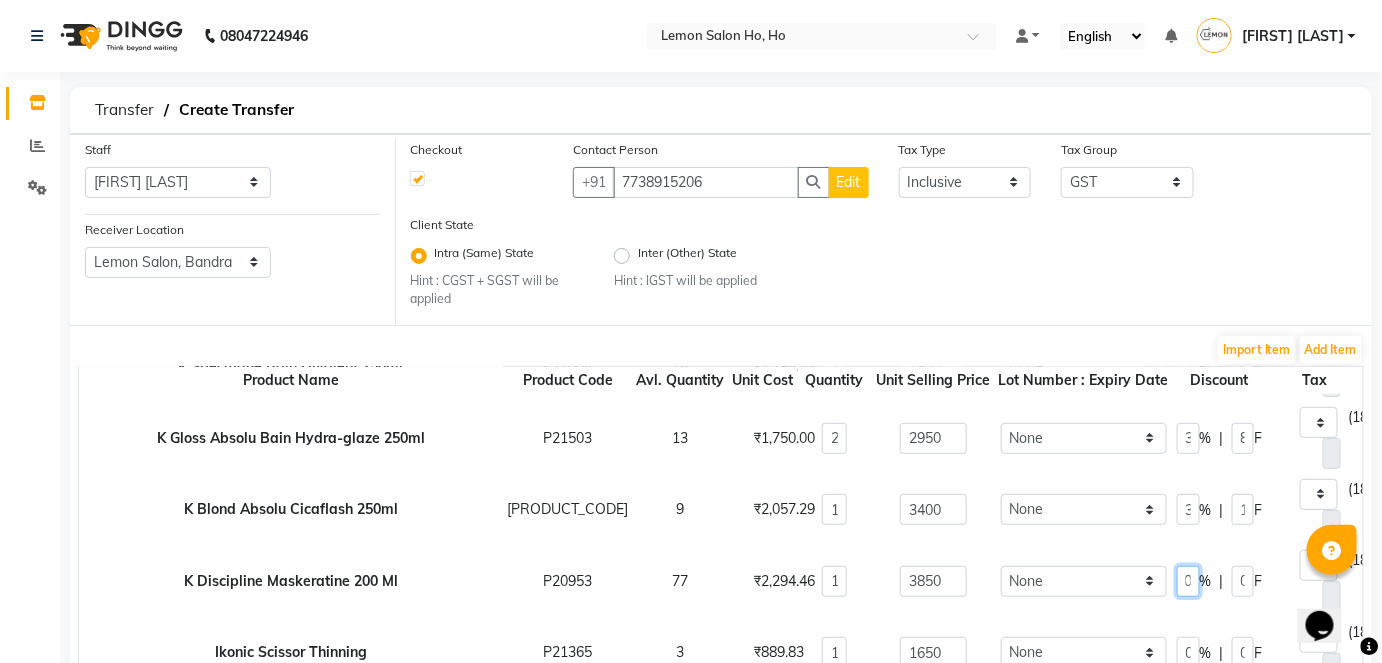 type on "30" 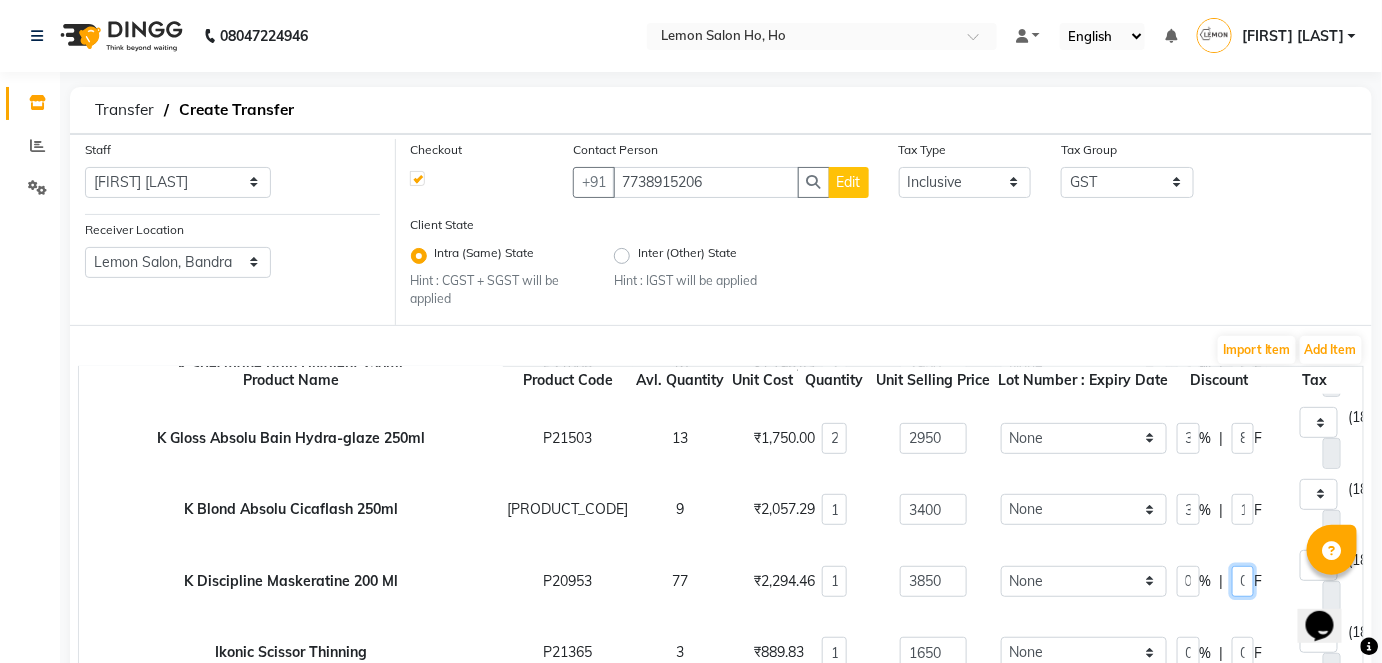 type on "1155" 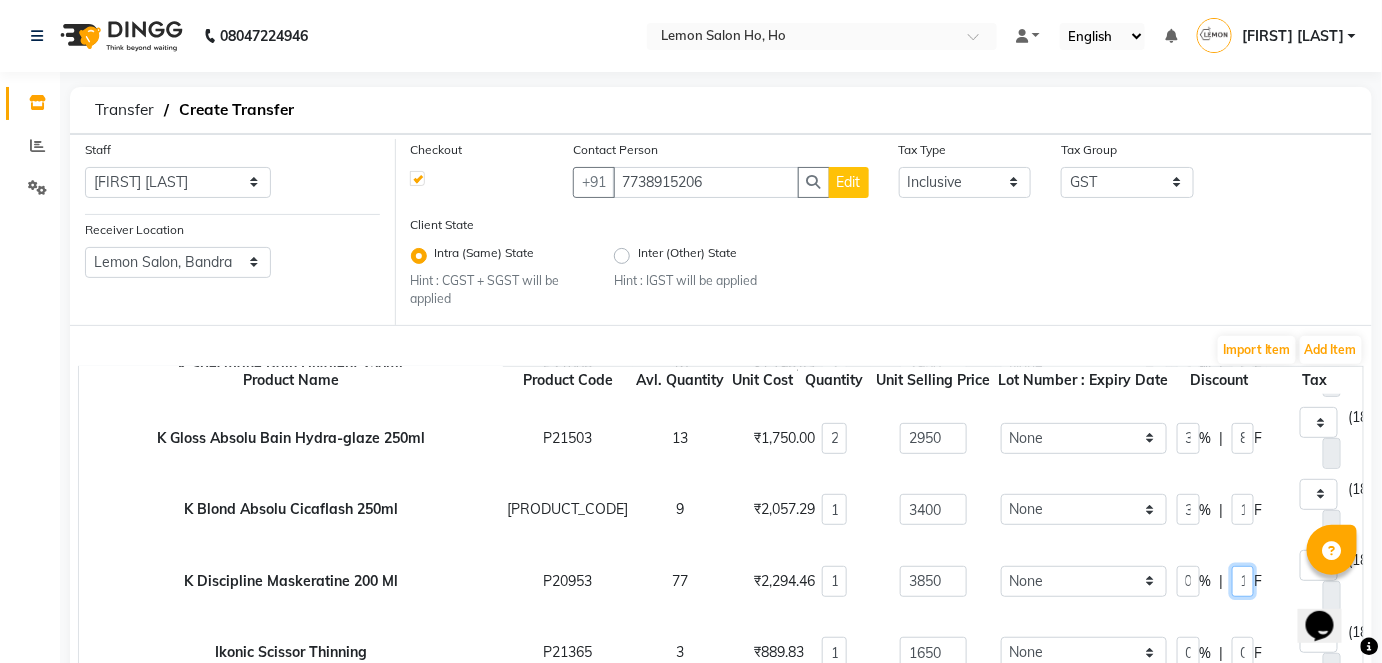 scroll, scrollTop: 0, scrollLeft: 0, axis: both 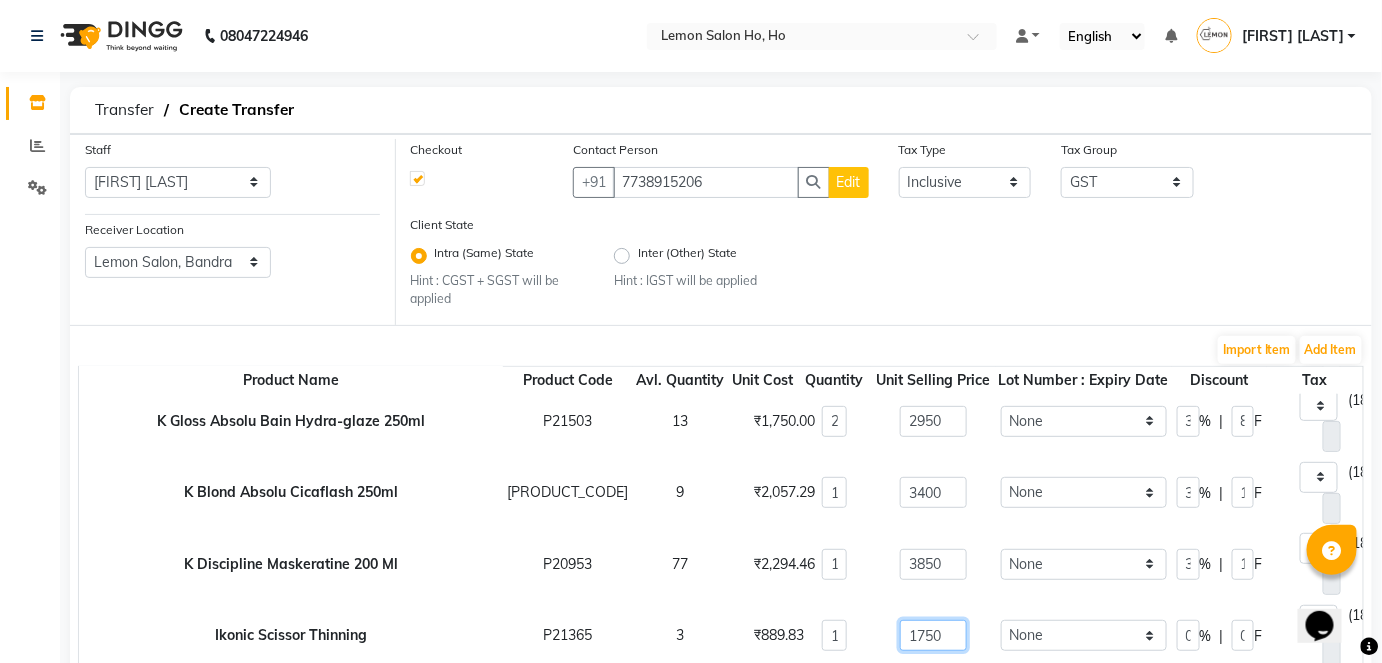 type on "1750" 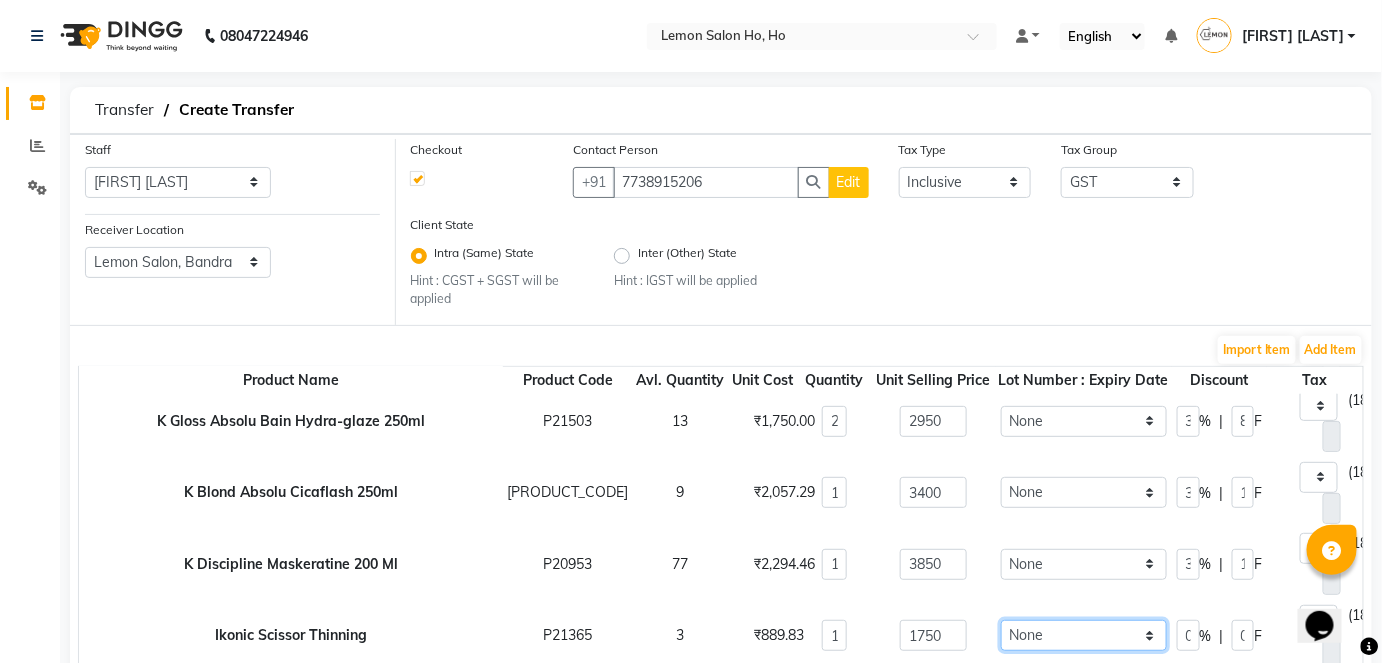type on "266.95" 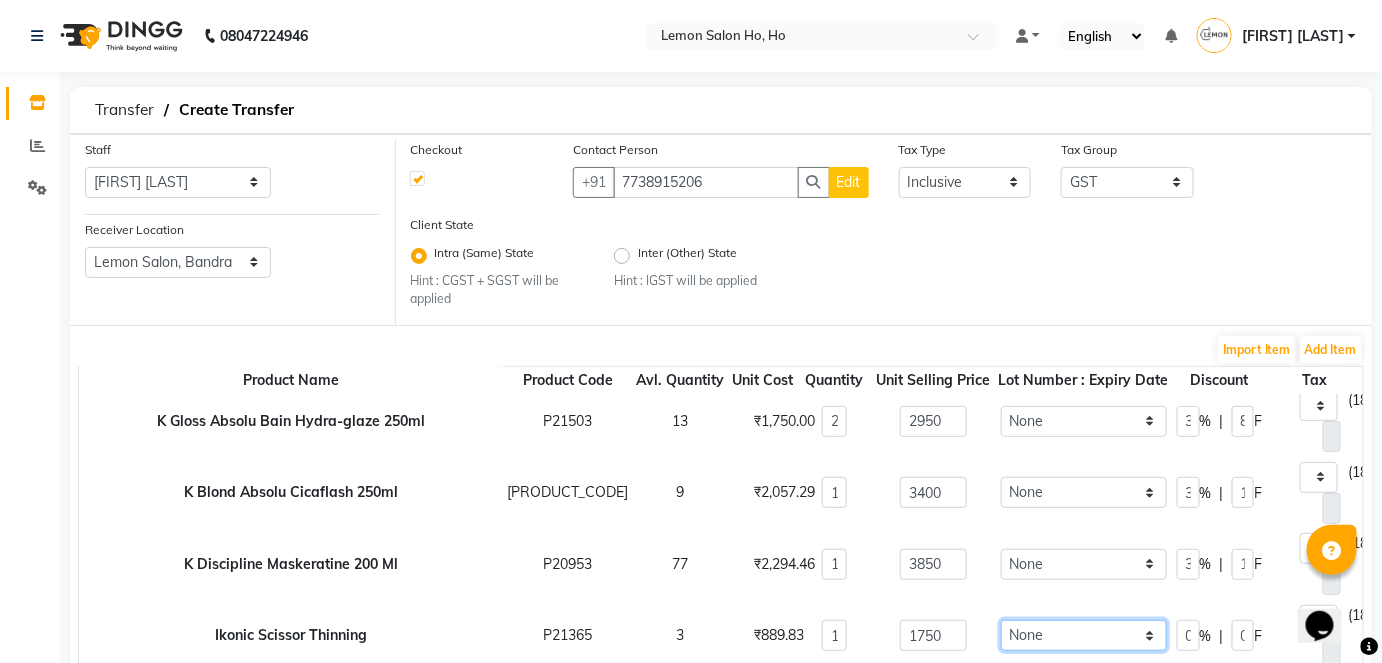 type on "1750" 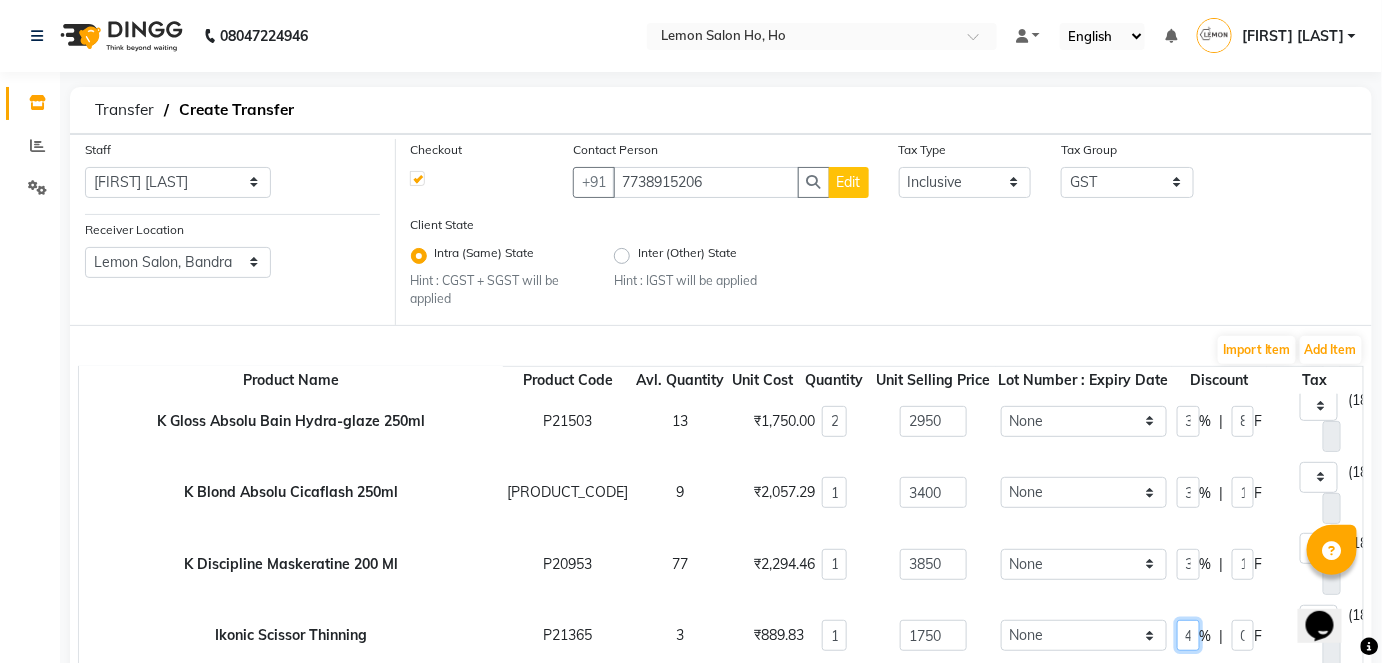 scroll, scrollTop: 0, scrollLeft: 9, axis: horizontal 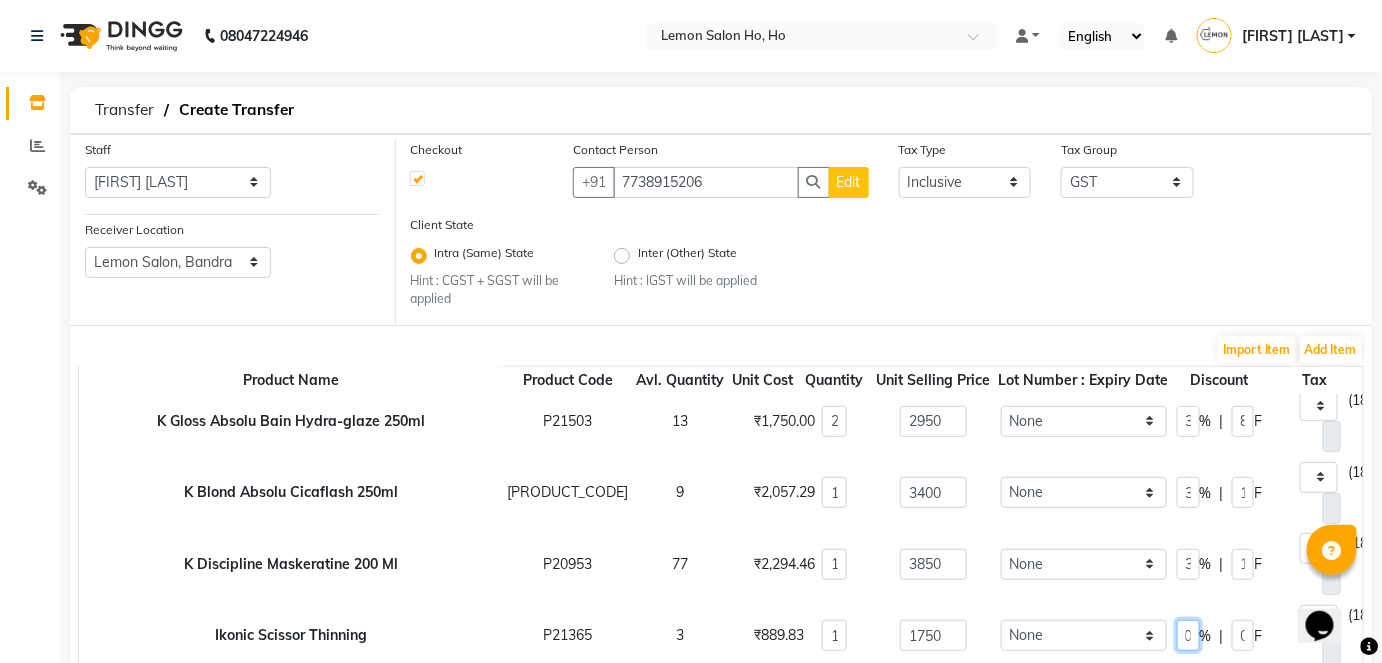 type on "40" 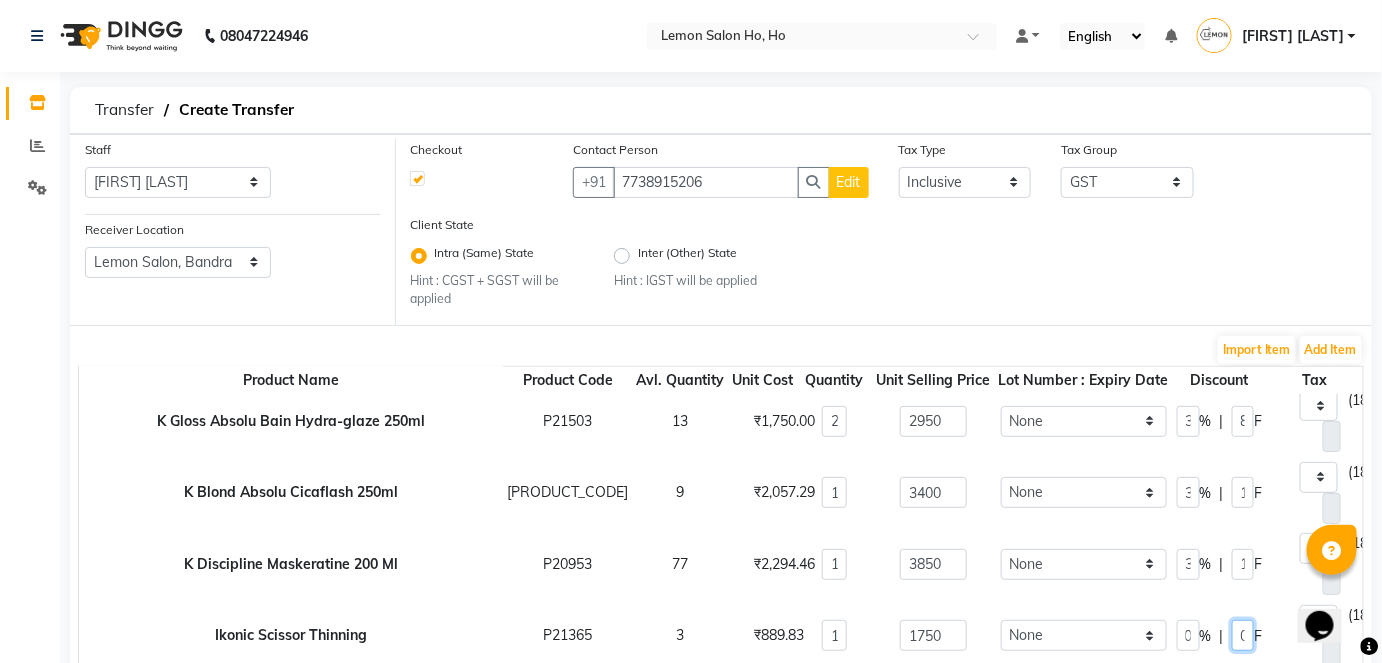 type on "700" 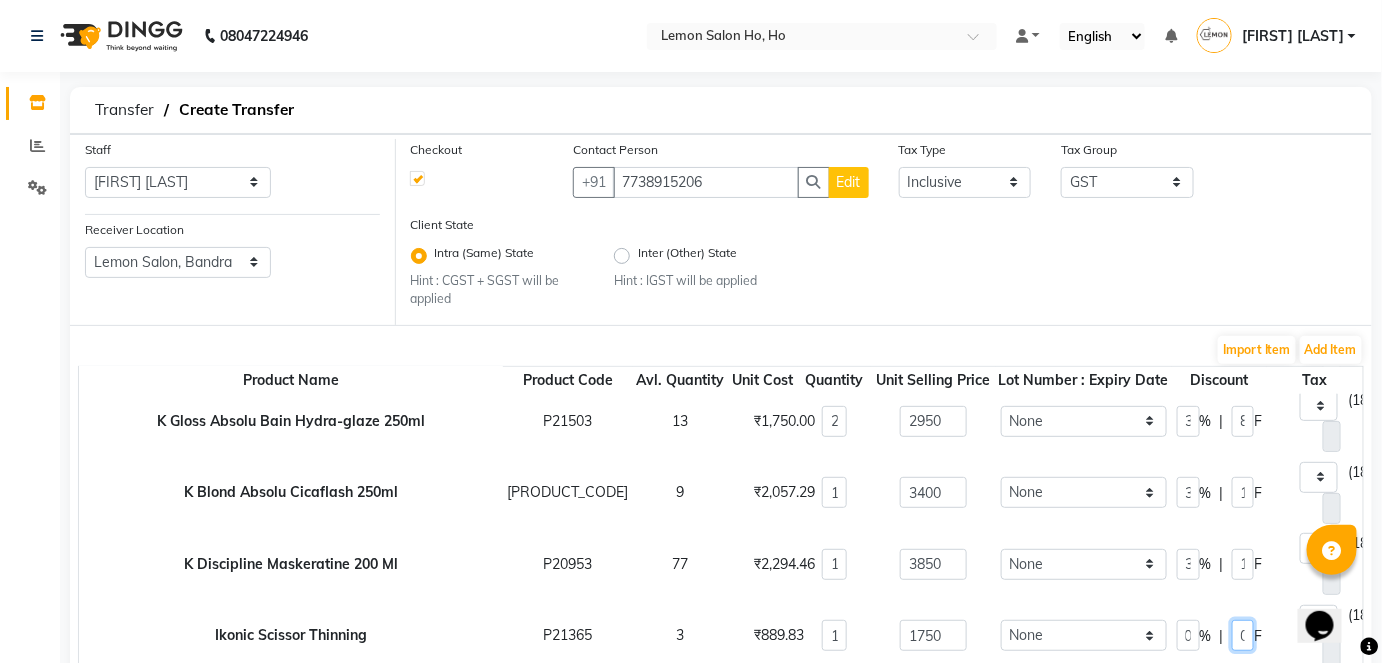 type on "160.17" 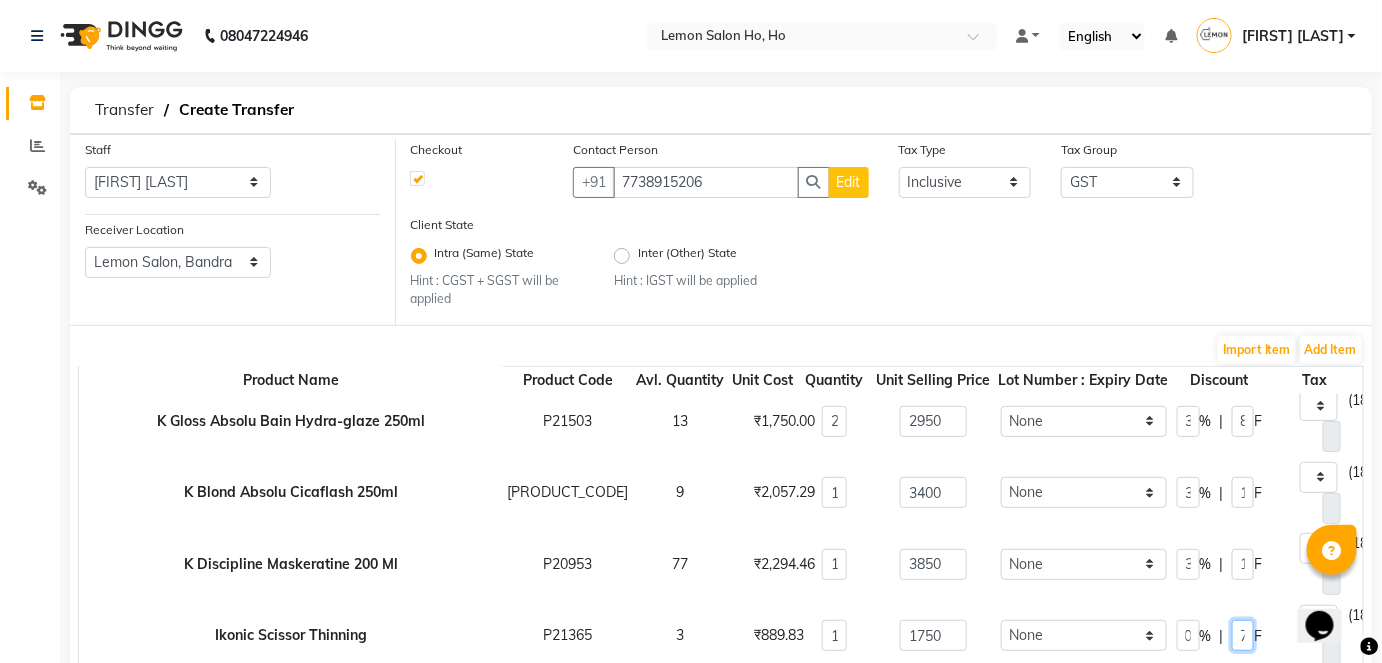 scroll, scrollTop: 0, scrollLeft: 0, axis: both 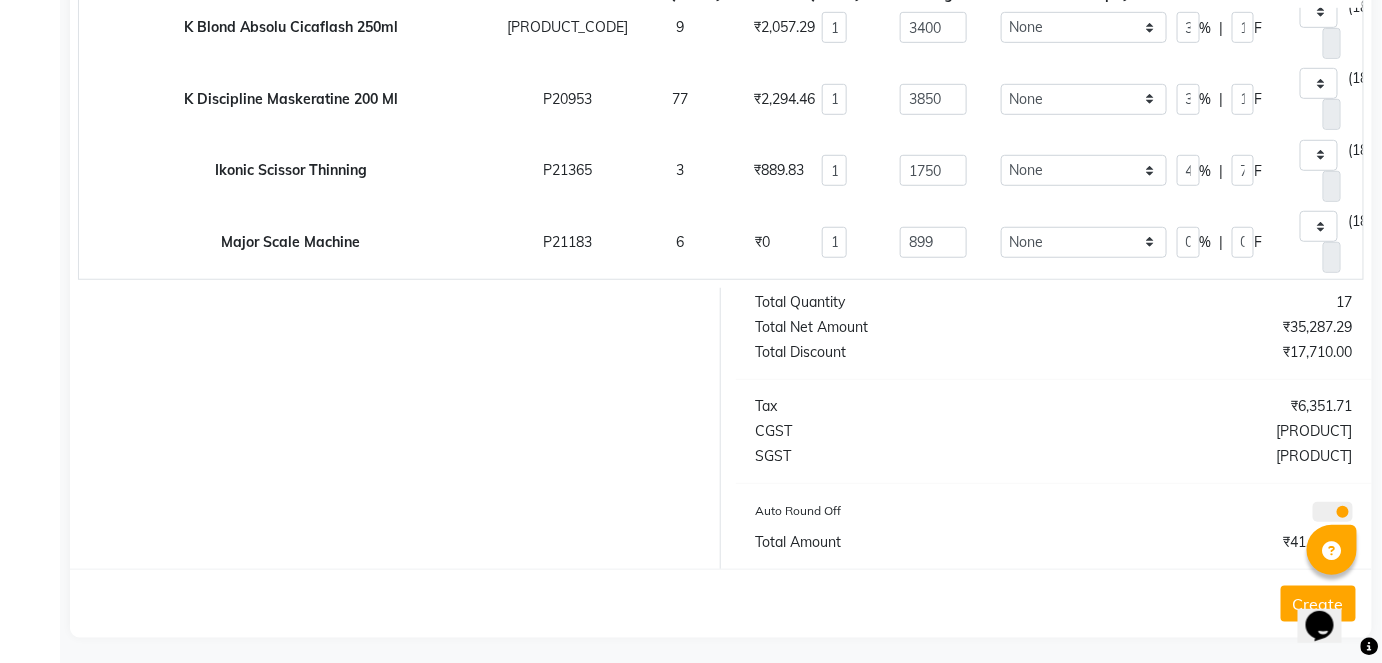 type 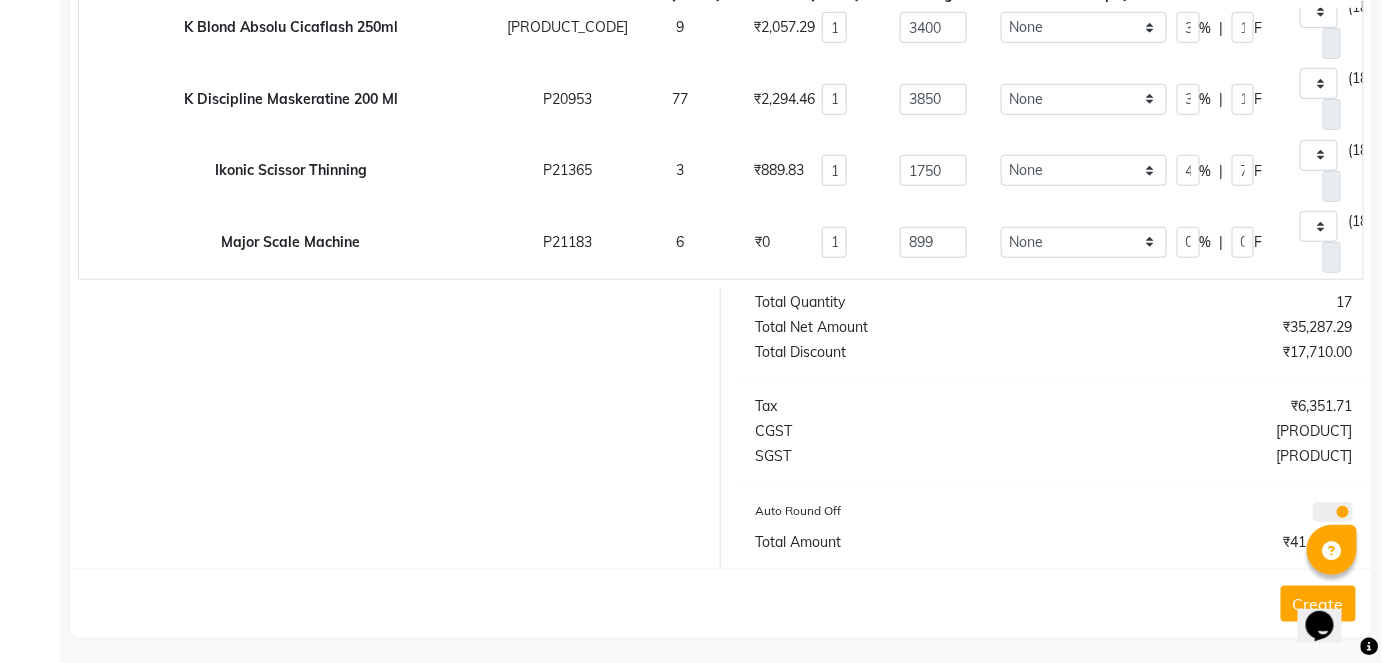scroll, scrollTop: 393, scrollLeft: 0, axis: vertical 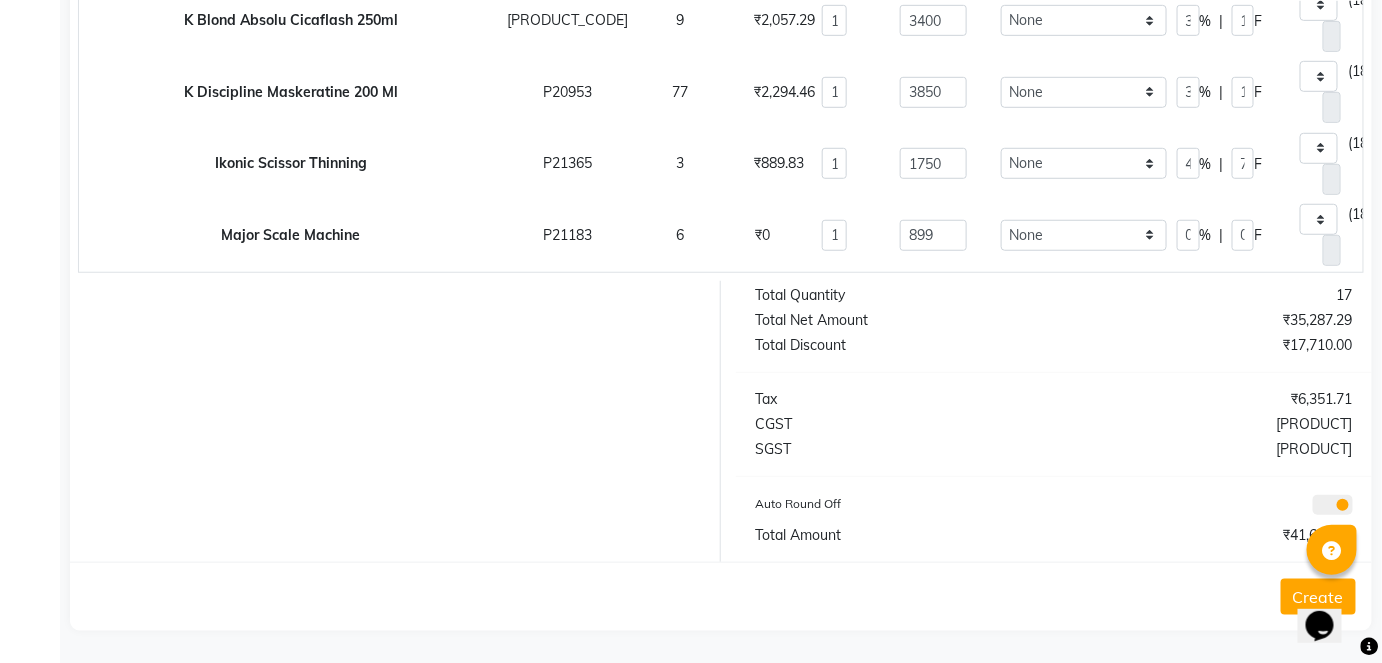 click on "Create" 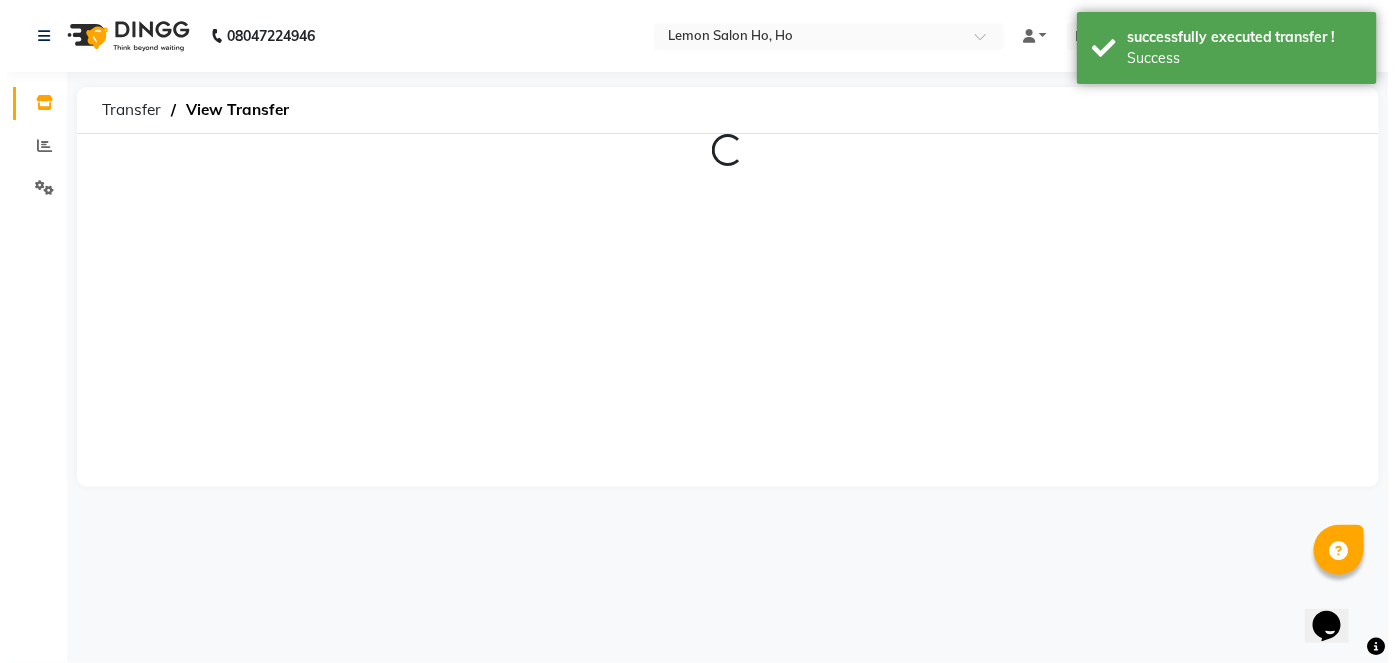 scroll, scrollTop: 0, scrollLeft: 0, axis: both 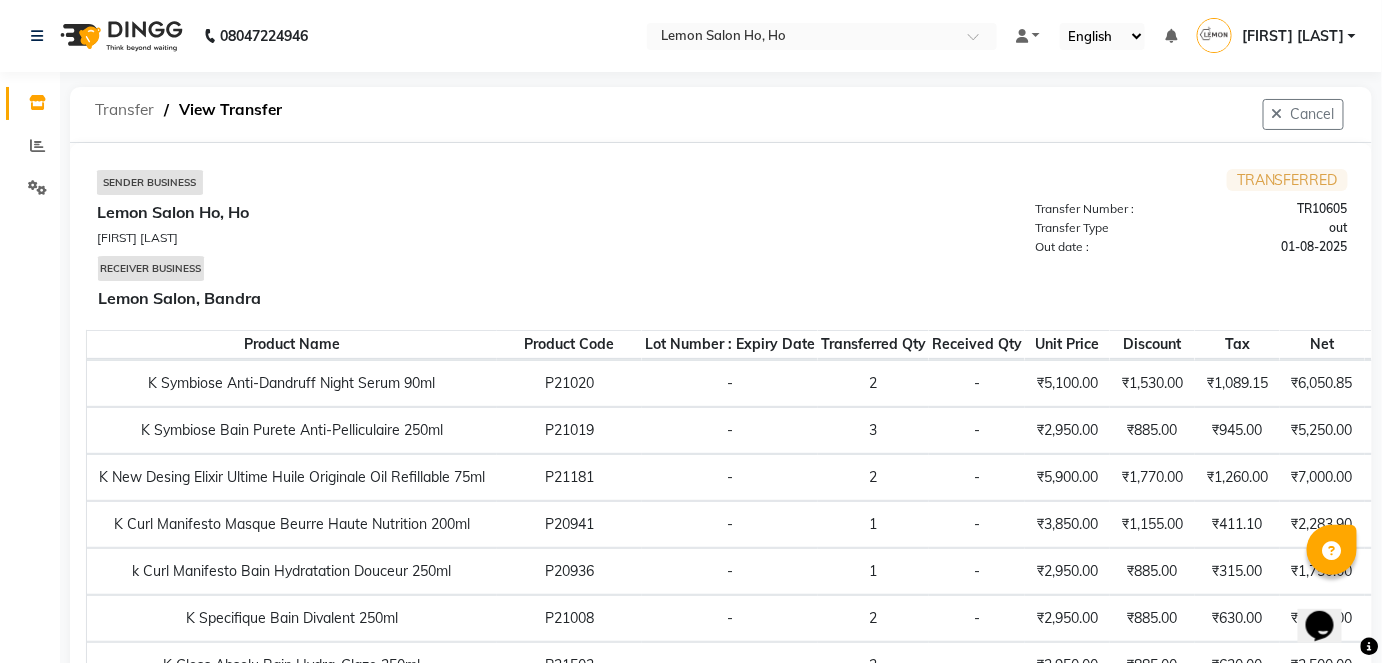 click on "Transfer" 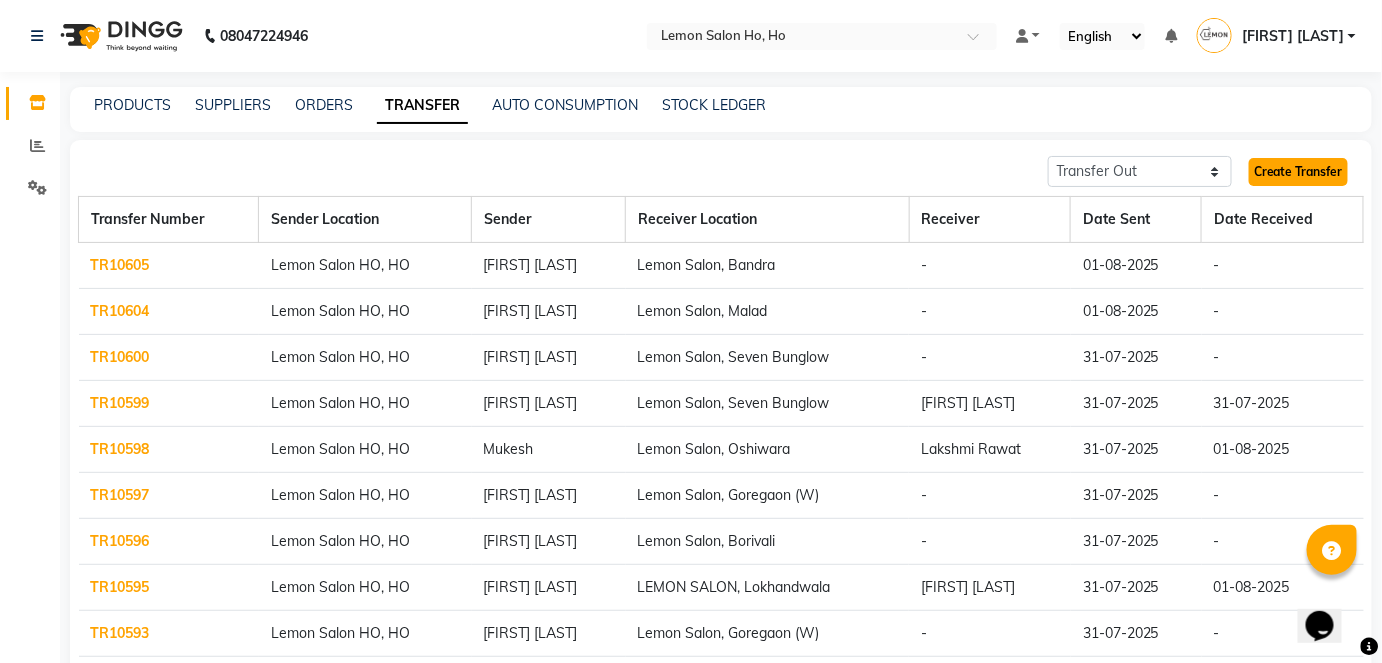 click on "Create Transfer" 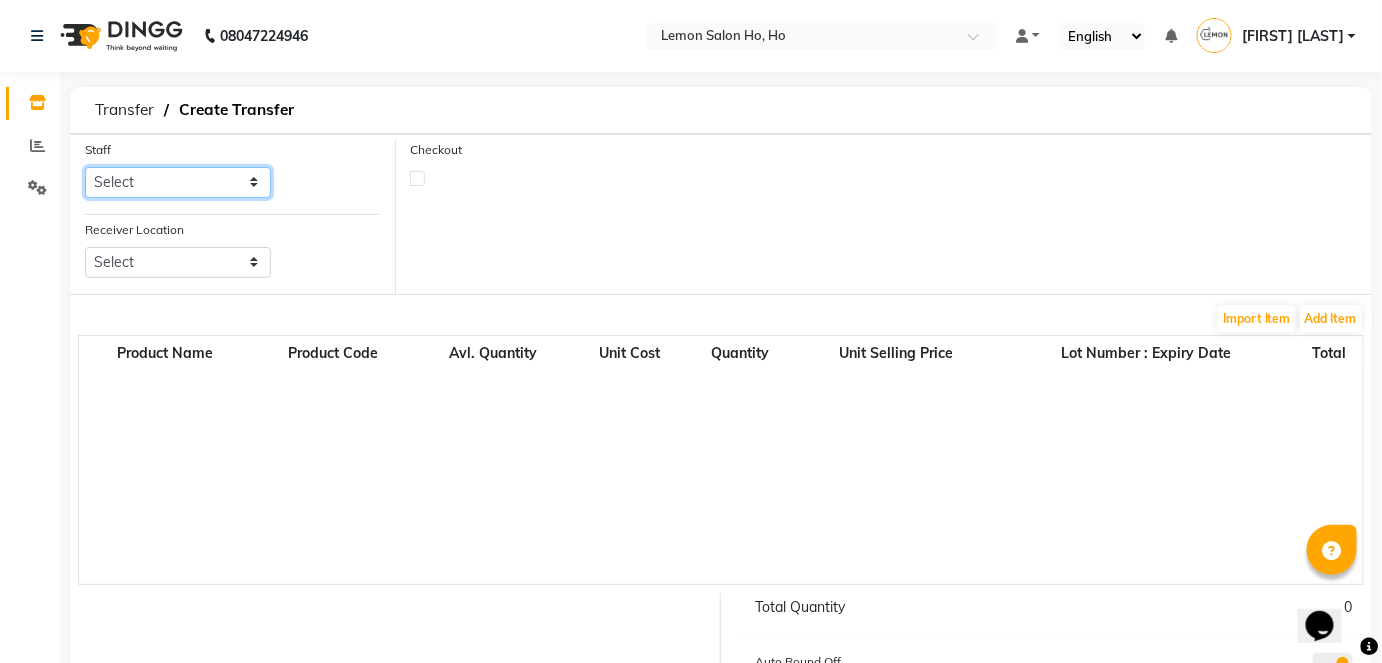 click on "[FIRST] [FIRST] [FIRST] [FIRST] [FIRST] [BRAND] [FIRST] [FIRST] [FIRST]" at bounding box center (178, 182) 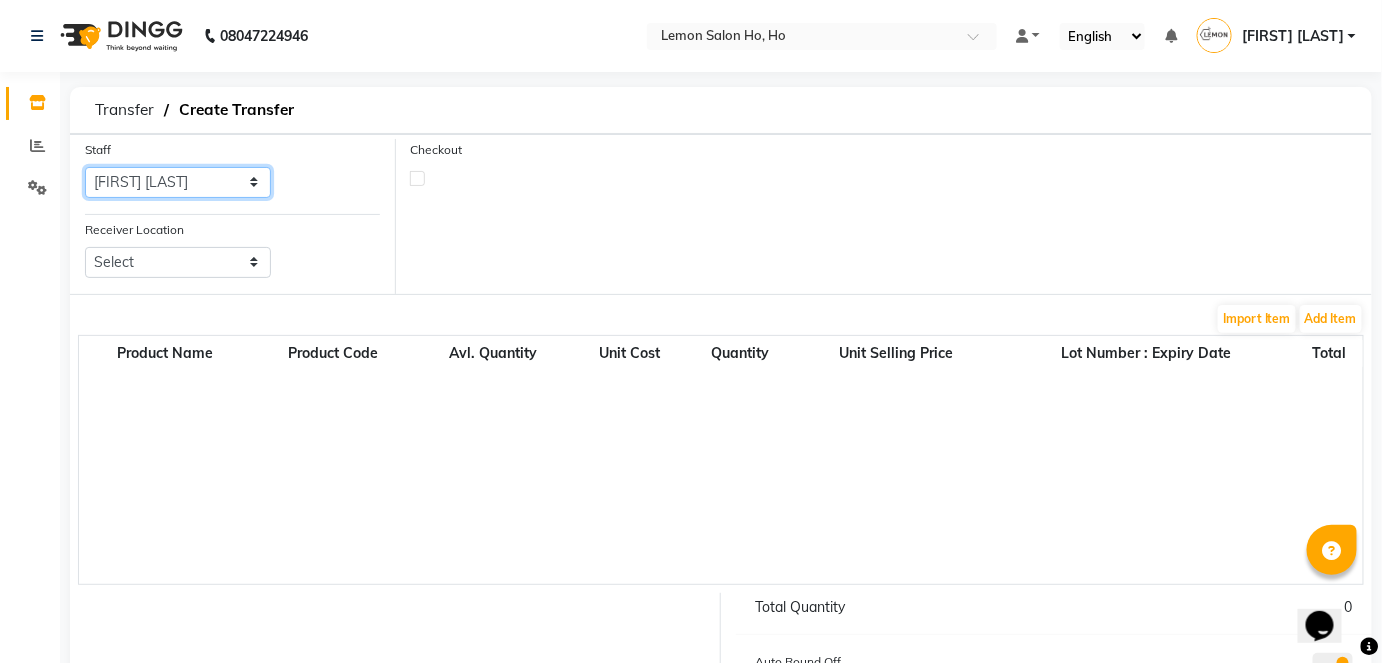 click on "[FIRST] [FIRST] [FIRST] [FIRST] [FIRST] [BRAND] [FIRST] [FIRST] [FIRST]" at bounding box center [178, 182] 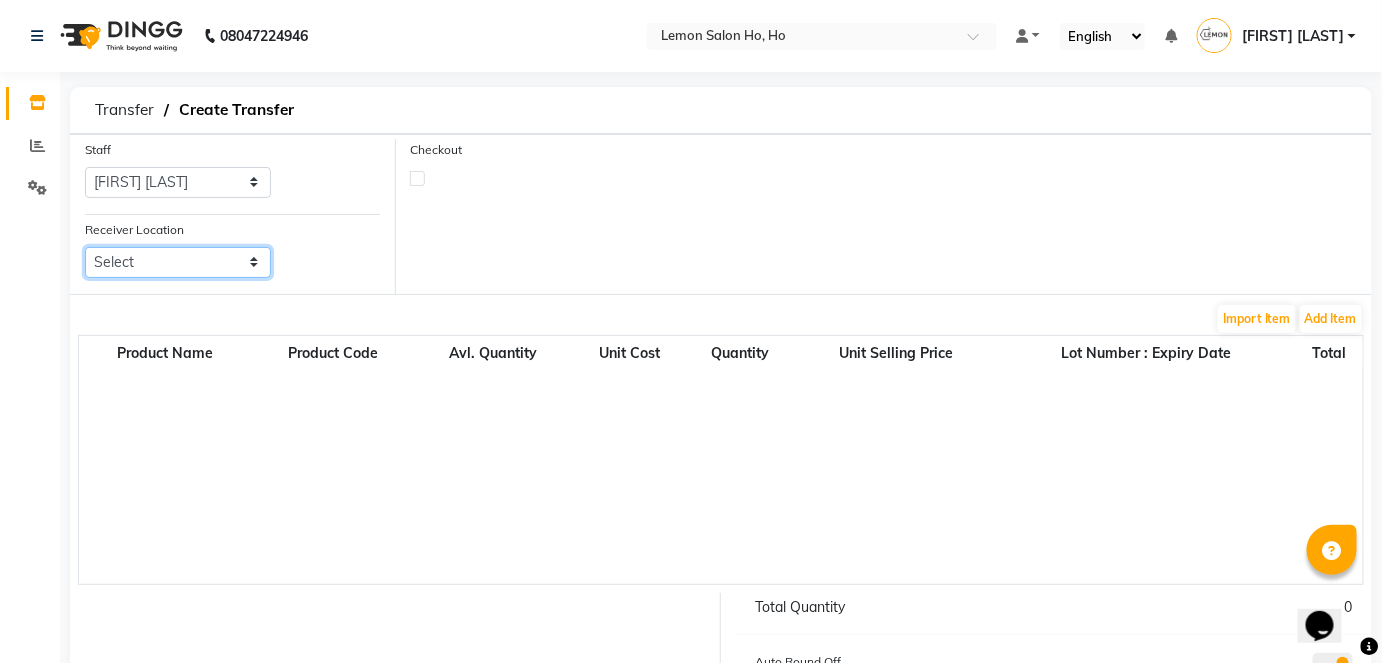 click on "Select Lemon Salon, Lokhandwala  Lemon Salon, Malad Lemon Salon, Seven Bunglow Lemon Salon, Bandra Lemon Salon, Versova Lemon Salon, Goregaon Lemon Salon, Oshiwara Lemon Salon, Borivali Lemon Salon, Mira Road Lemon Salon, Kandivali Lemon Salon, Goregaon (W)" at bounding box center [178, 262] 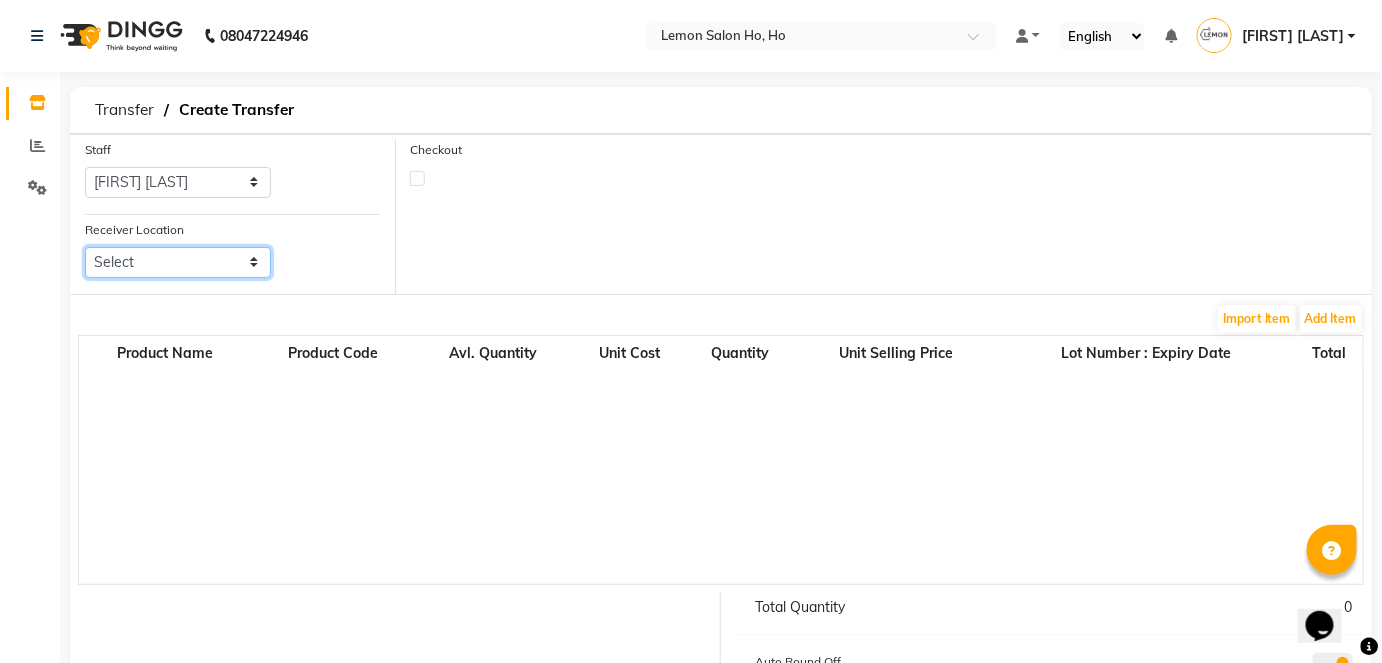 select on "954" 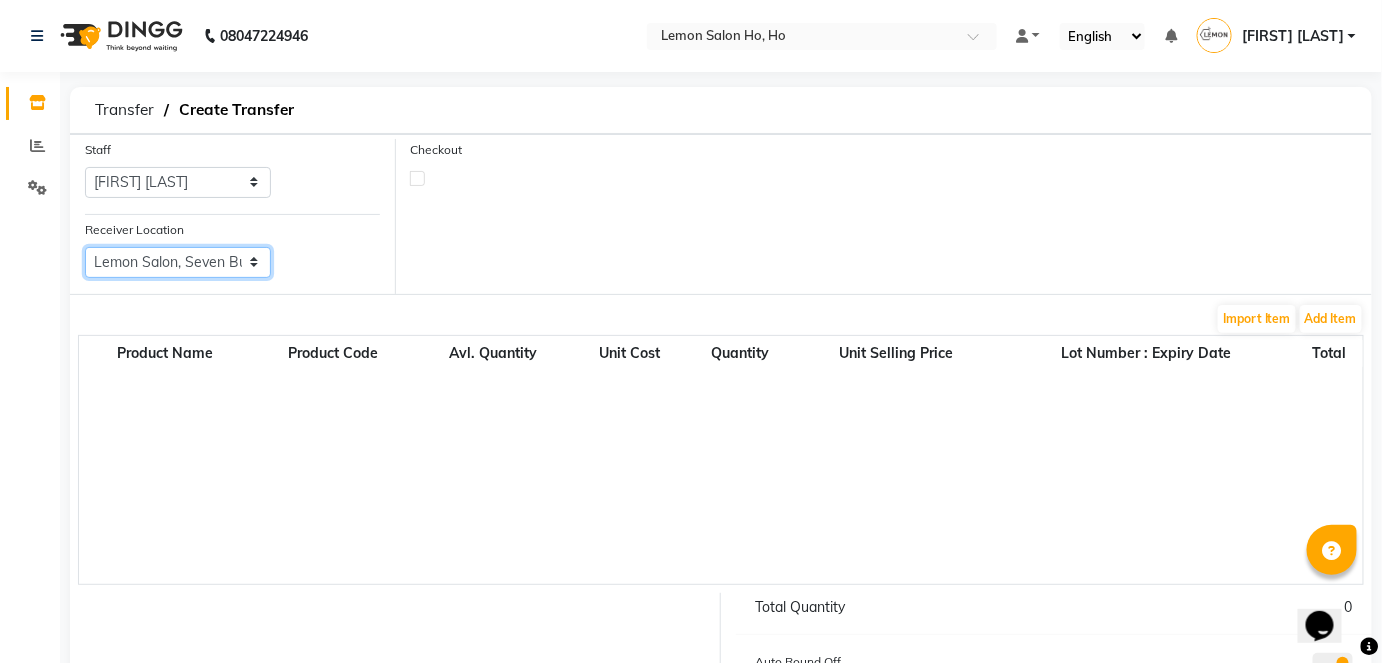 click on "Select Lemon Salon, Lokhandwala  Lemon Salon, Malad Lemon Salon, Seven Bunglow Lemon Salon, Bandra Lemon Salon, Versova Lemon Salon, Goregaon Lemon Salon, Oshiwara Lemon Salon, Borivali Lemon Salon, Mira Road Lemon Salon, Kandivali Lemon Salon, Goregaon (W)" at bounding box center [178, 262] 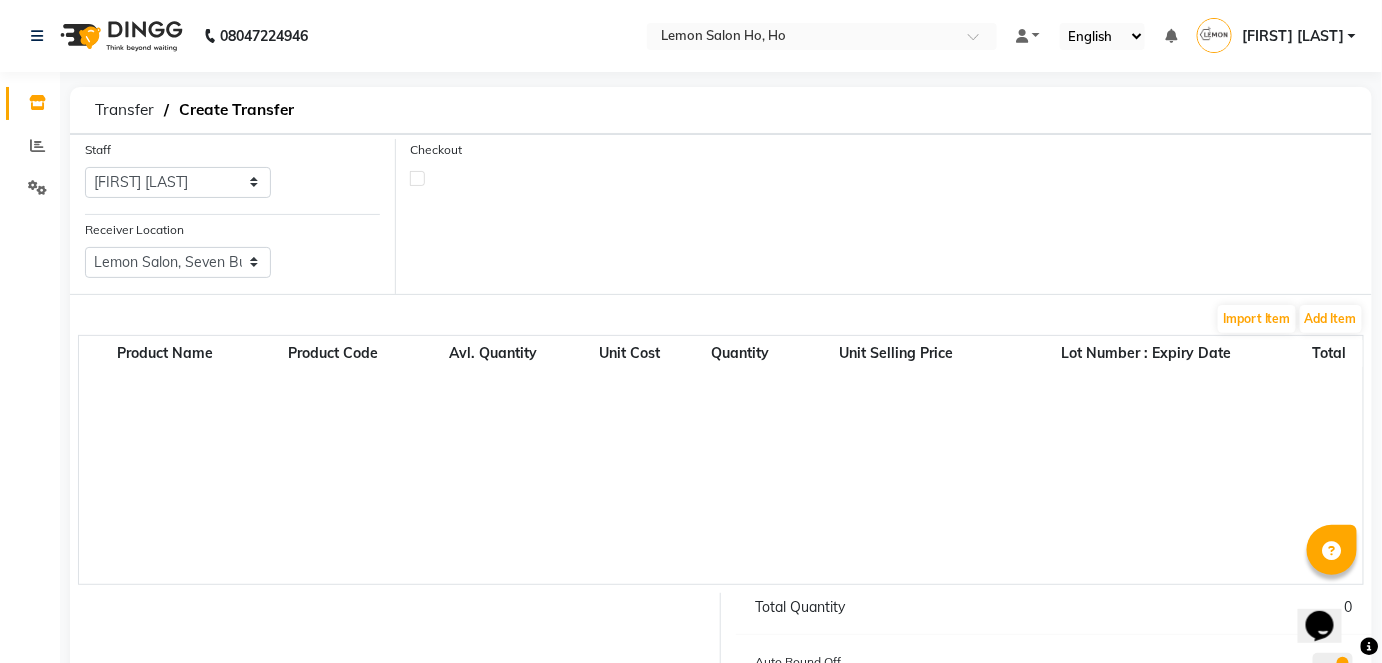 click 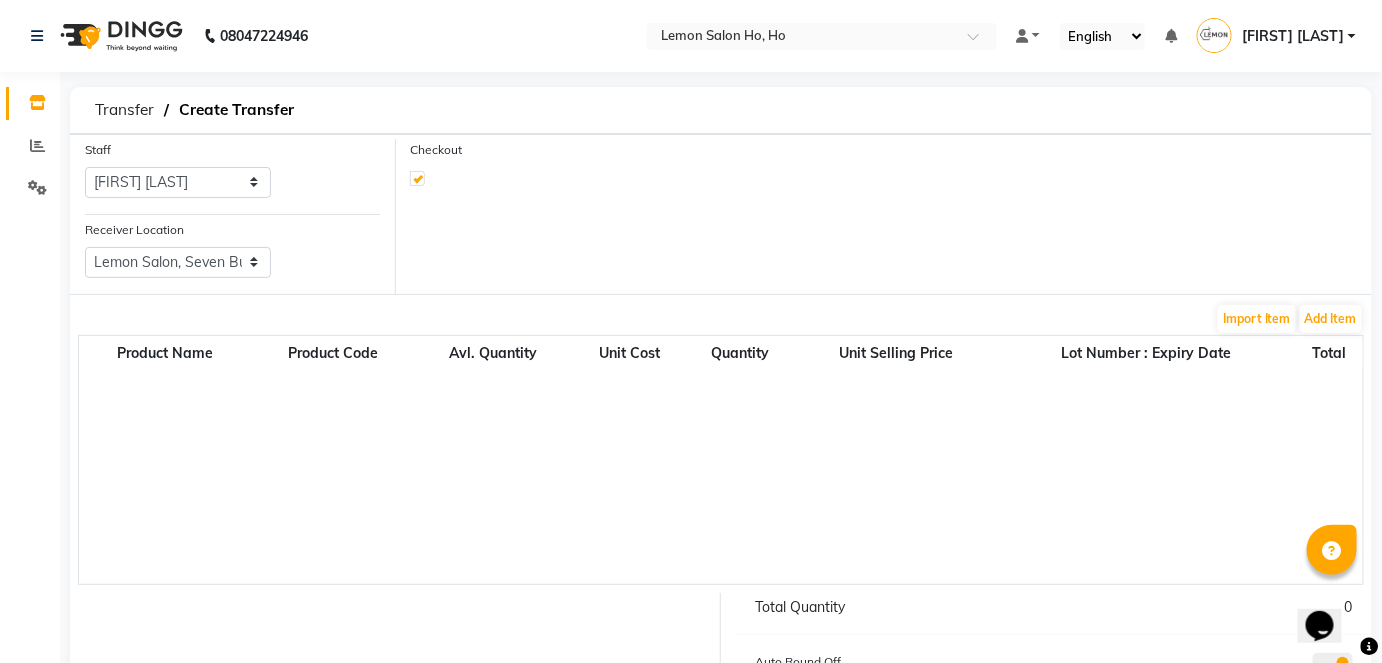 select on "true" 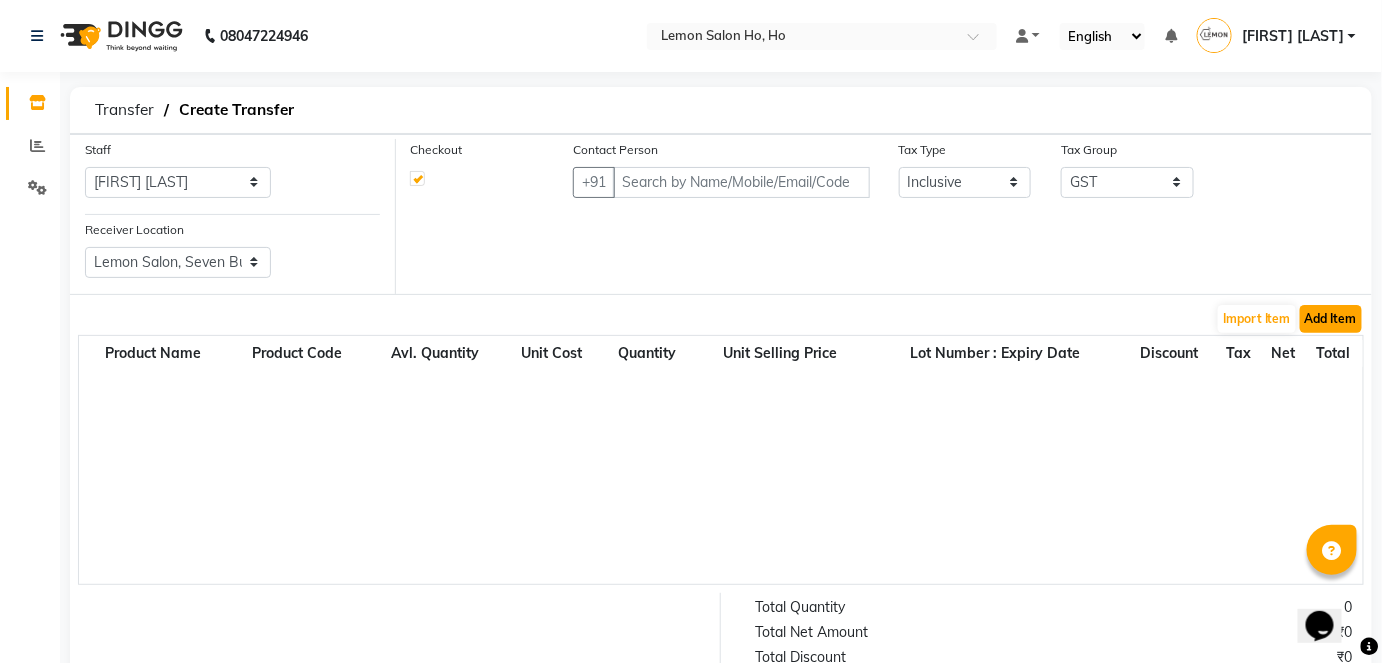 click on "Add Item" 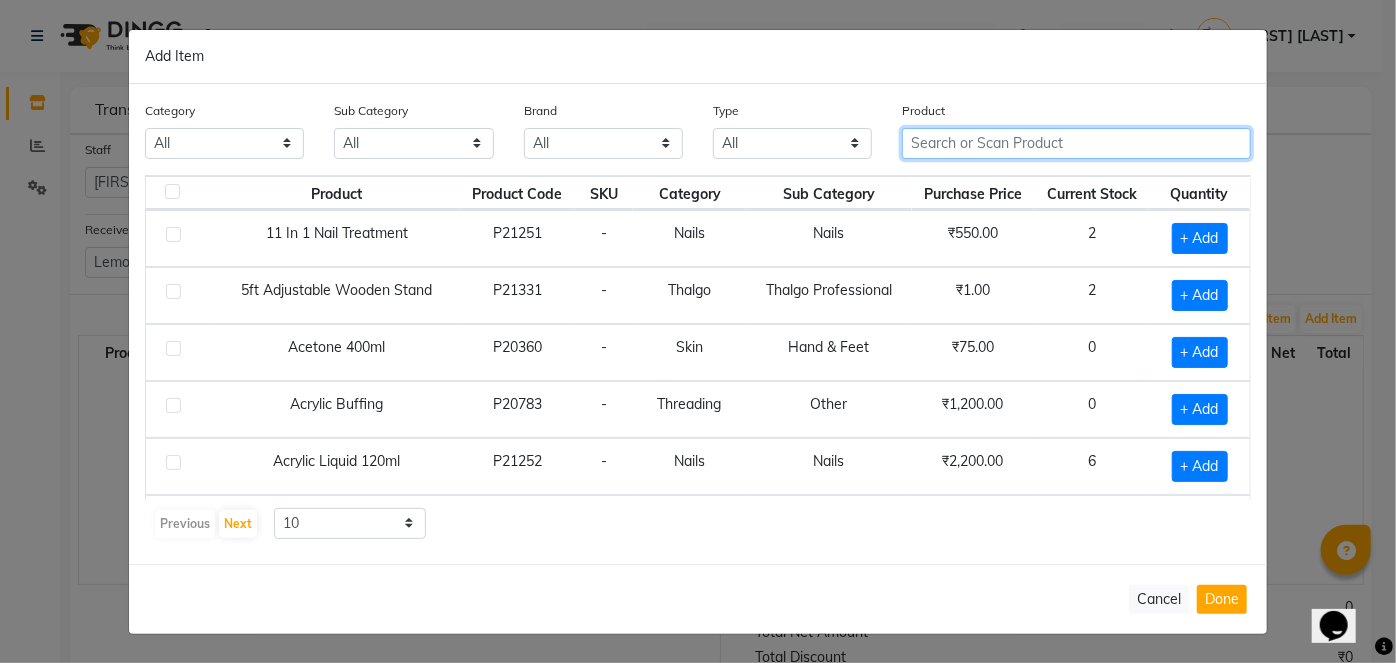 click 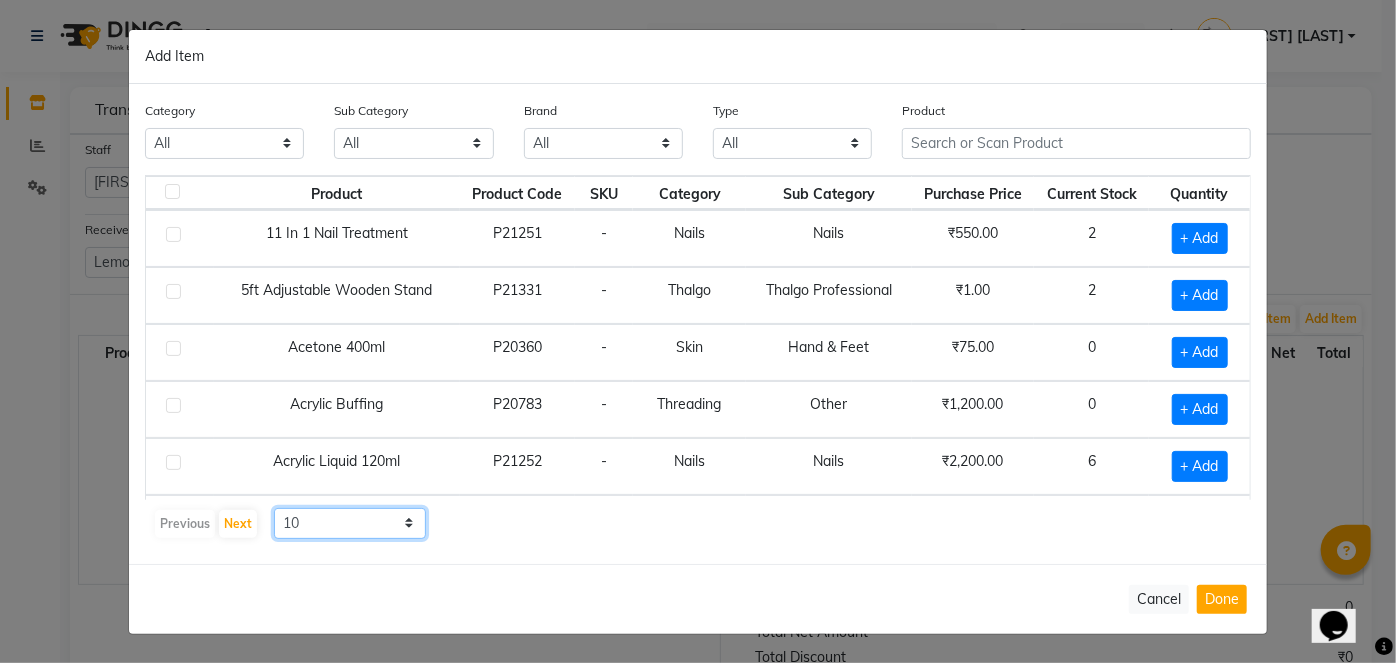 click on "10 50 100" 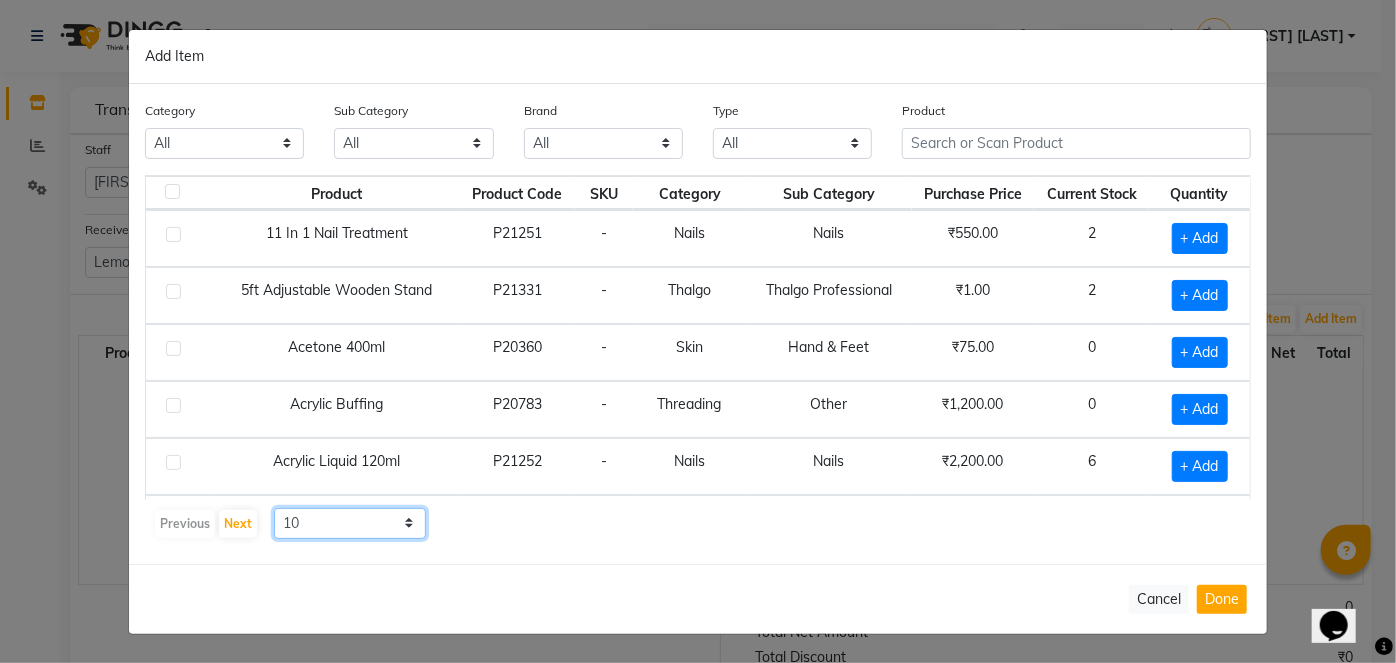 select on "50" 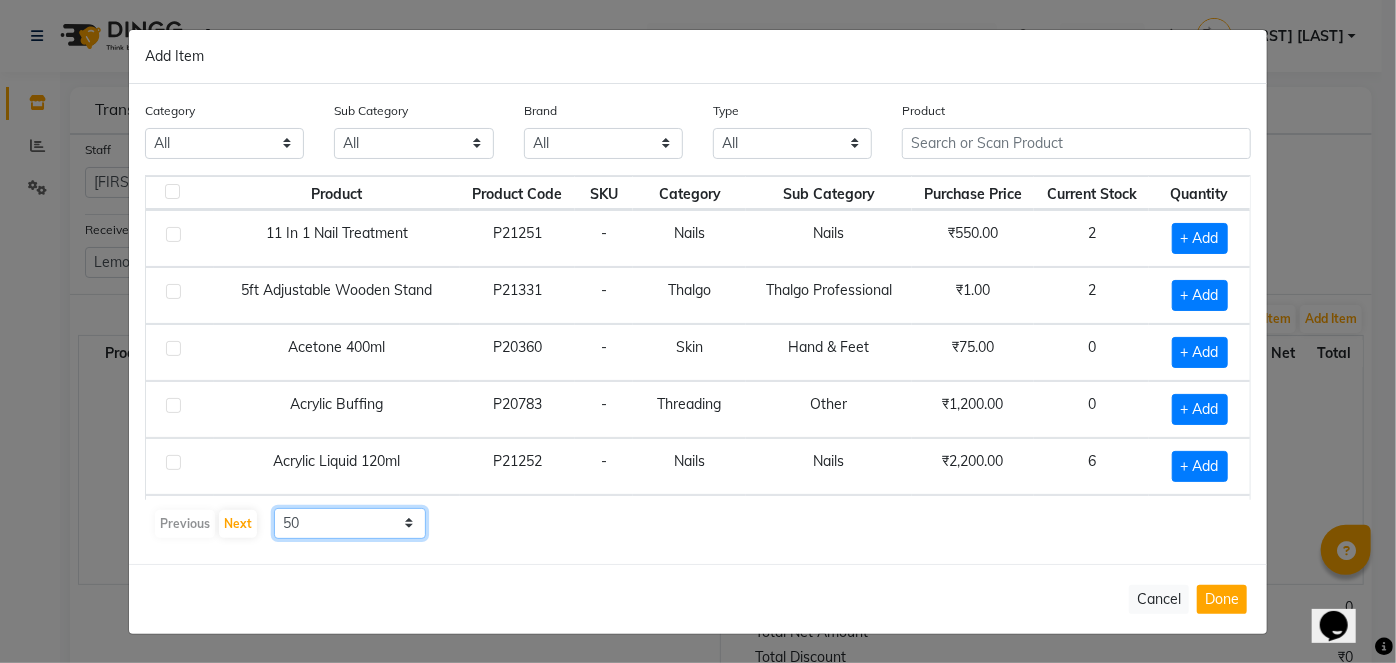 click on "10 50 100" 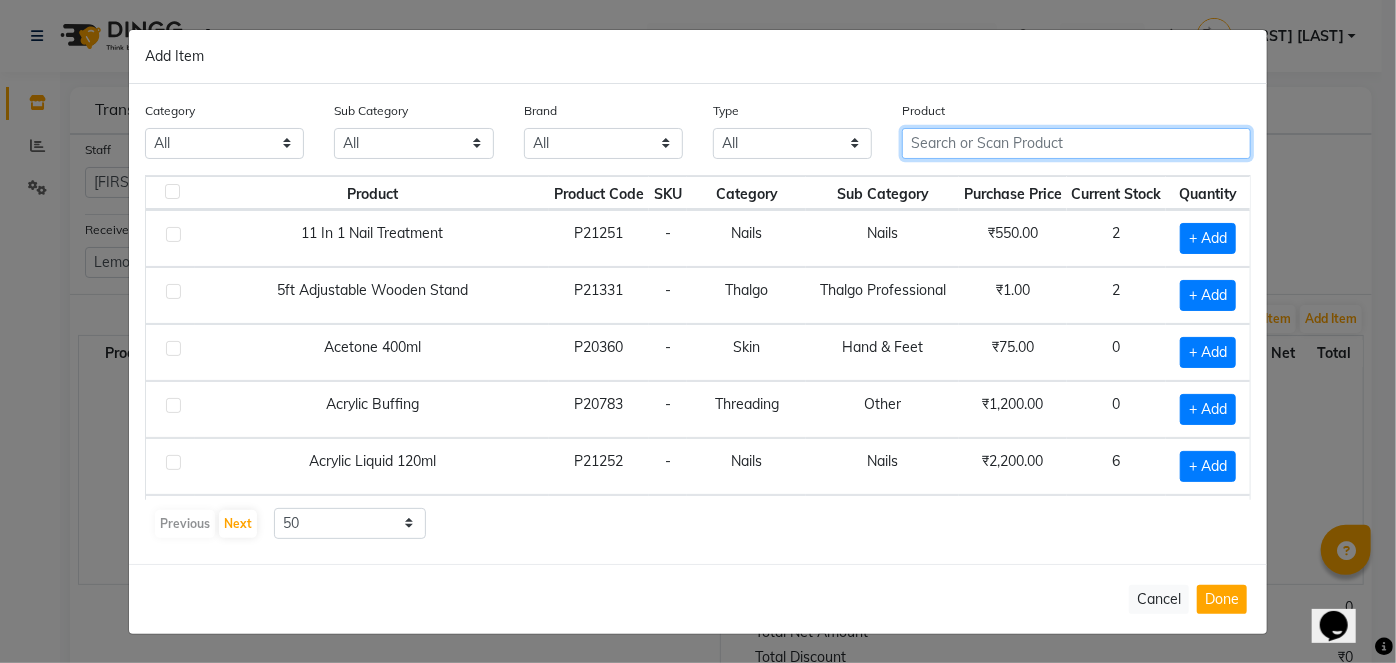 click 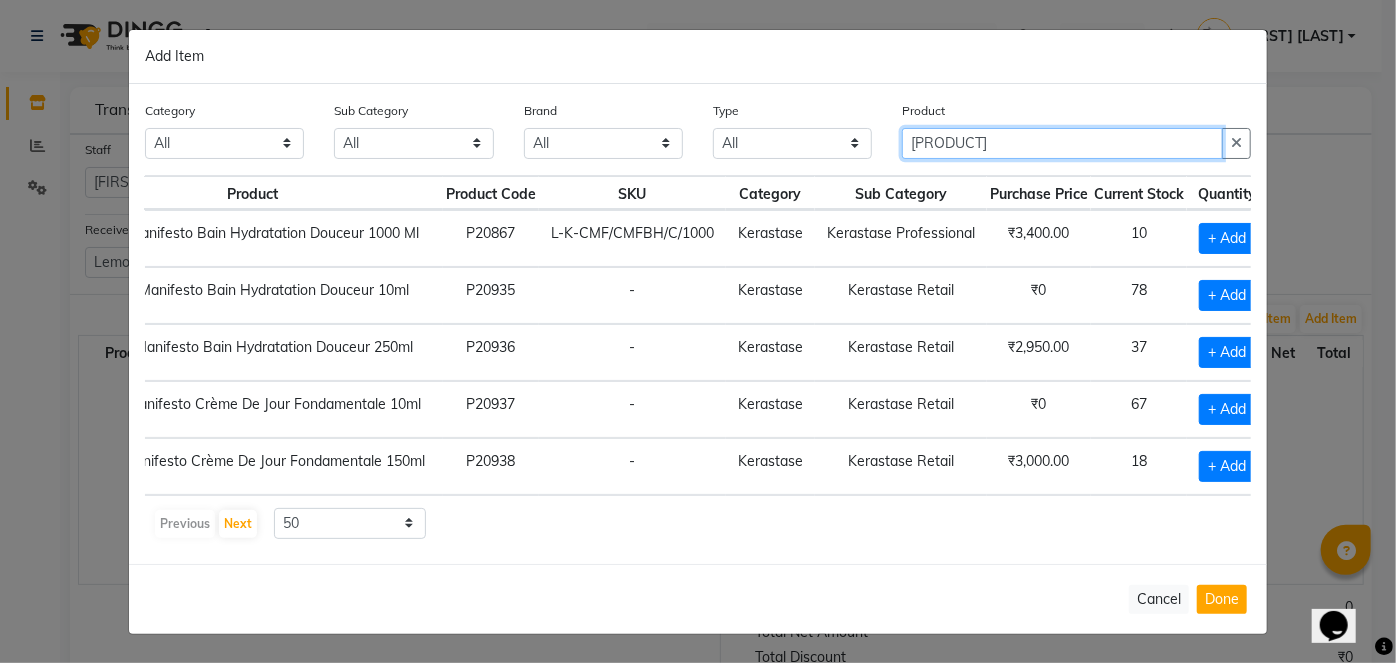 scroll, scrollTop: 0, scrollLeft: 156, axis: horizontal 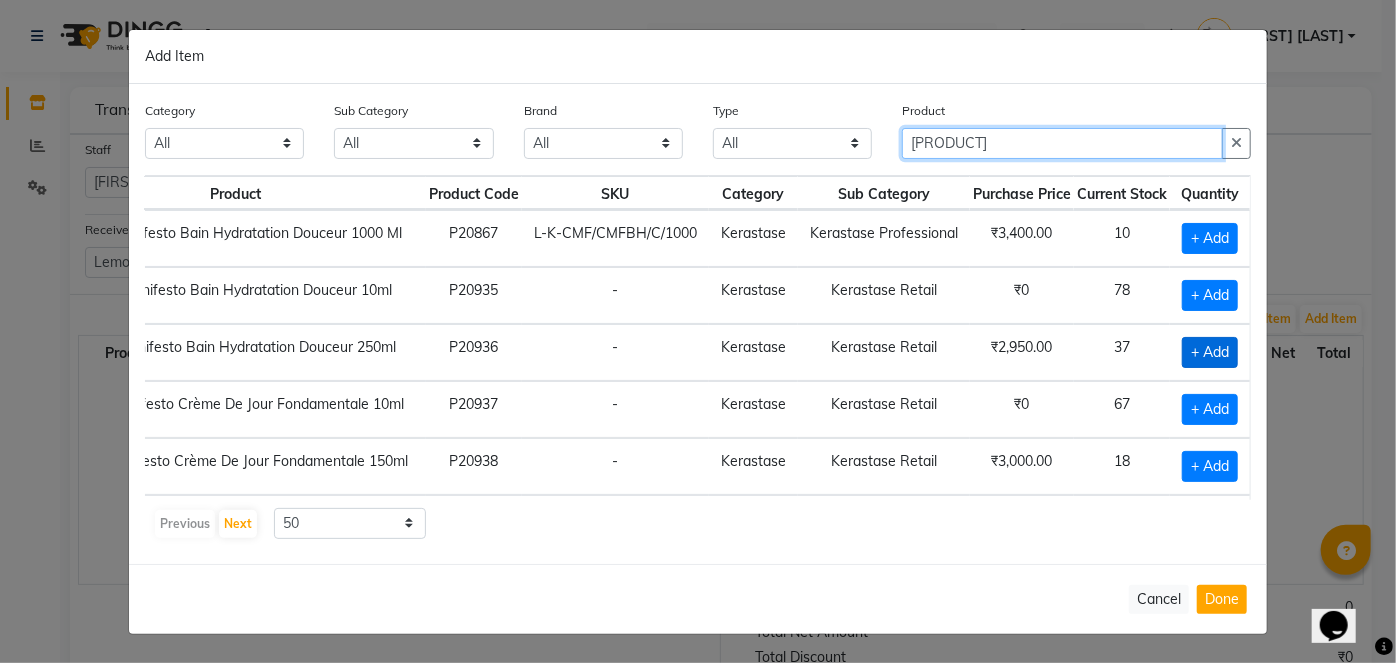 type on "[PRODUCT]" 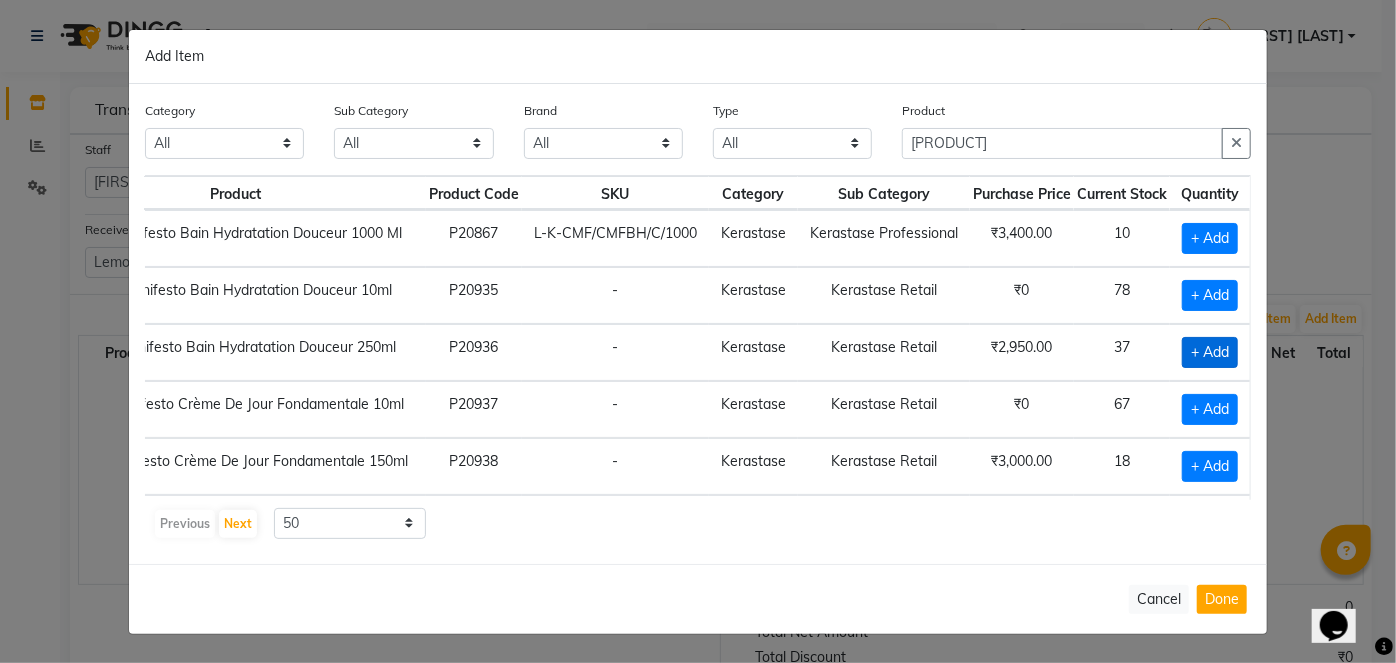click on "+ Add" 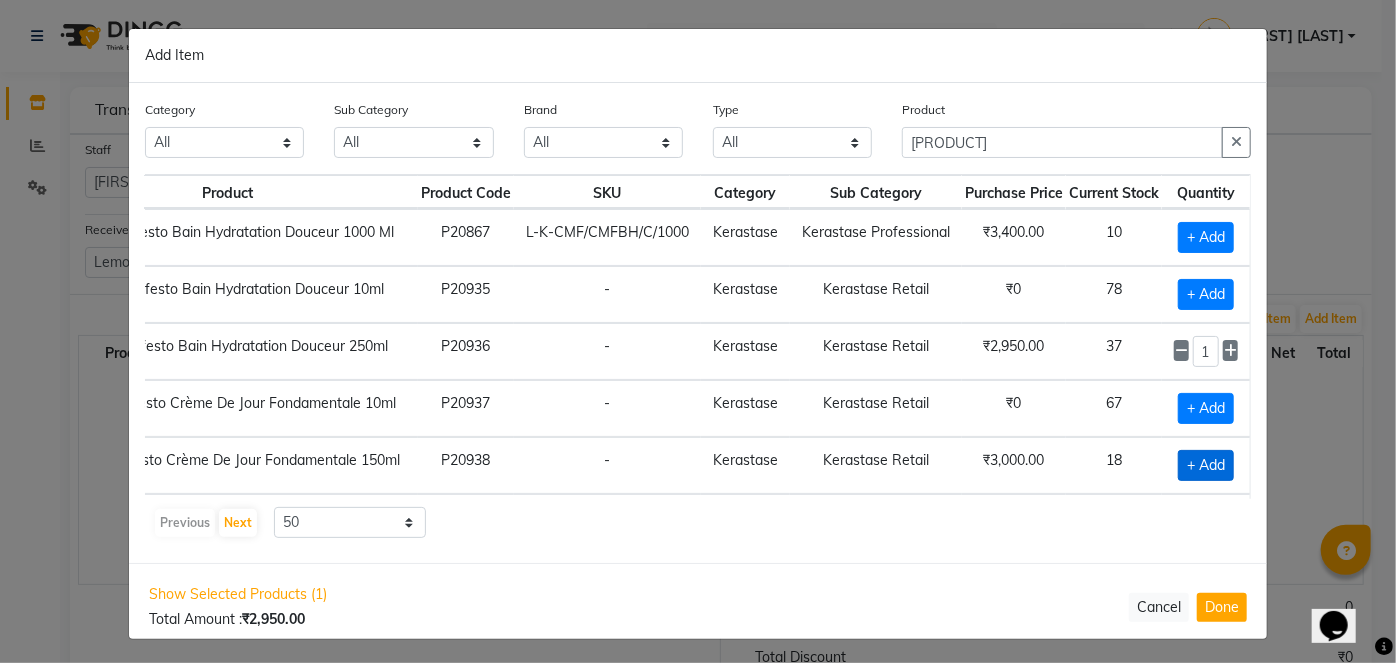 click on "+ Add" 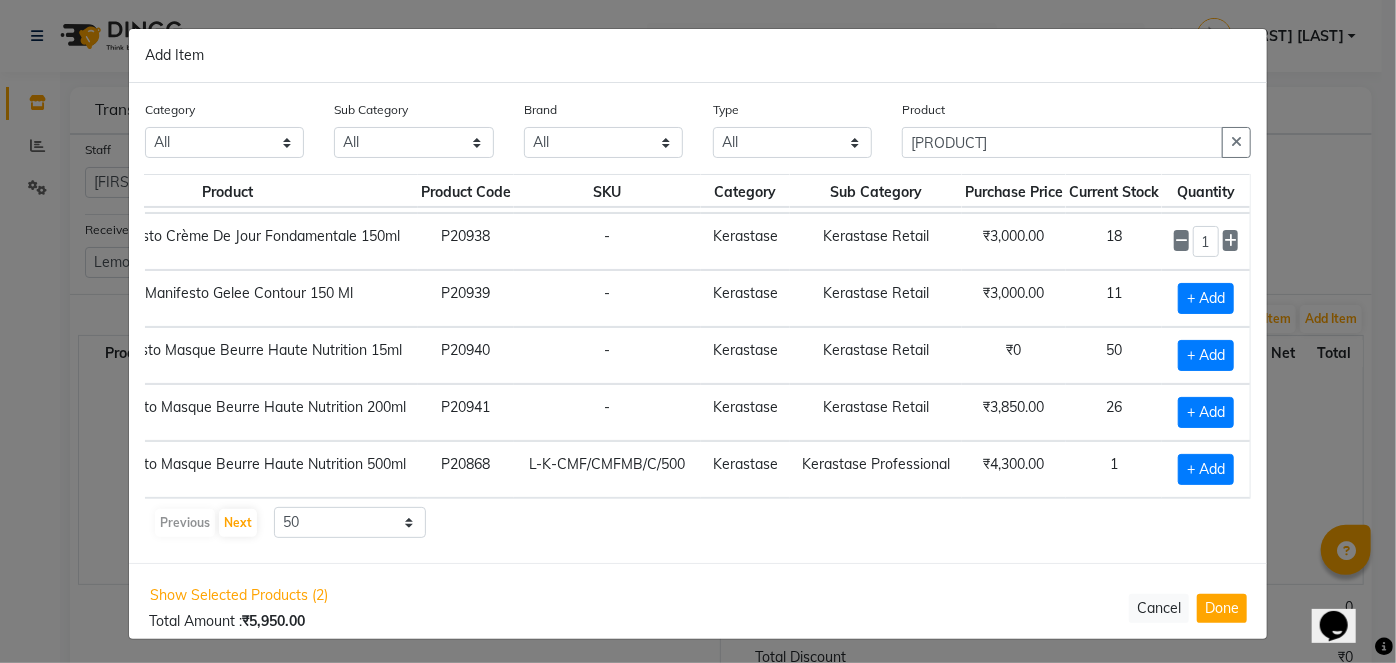 scroll, scrollTop: 226, scrollLeft: 156, axis: both 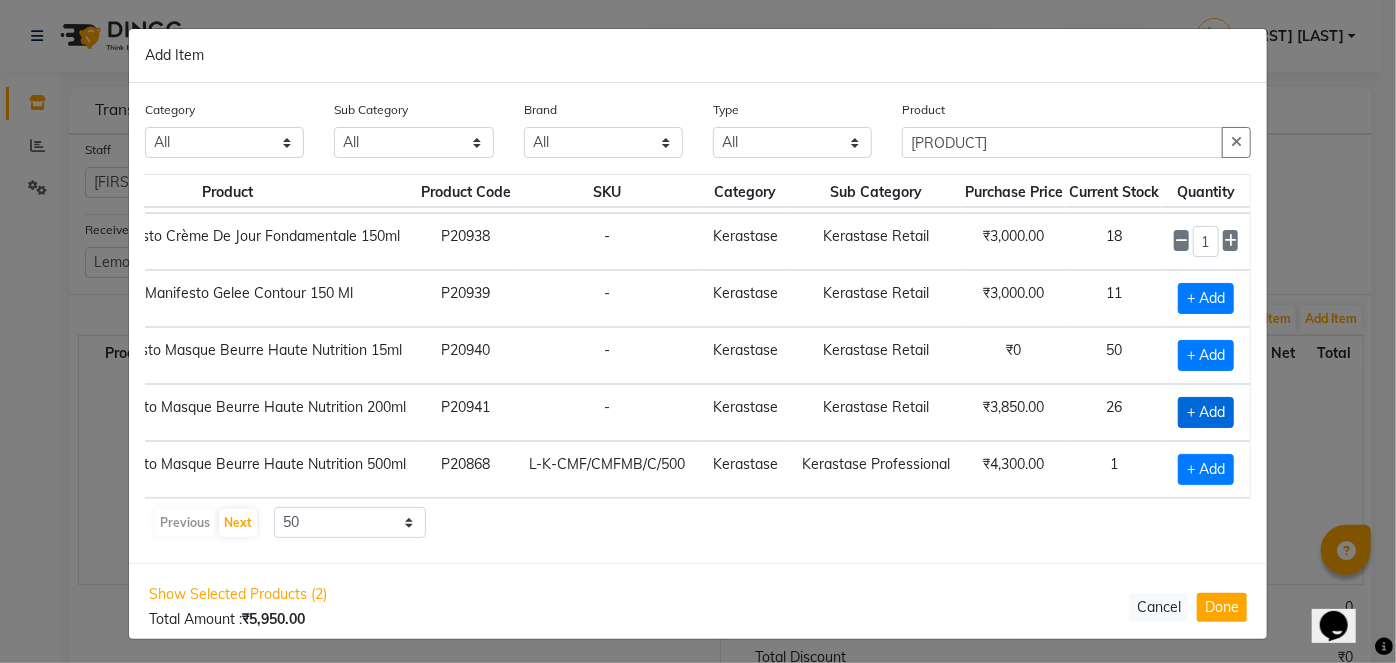 click on "+ Add" 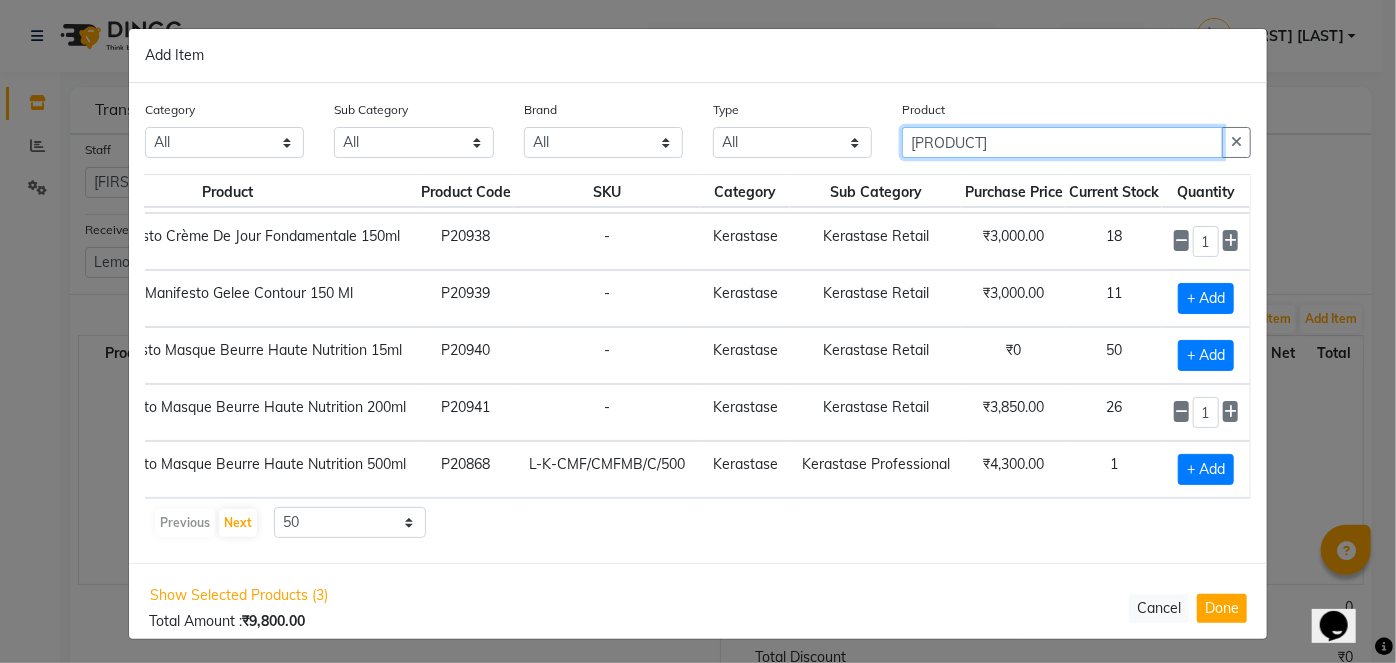 click on "[PRODUCT]" 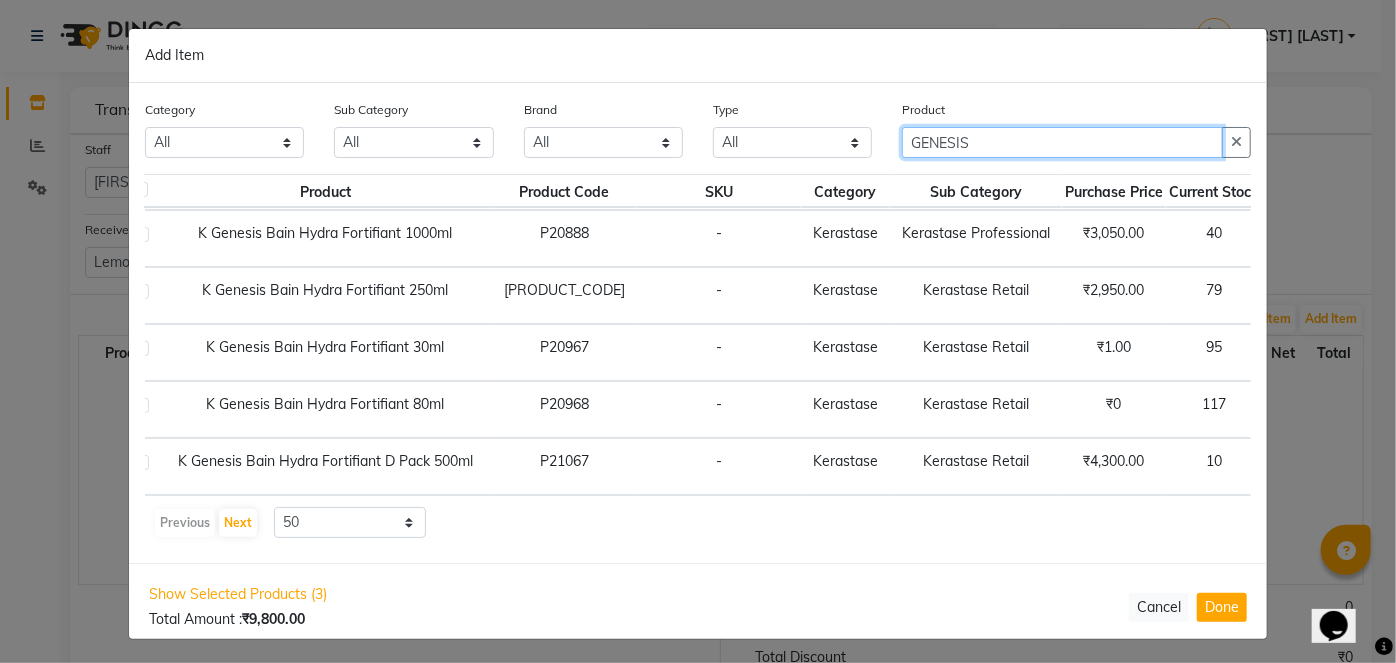 scroll, scrollTop: 113, scrollLeft: 90, axis: both 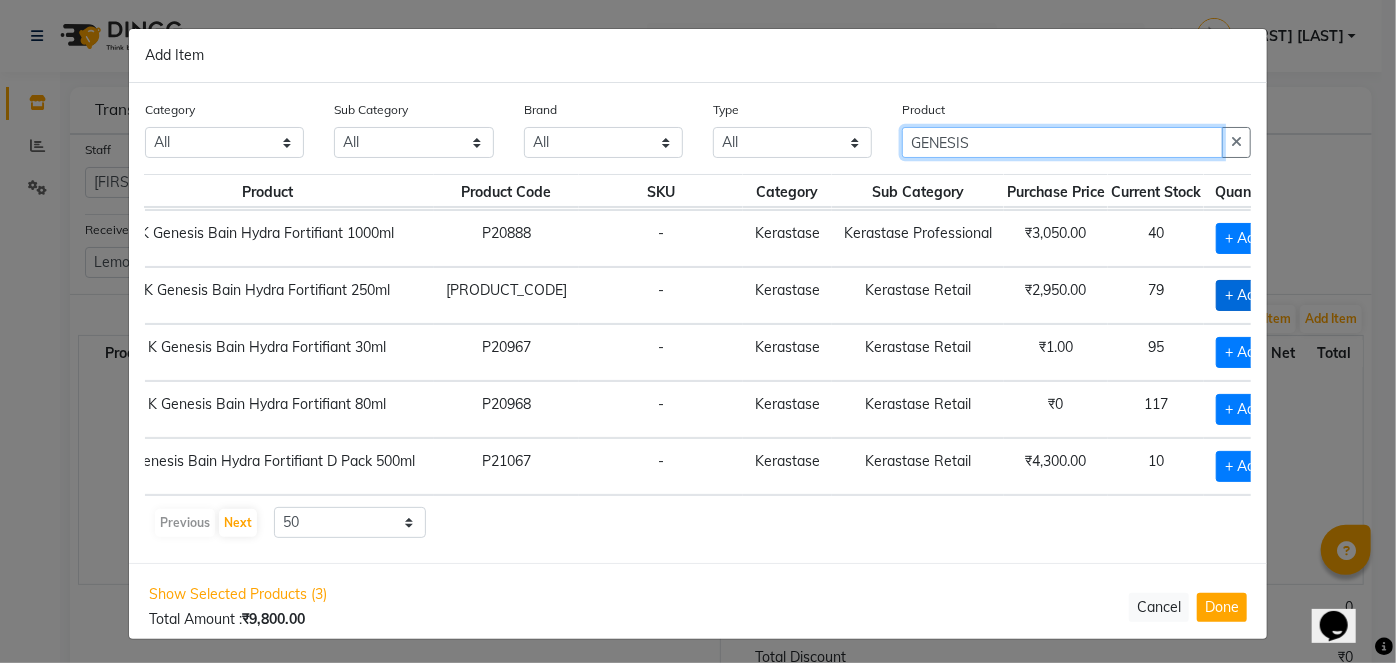 type on "GENESIS" 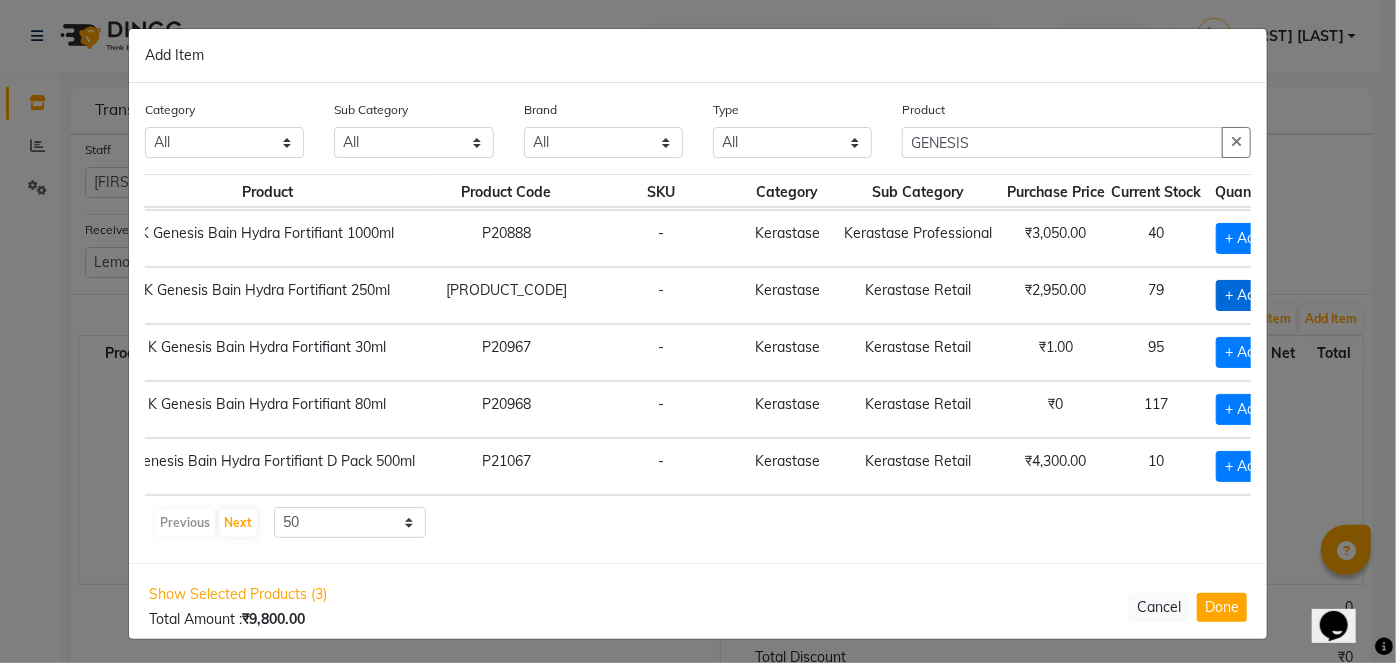 click on "+ Add" 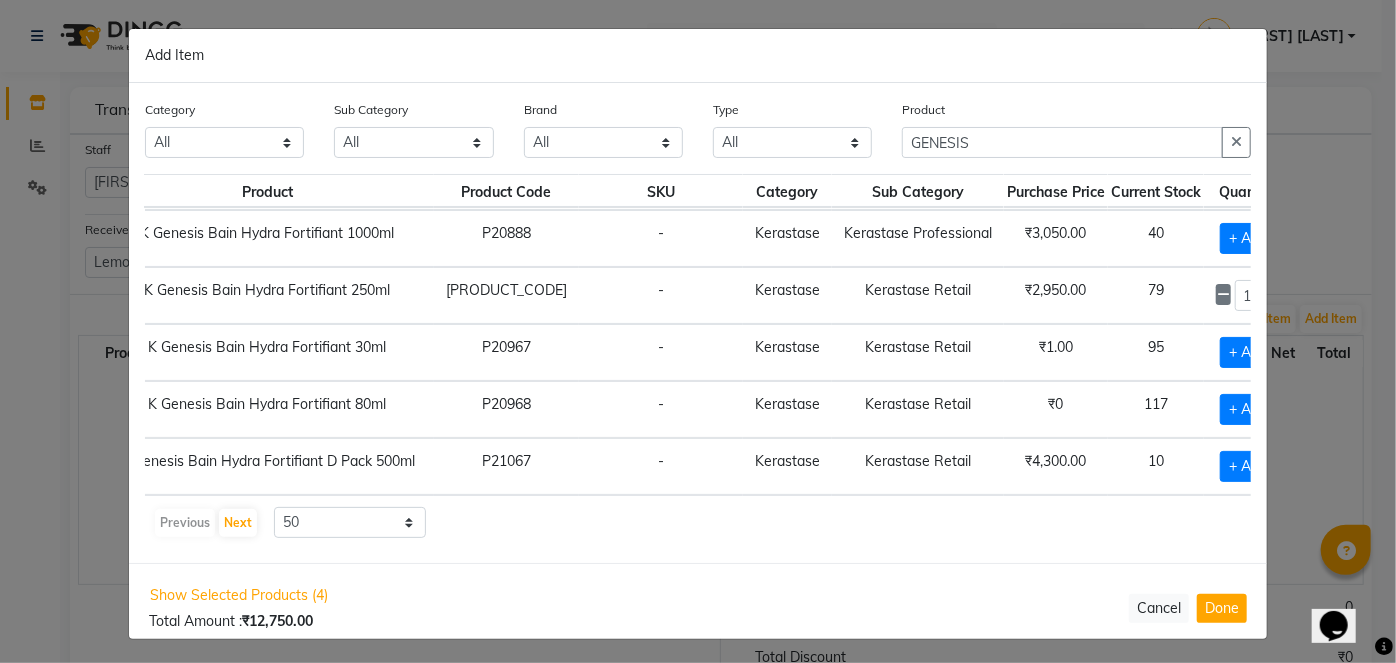 click 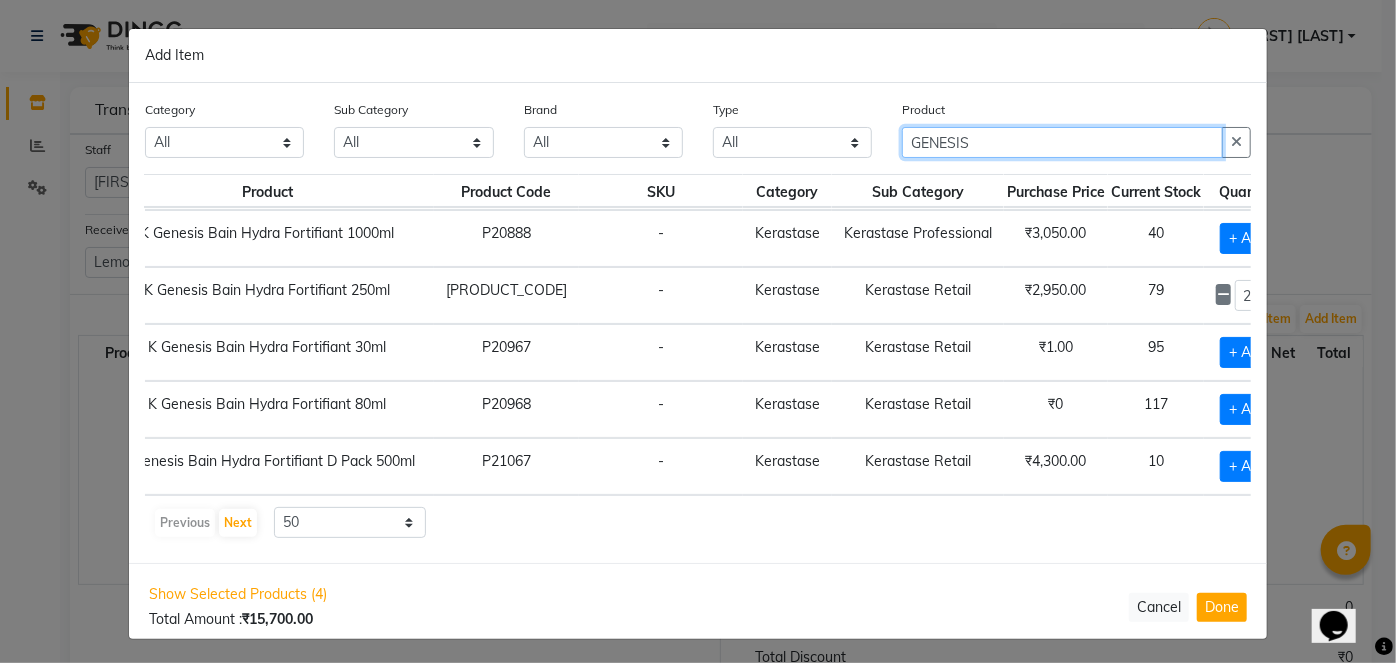 click on "GENESIS" 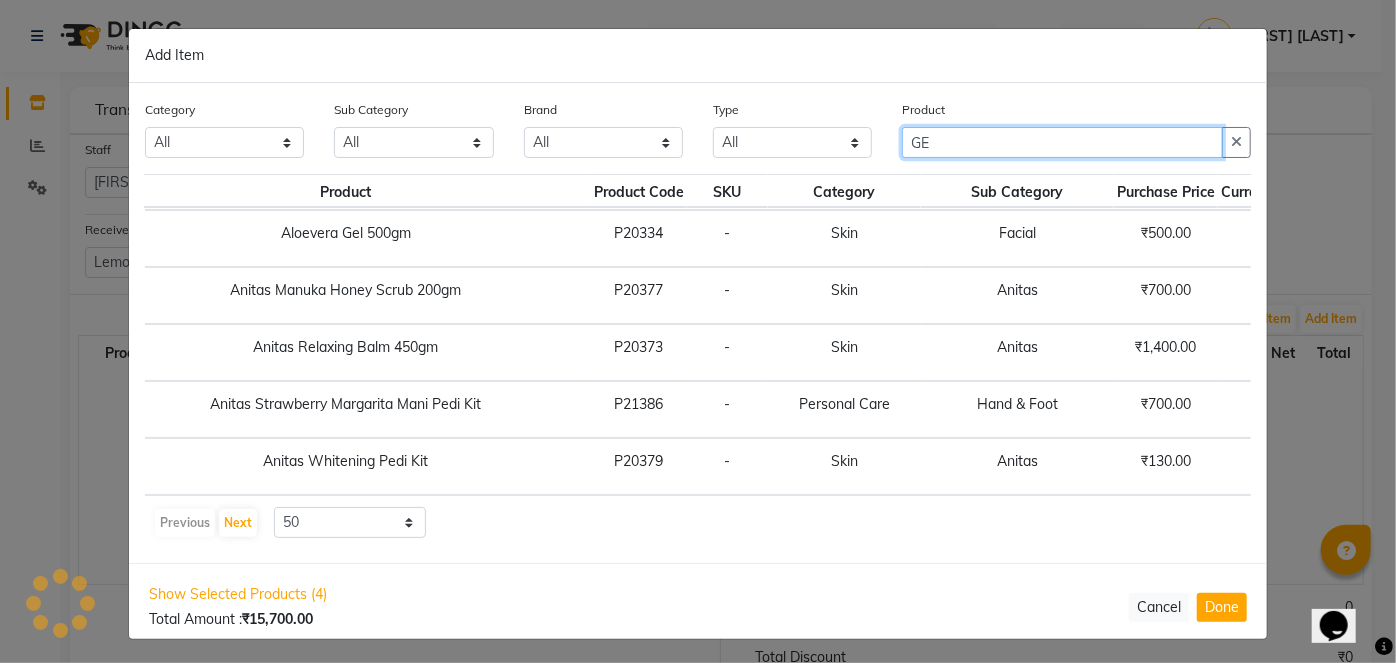 scroll, scrollTop: 113, scrollLeft: 32, axis: both 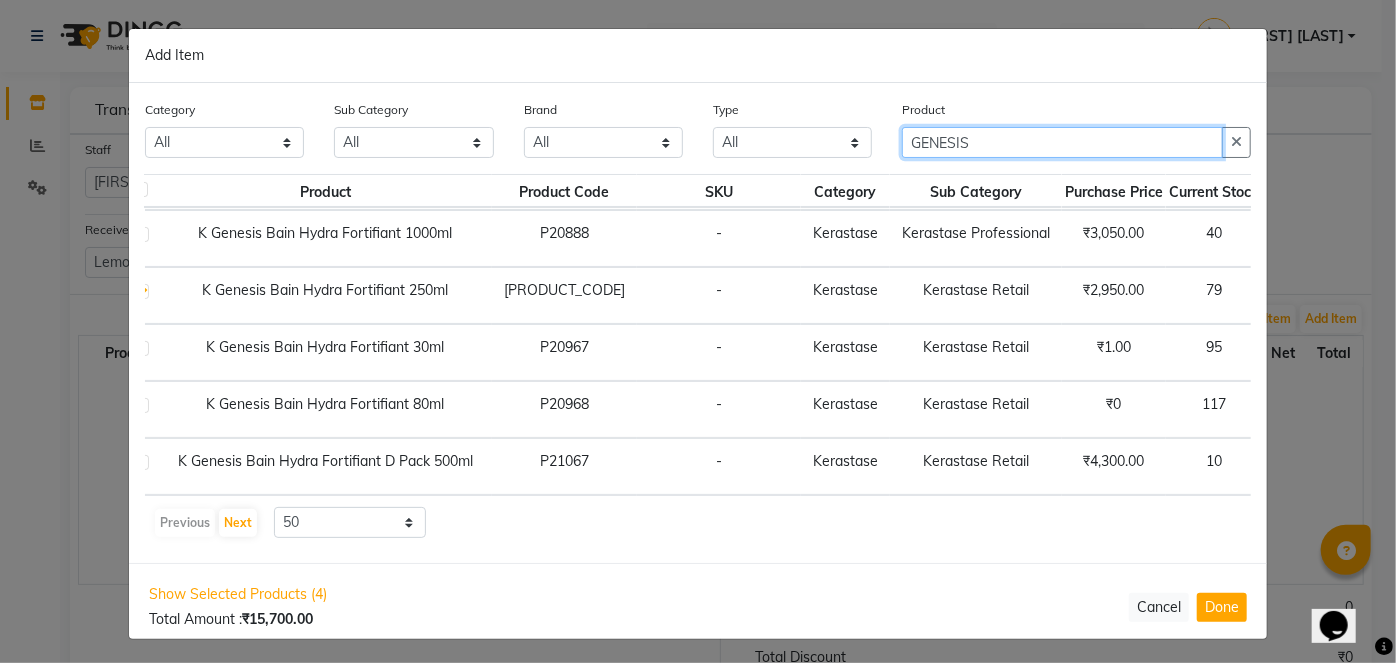 click on "GENESIS" 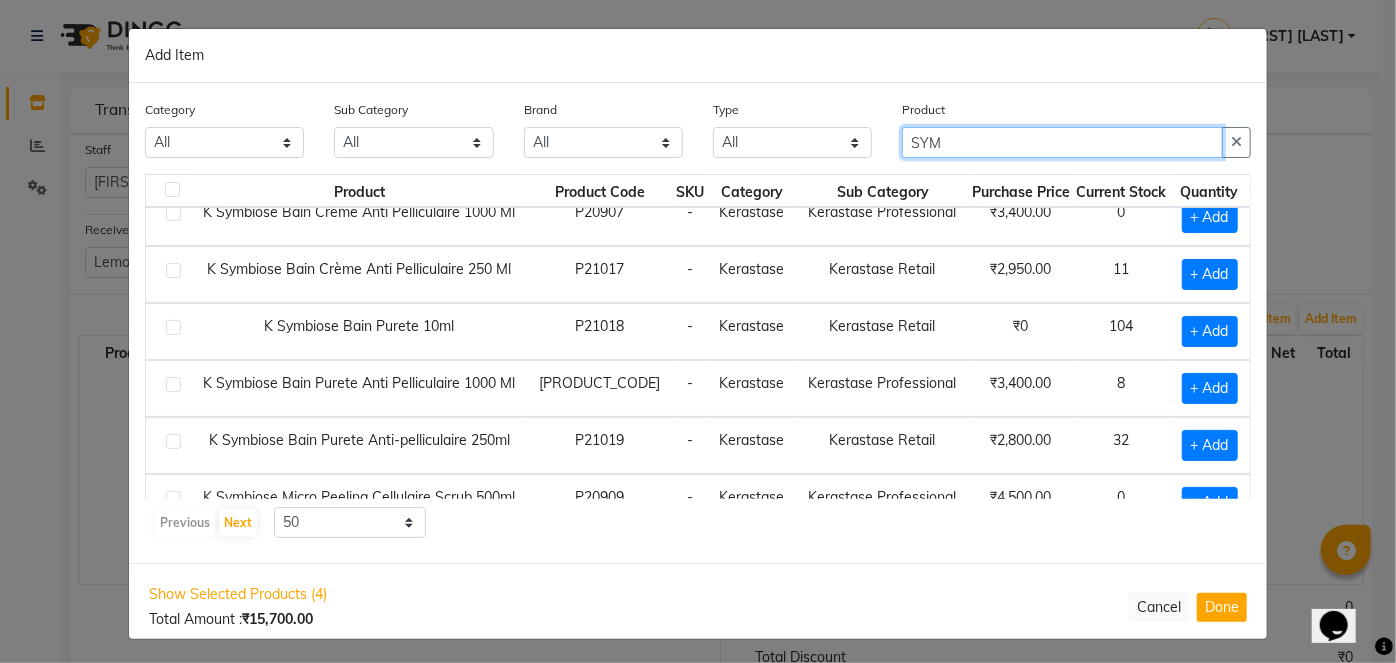 scroll, scrollTop: 200, scrollLeft: 0, axis: vertical 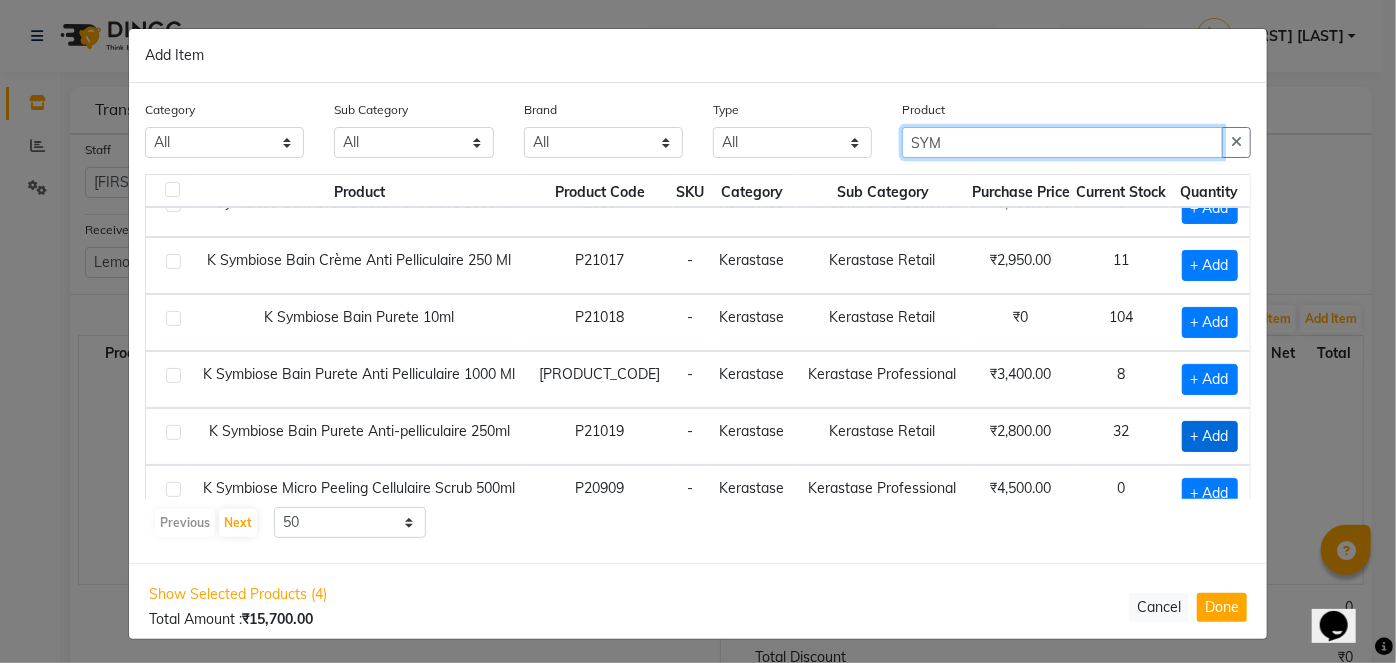 type on "SYM" 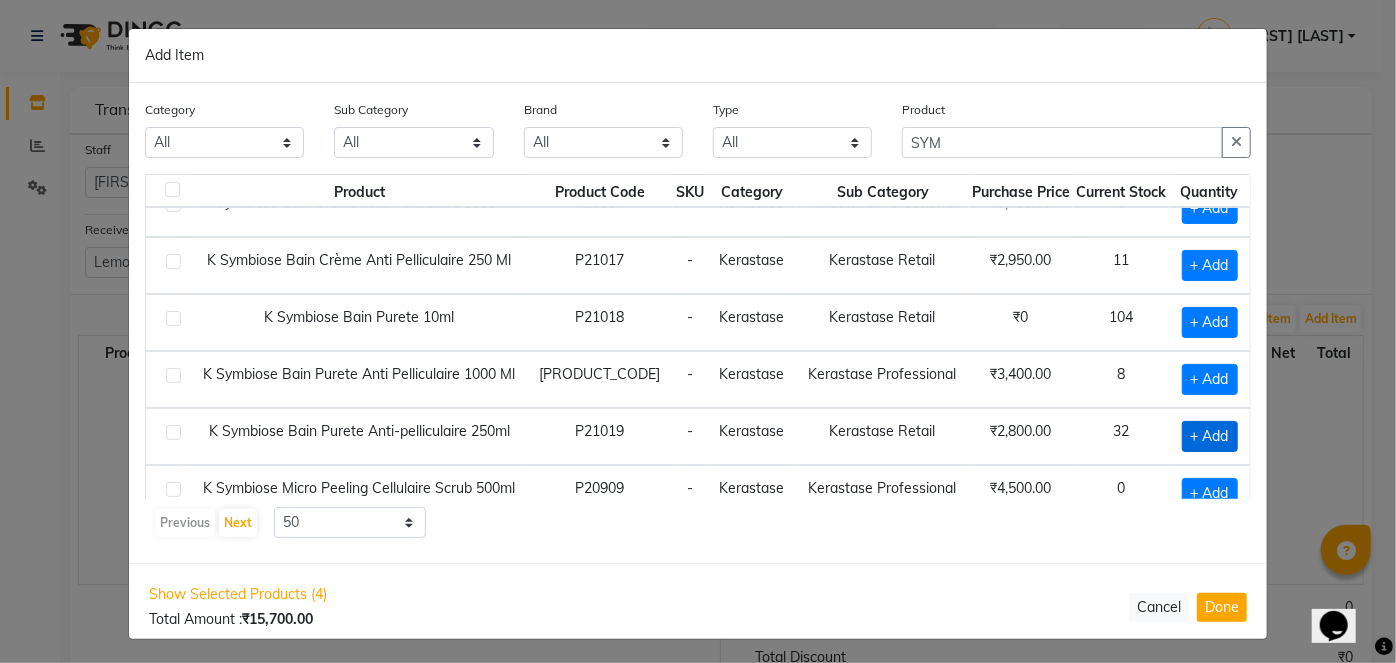 click on "+ Add" 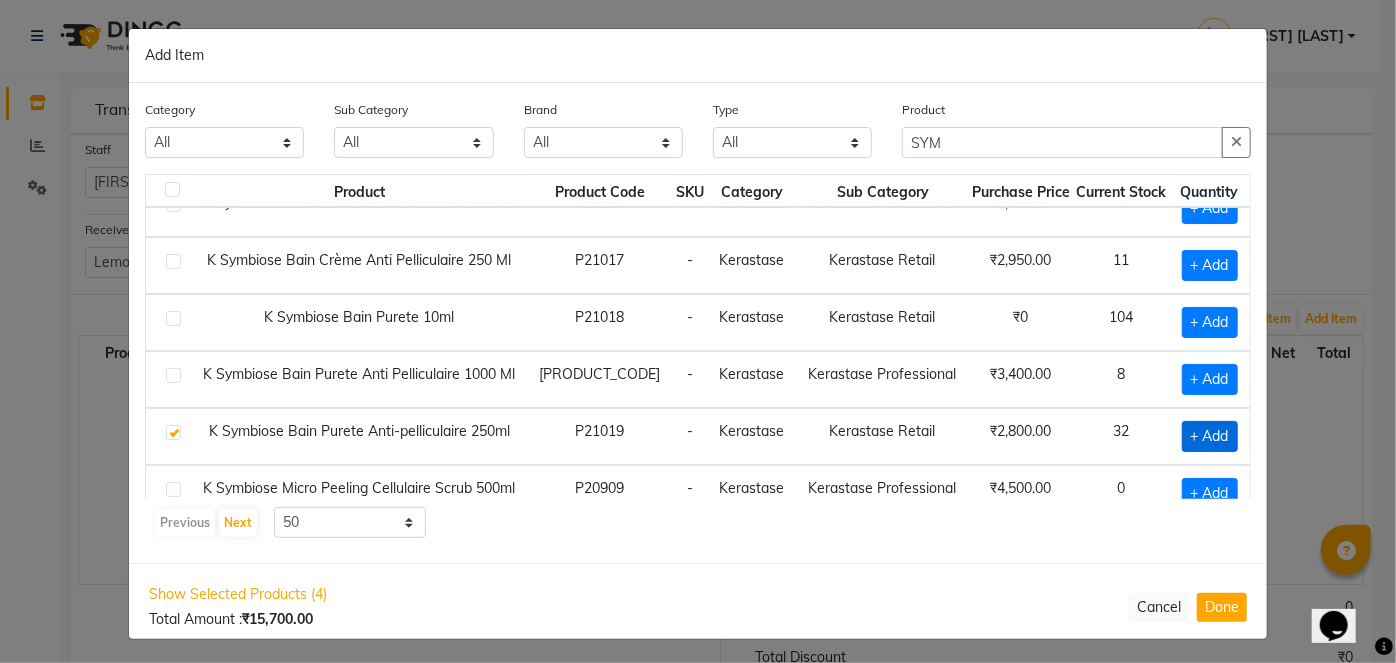 checkbox on "true" 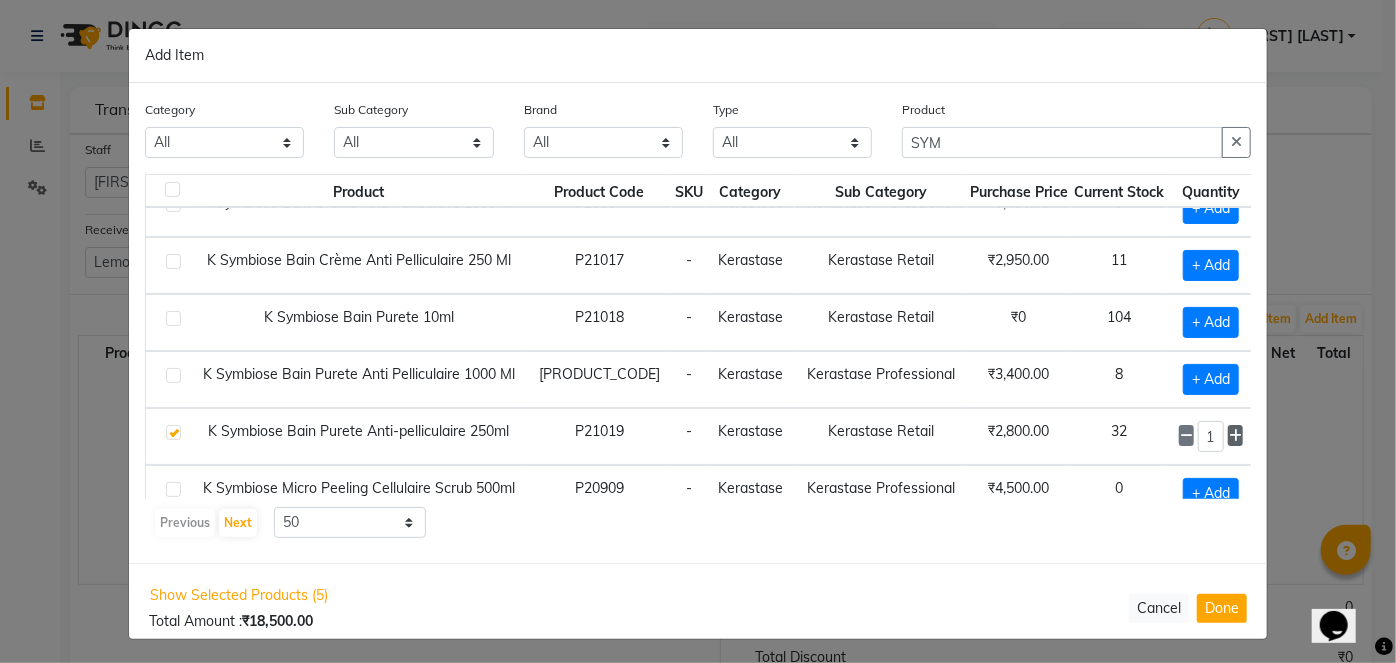 click 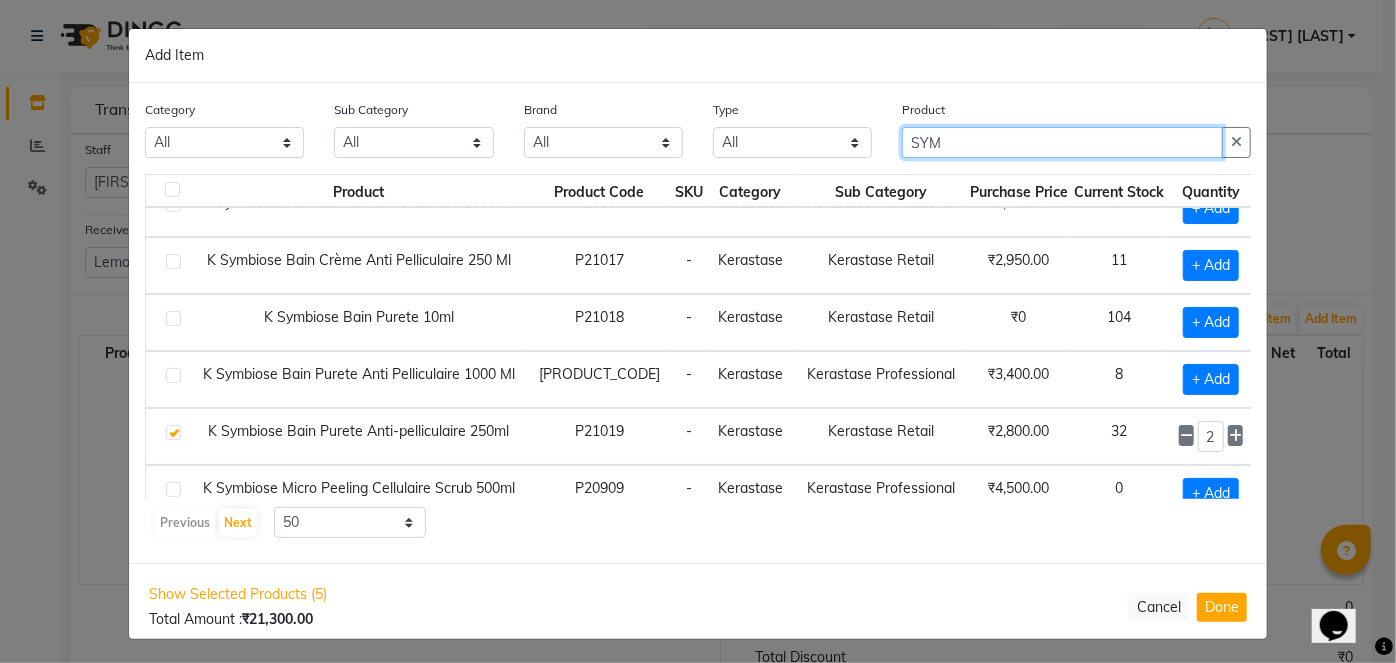 click on "SYM" 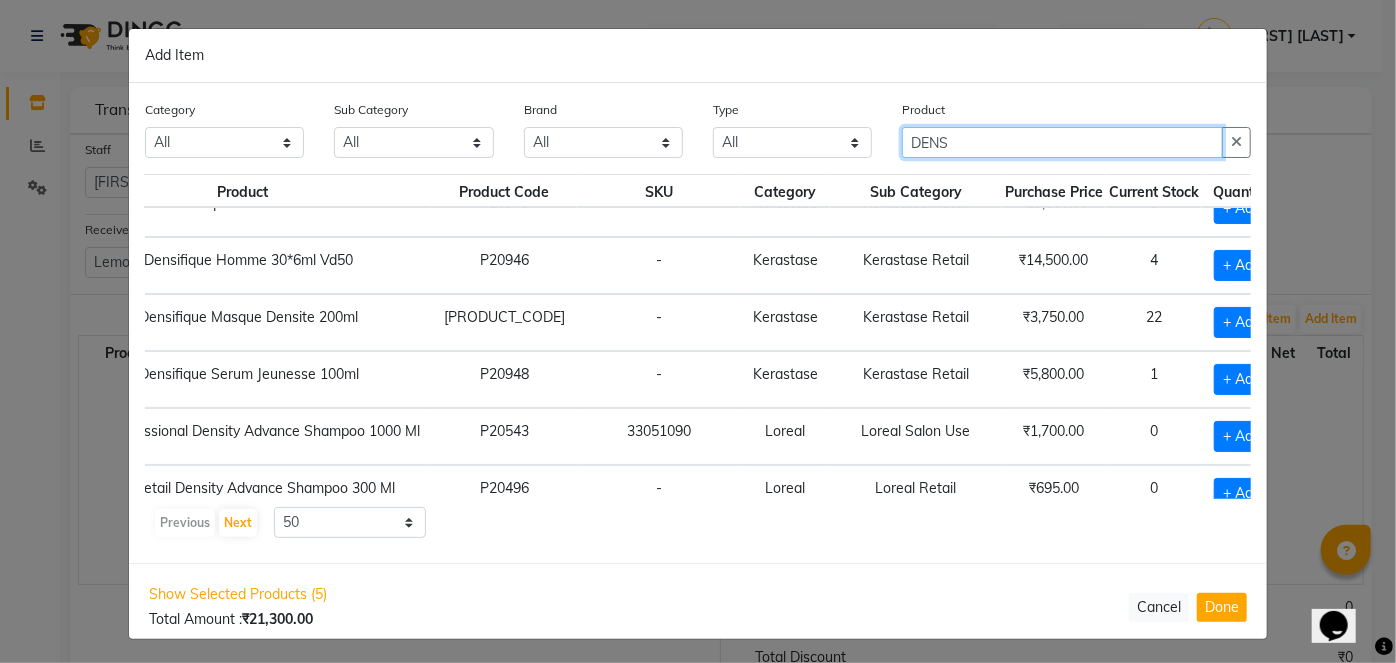 scroll, scrollTop: 200, scrollLeft: 140, axis: both 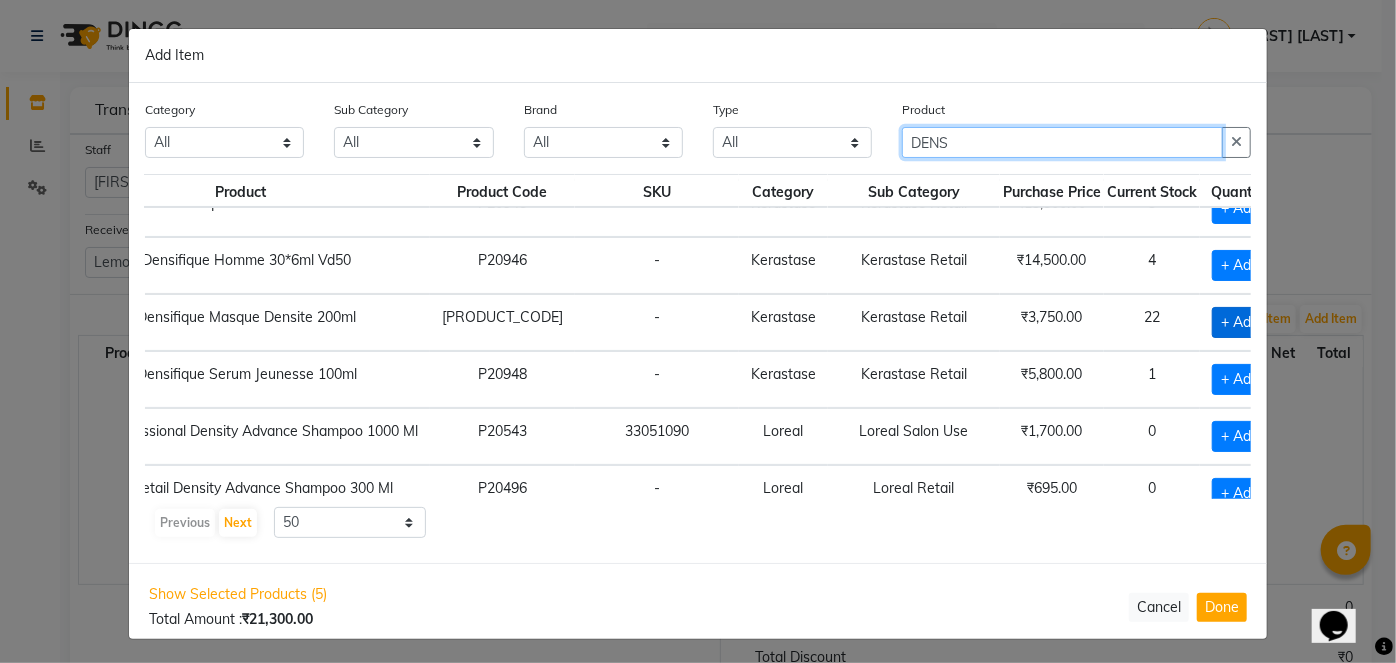 type on "DENS" 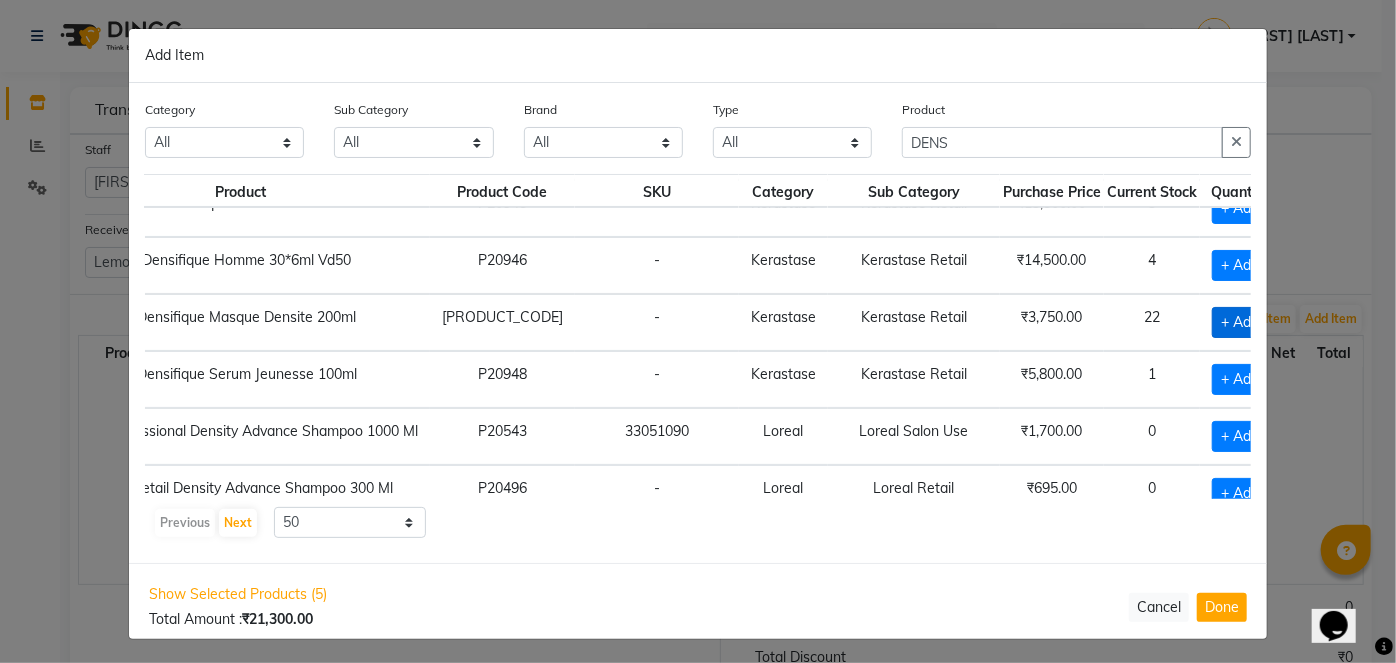 click on "+ Add" 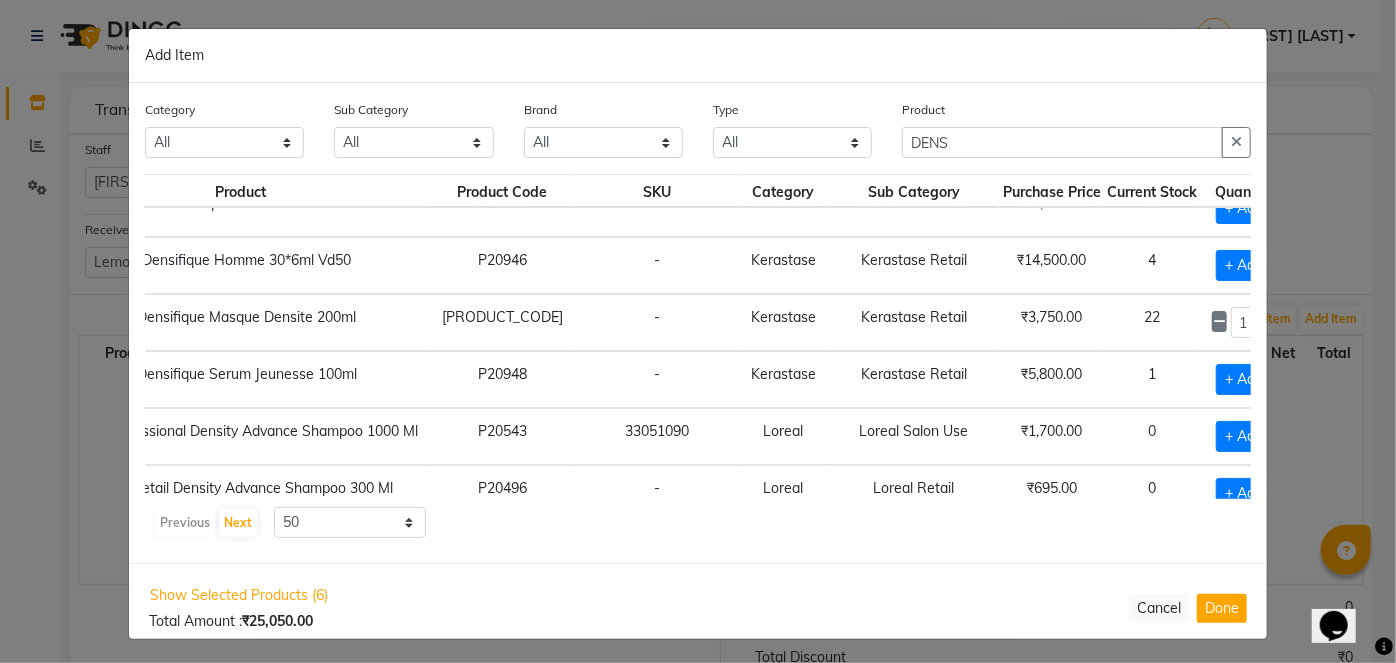 click 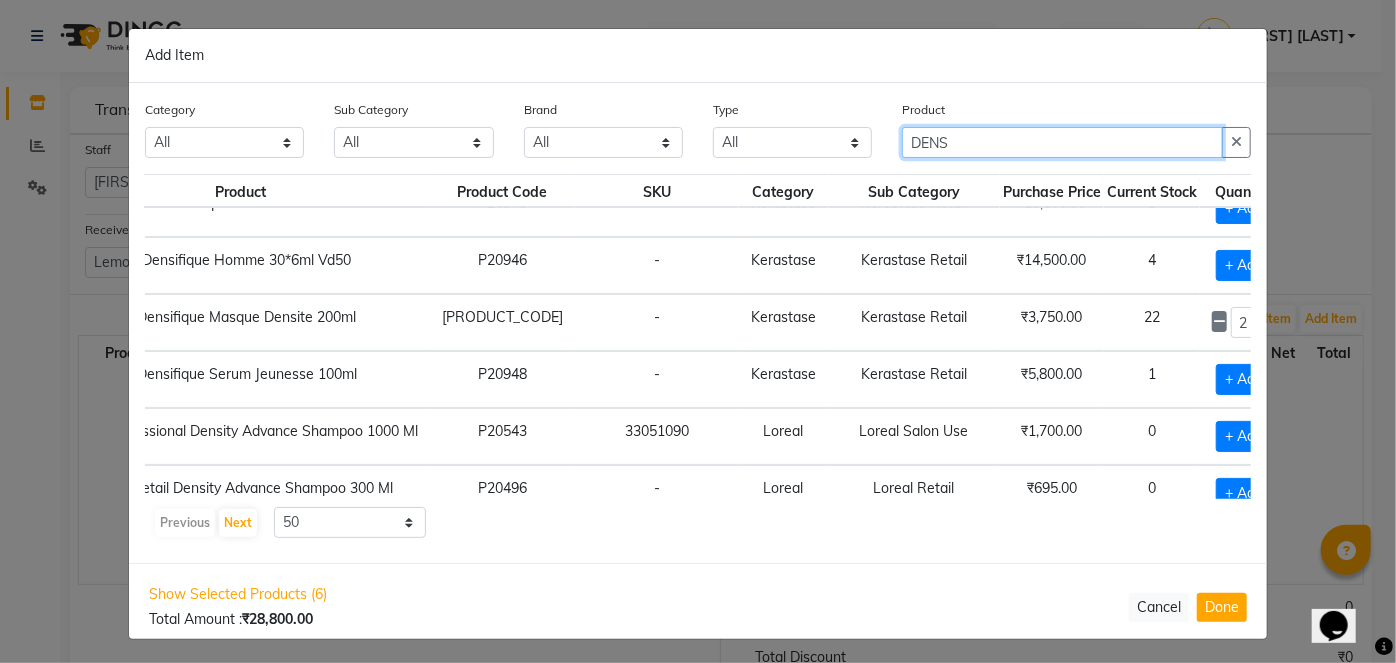 click on "DENS" 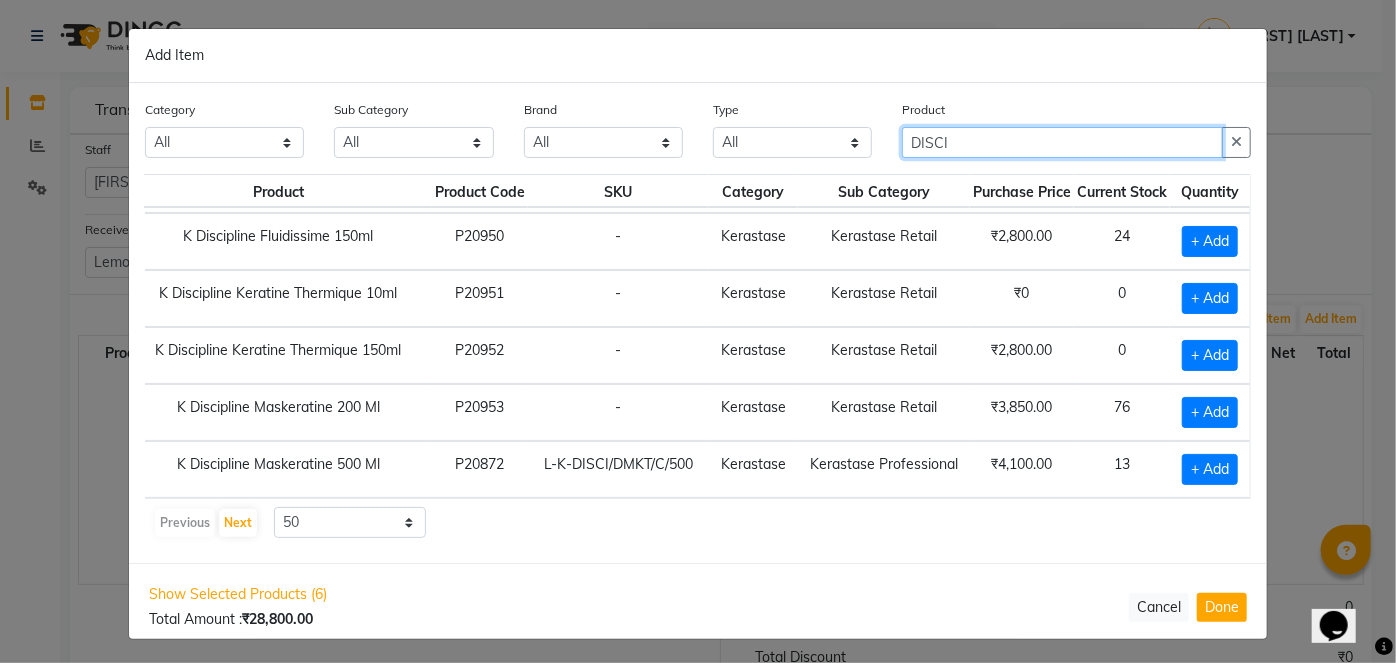 scroll, scrollTop: 114, scrollLeft: 80, axis: both 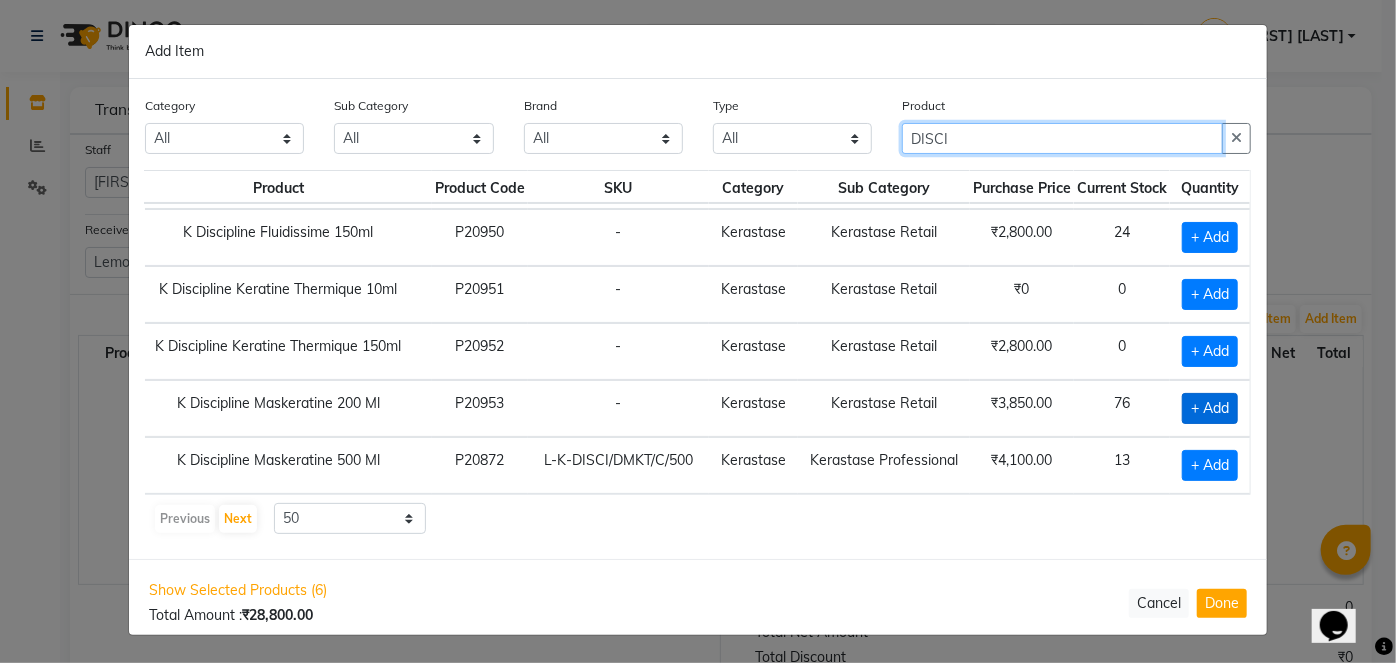type on "DISCI" 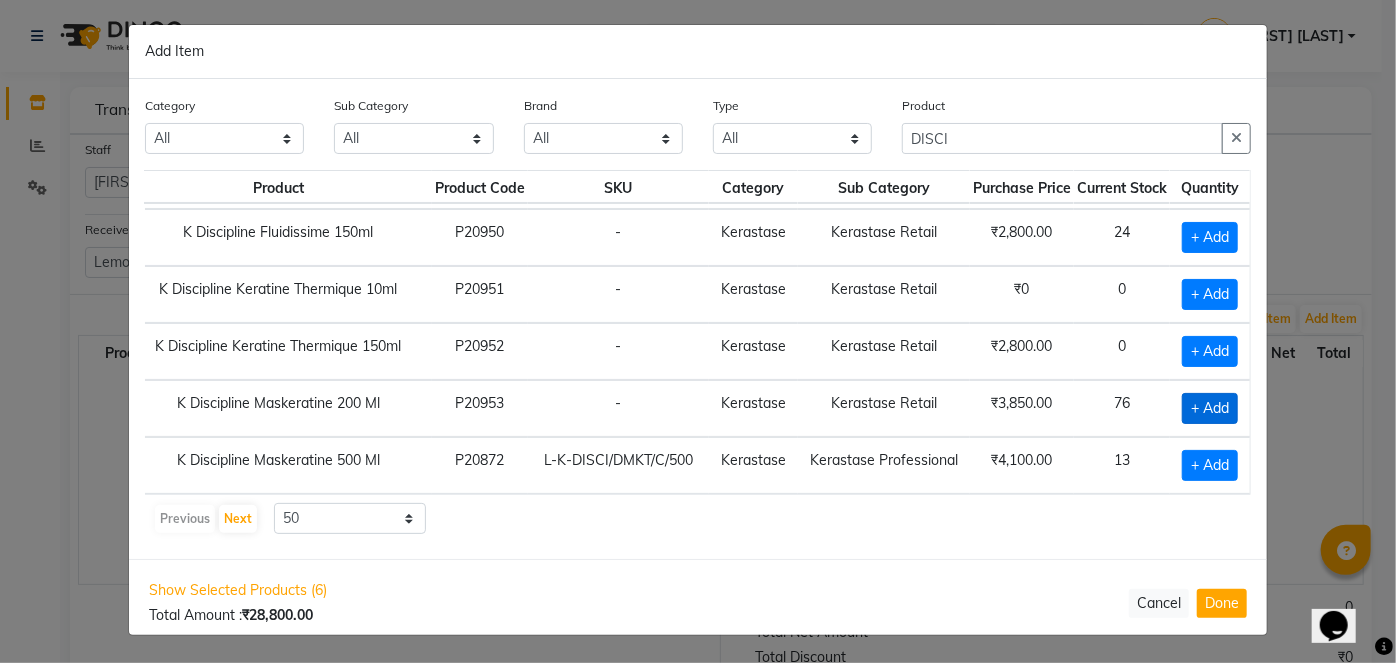 click on "+ Add" 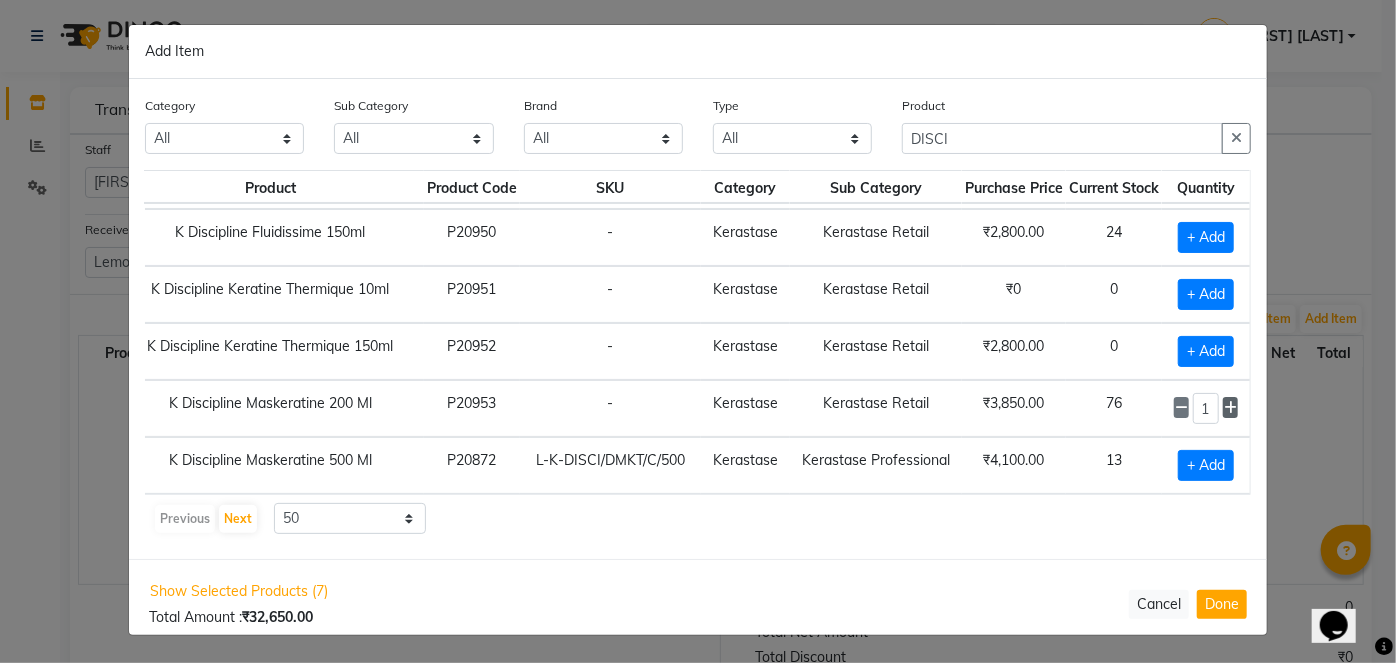 click 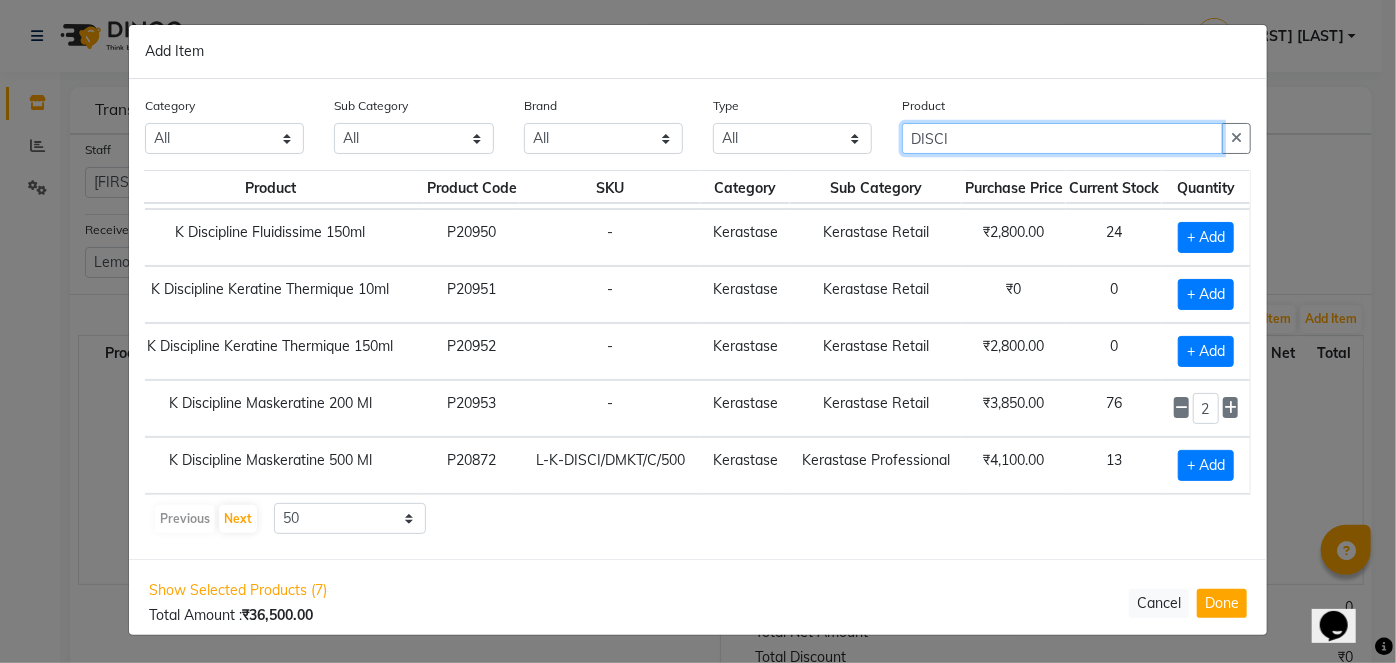 click on "DISCI" 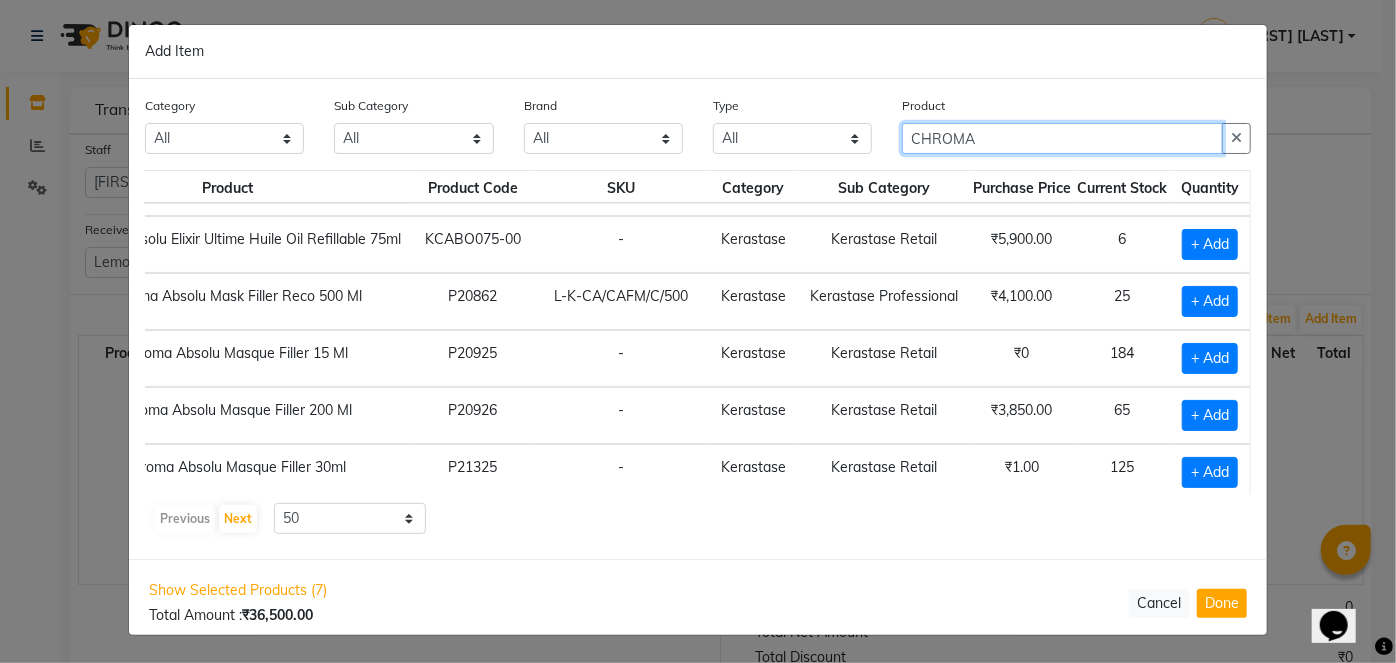scroll, scrollTop: 673, scrollLeft: 165, axis: both 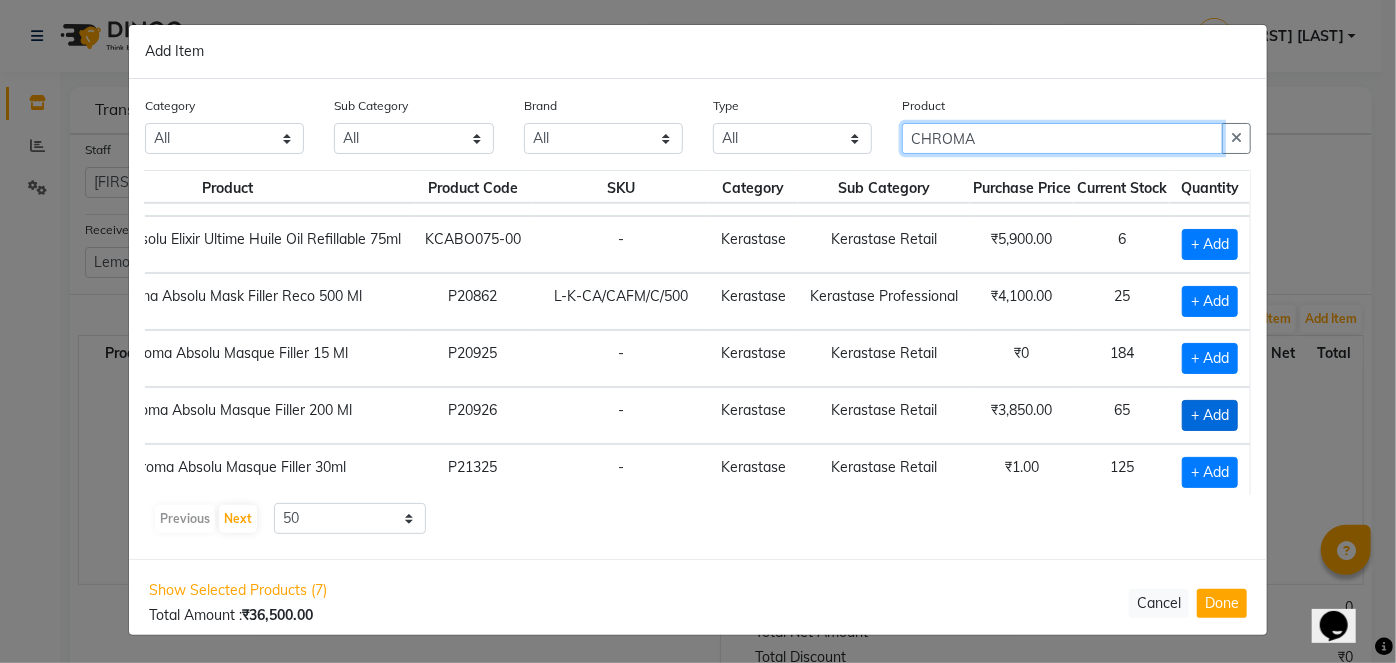 type on "CHROMA" 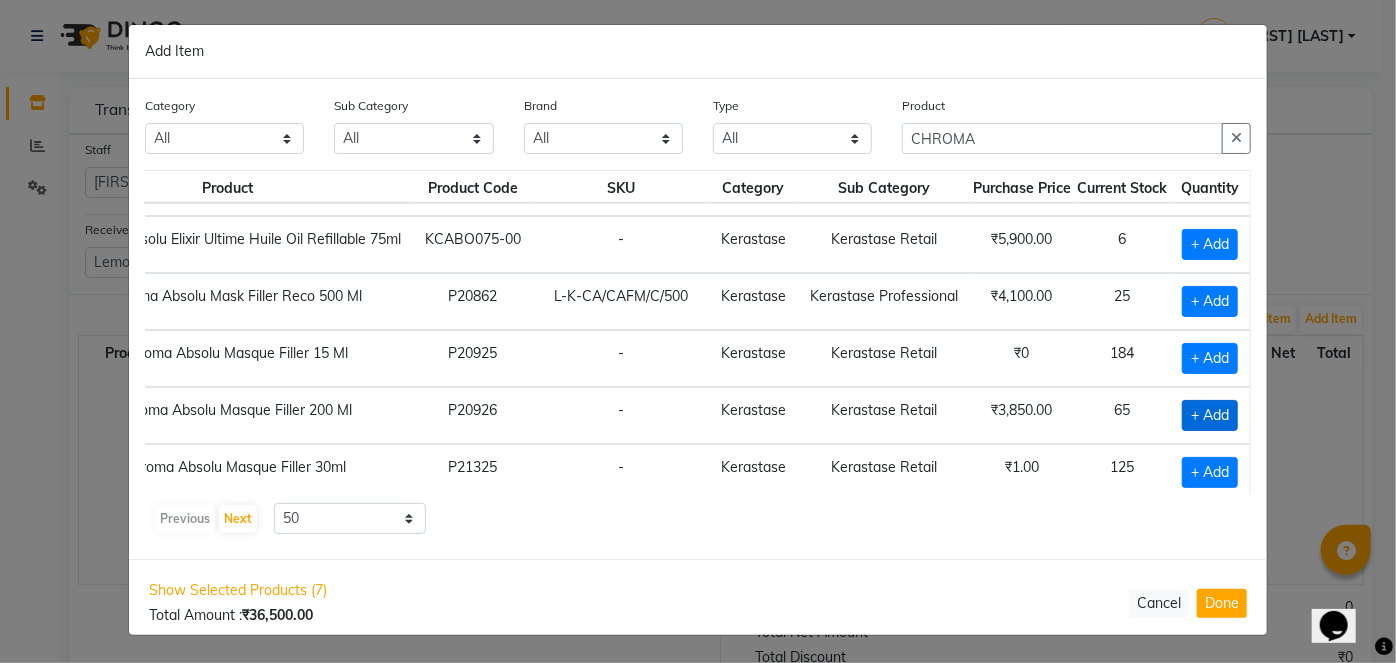 click on "+ Add" 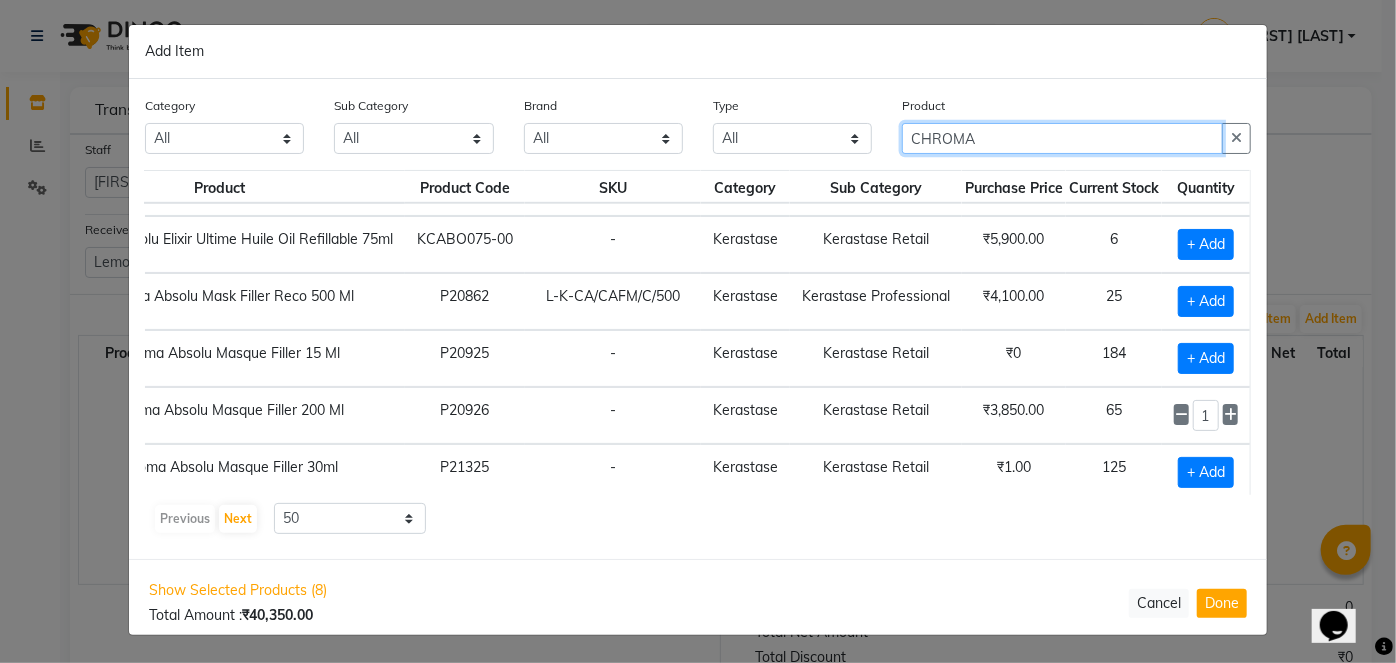 click on "CHROMA" 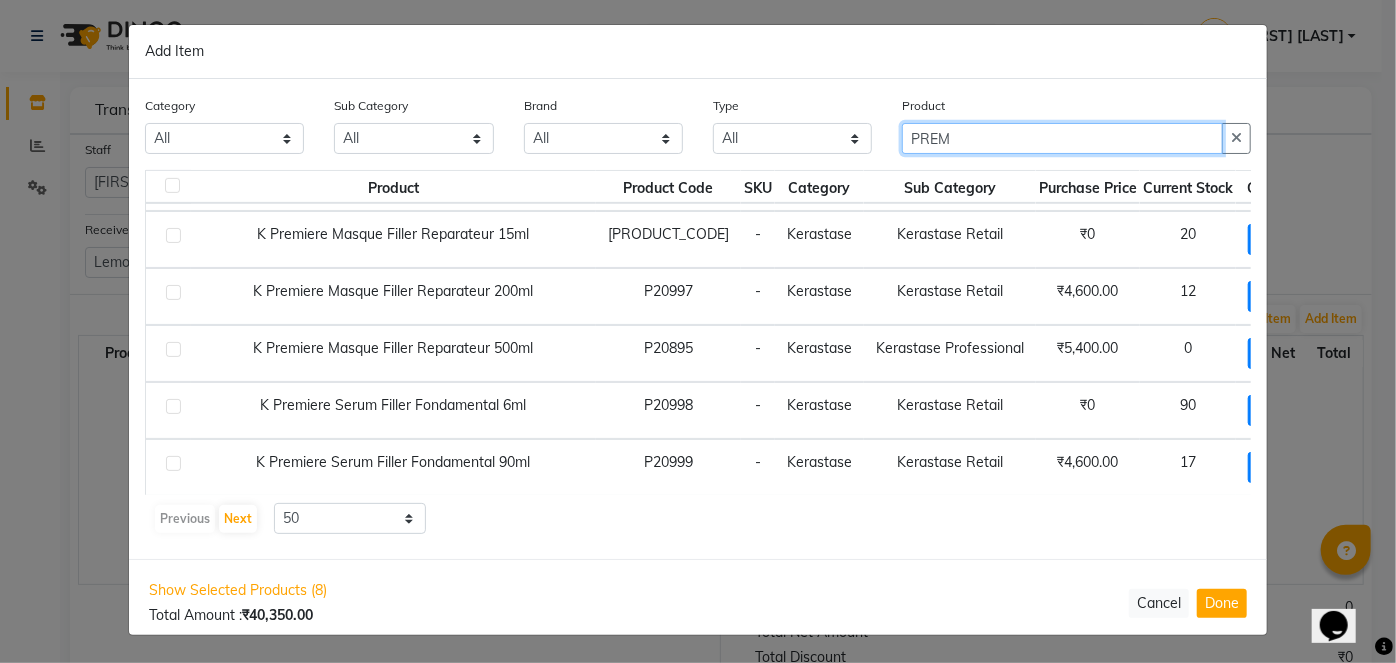 scroll, scrollTop: 450, scrollLeft: 32, axis: both 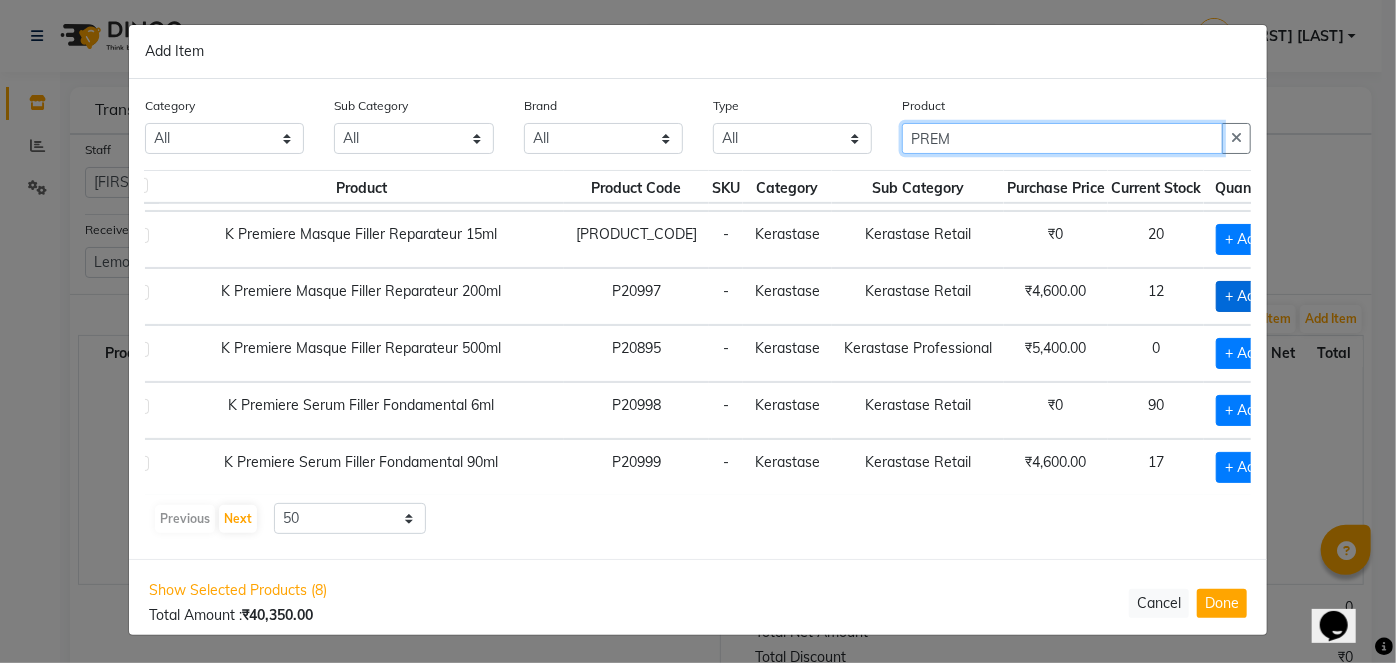 type on "PREM" 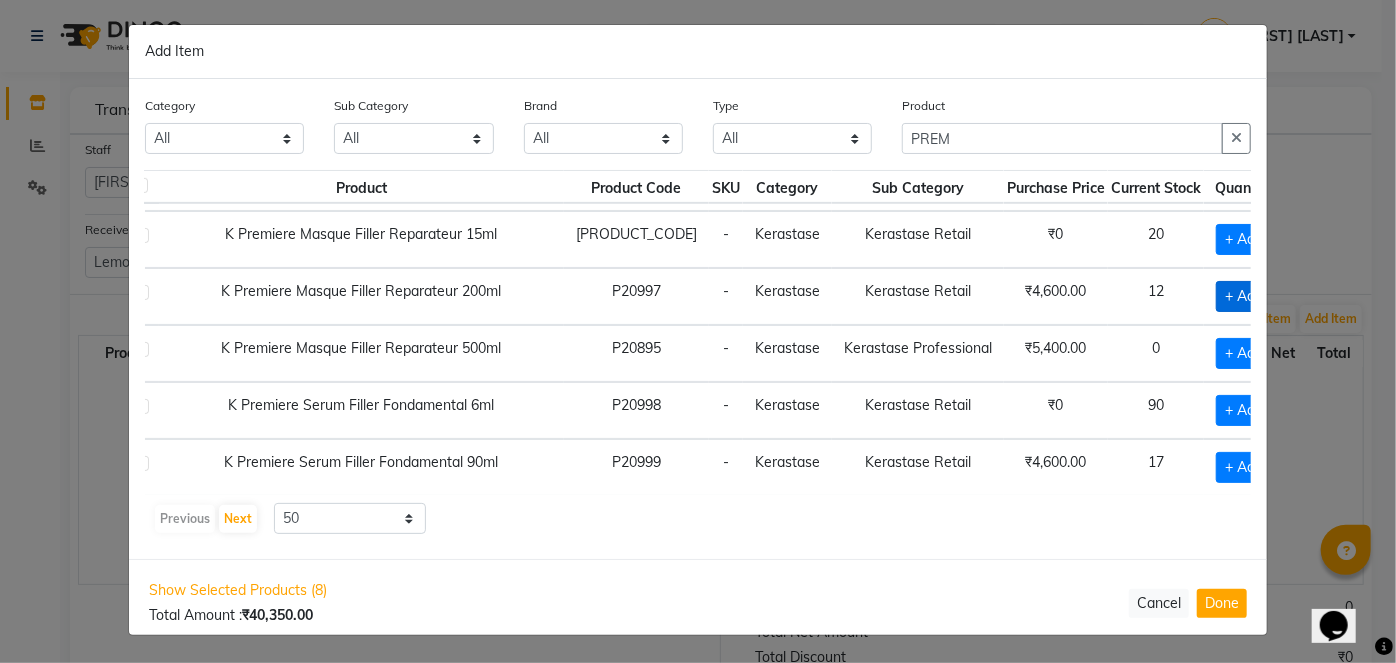 click on "+ Add" 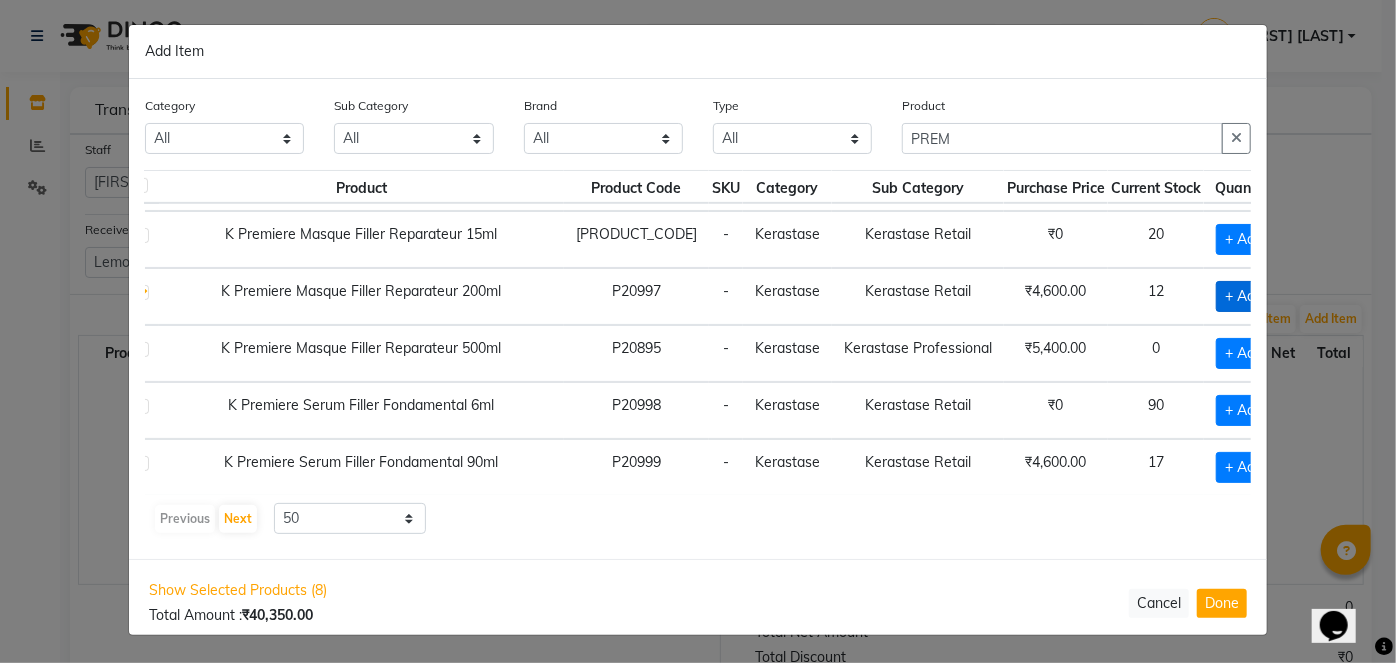 checkbox on "true" 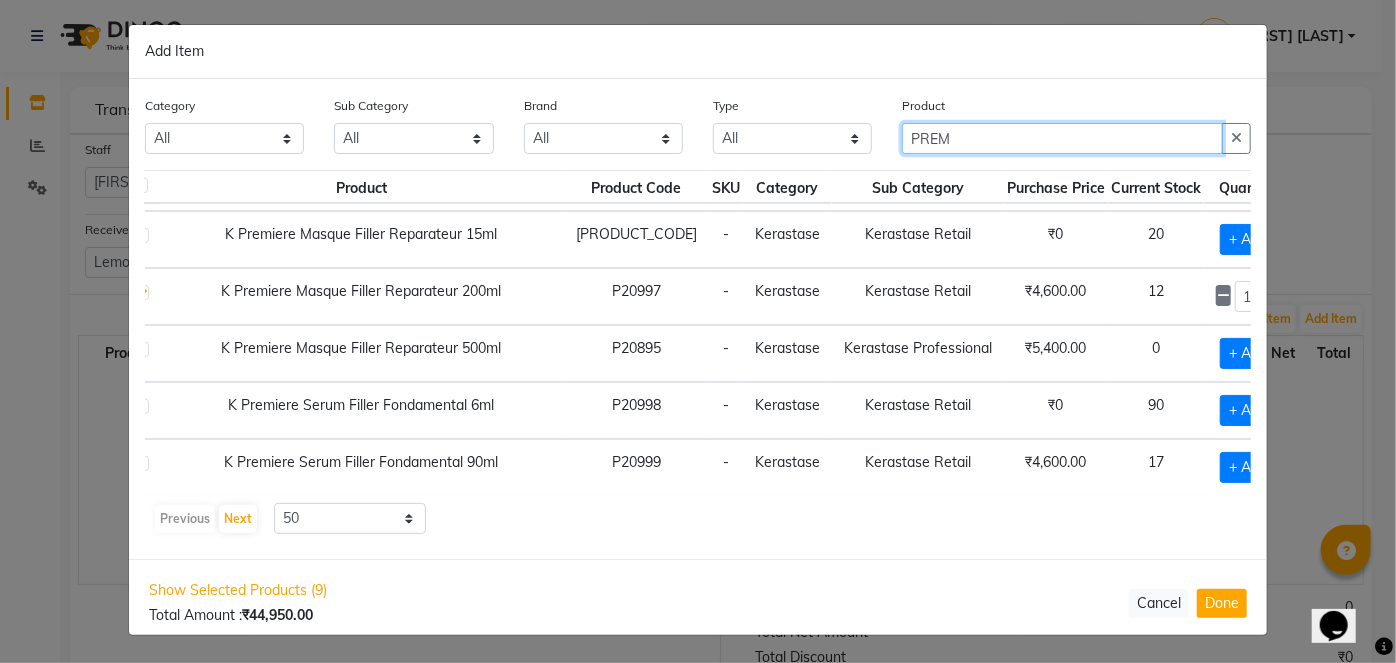 click on "PREM" 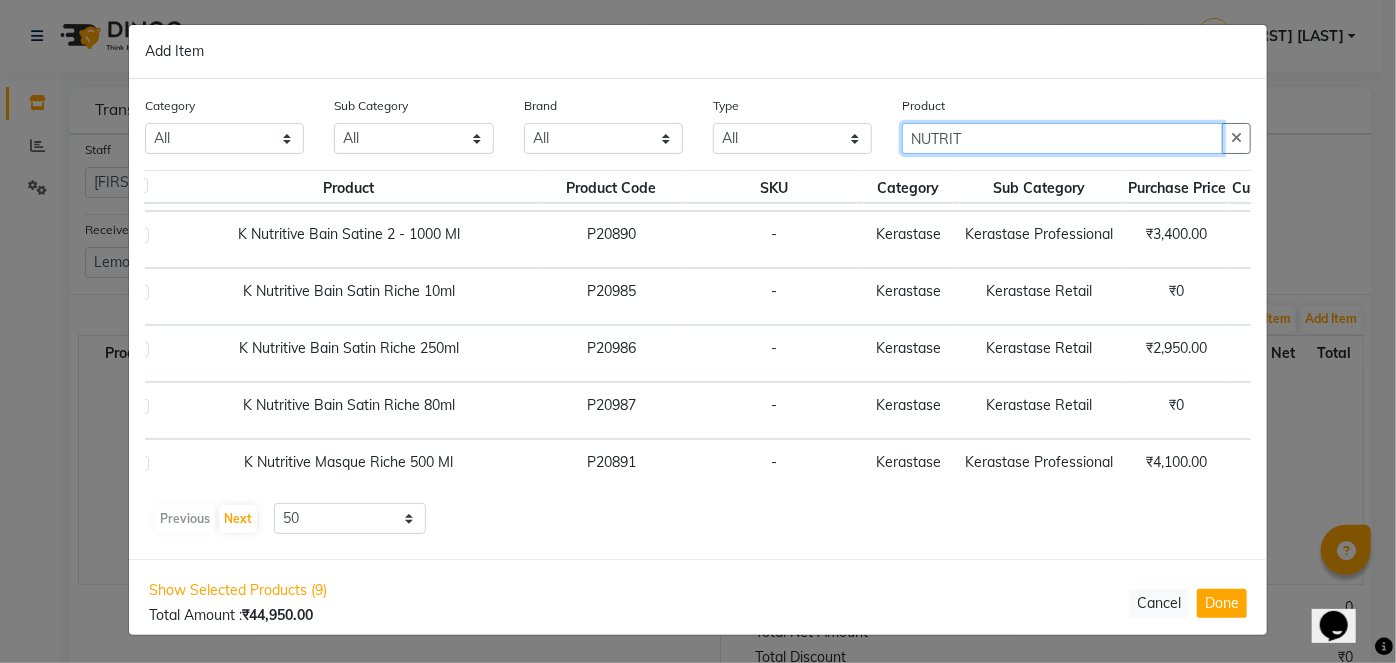 scroll, scrollTop: 450, scrollLeft: 155, axis: both 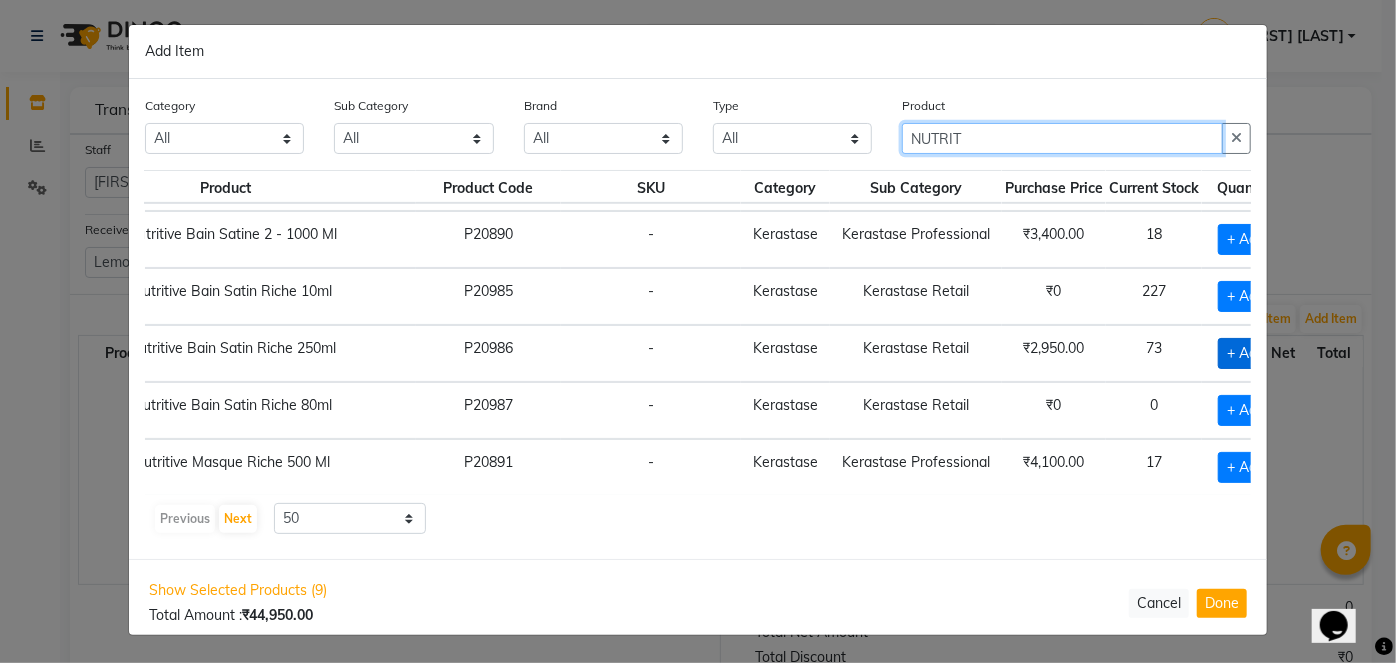 type on "NUTRIT" 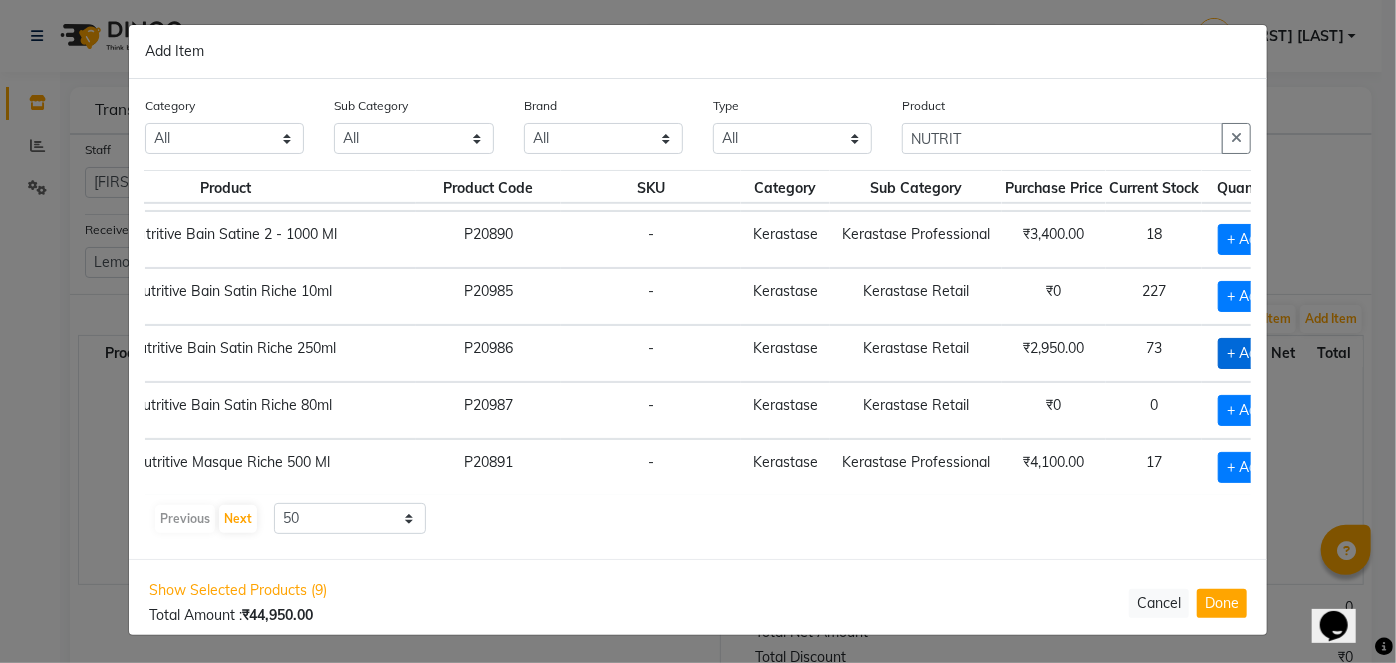 click on "+ Add" 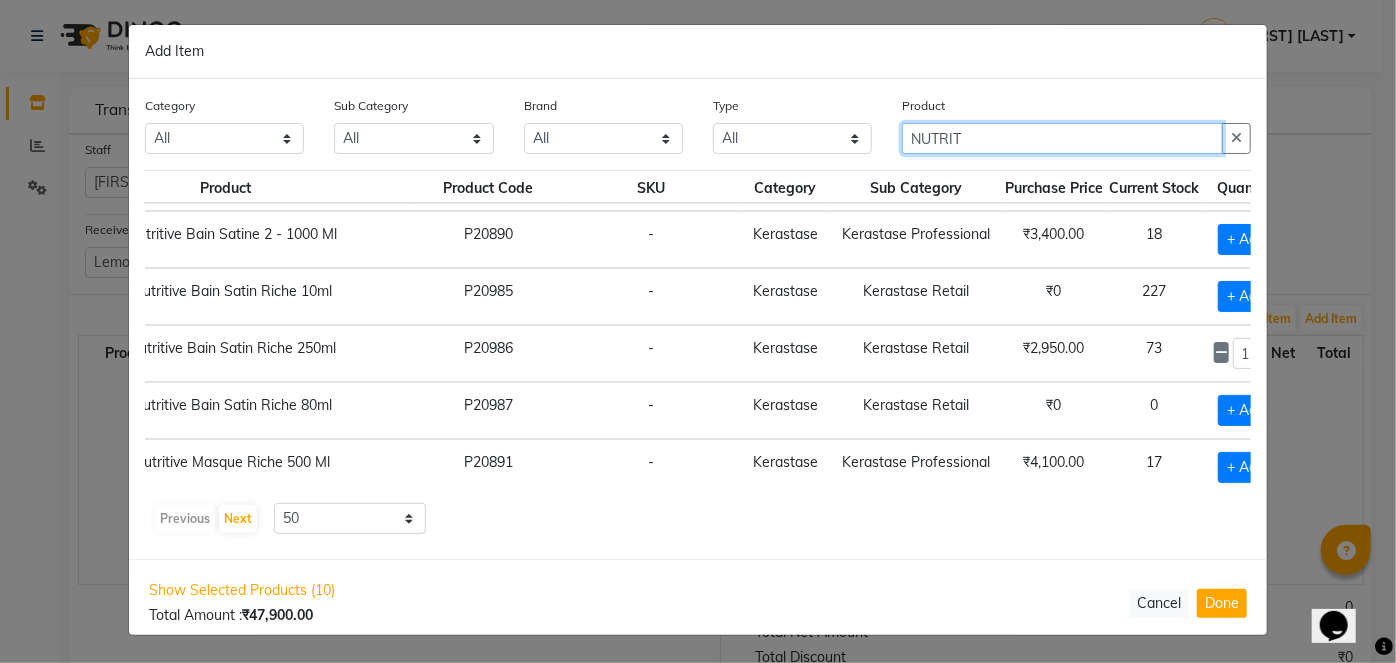 click on "NUTRIT" 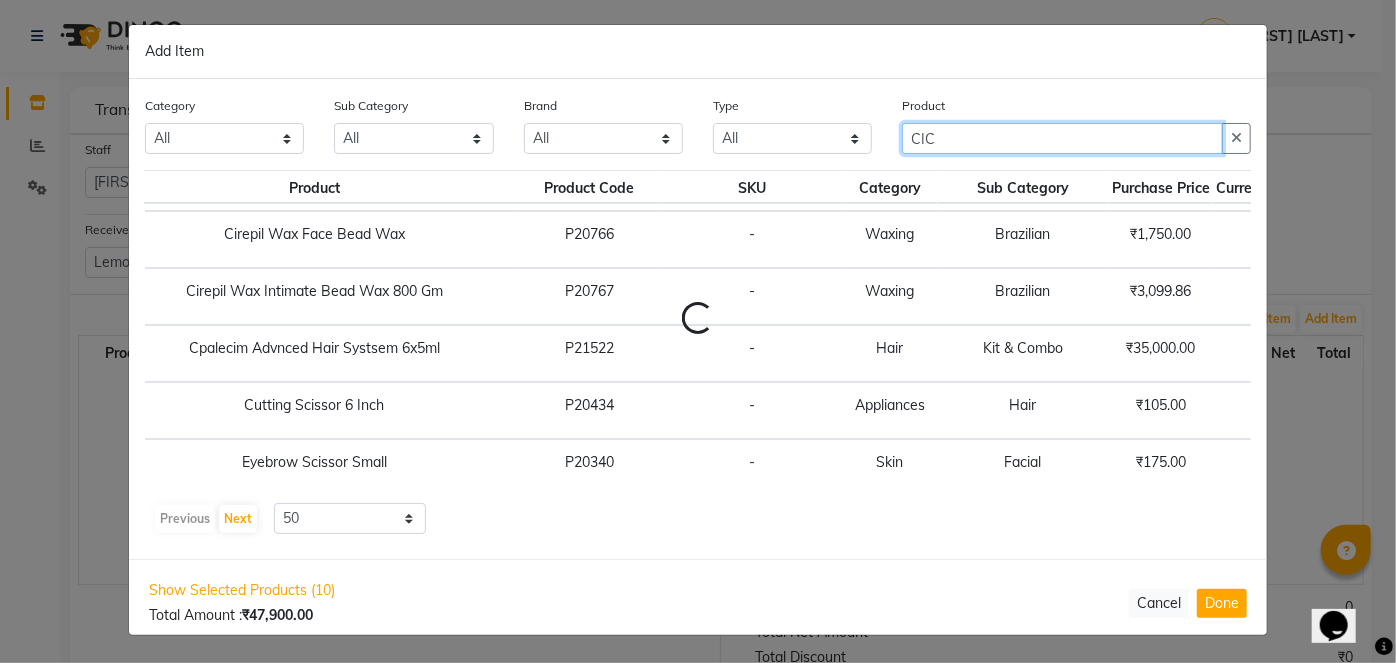 scroll, scrollTop: 0, scrollLeft: 79, axis: horizontal 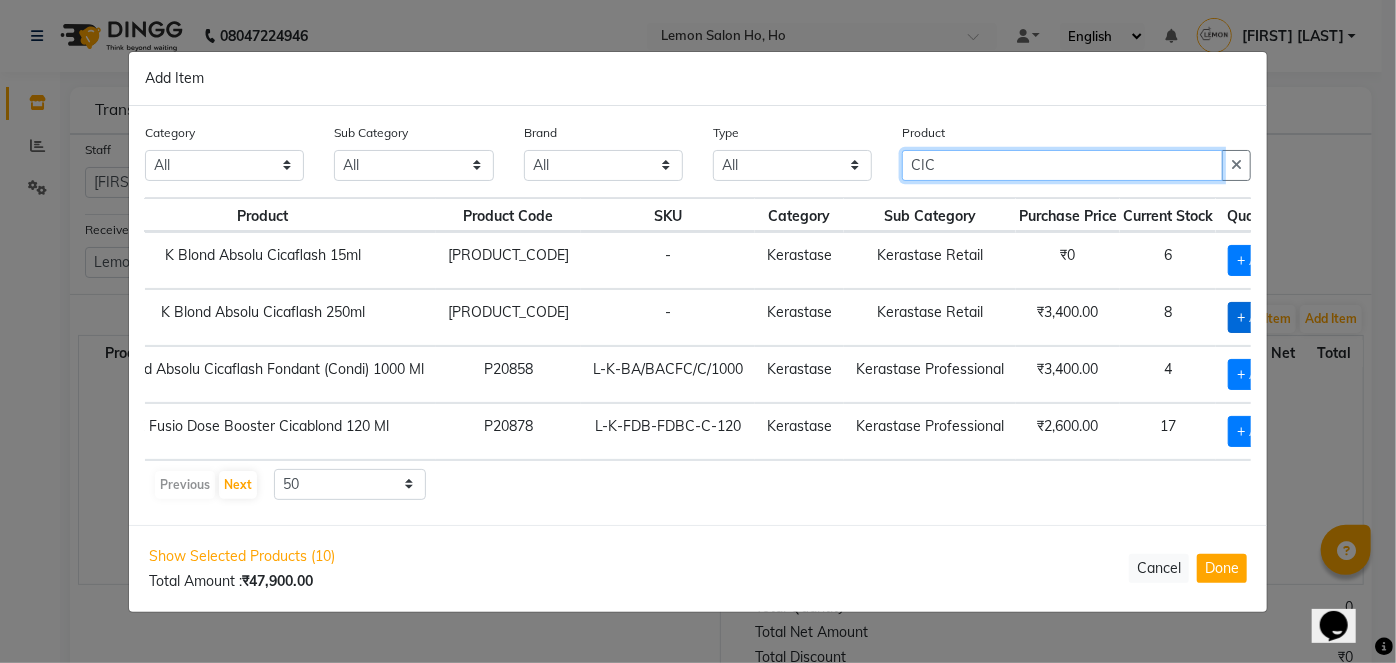 type on "CIC" 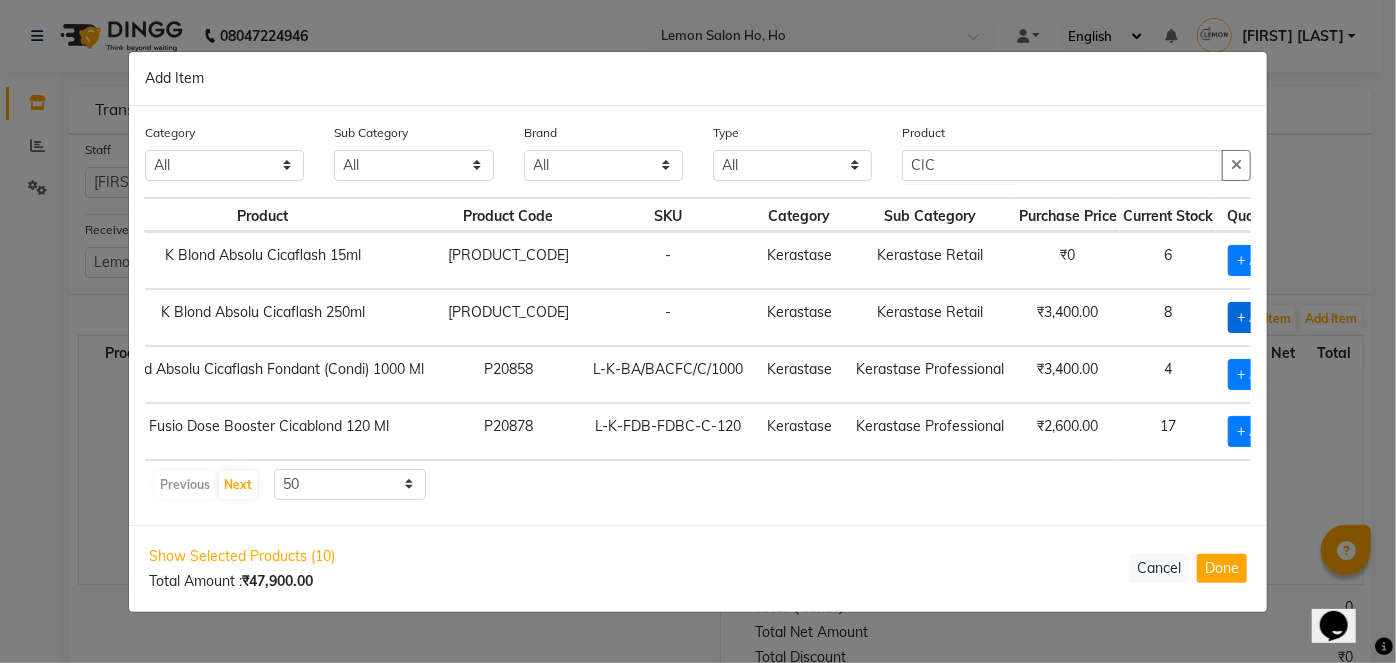 click on "+ Add" 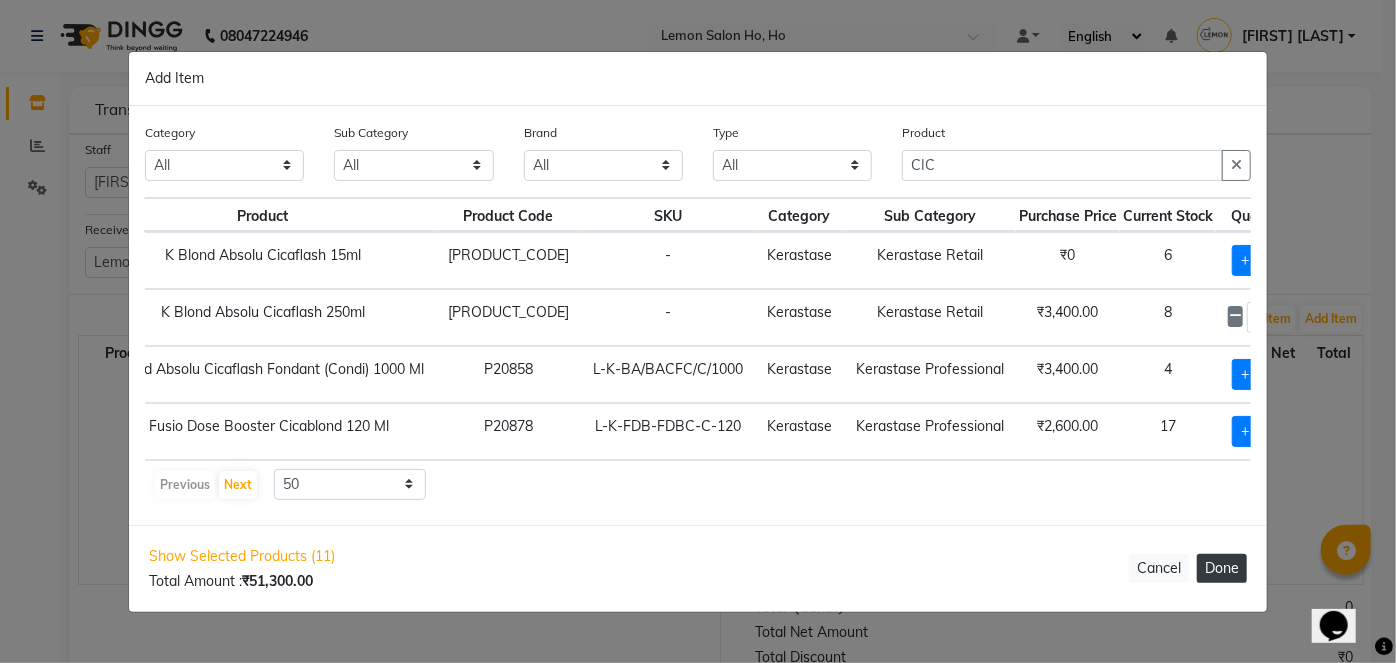 click on "Done" 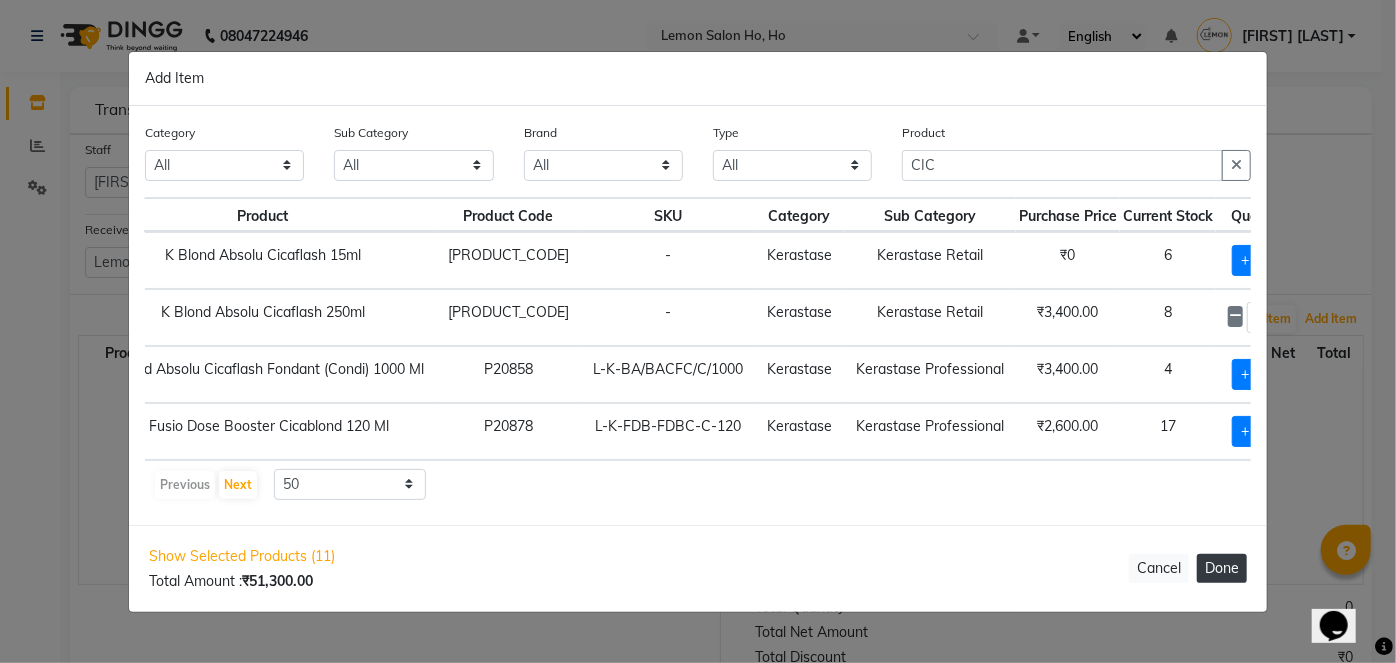 type 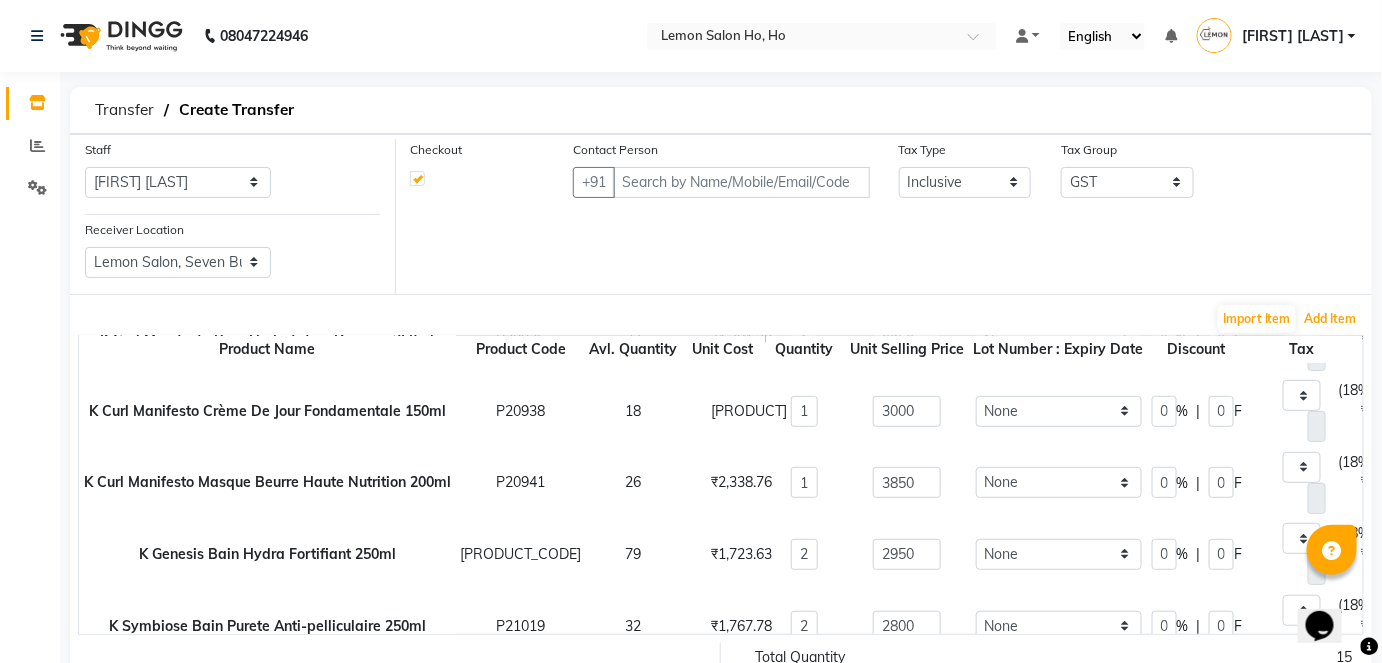 scroll, scrollTop: 0, scrollLeft: 0, axis: both 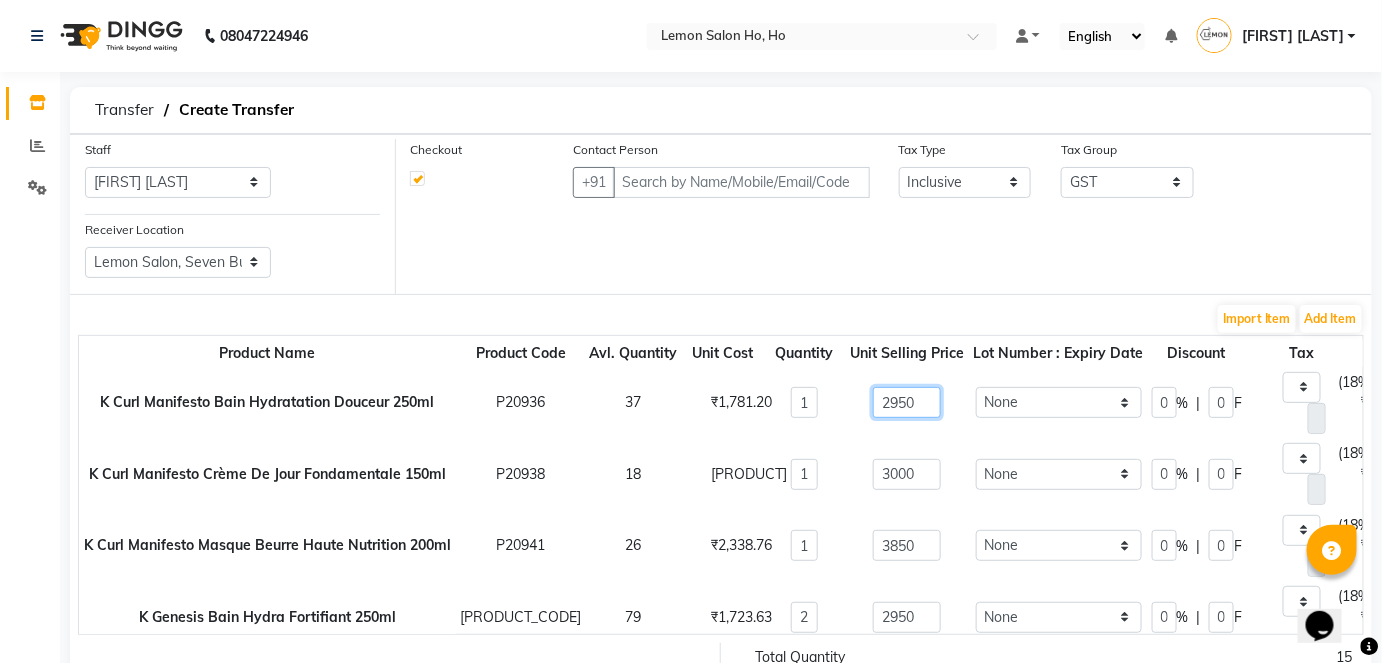 click on "2950" 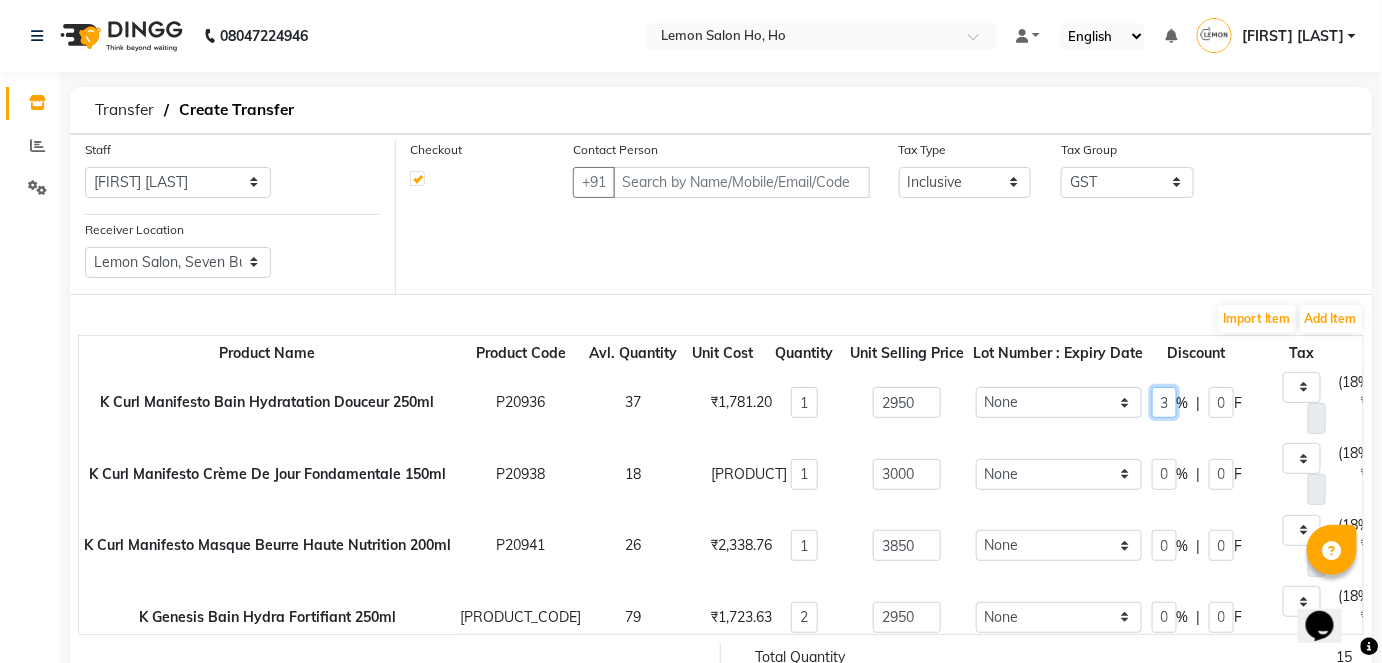 scroll, scrollTop: 0, scrollLeft: 7, axis: horizontal 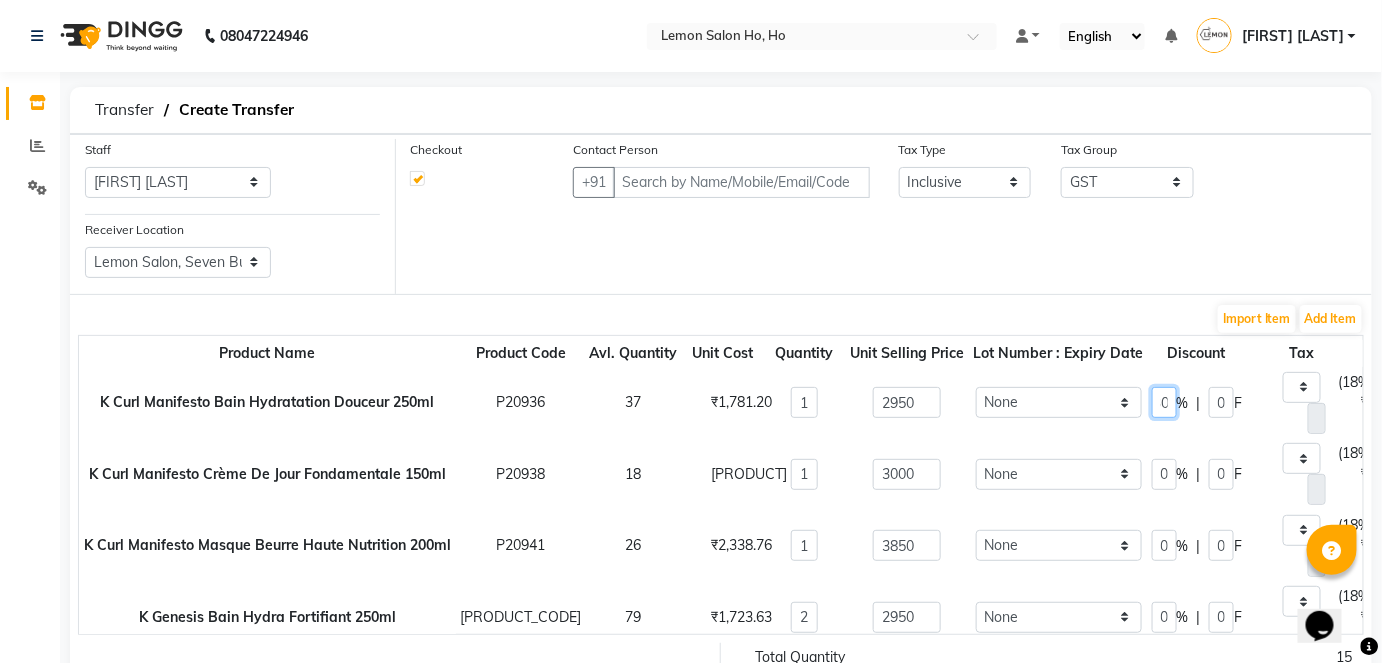type on "30" 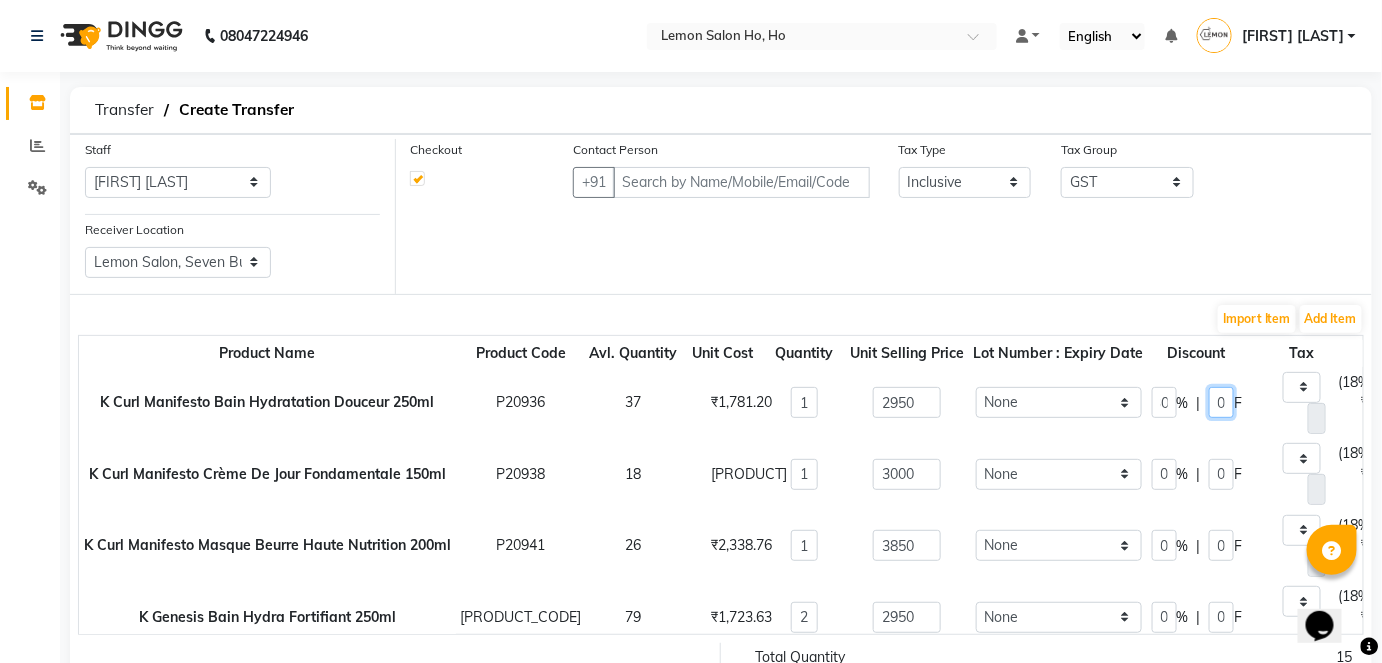type on "885" 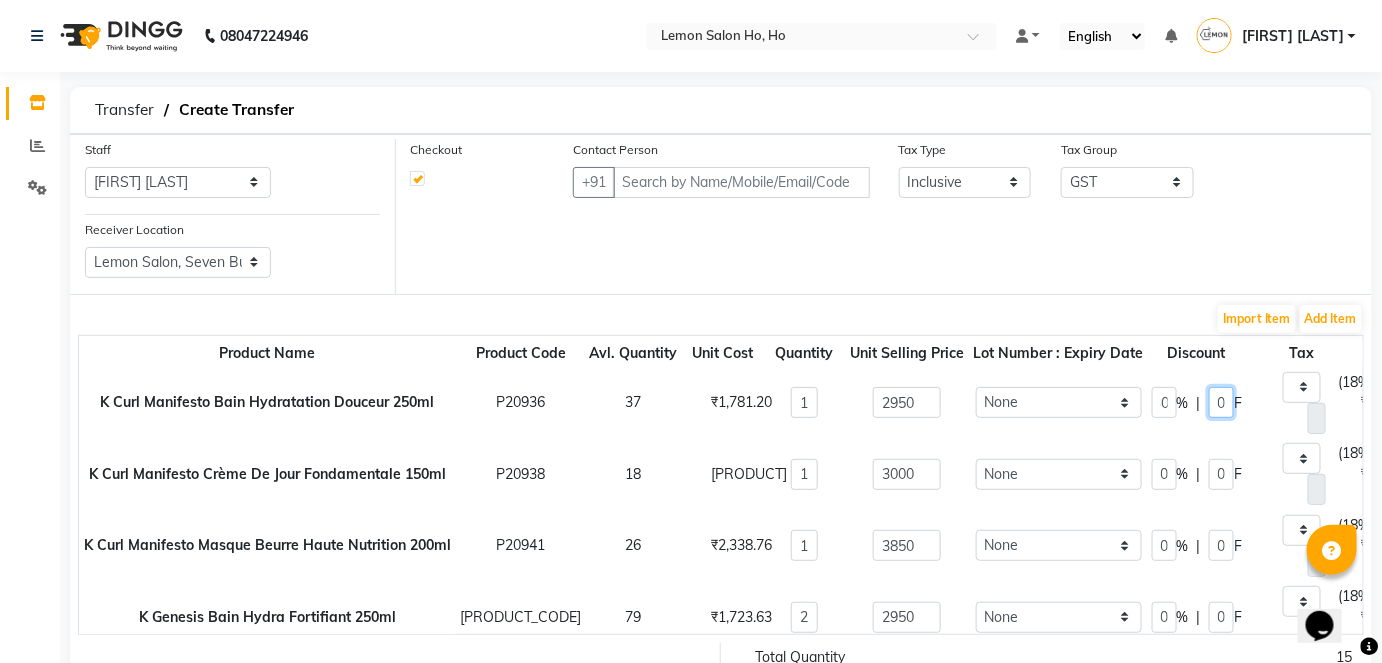type on "315" 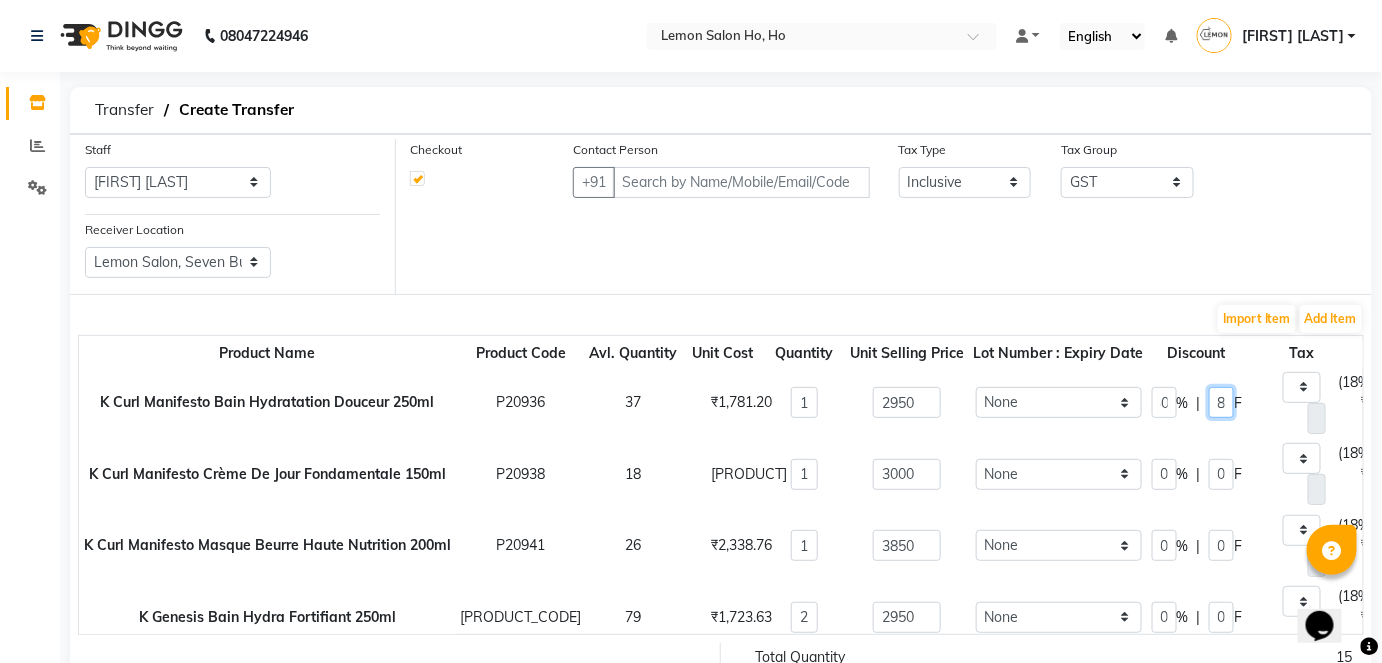 scroll, scrollTop: 0, scrollLeft: 0, axis: both 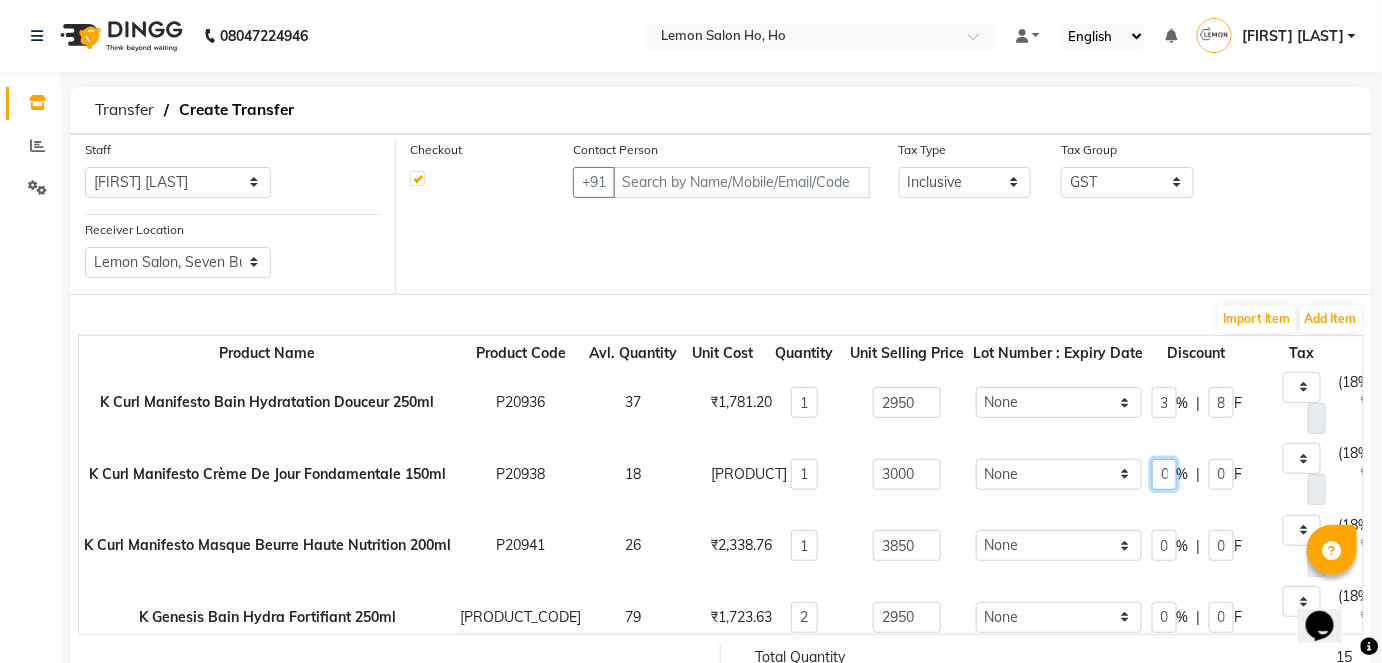 type on "30" 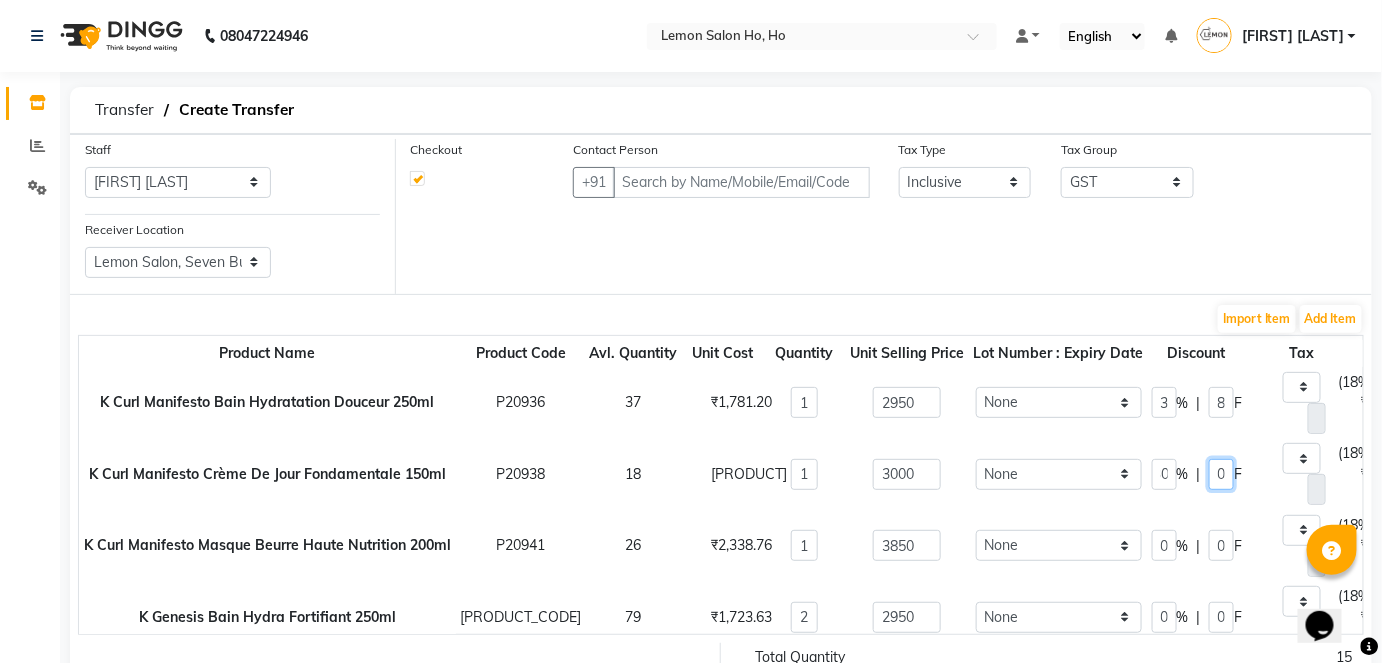 type on "900" 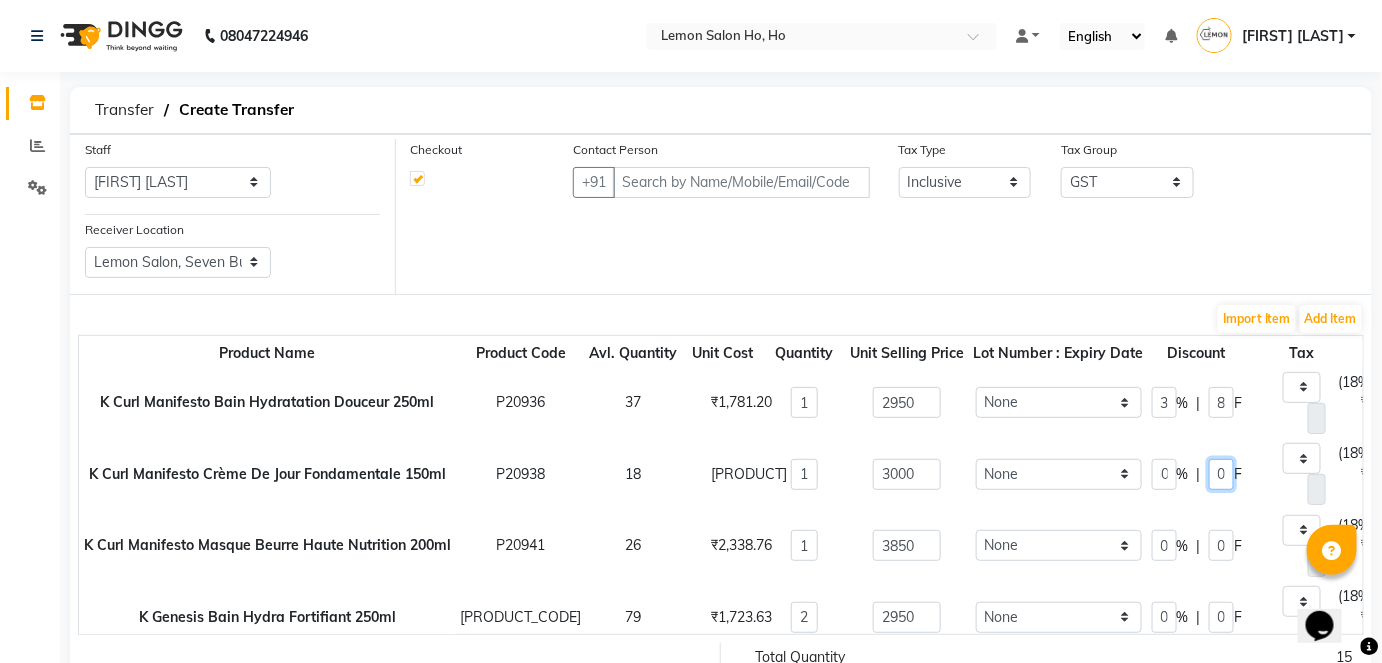 type on "320.34" 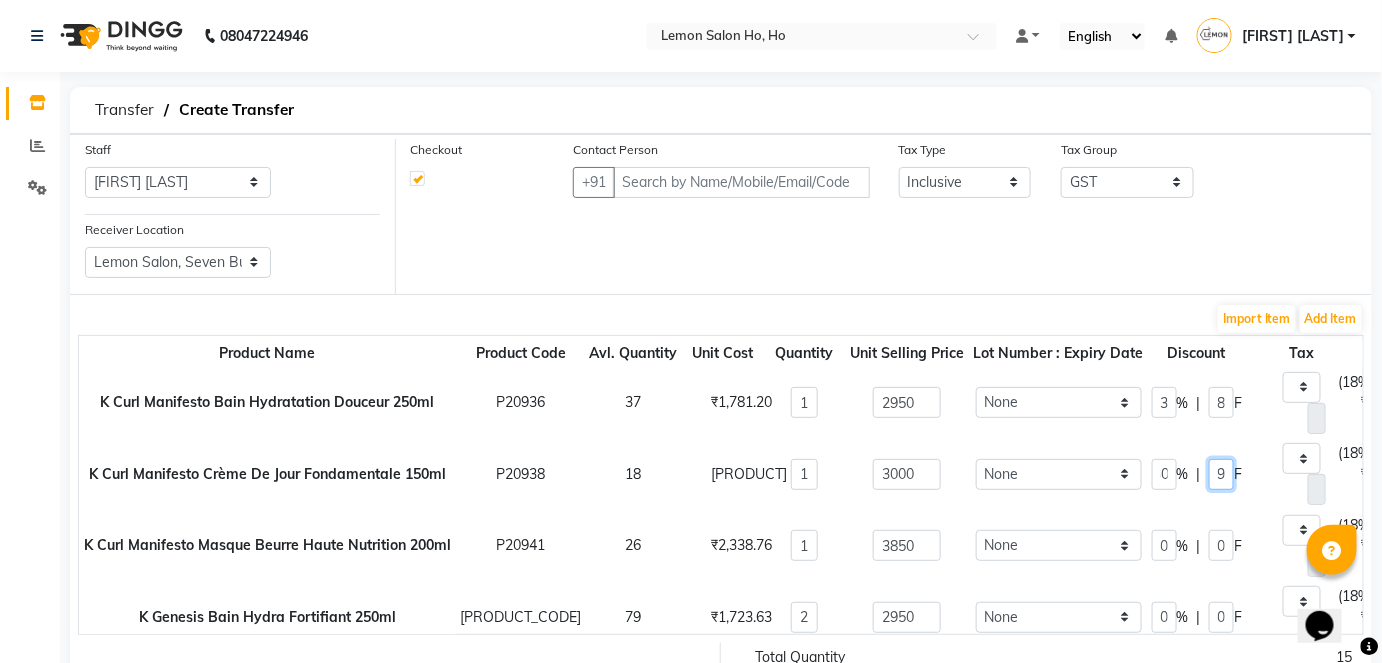 scroll, scrollTop: 0, scrollLeft: 0, axis: both 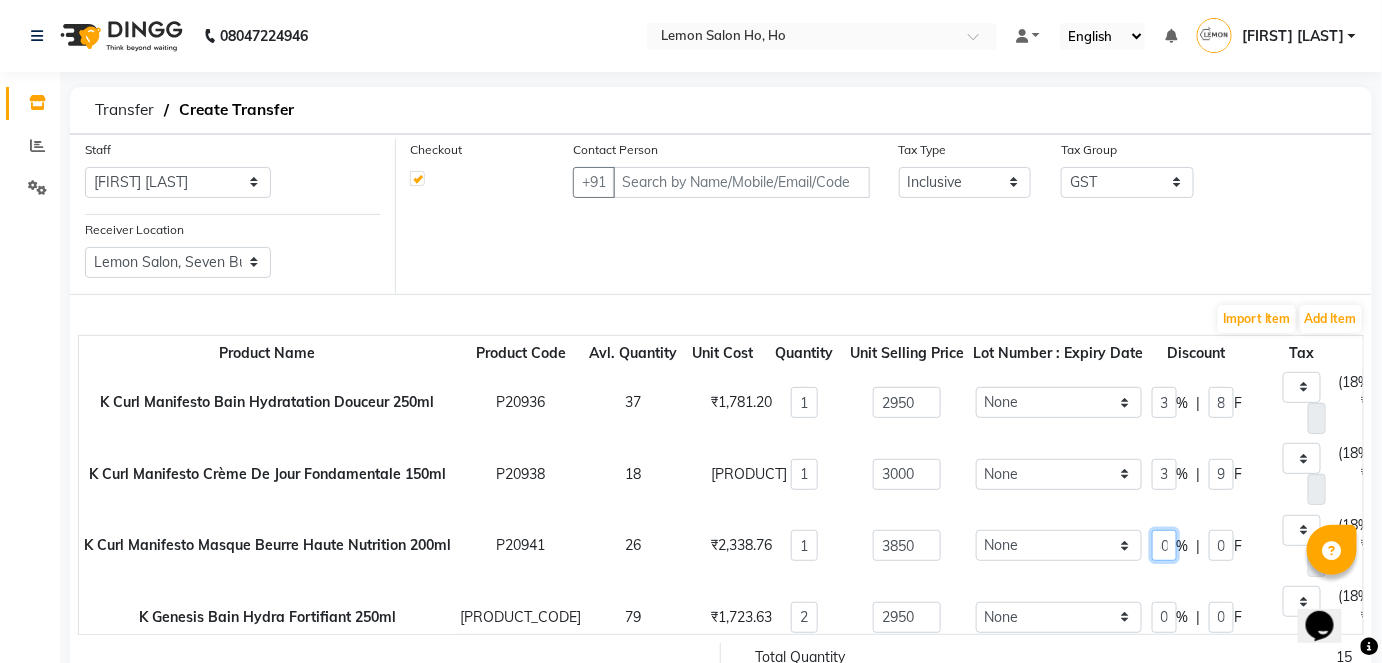 type on "30" 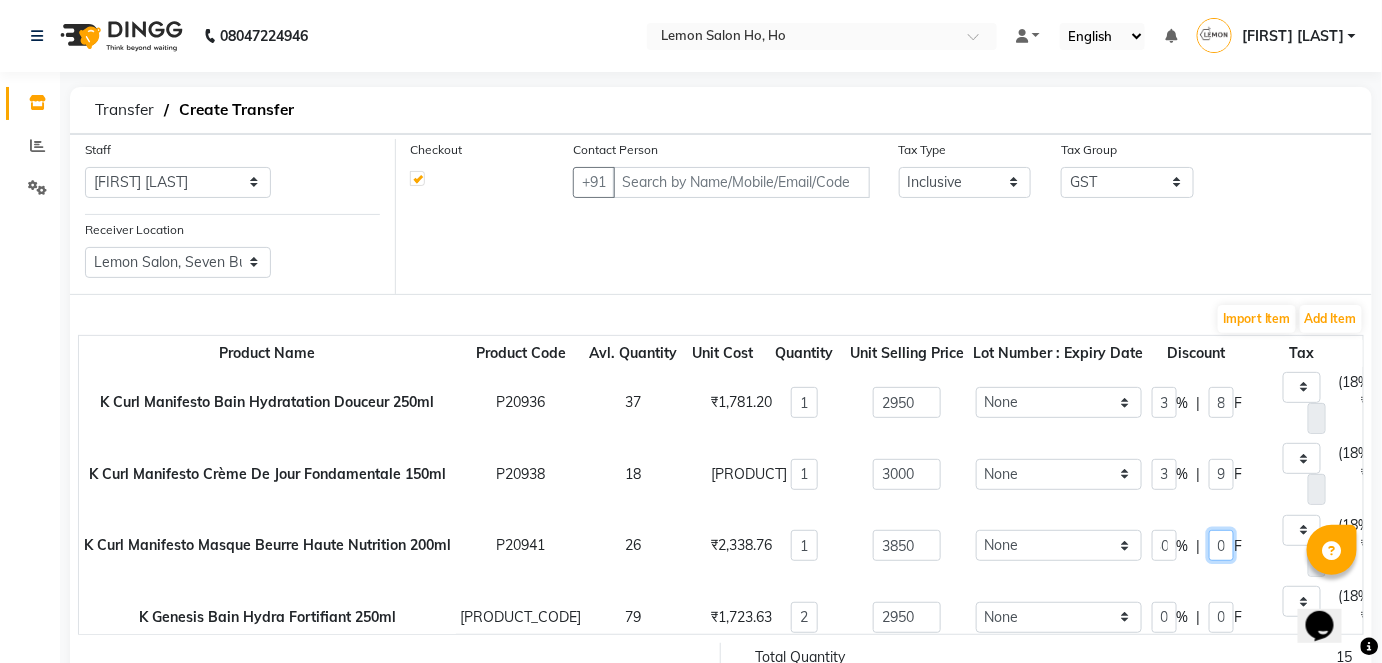 type on "1155" 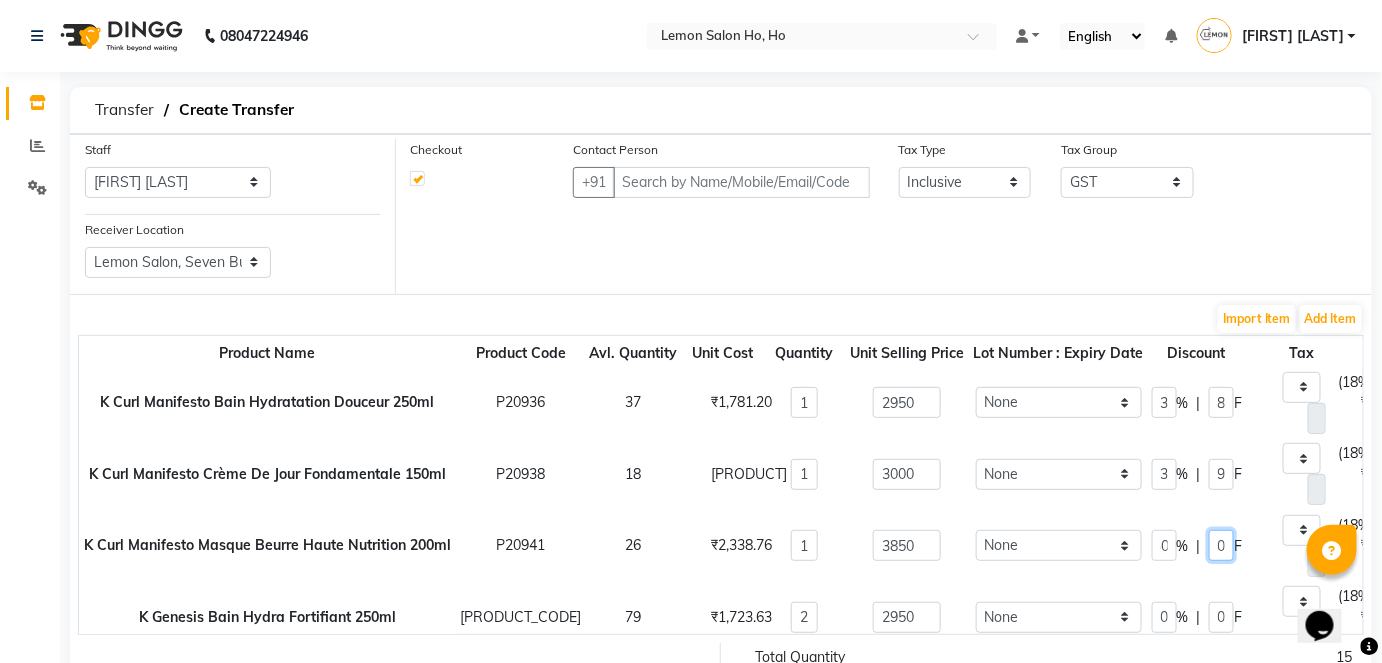 type on "411.1" 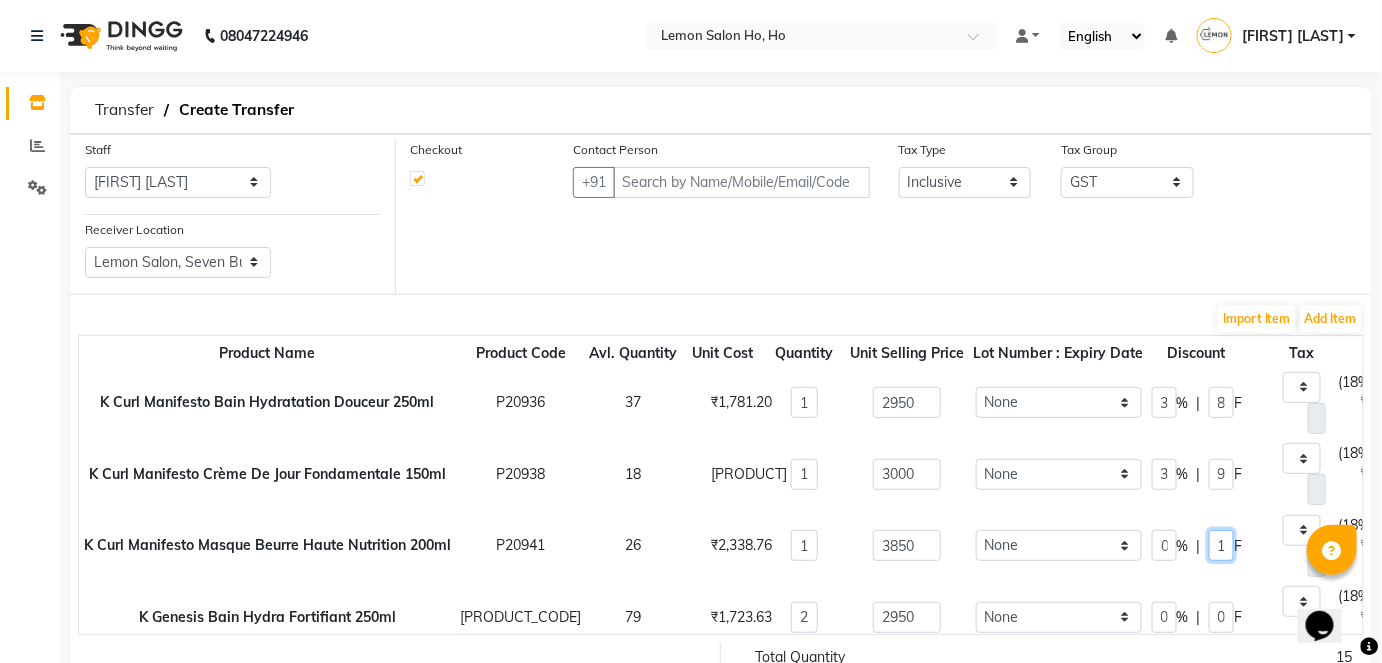 scroll, scrollTop: 0, scrollLeft: 0, axis: both 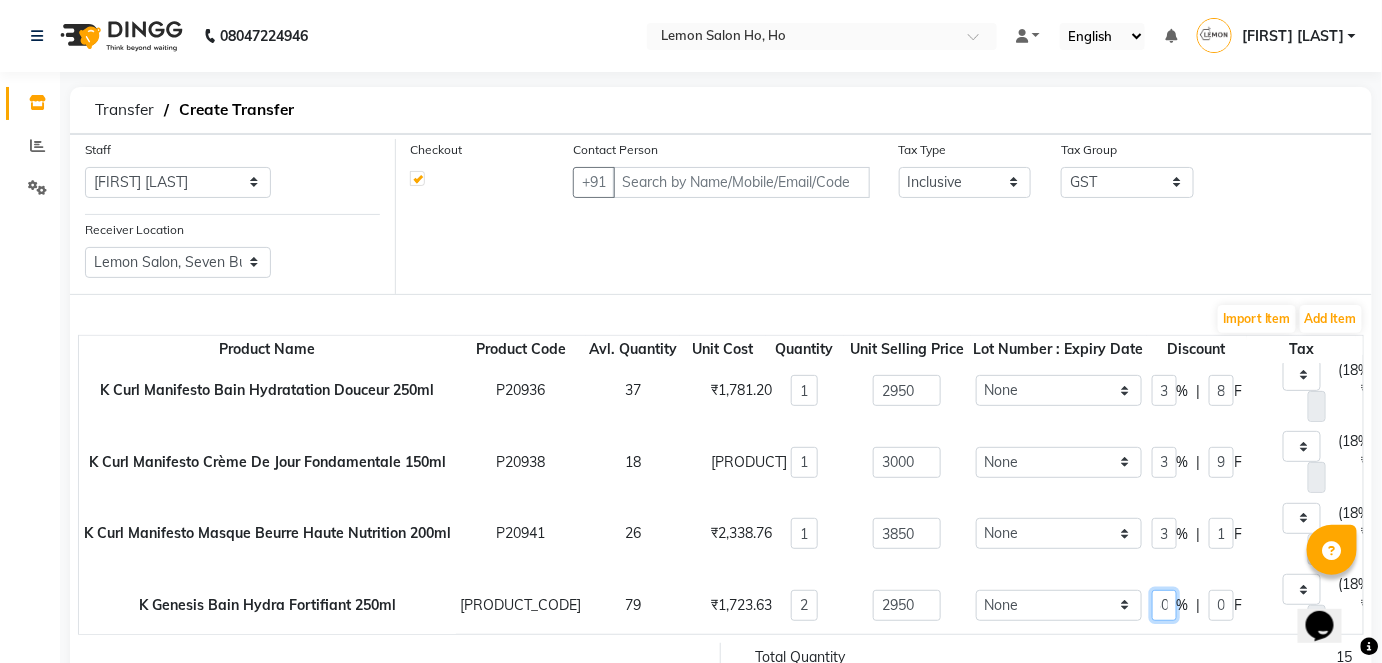 type on "30" 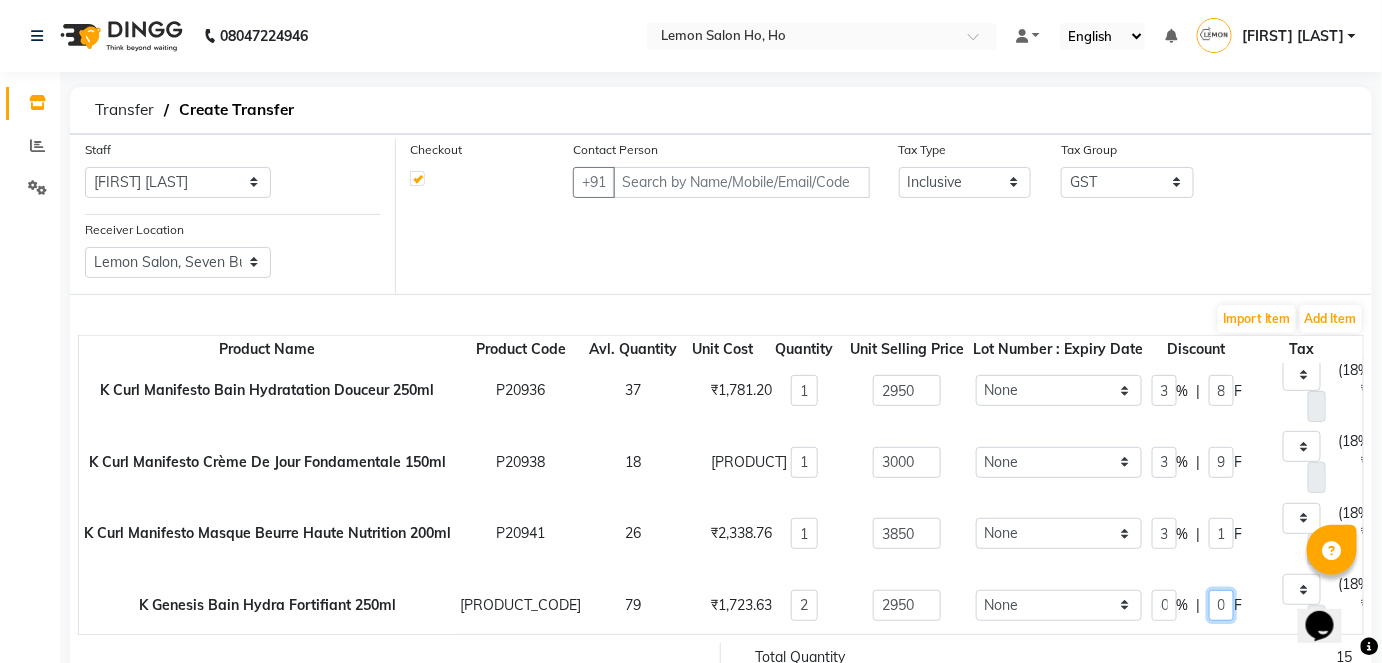 type on "885" 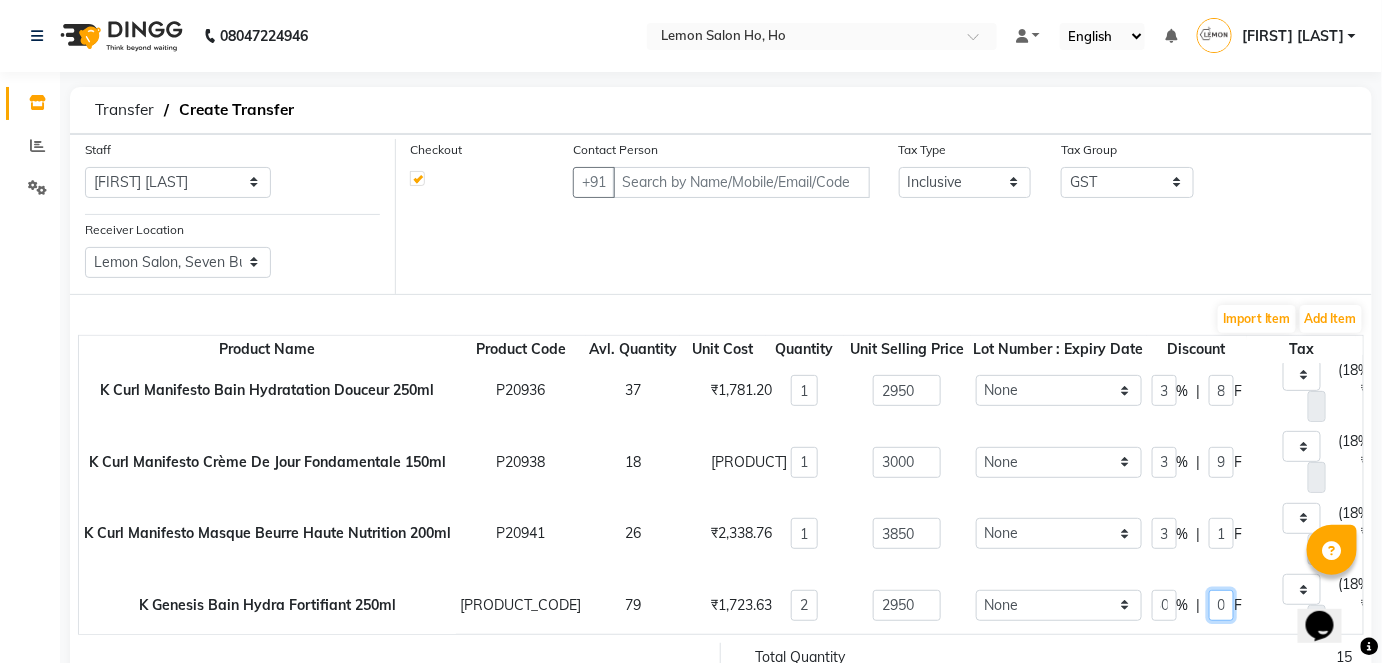type on "630" 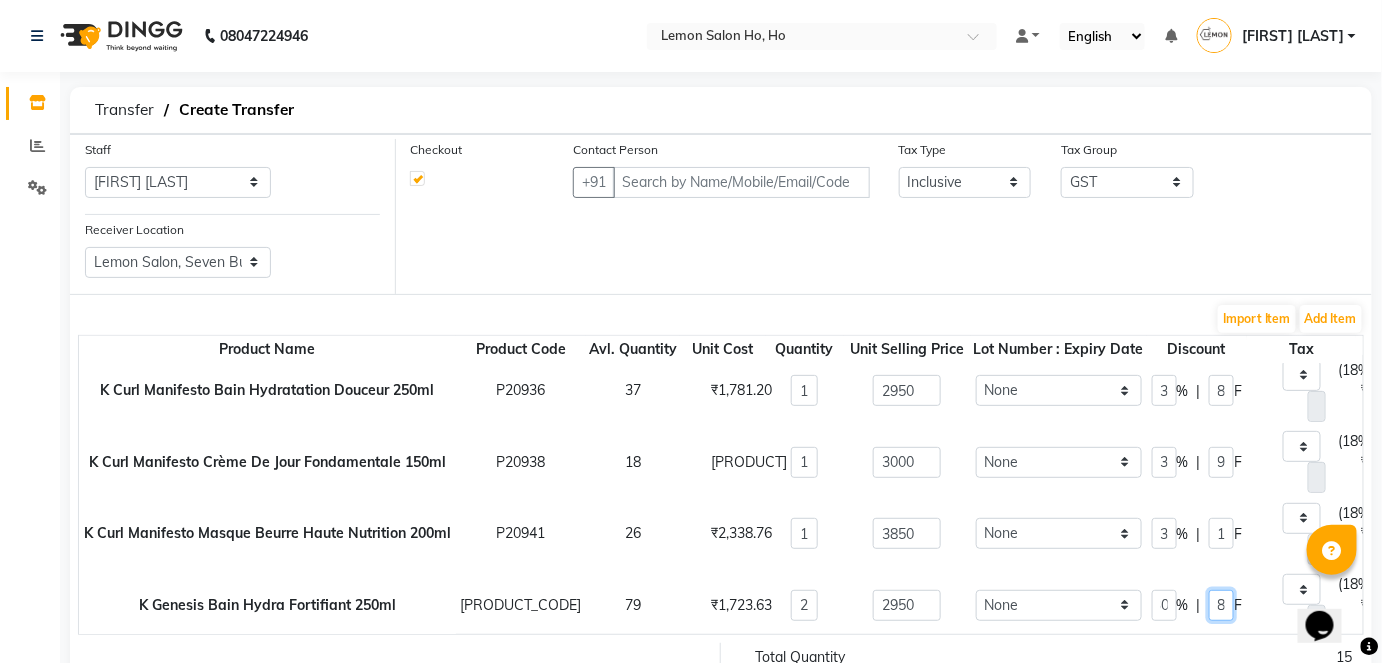 scroll, scrollTop: 0, scrollLeft: 0, axis: both 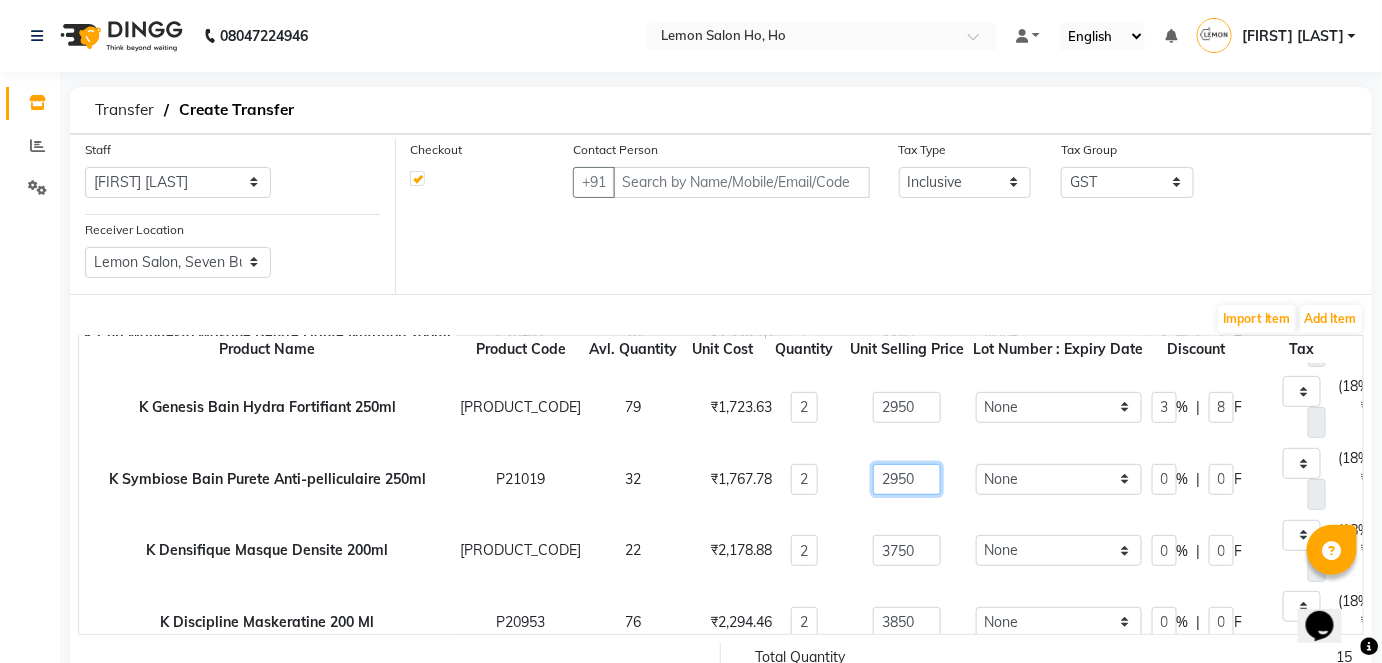 type on "2950" 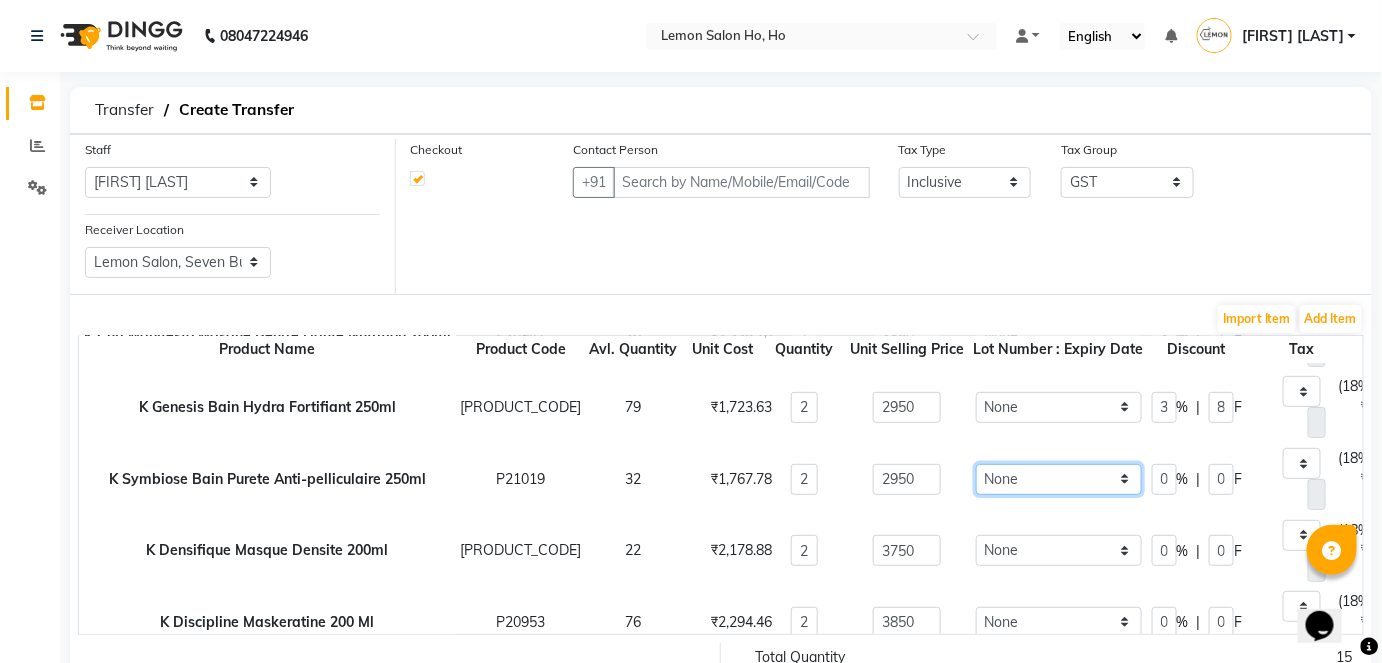 type on "900" 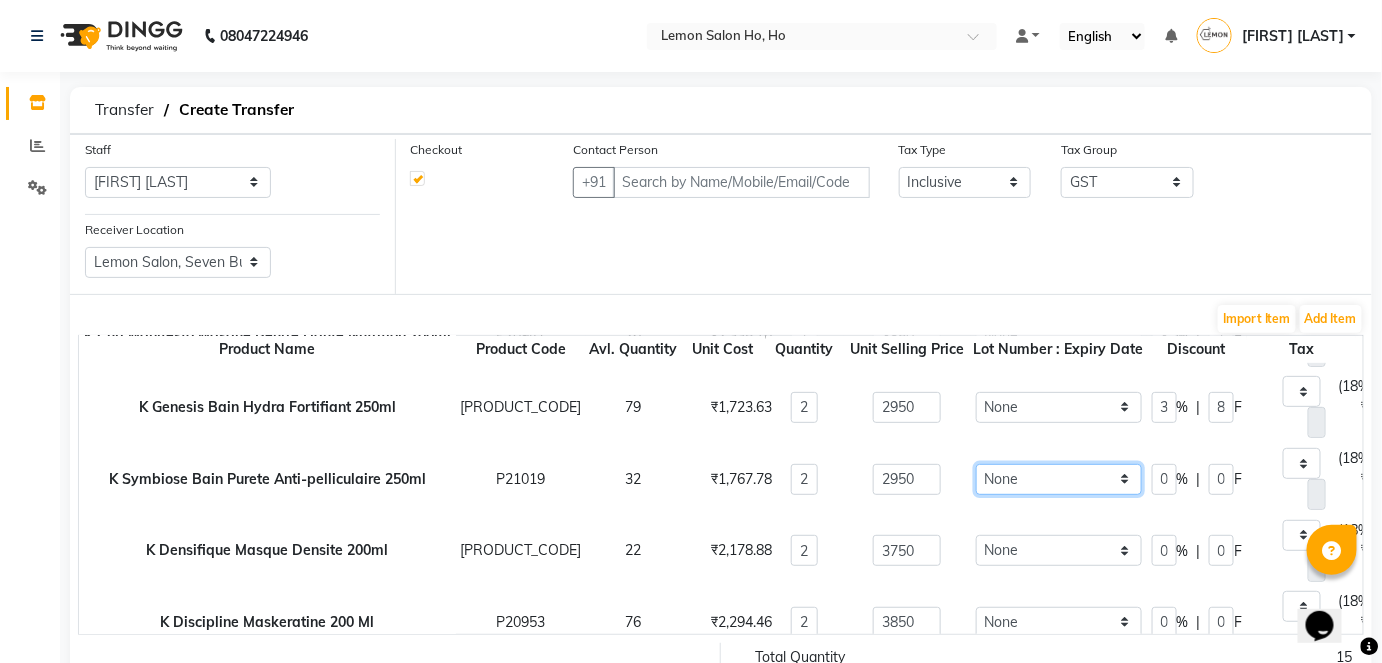 type on "5900" 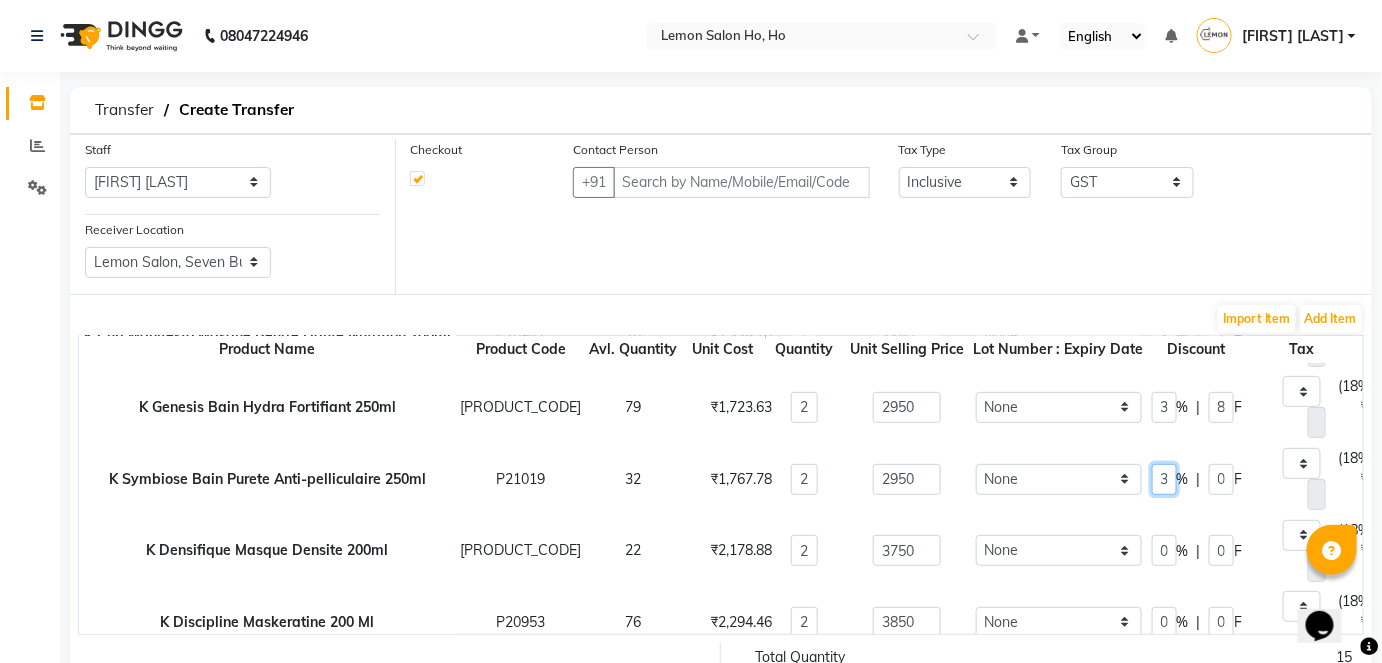 scroll, scrollTop: 0, scrollLeft: 7, axis: horizontal 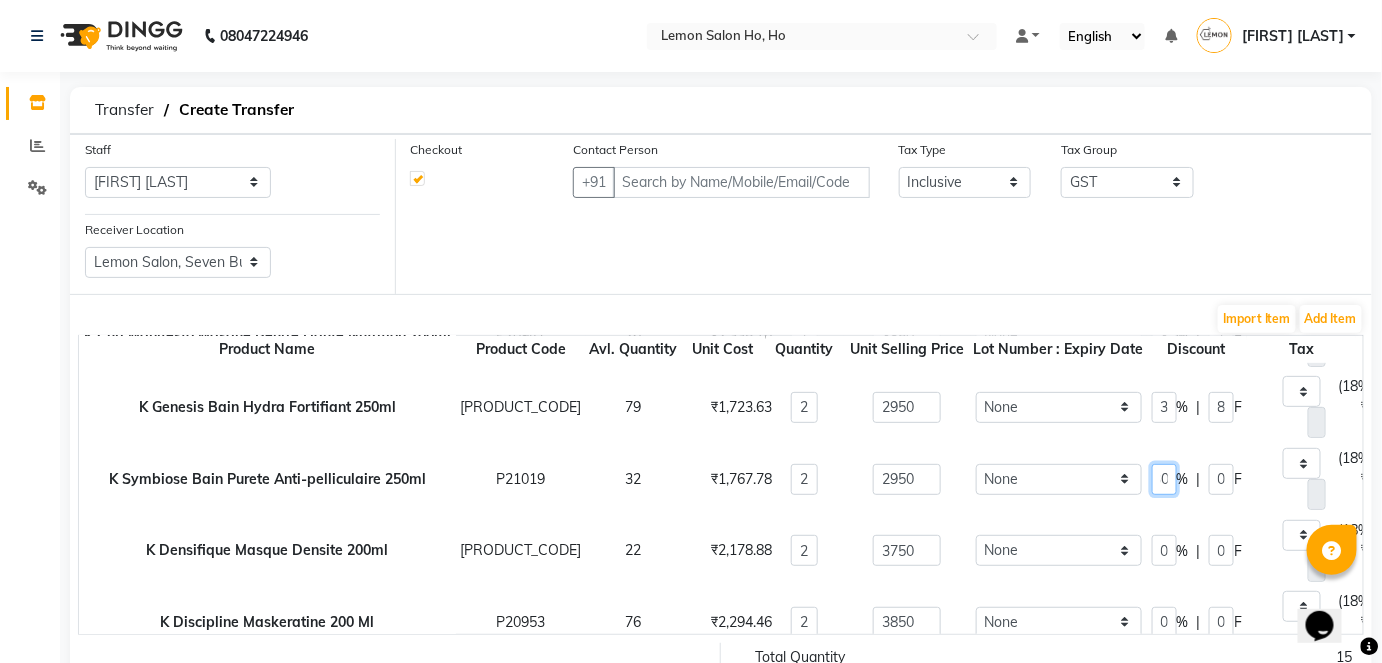 type on "30" 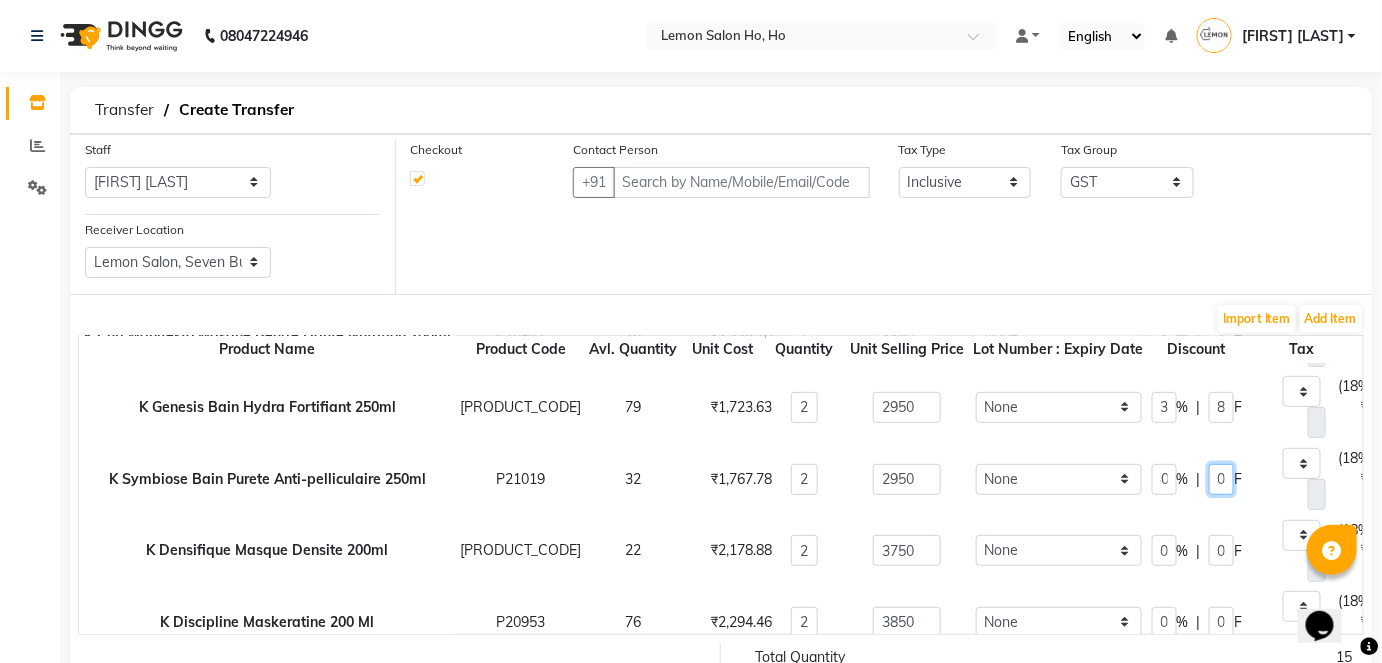 type on "885" 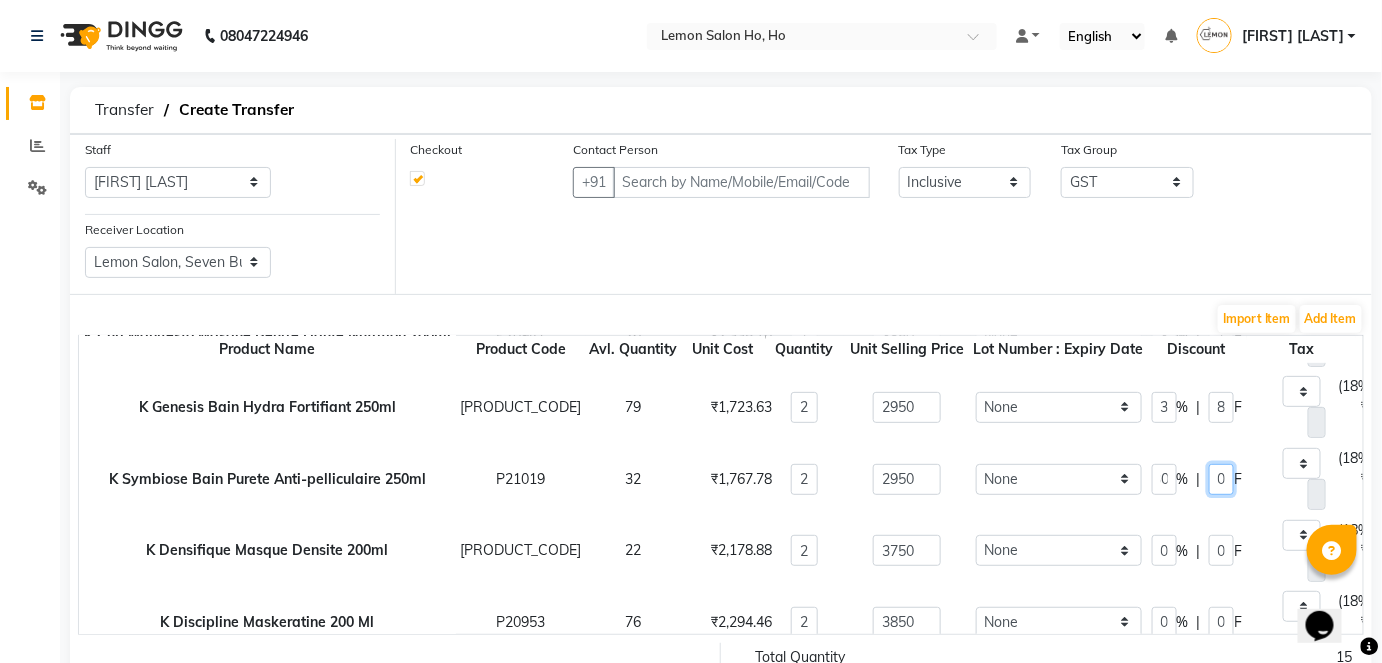 type on "630" 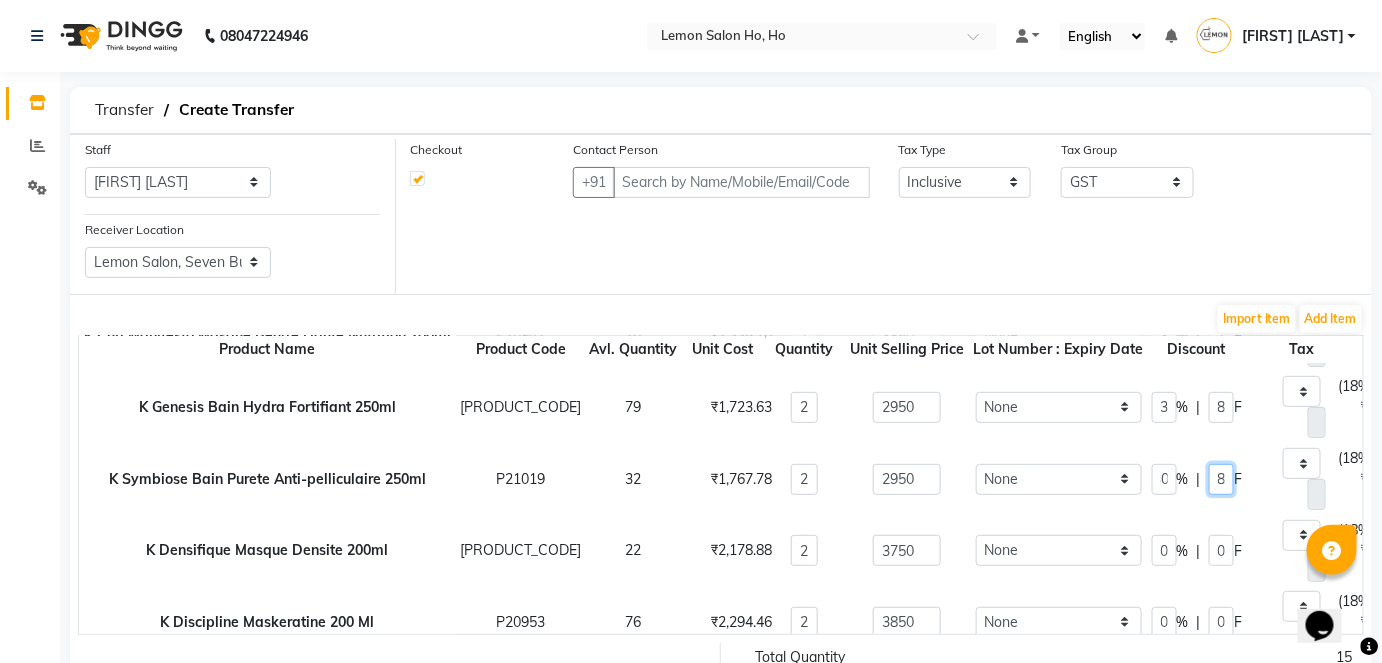 scroll, scrollTop: 0, scrollLeft: 0, axis: both 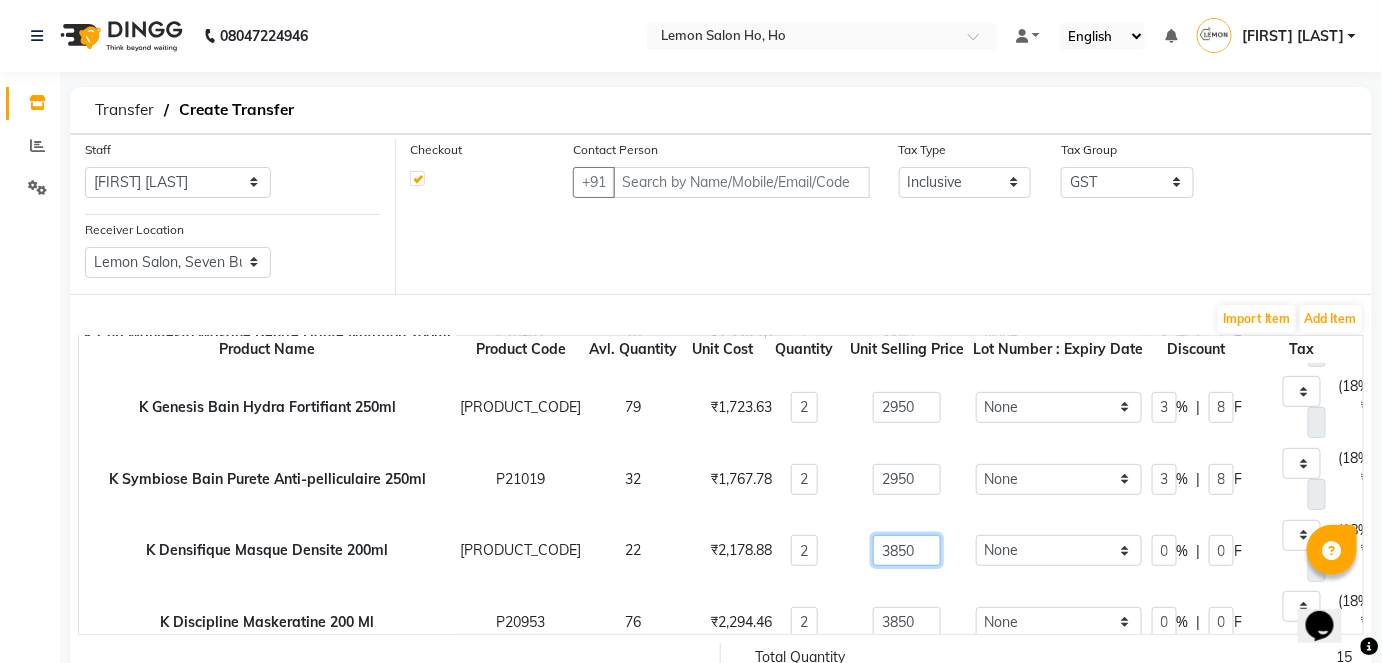 type on "3850" 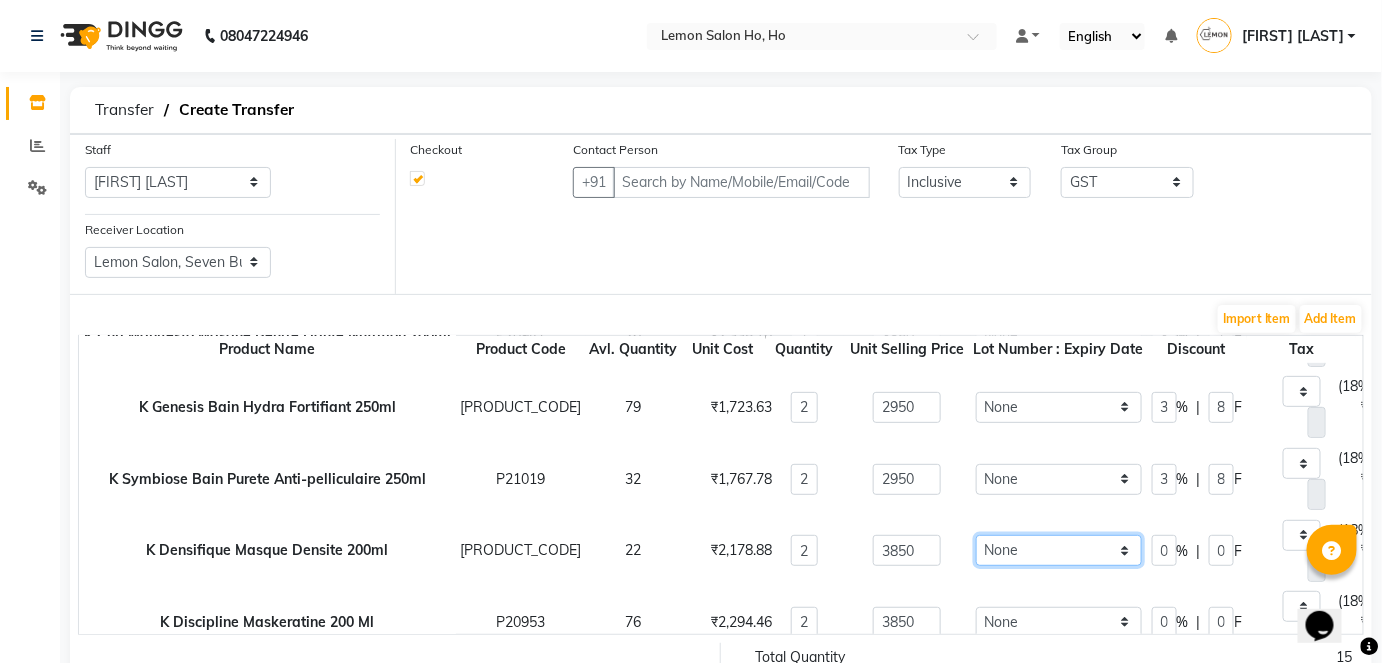 type on "1174.58" 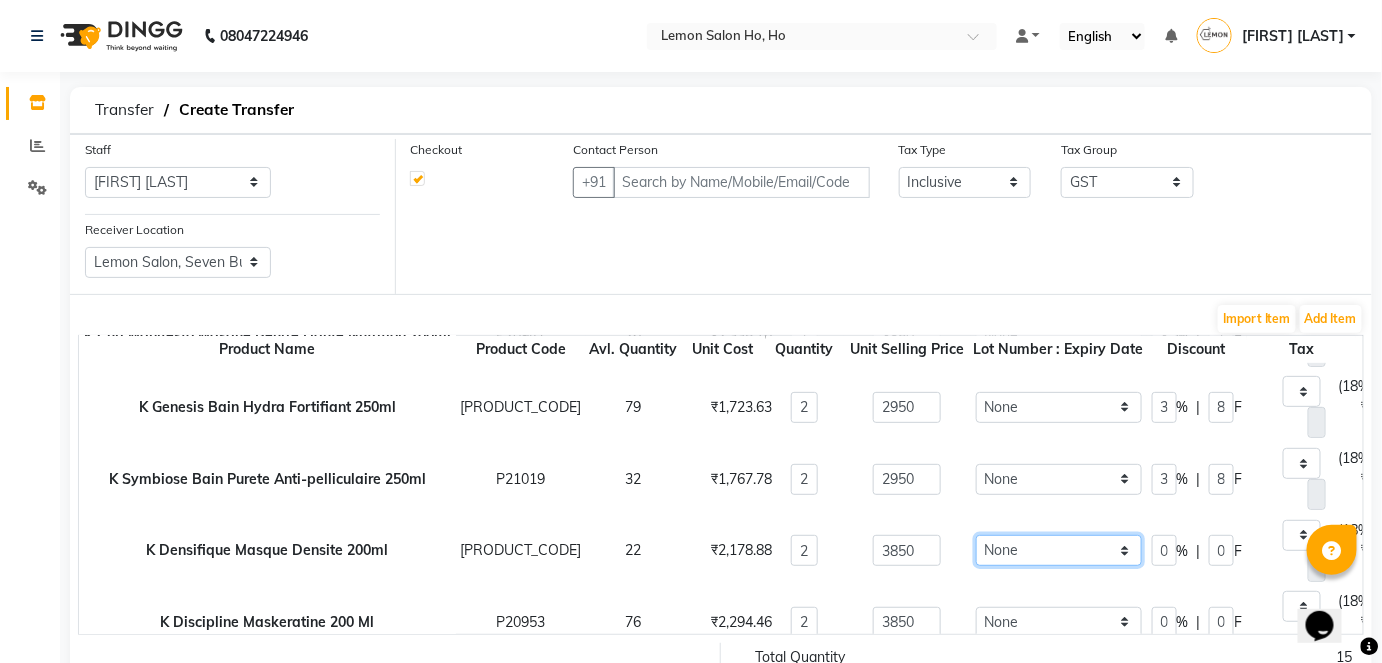 type on "7700" 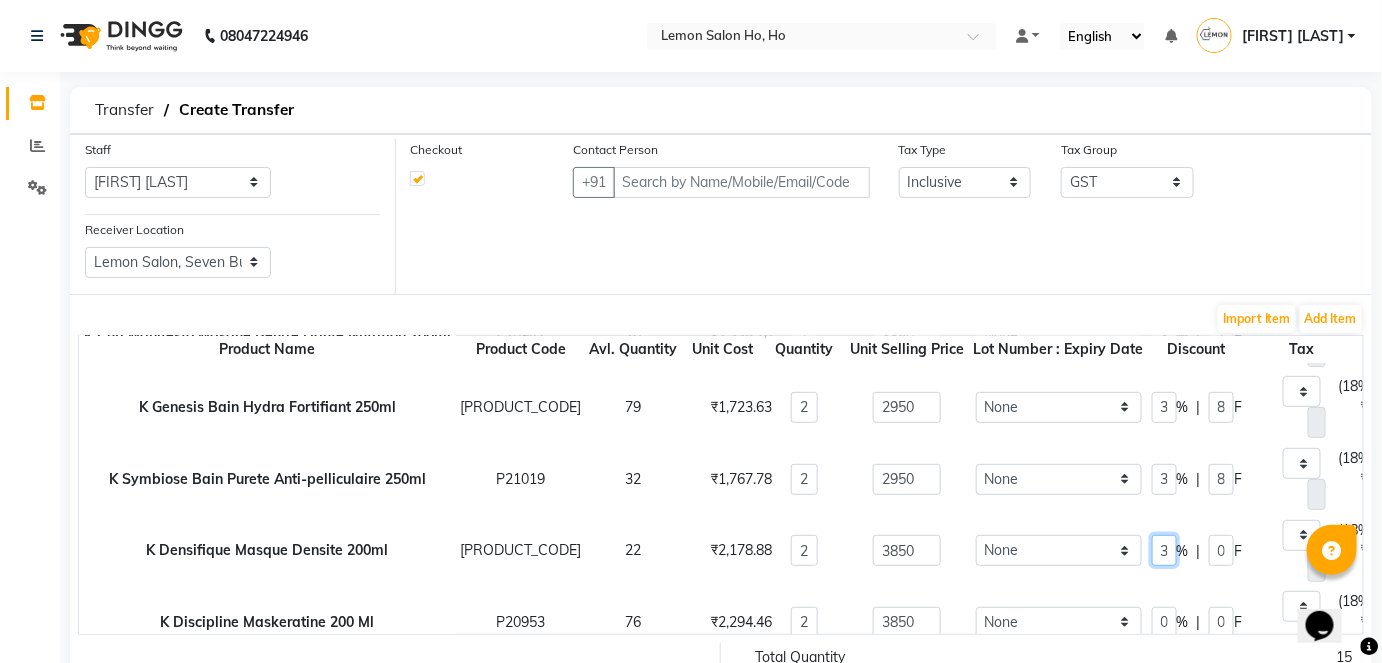 scroll, scrollTop: 0, scrollLeft: 7, axis: horizontal 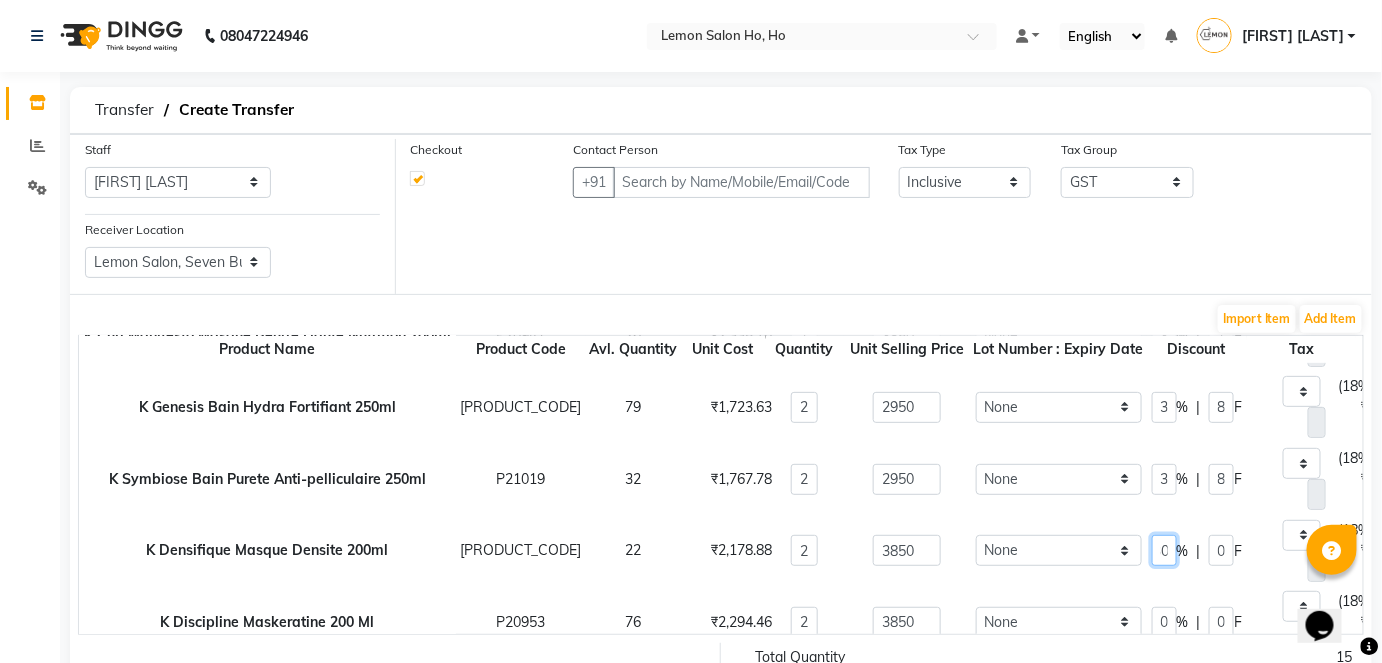 type on "30" 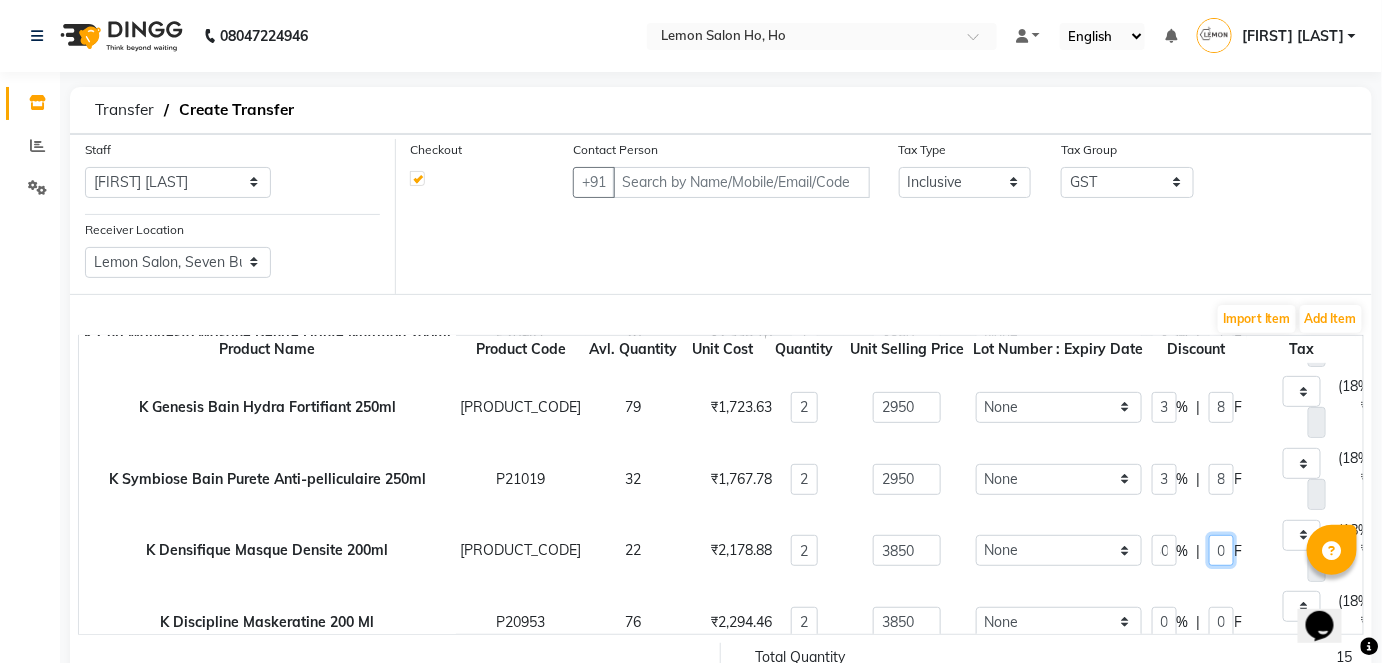 type on "1155" 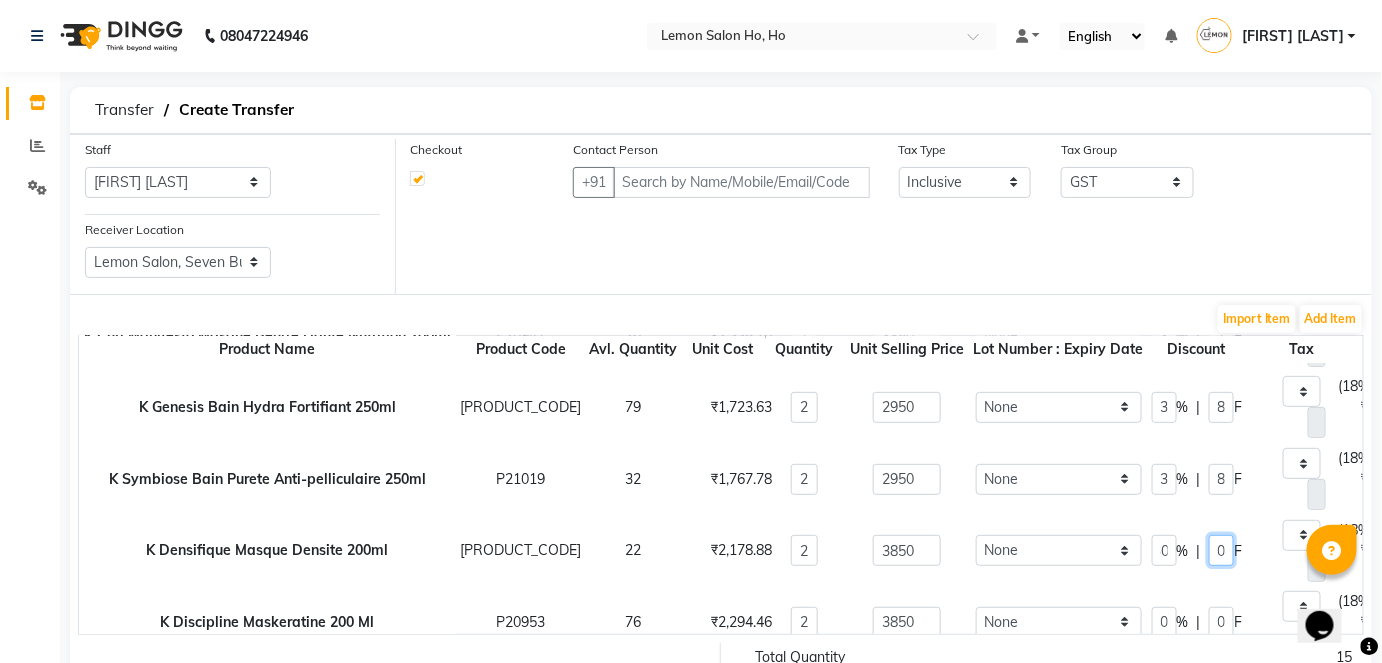 type on "822.2" 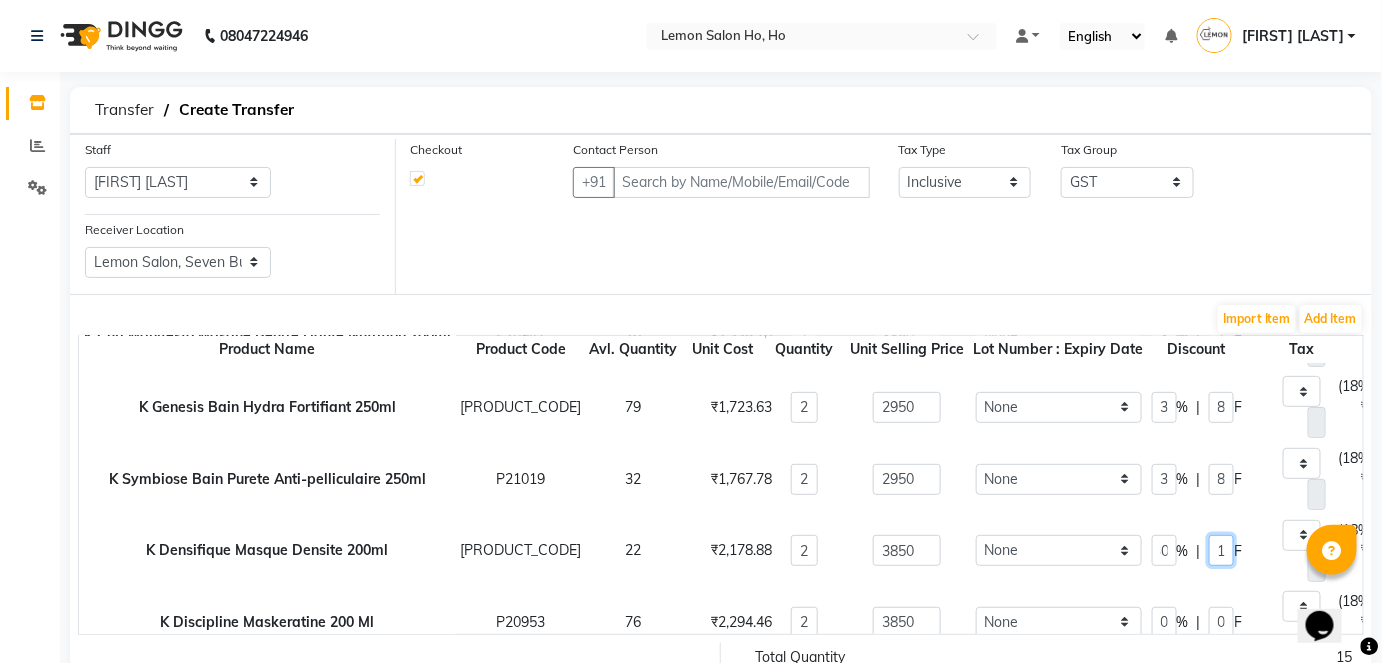 scroll, scrollTop: 0, scrollLeft: 0, axis: both 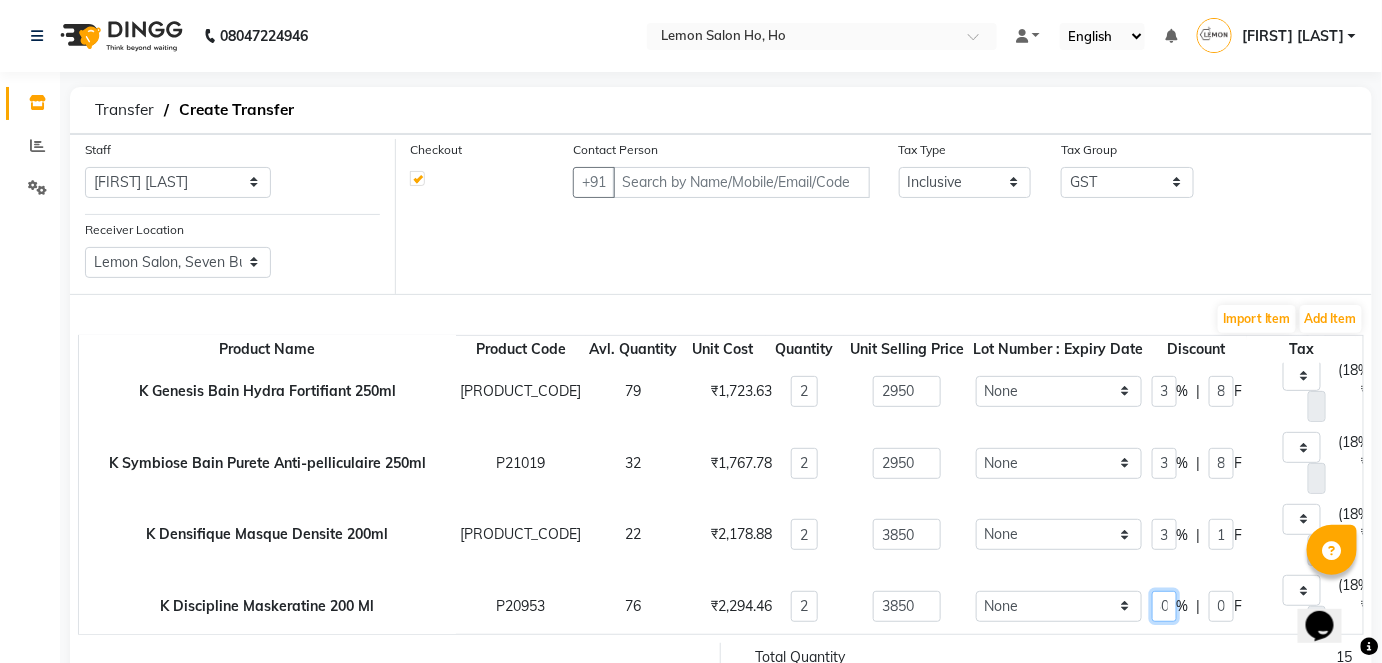 type on "30" 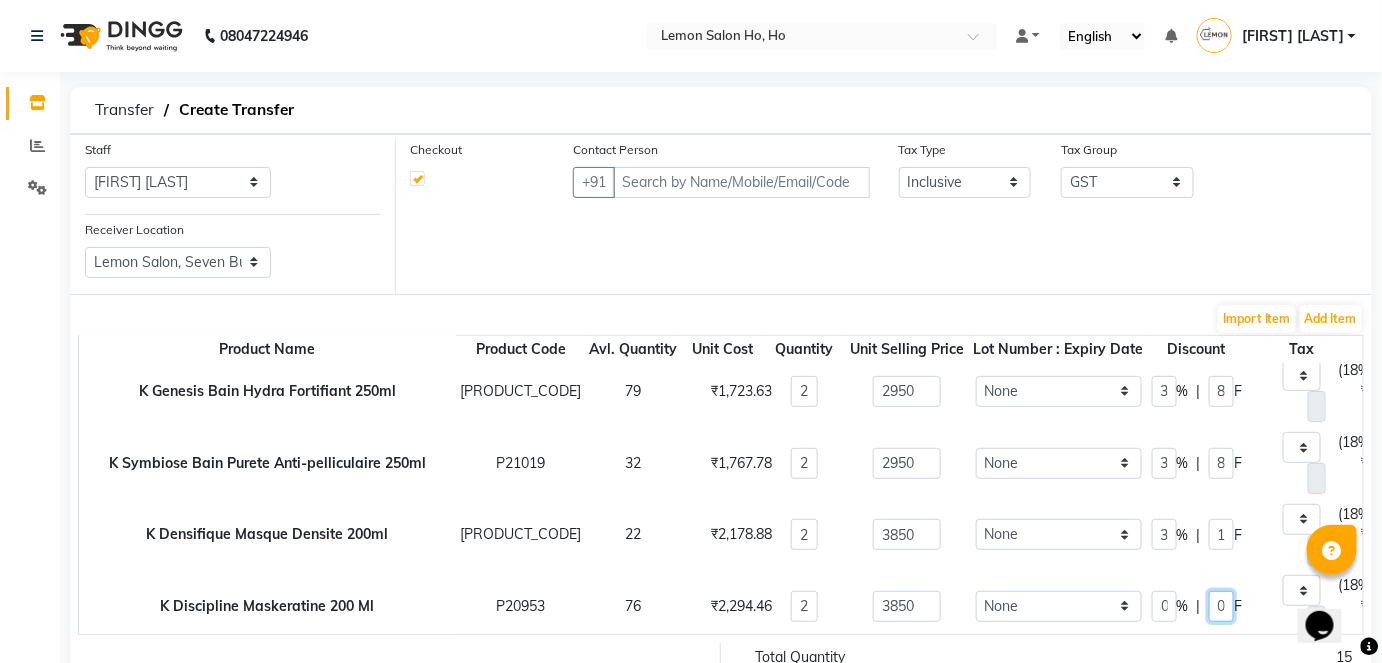 type on "1155" 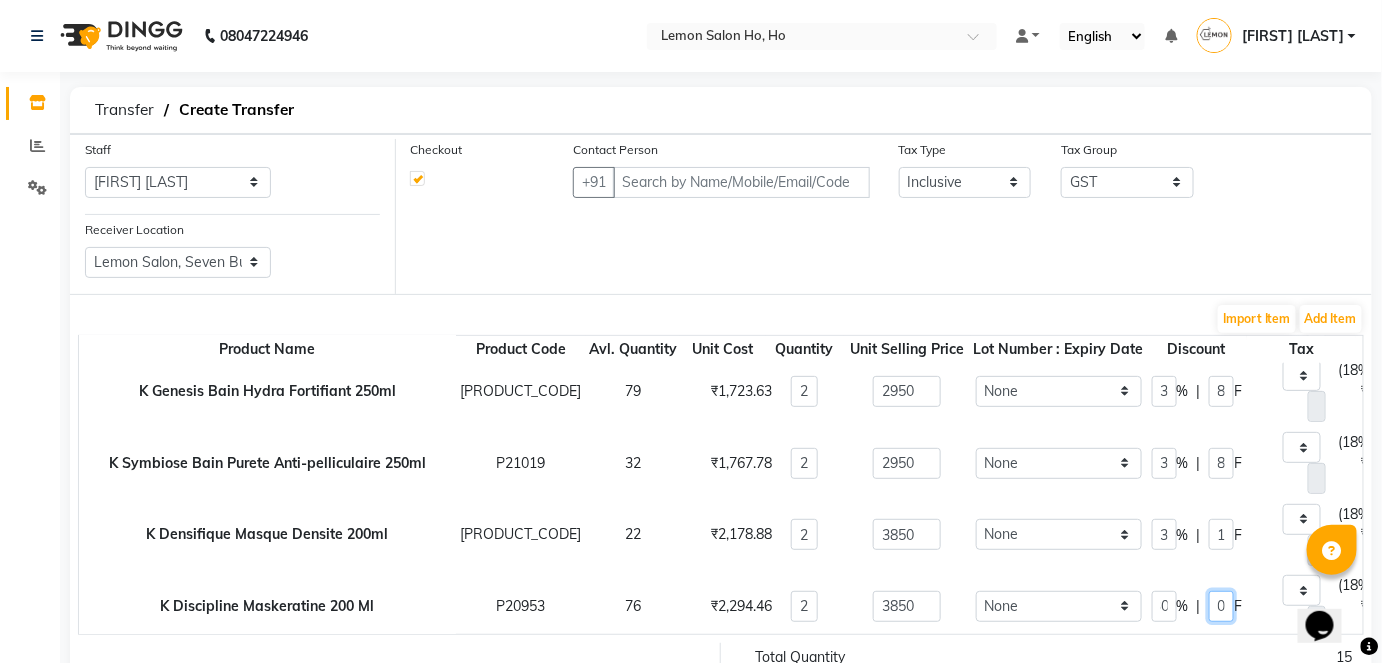 type on "822.2" 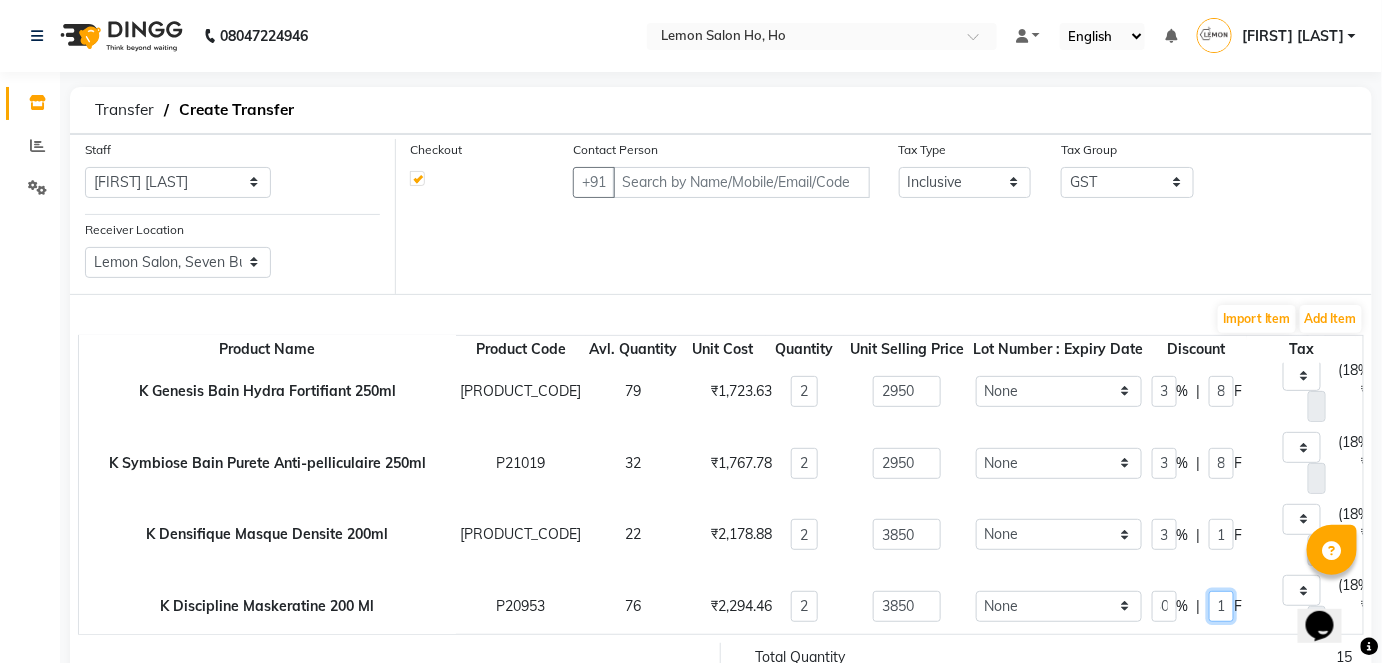 scroll, scrollTop: 0, scrollLeft: 0, axis: both 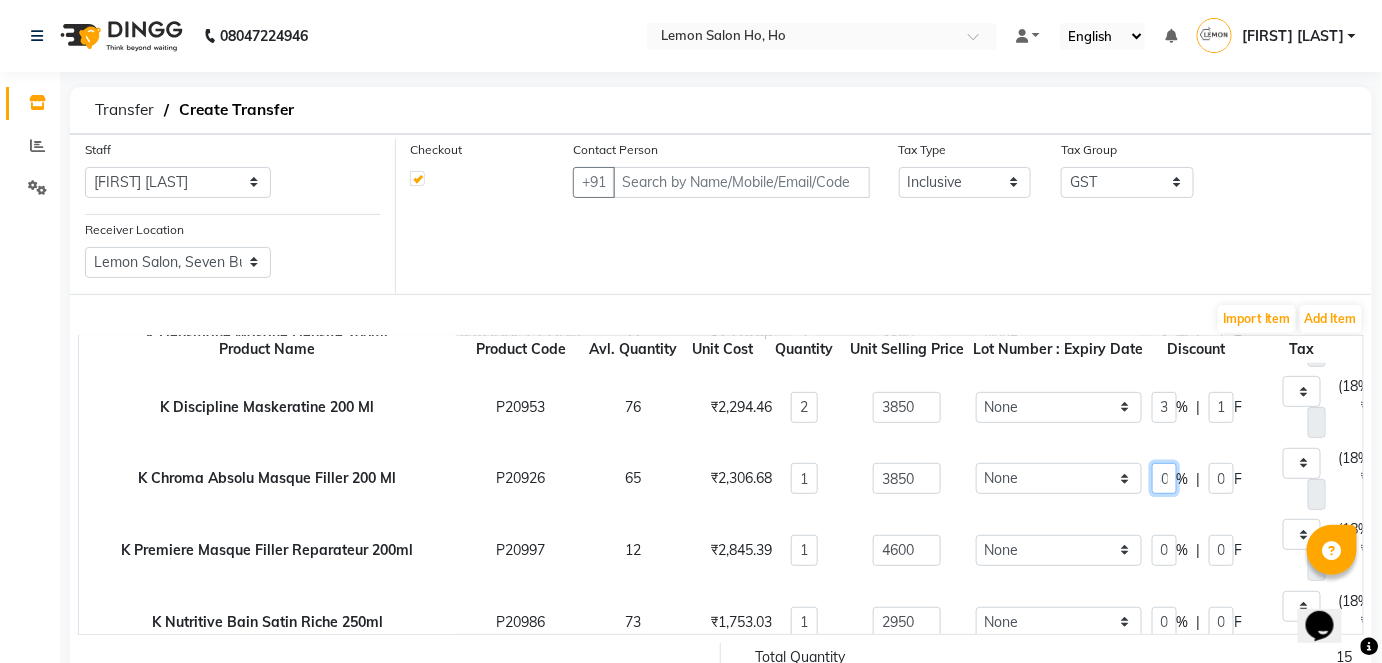 type on "30" 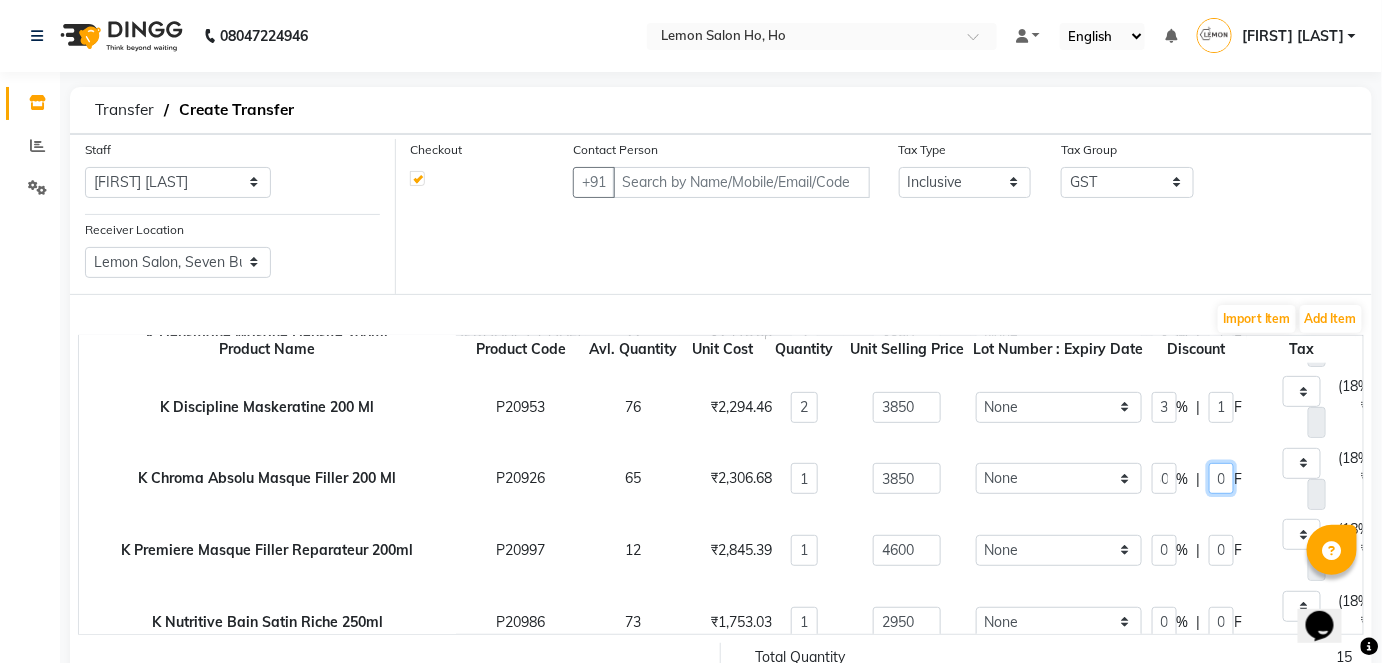 type on "1155" 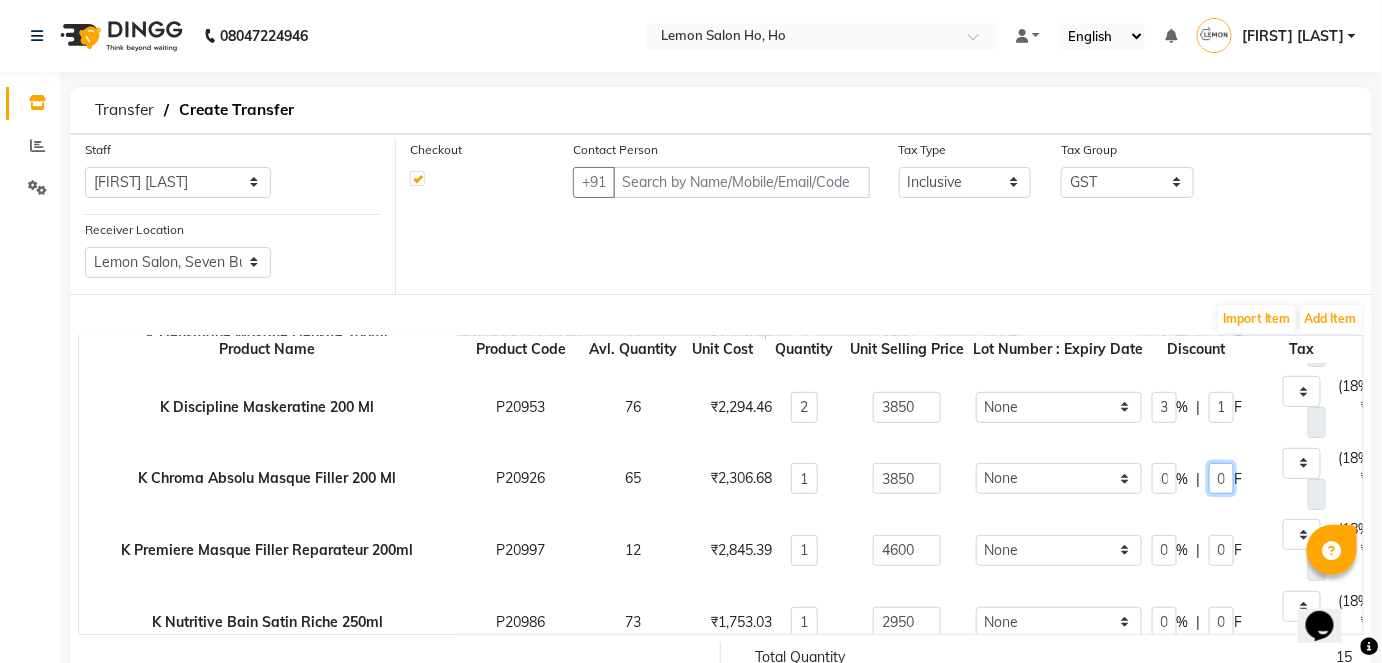 type on "411.1" 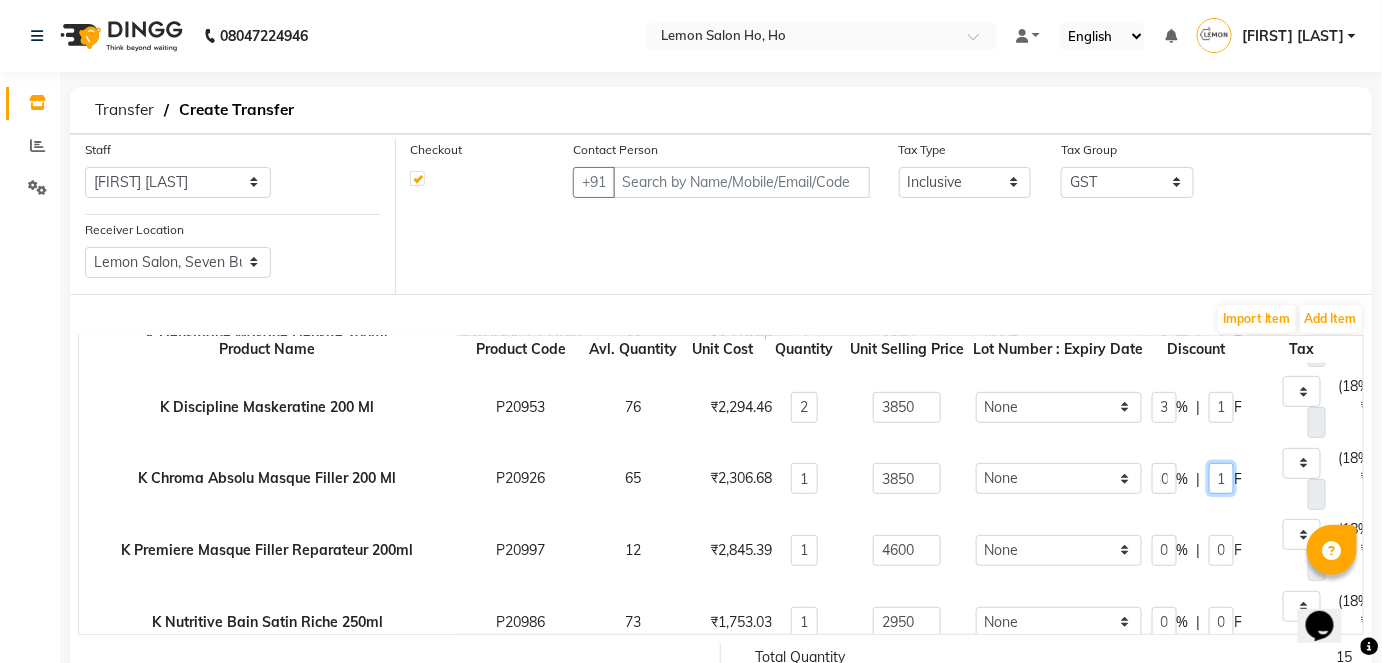 scroll, scrollTop: 0, scrollLeft: 0, axis: both 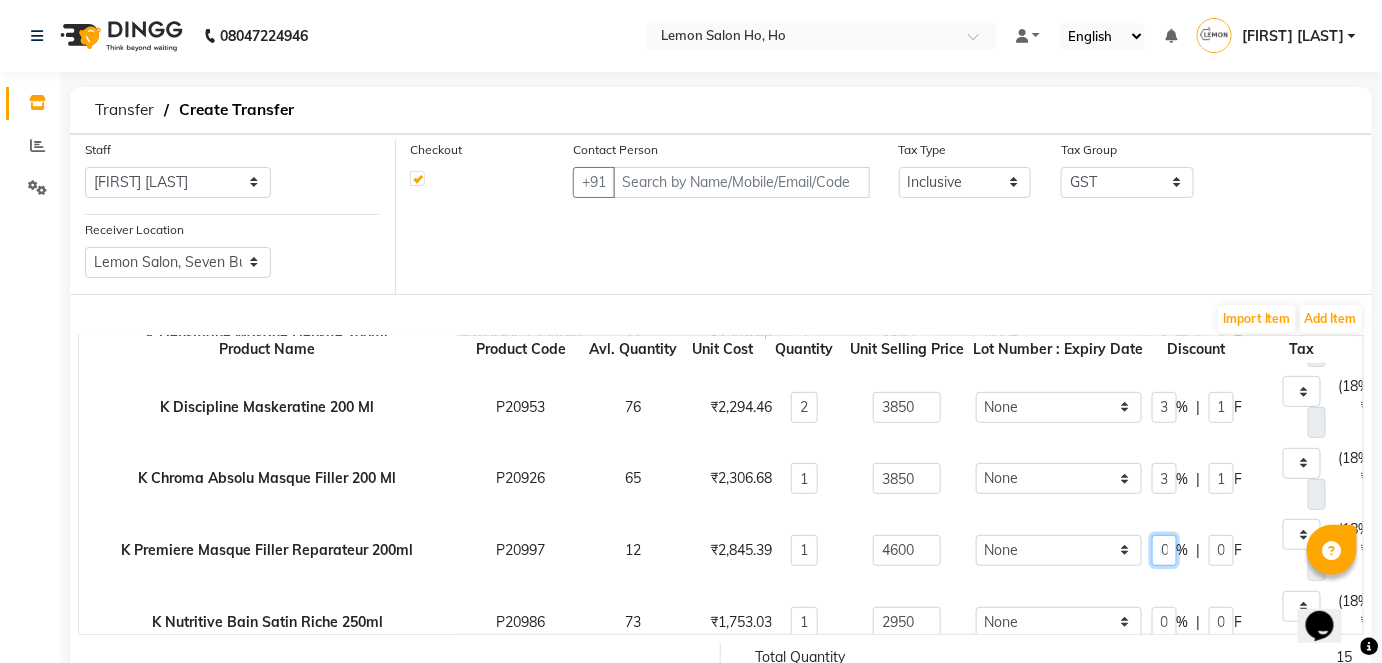 type on "30" 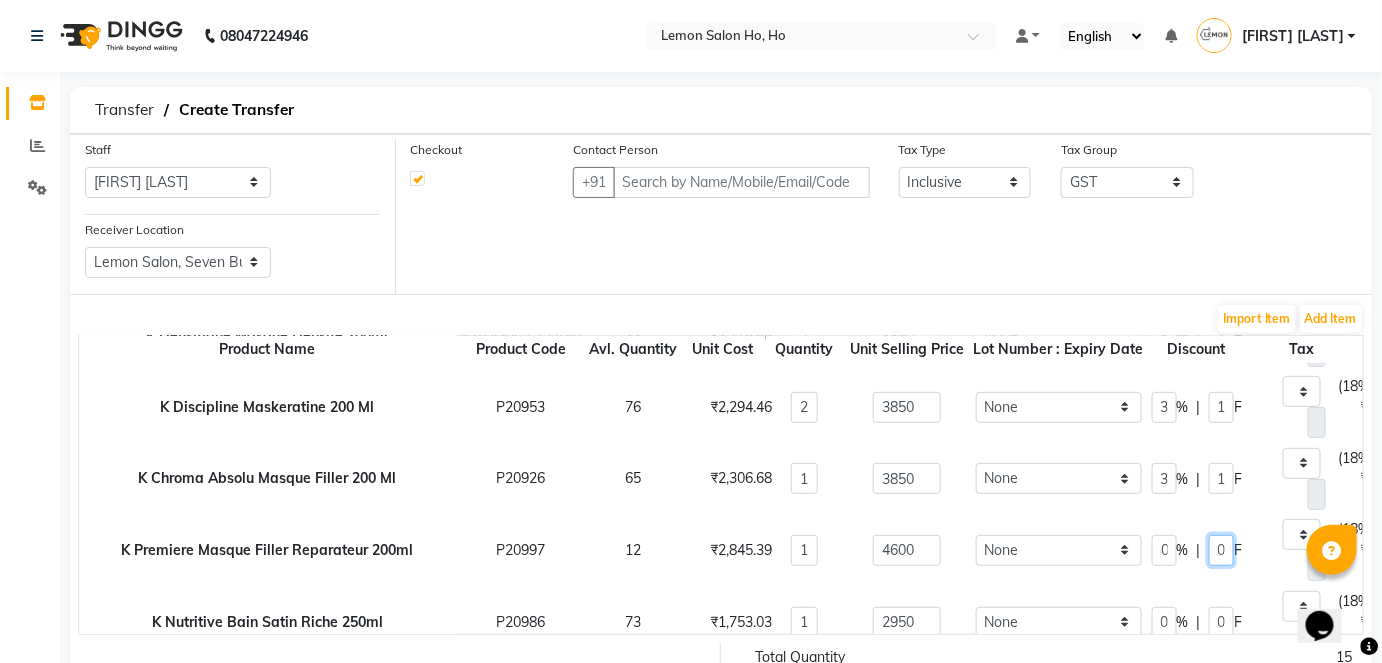 type on "1380" 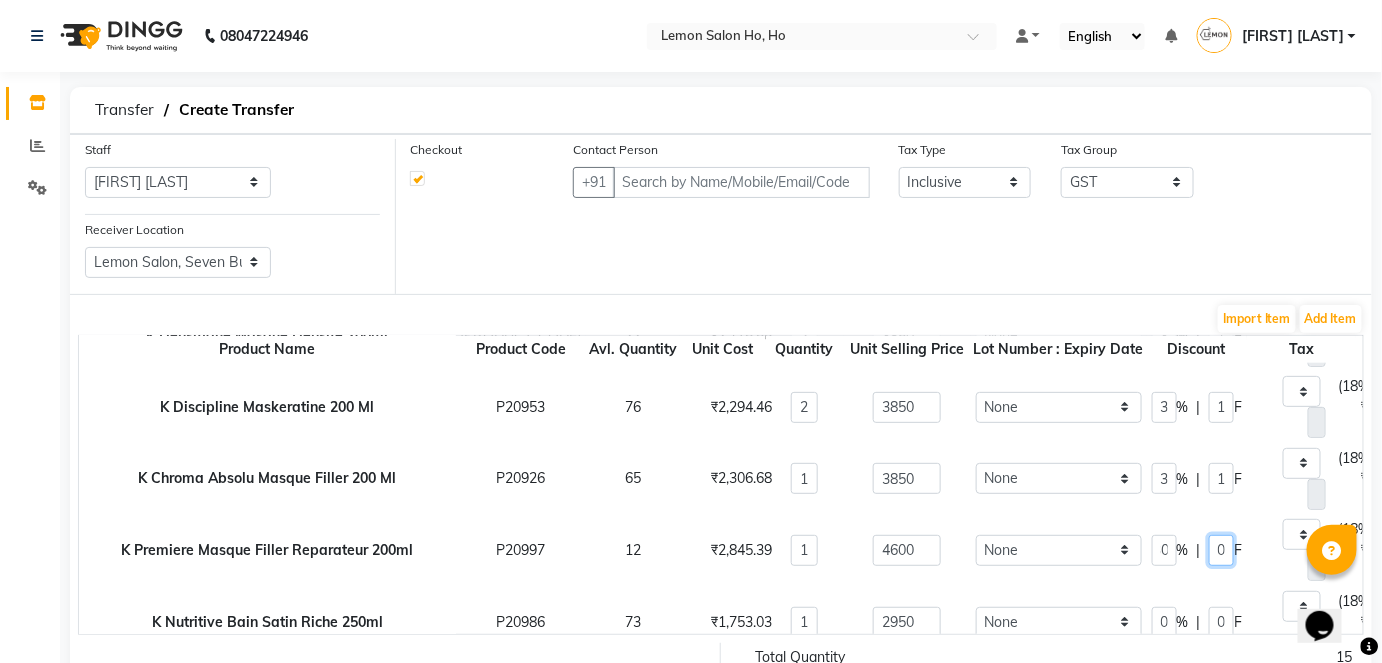 type on "491.19" 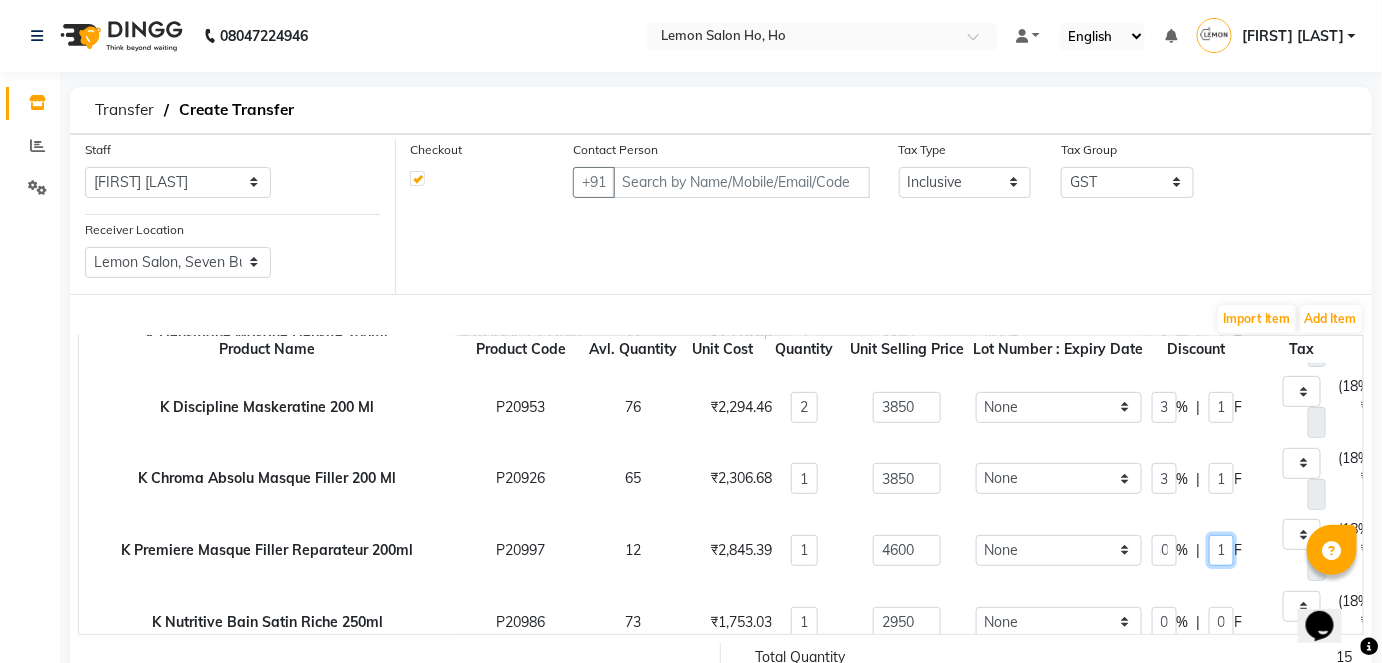 scroll, scrollTop: 0, scrollLeft: 0, axis: both 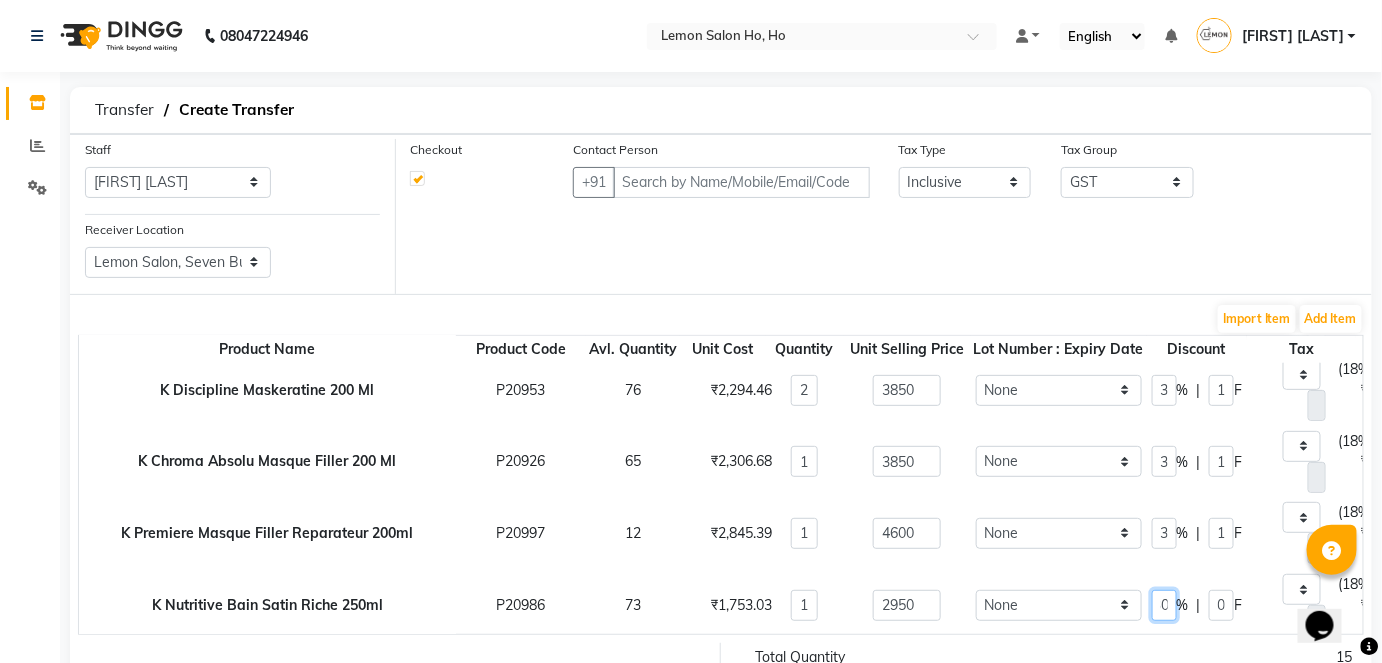 type on "30" 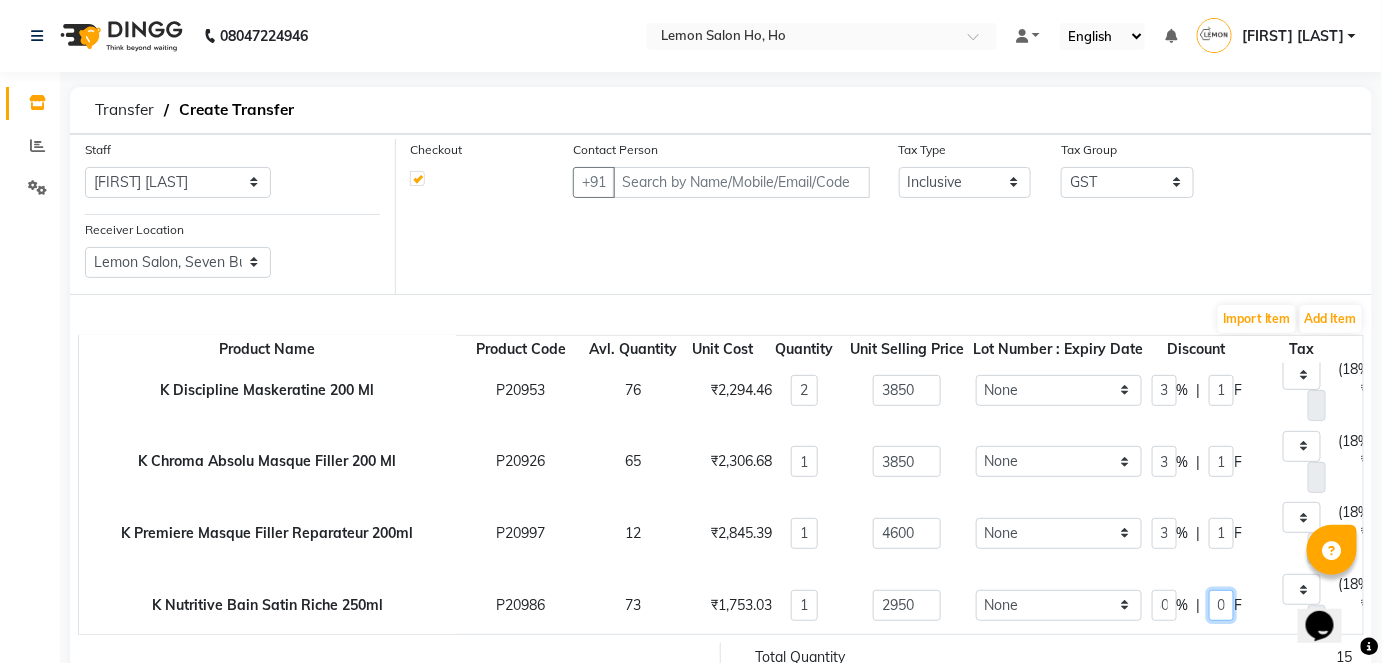 type on "885" 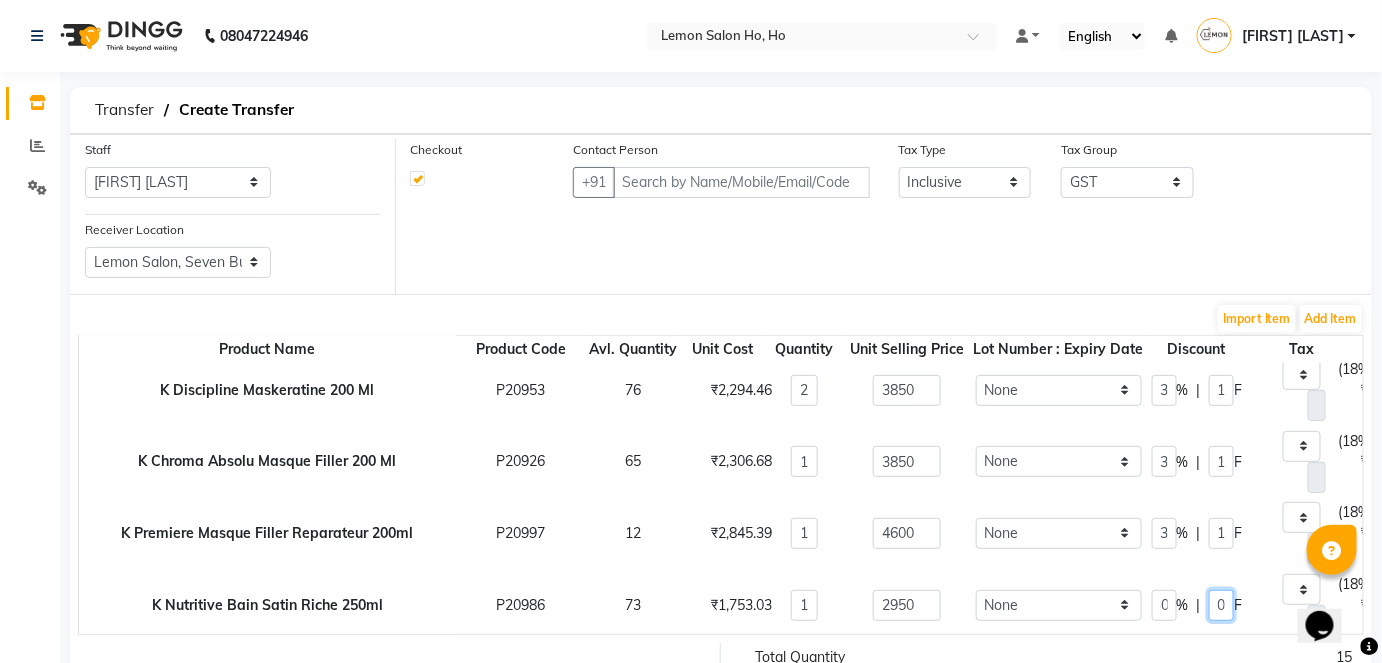 type on "315" 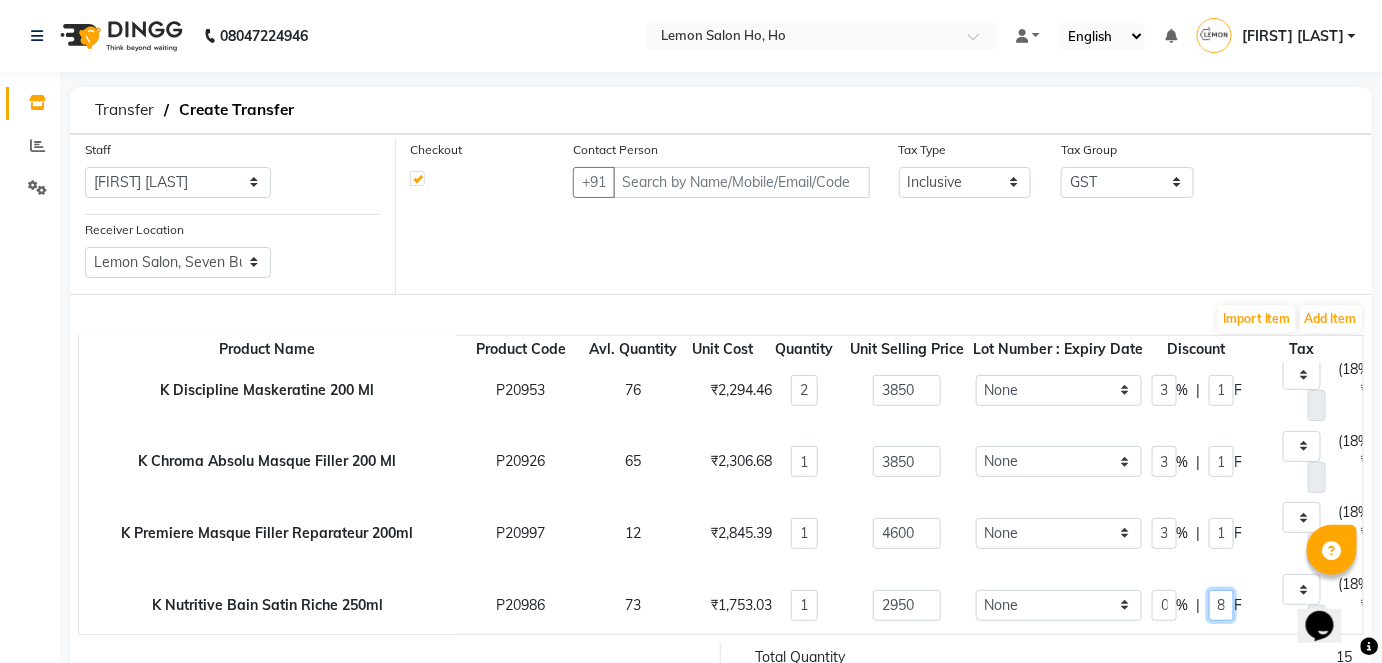 scroll, scrollTop: 0, scrollLeft: 0, axis: both 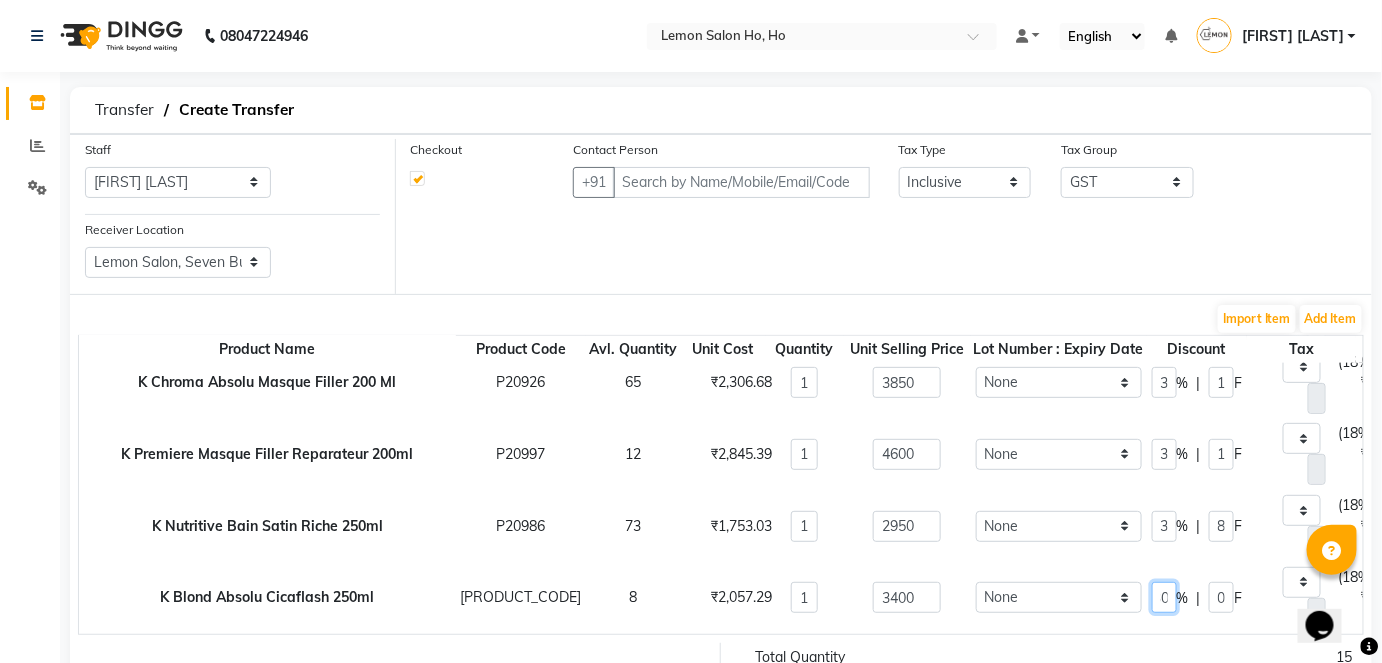 type on "30" 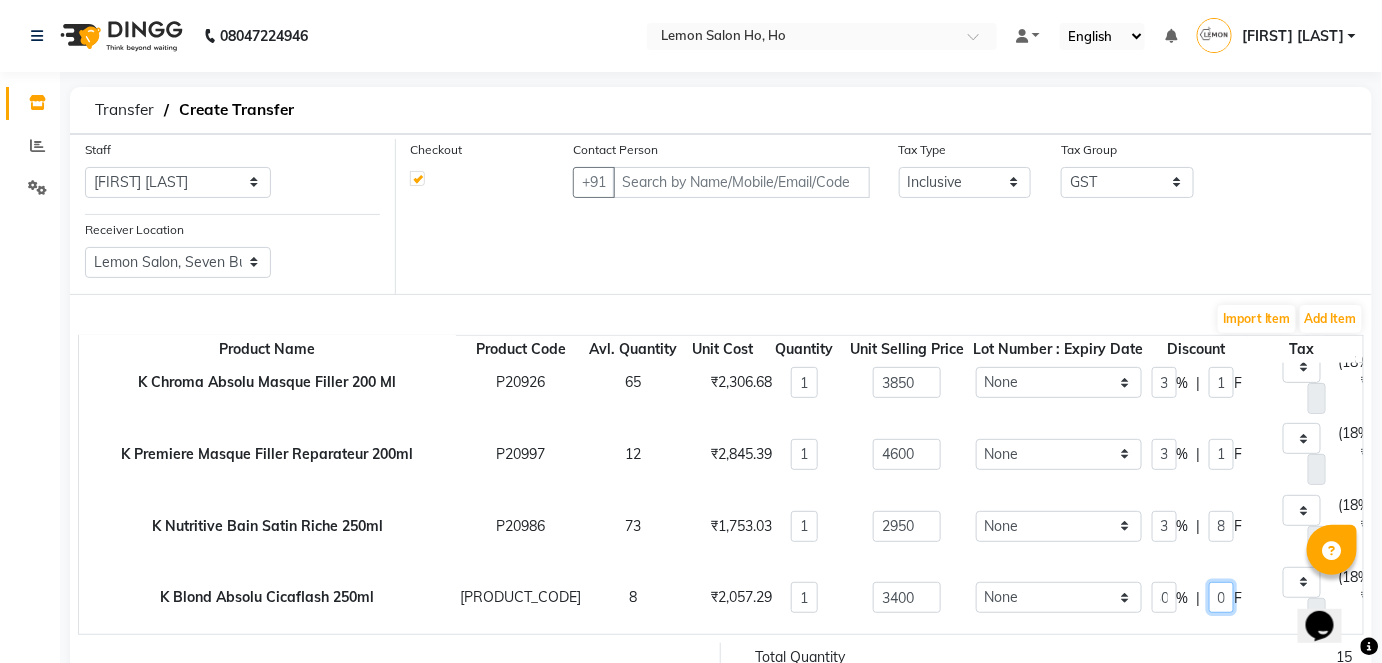 type on "1020" 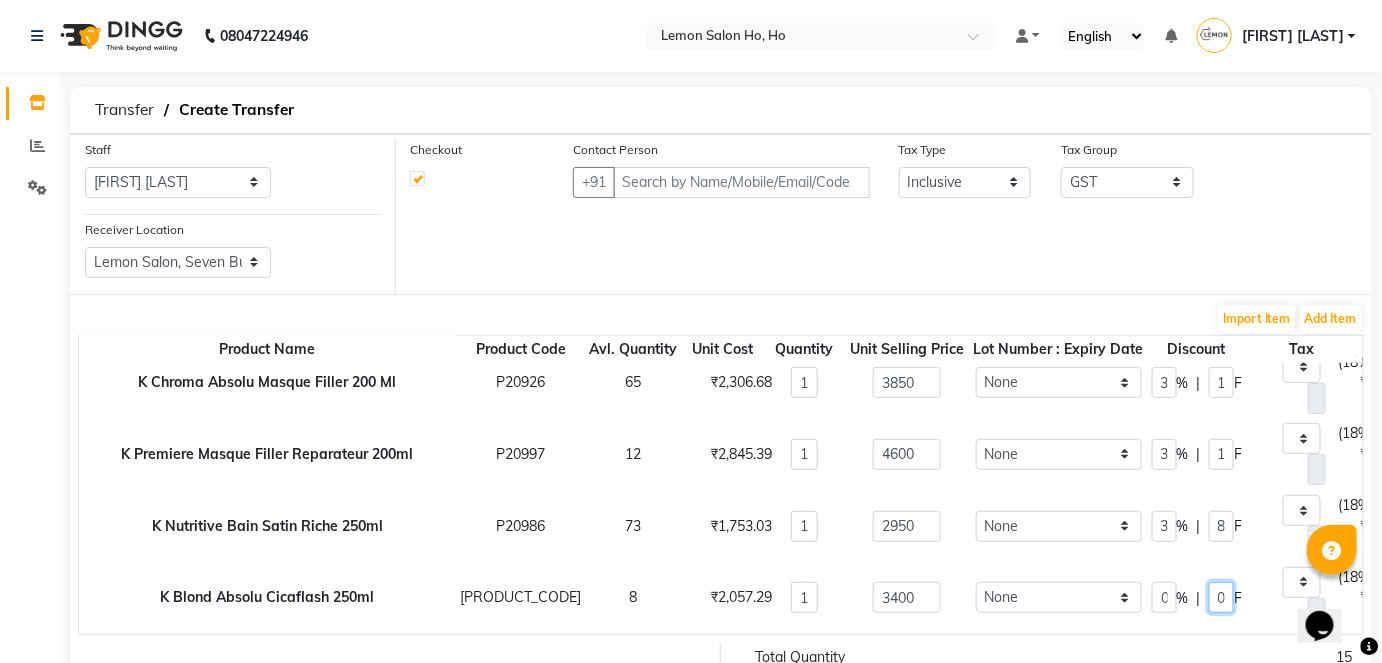 type on "363.05" 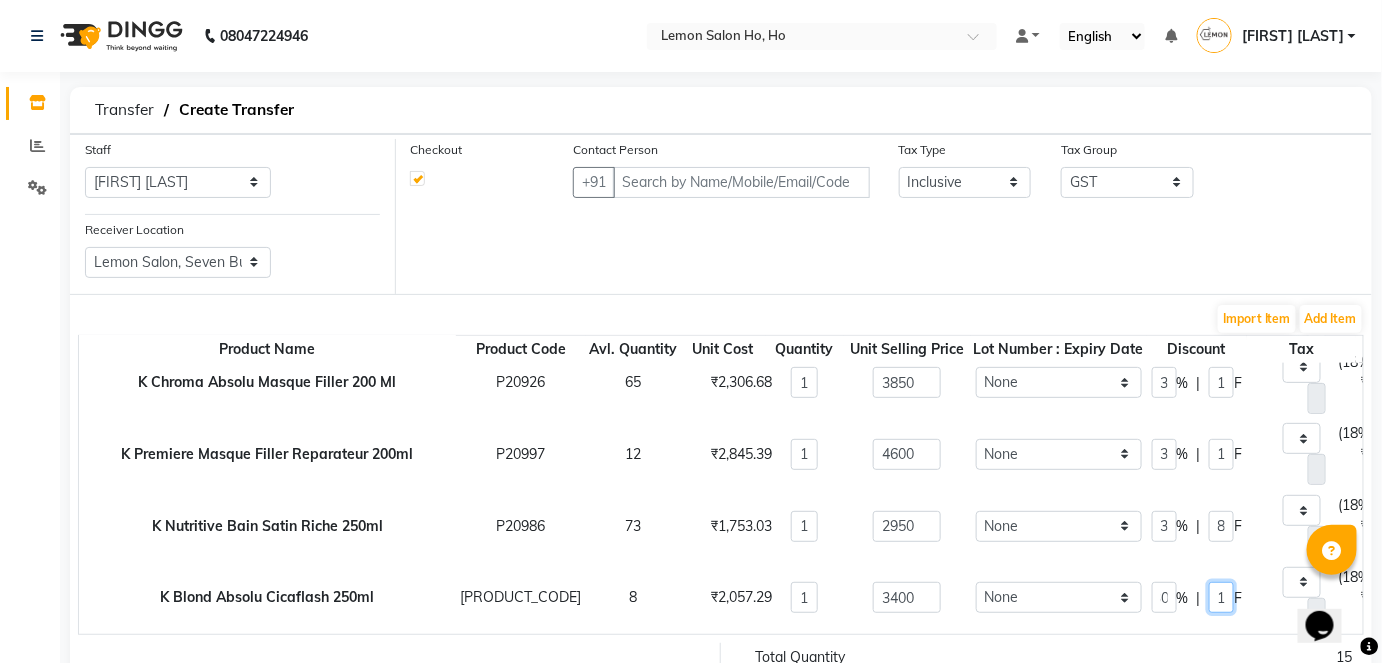 scroll, scrollTop: 0, scrollLeft: 0, axis: both 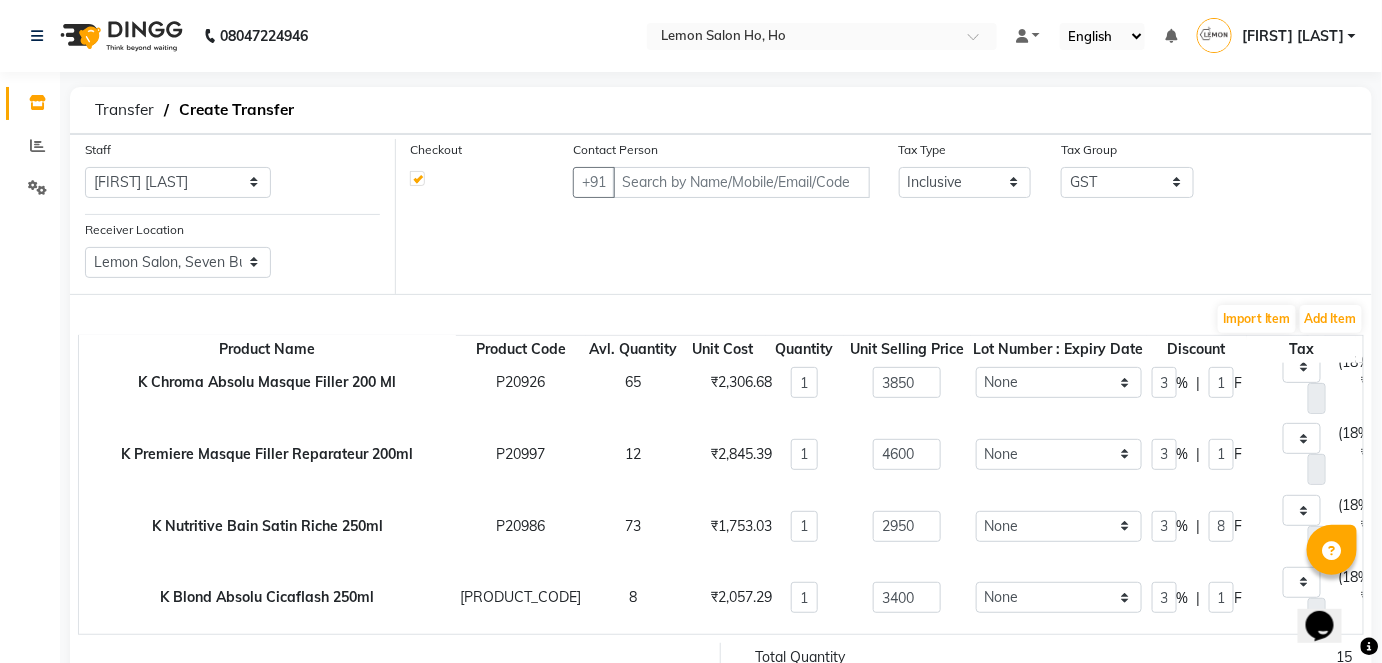 click on "3850" 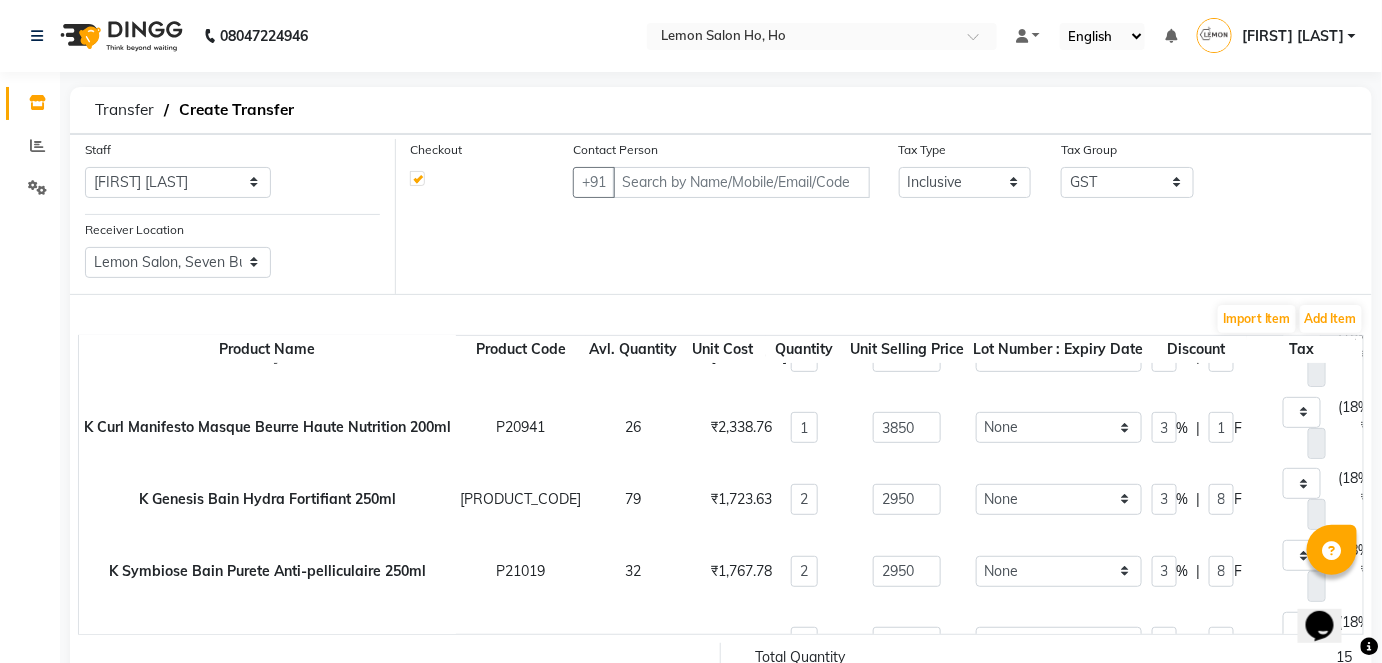 scroll, scrollTop: 0, scrollLeft: 0, axis: both 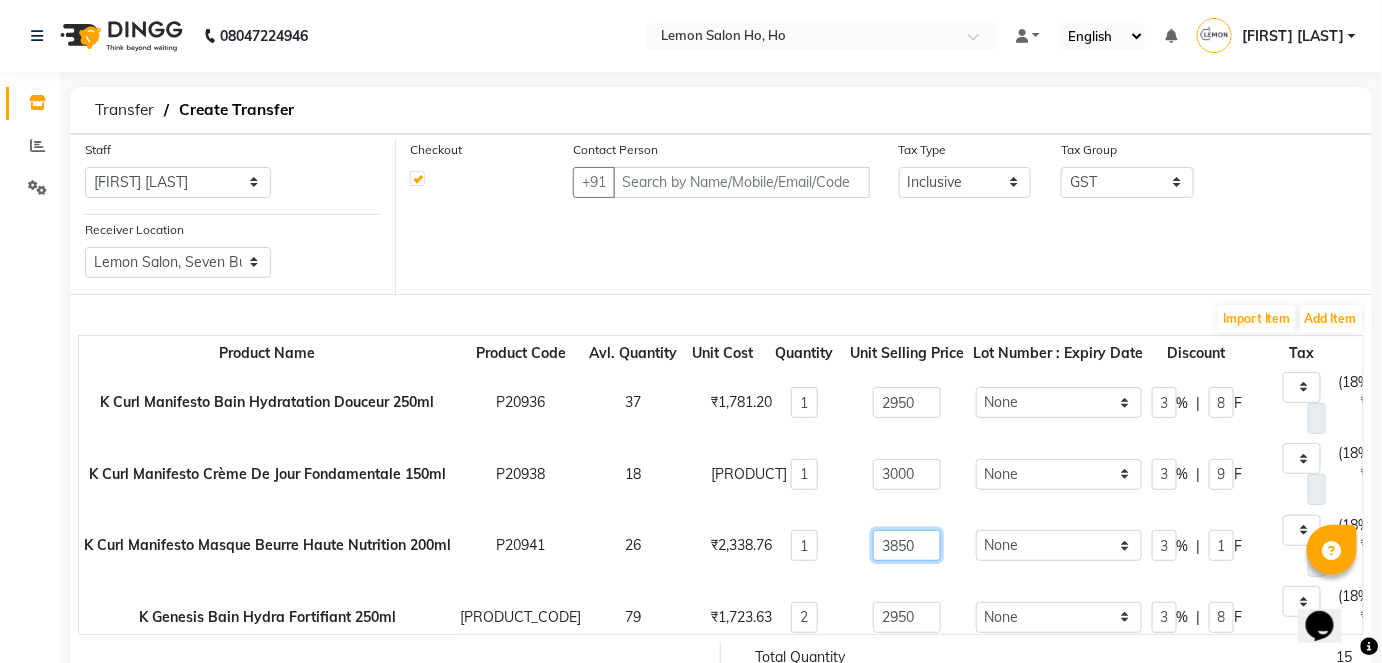 click on "3850" 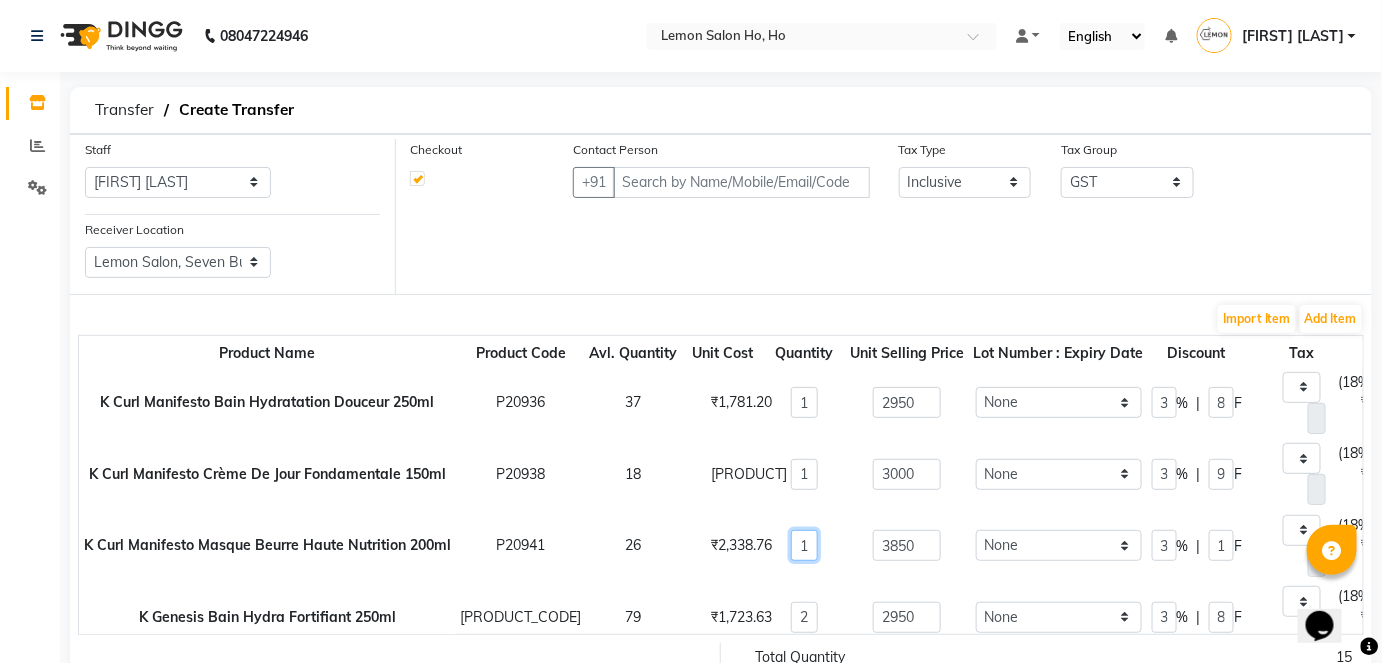 click on "1" 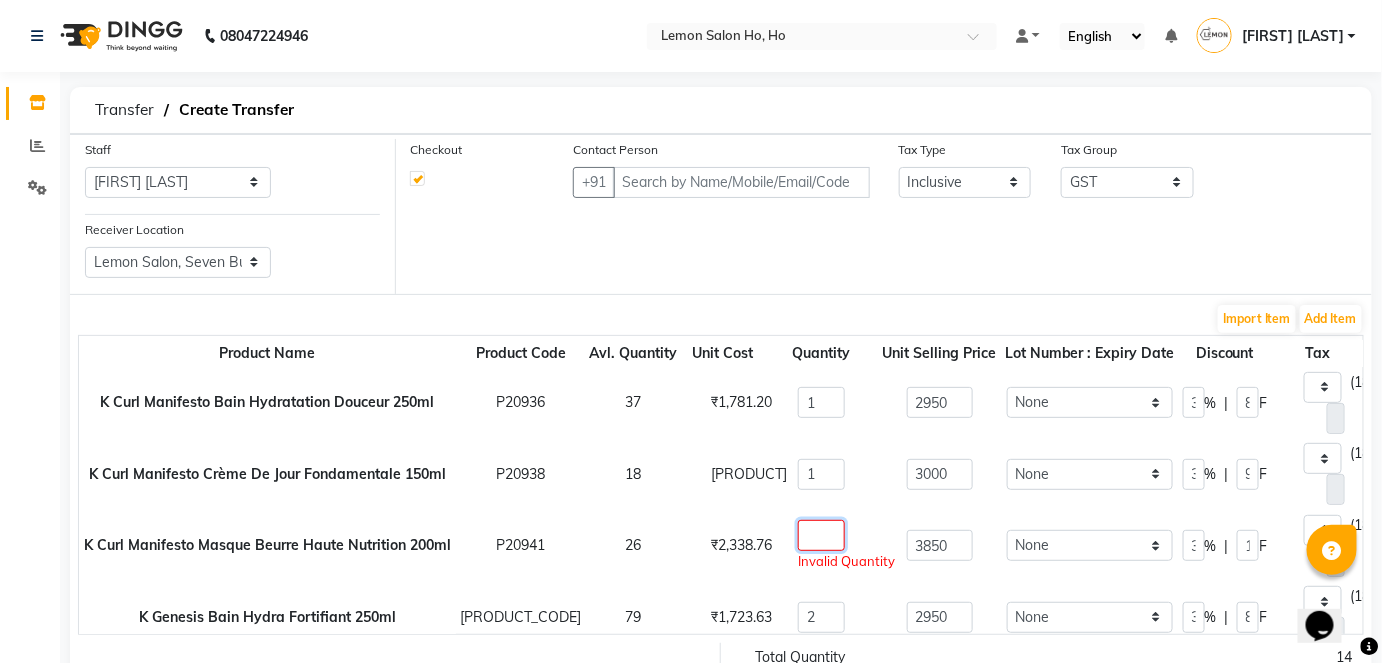 type on "2" 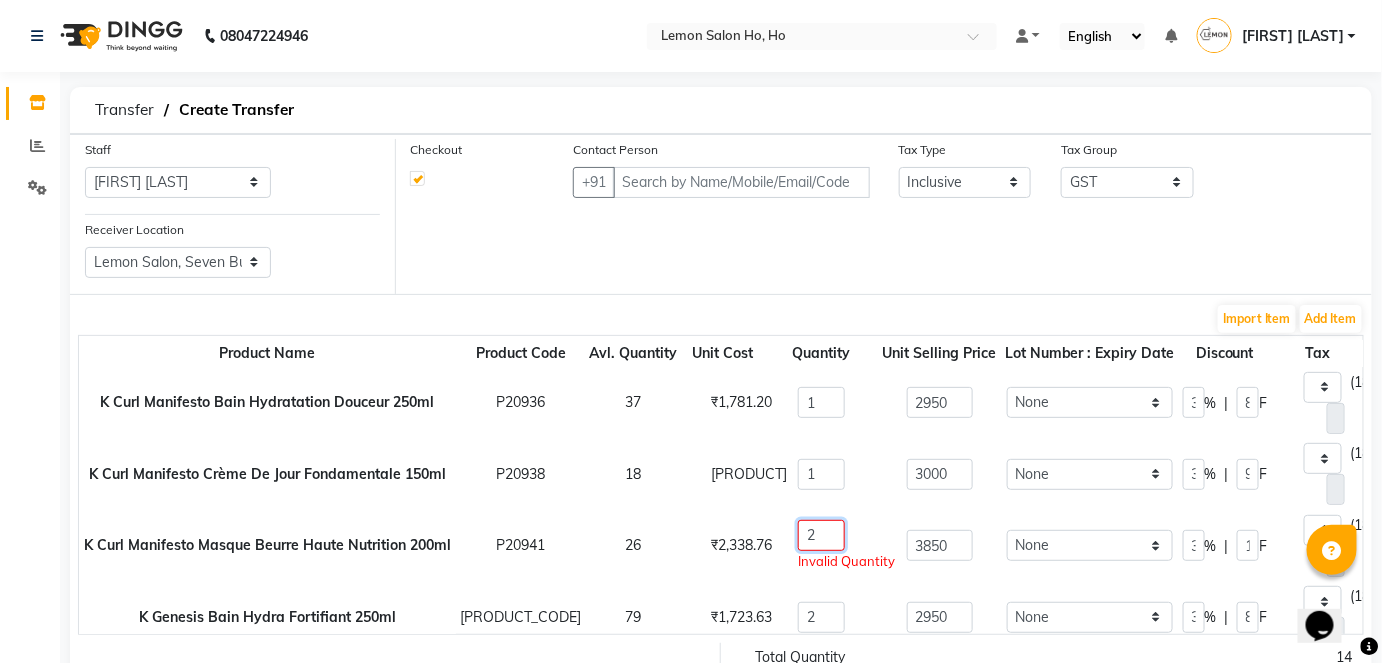 type on "822.2" 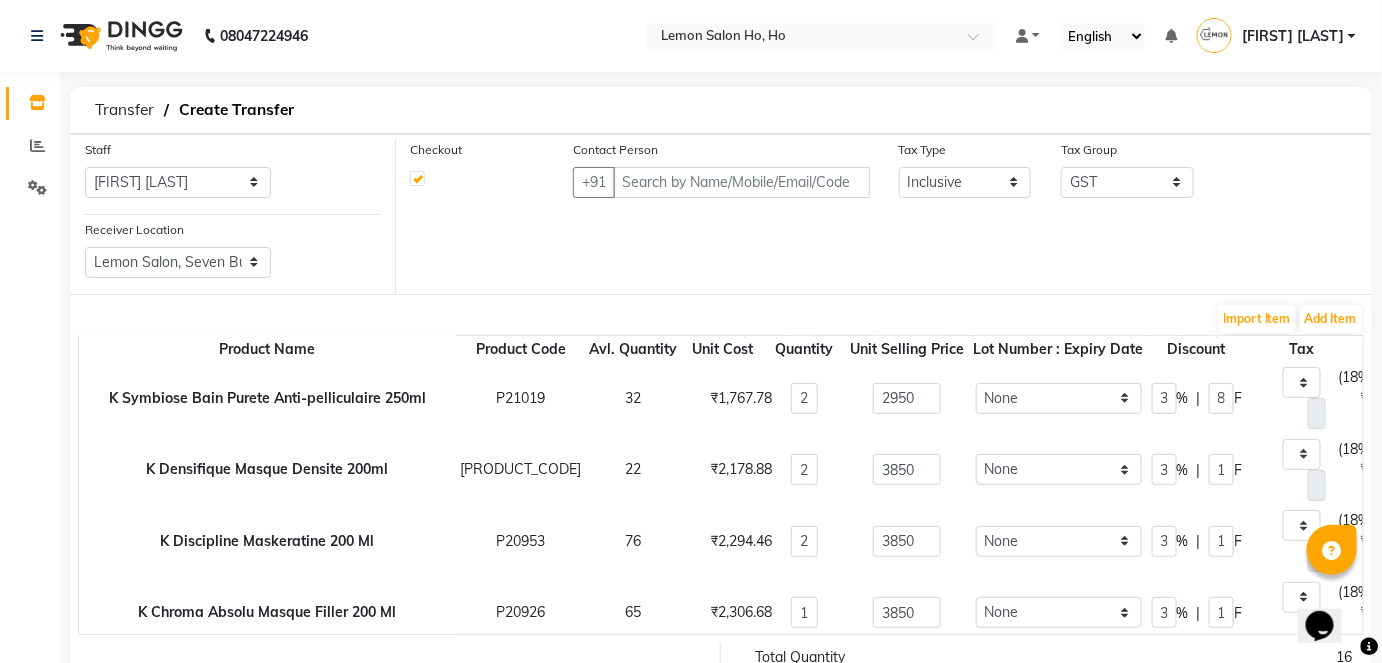 scroll, scrollTop: 293, scrollLeft: 0, axis: vertical 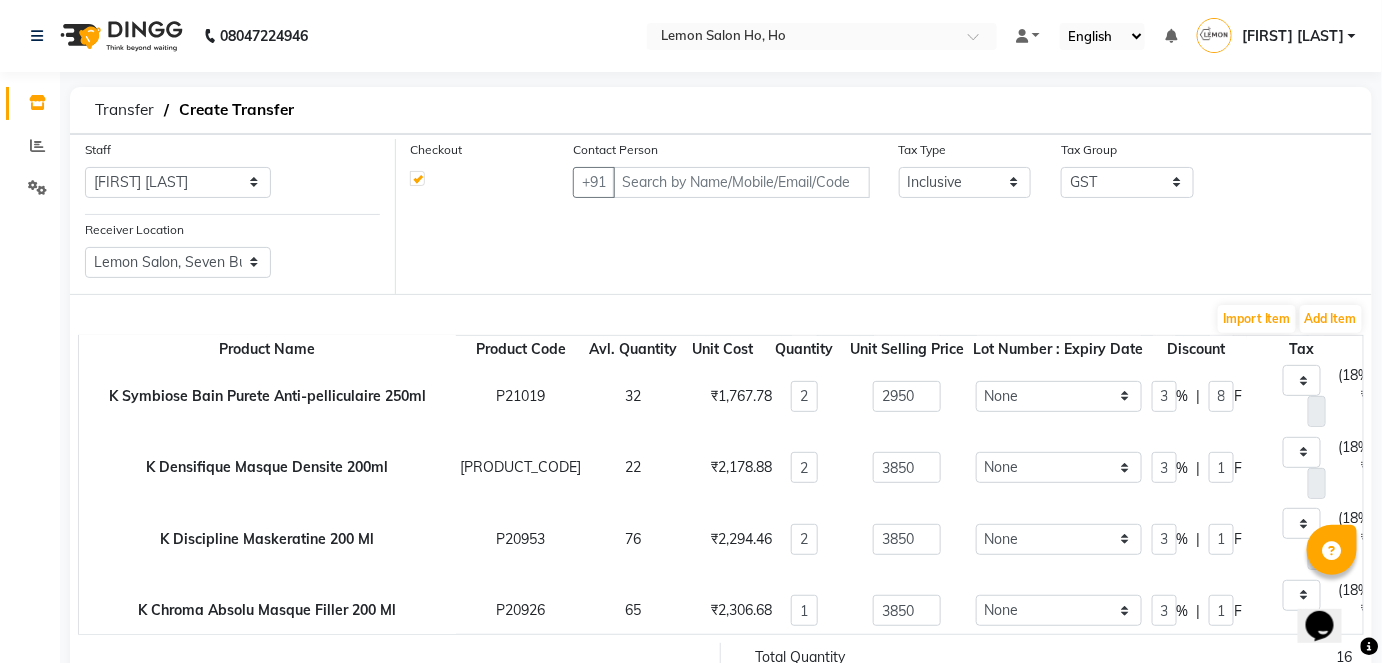 type on "2" 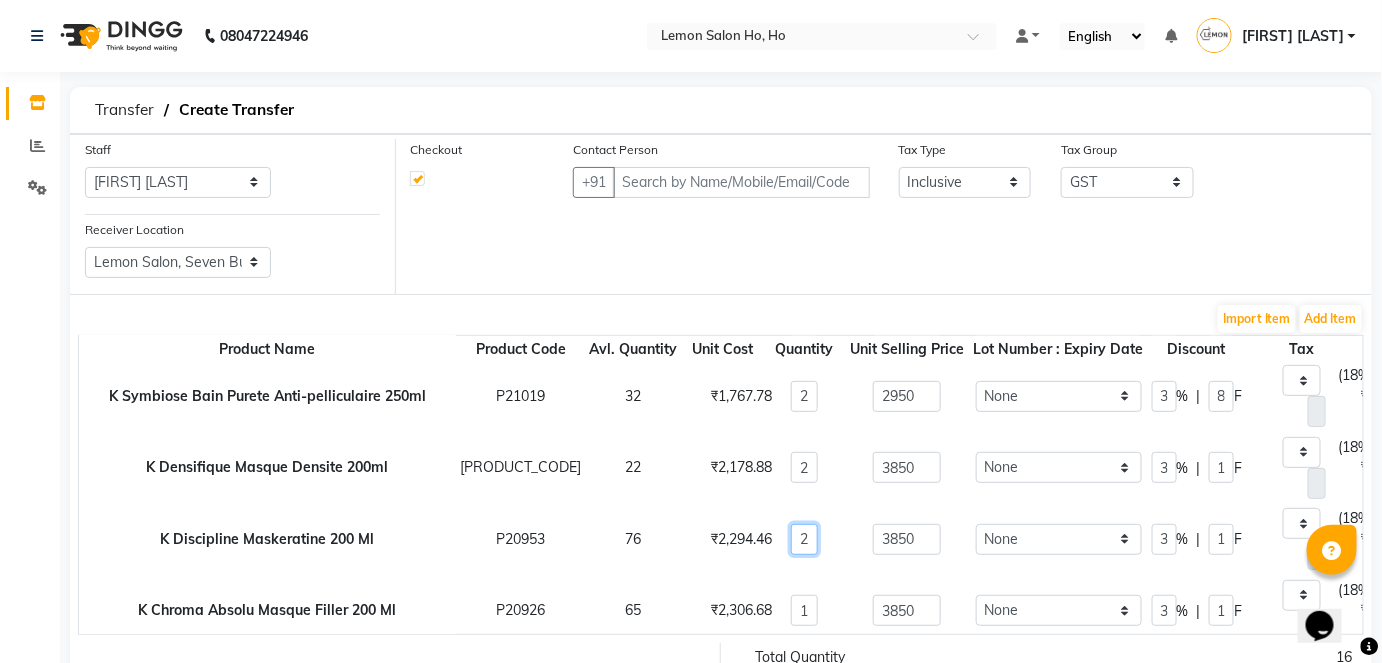 click on "2" 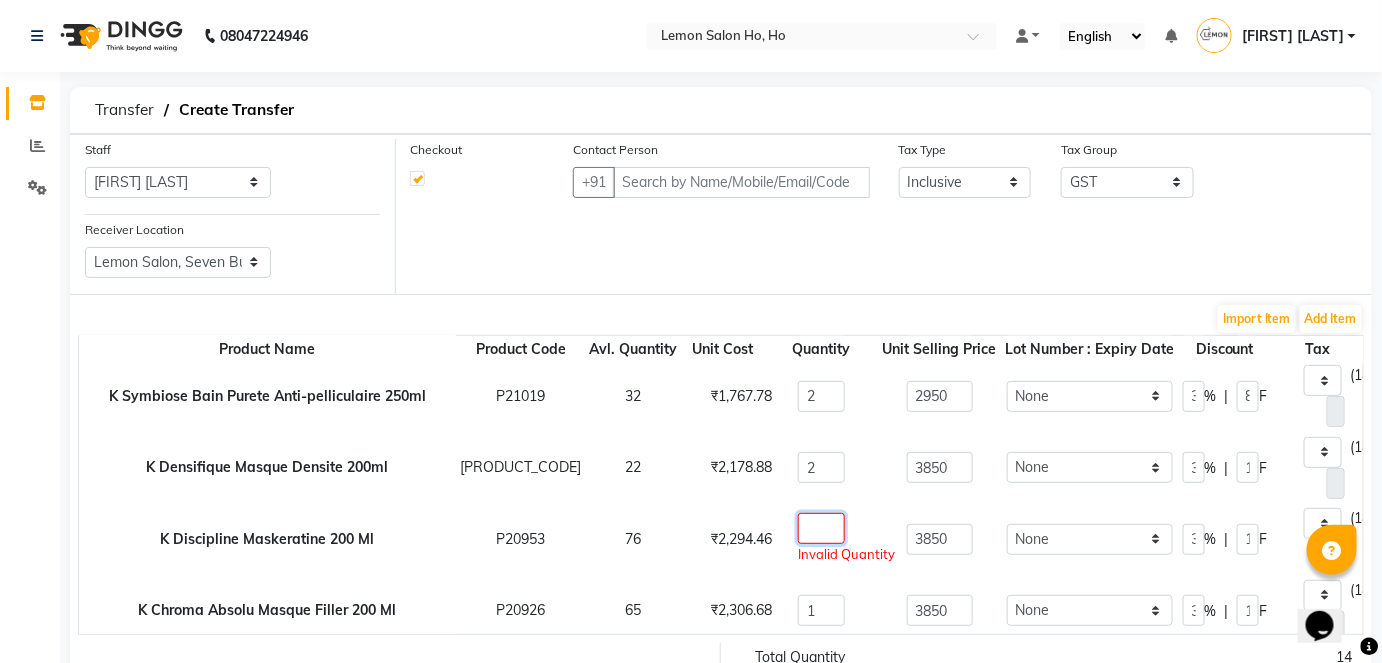 type on "3" 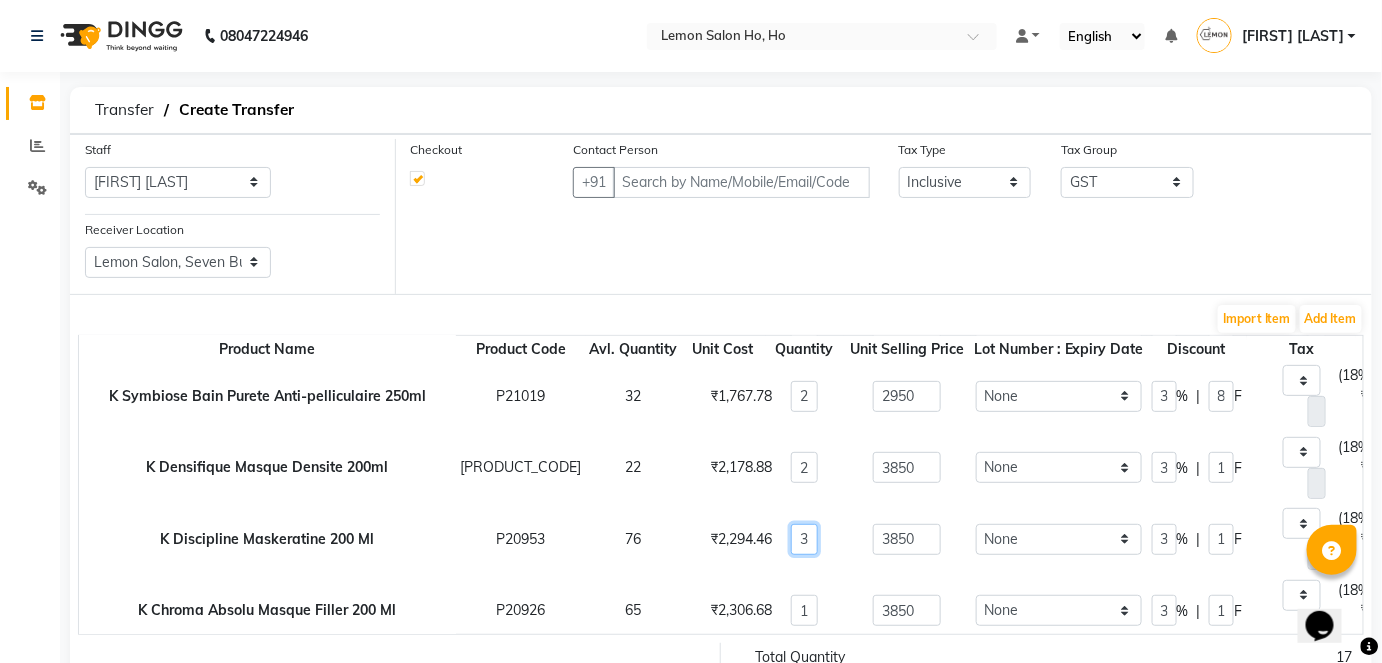 type on "1233.31" 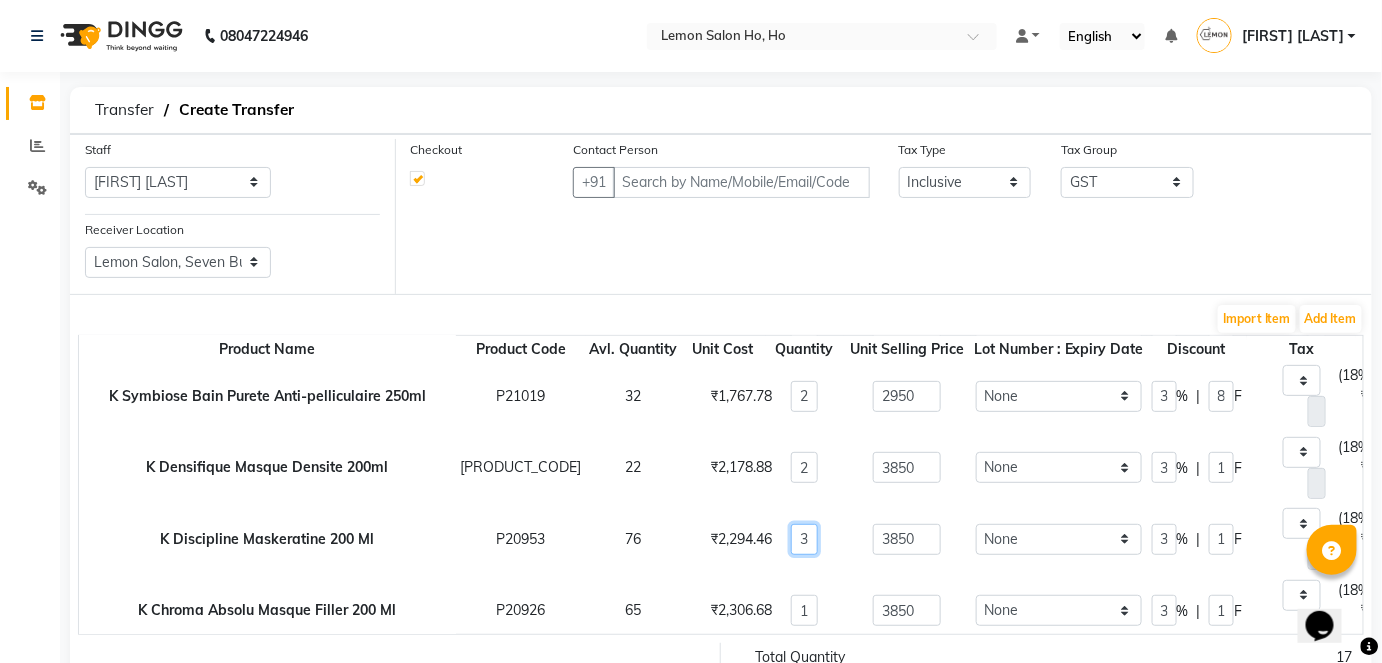 type on "8085" 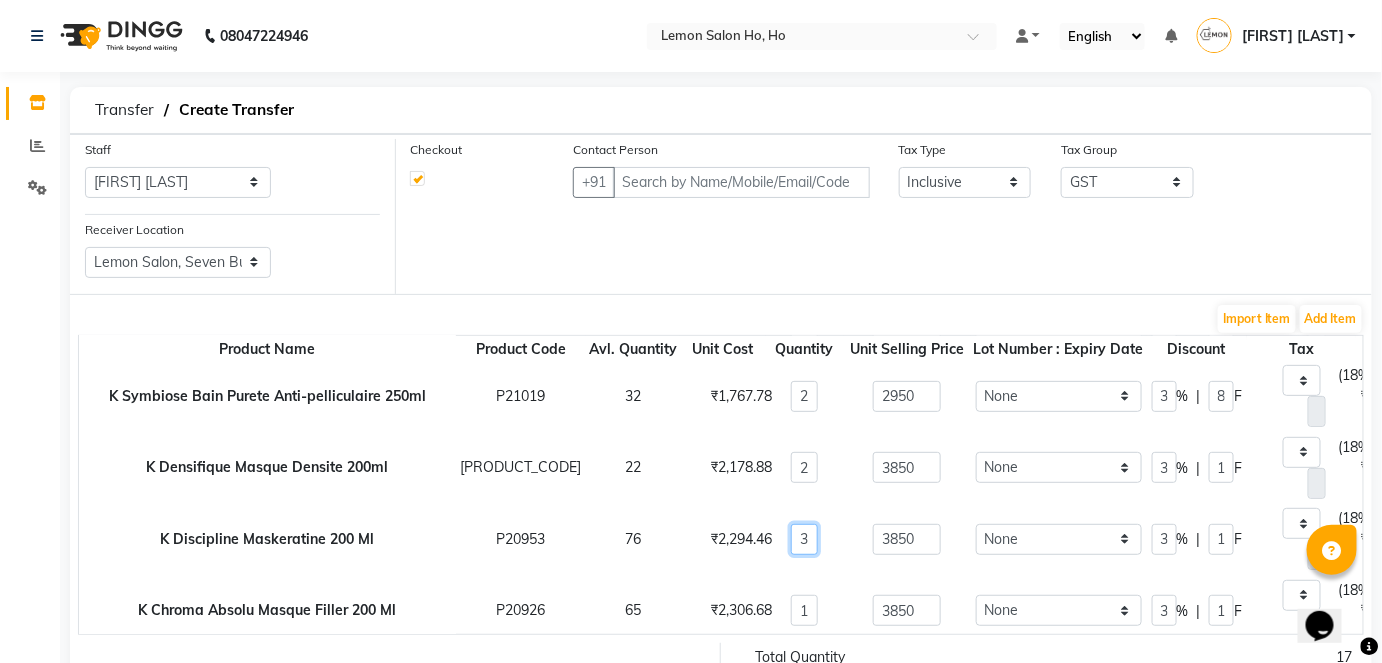 type on "3" 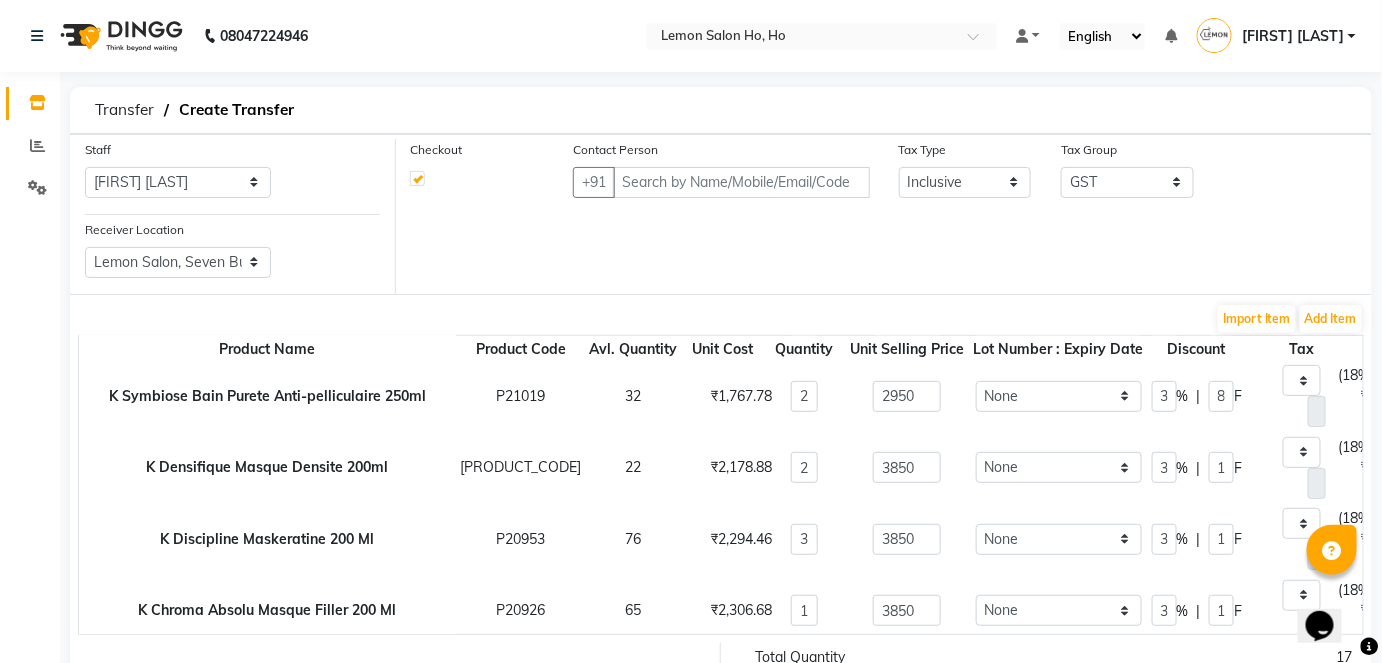 click on "K Densifique Masque Densite 200ml" 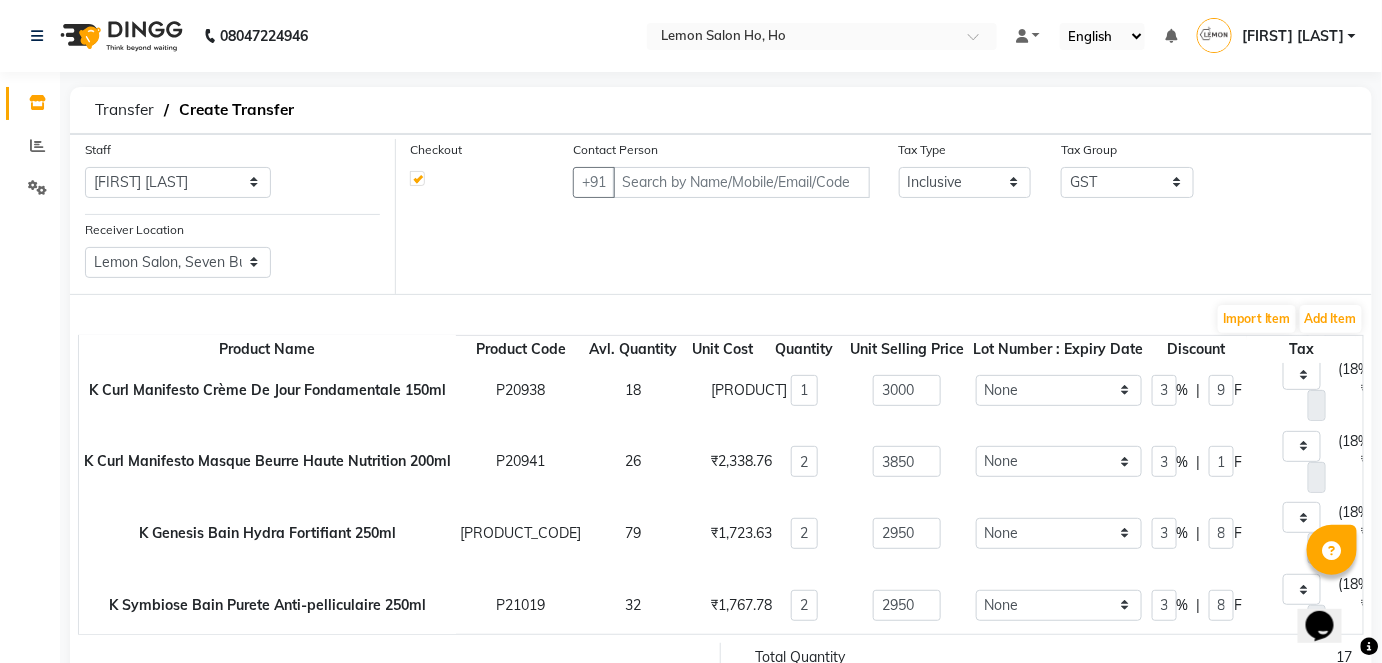 scroll, scrollTop: 83, scrollLeft: 0, axis: vertical 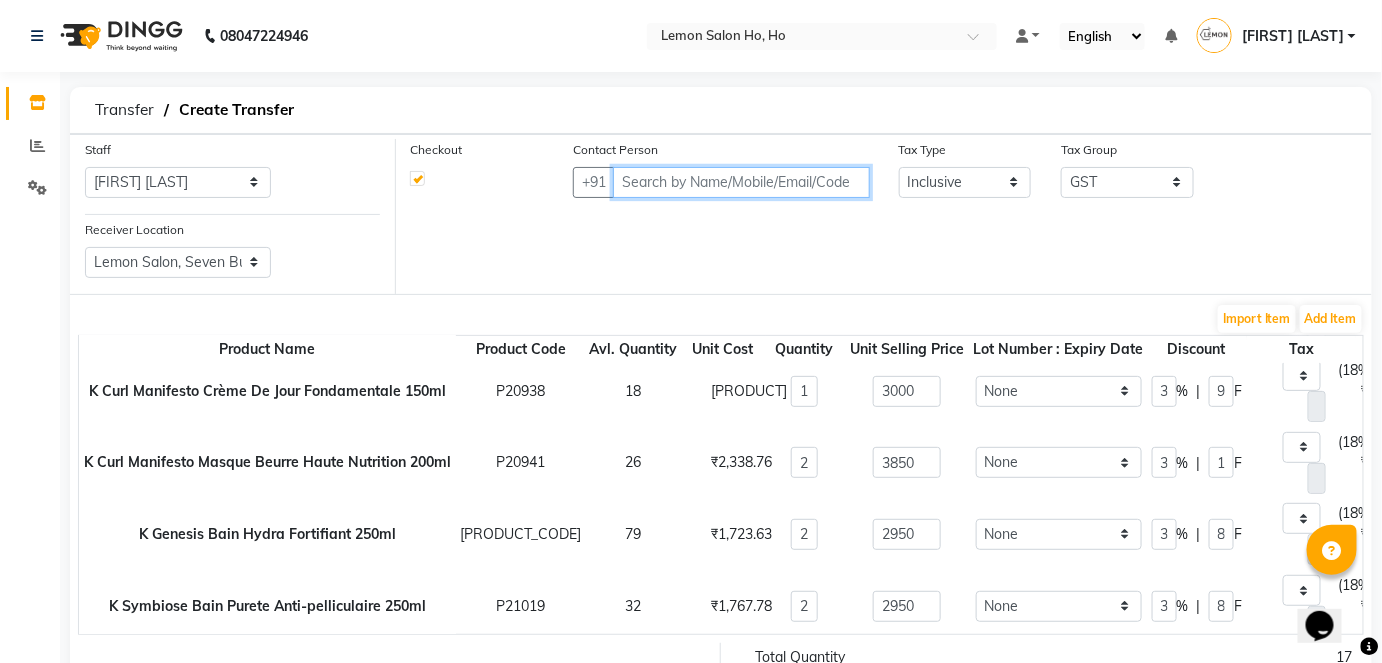 click at bounding box center (741, 182) 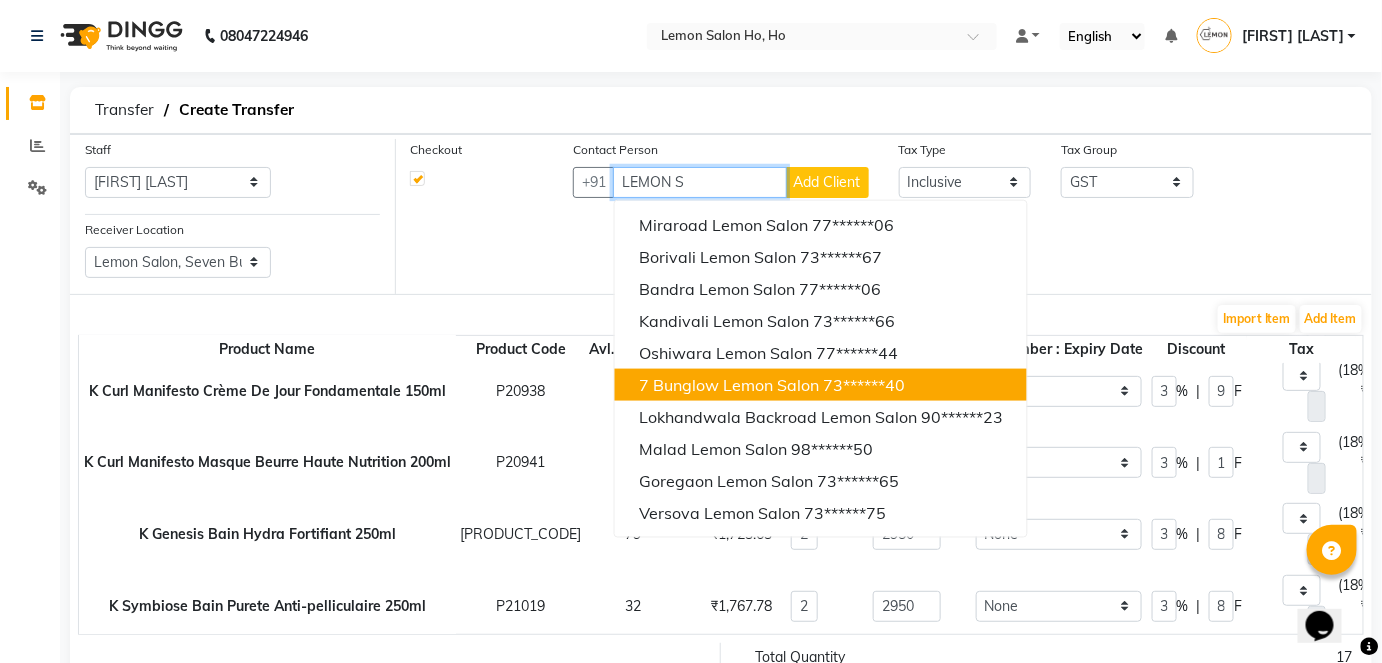 click on "7 Bunglow Lemon Salon" at bounding box center [729, 385] 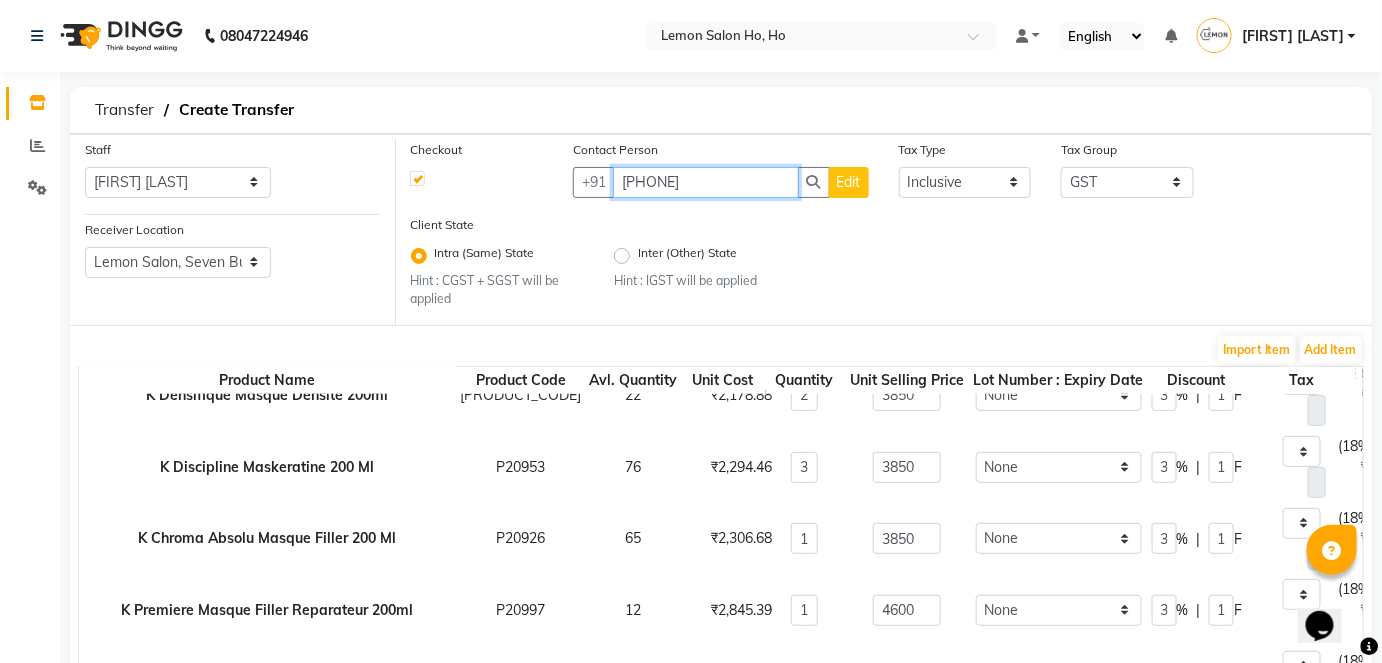 scroll, scrollTop: 533, scrollLeft: 0, axis: vertical 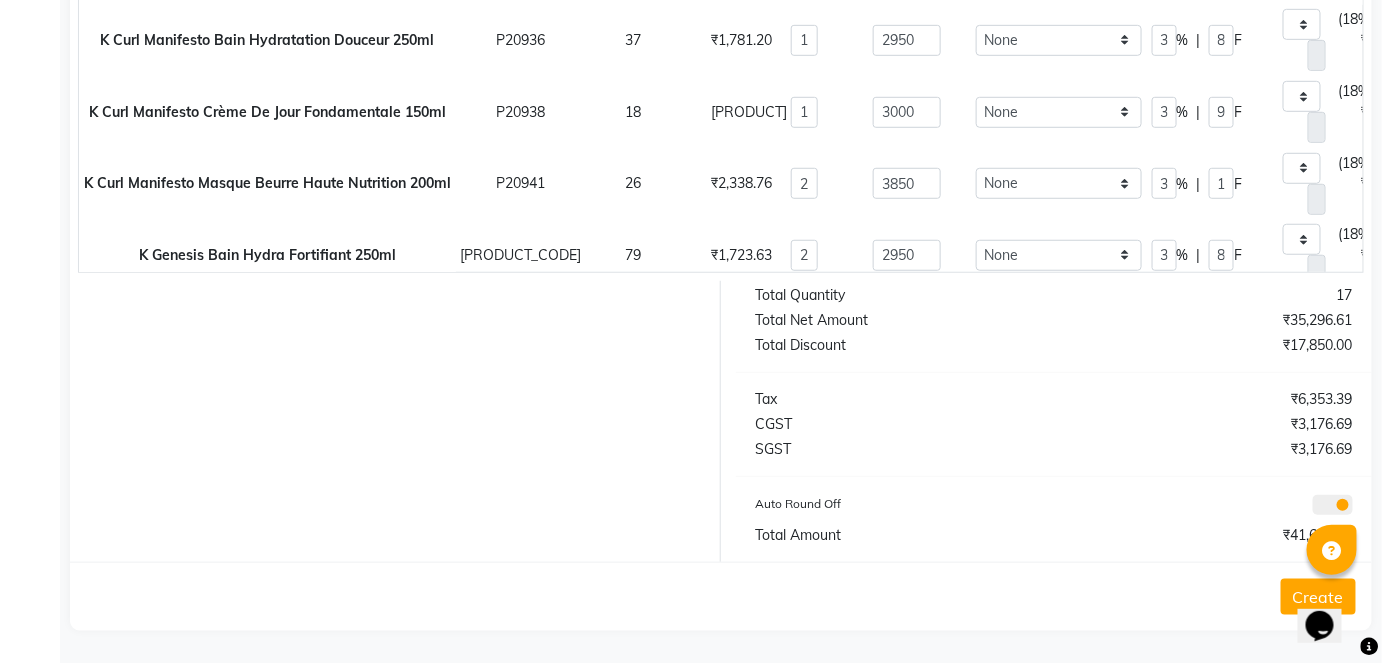 type on "[PHONE]" 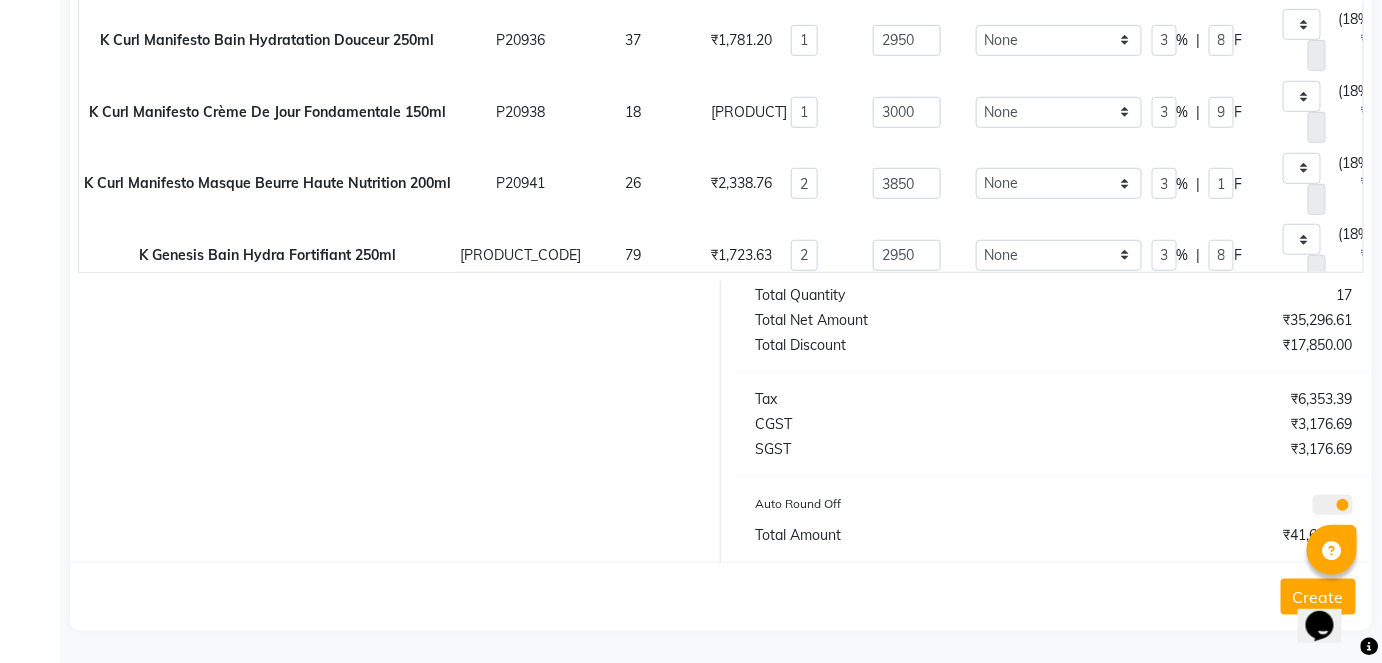 click on "Create" 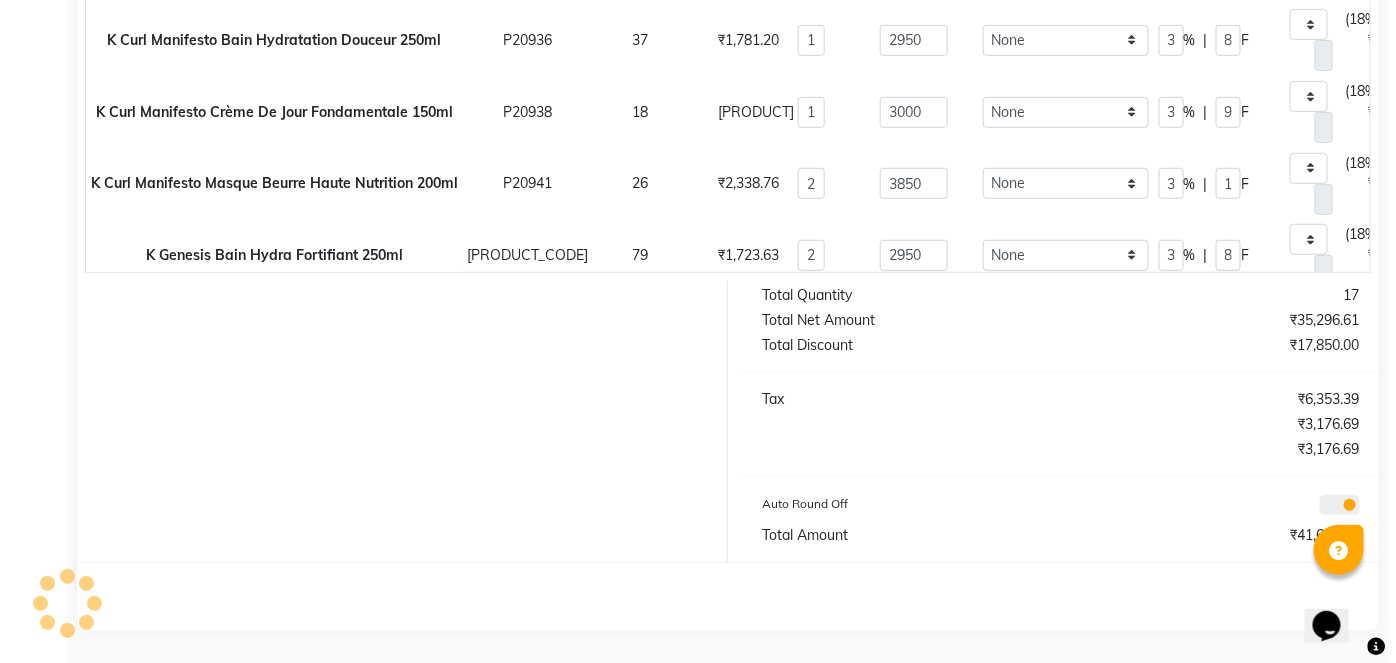 scroll, scrollTop: 0, scrollLeft: 0, axis: both 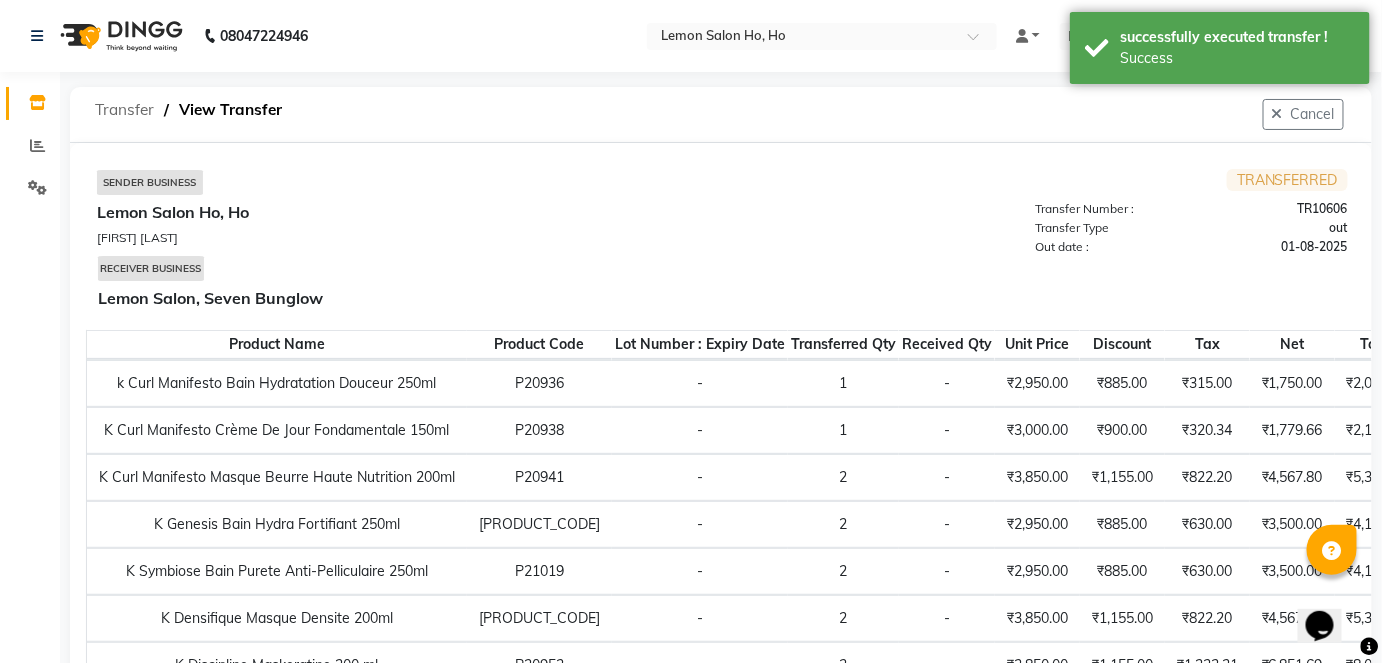 click on "Transfer" 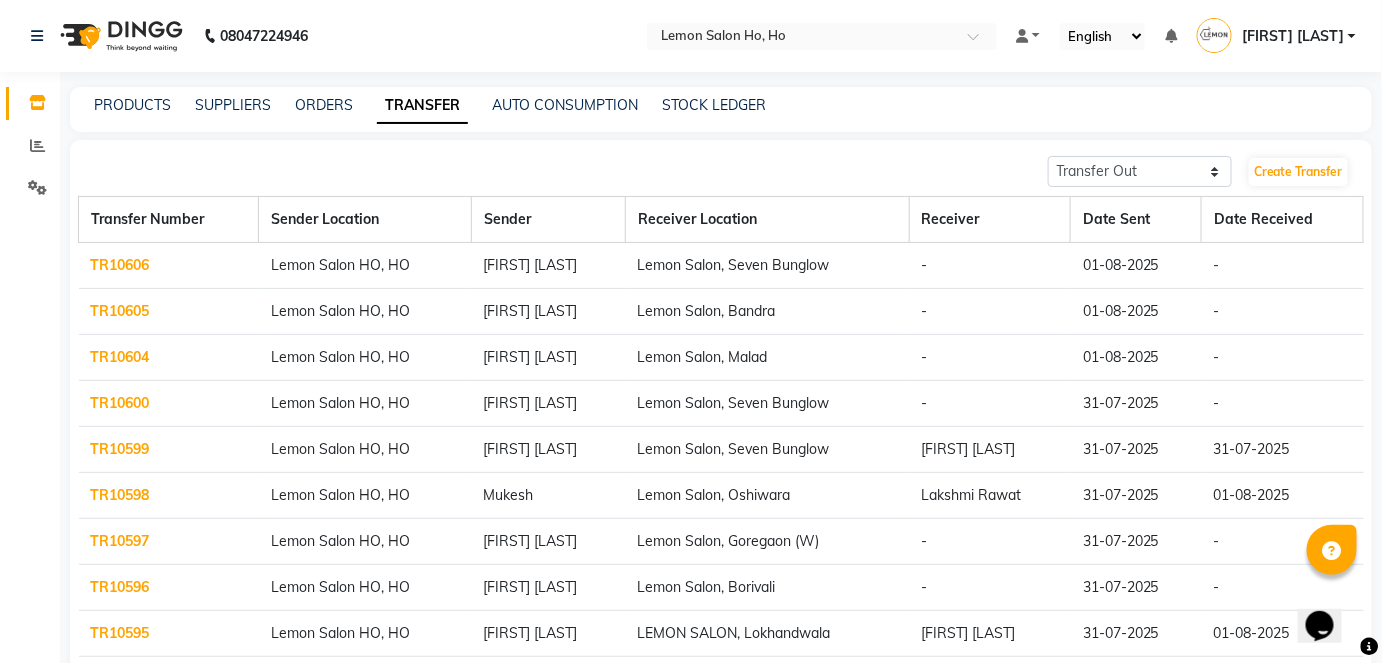 click on "TR10606" 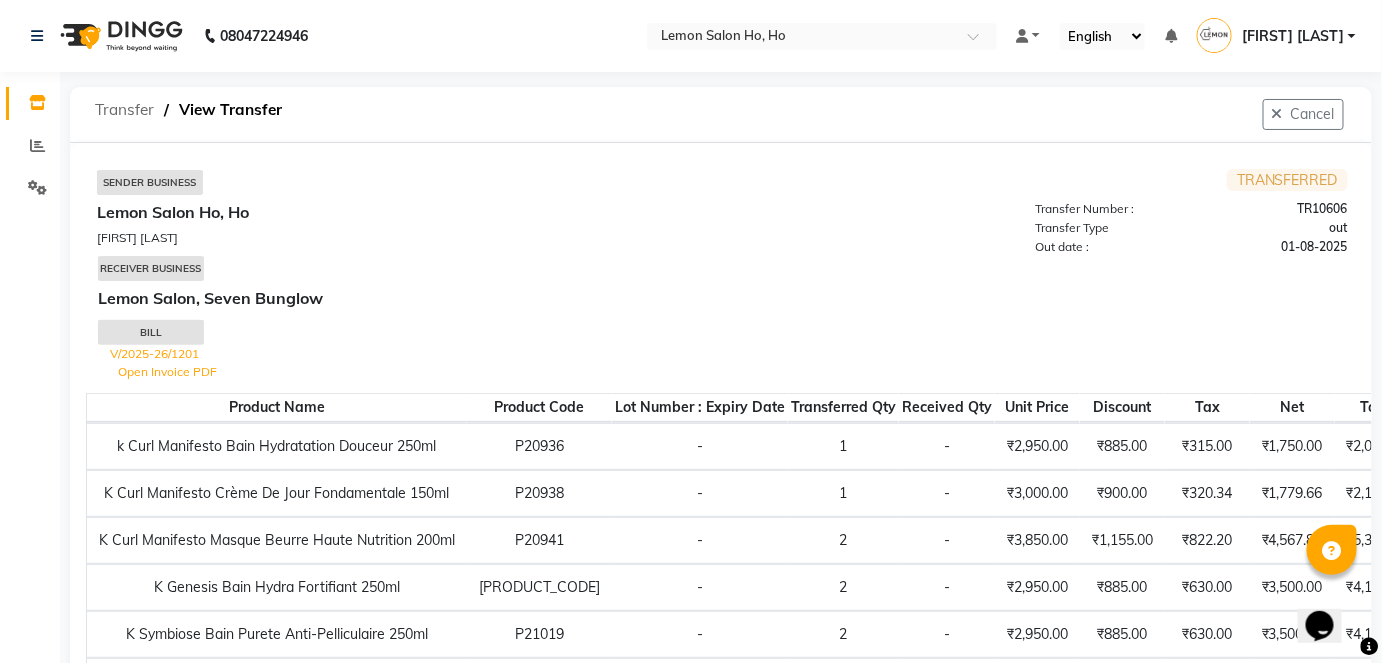 click on "Transfer" 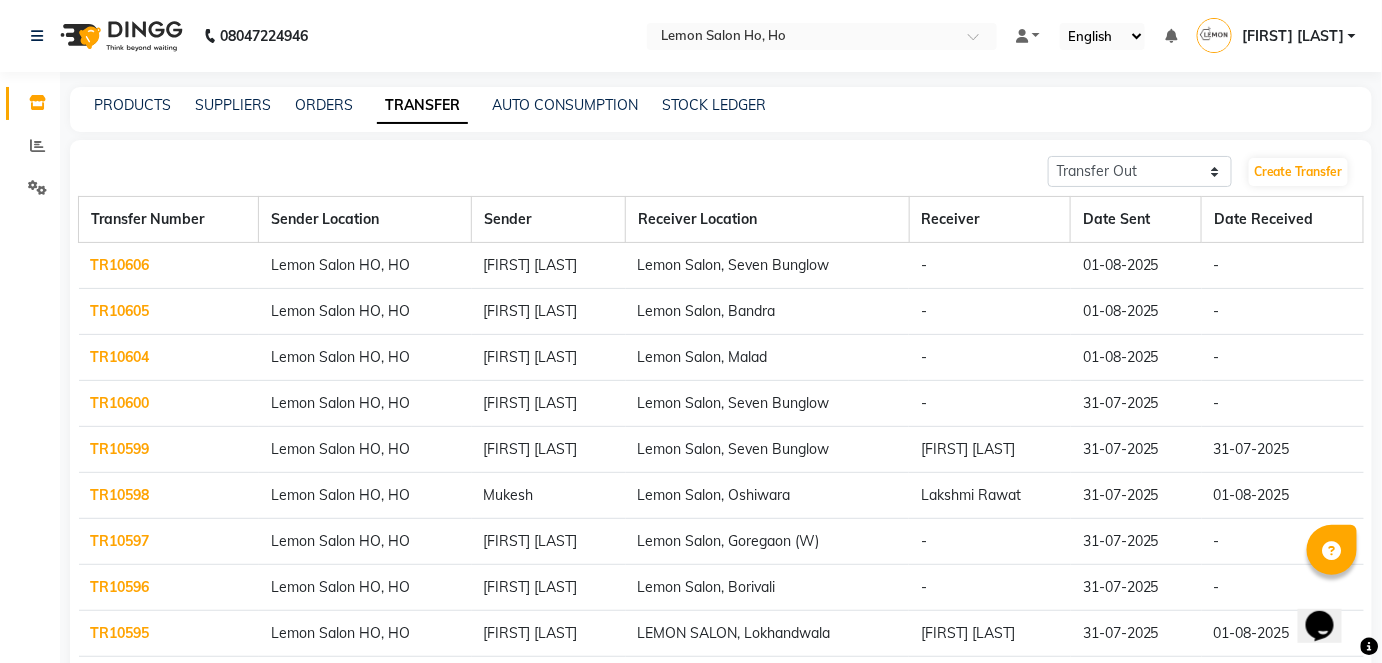 click on "TR10605" 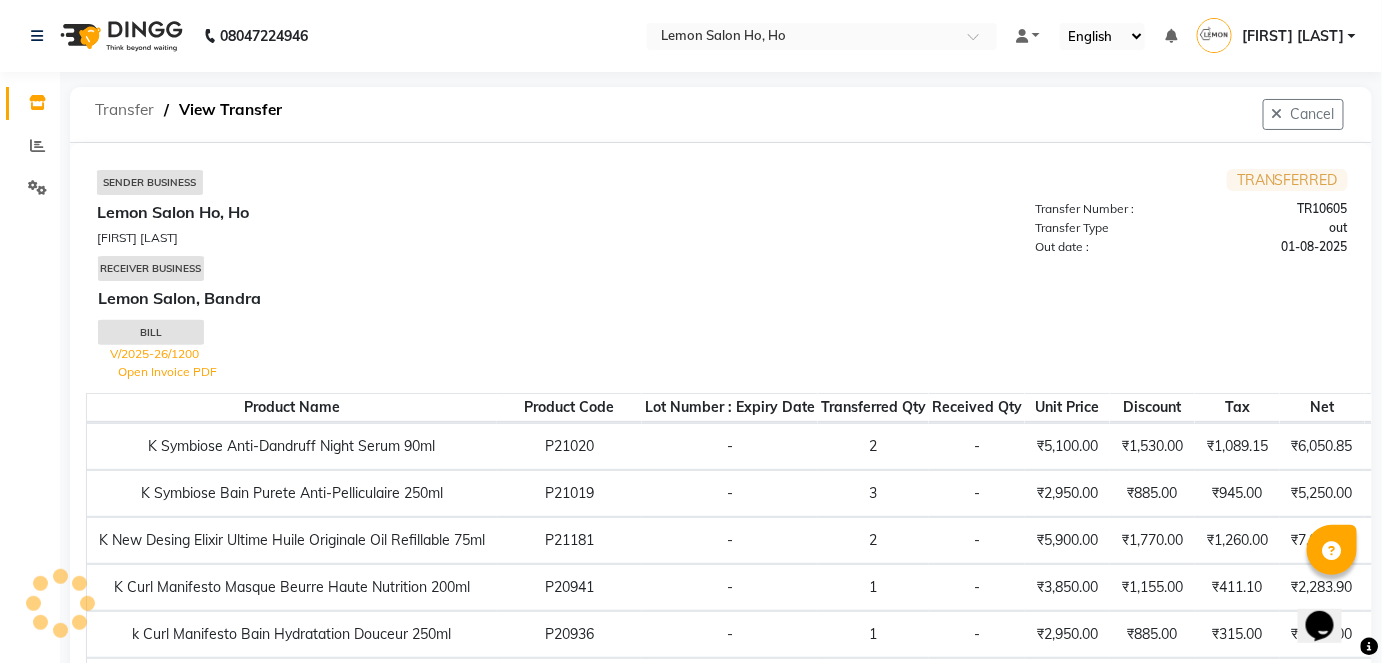 click on "Transfer" 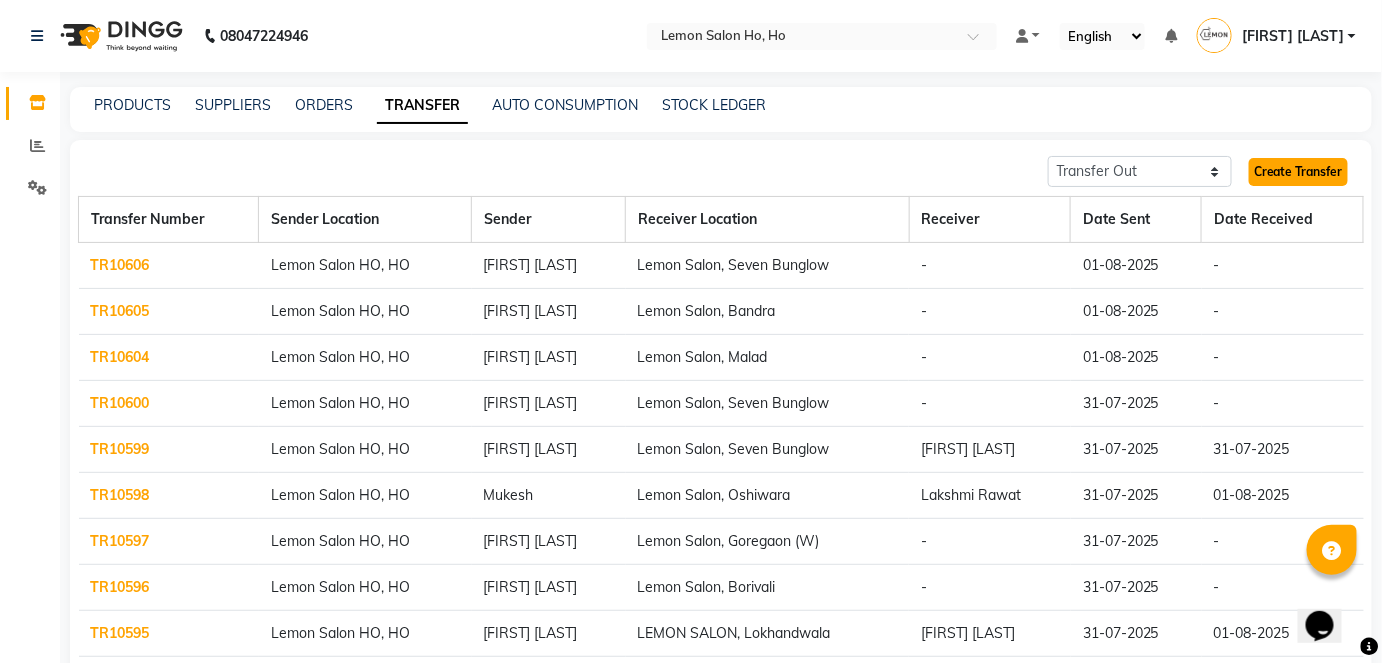 click on "Create Transfer" 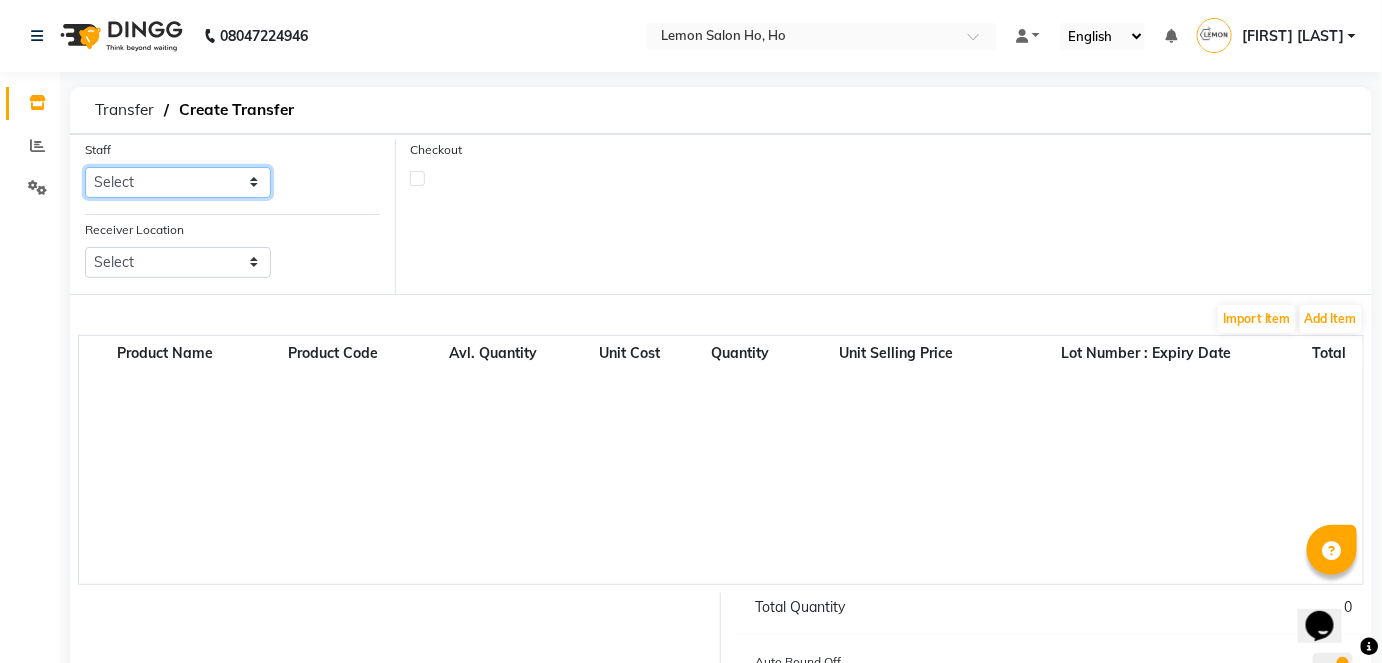 click on "[FIRST] [FIRST] [FIRST] [FIRST] [FIRST] [BRAND] [FIRST] [FIRST] [FIRST]" at bounding box center (178, 182) 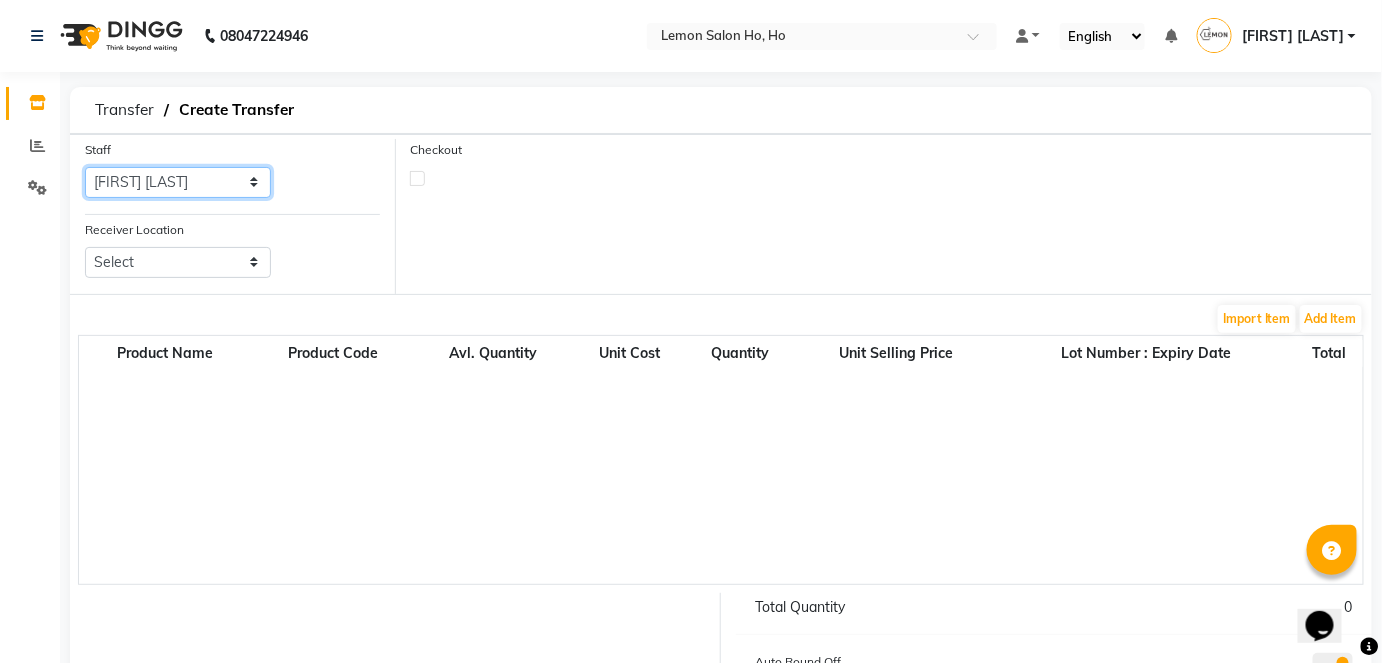 click on "[FIRST] [FIRST] [FIRST] [FIRST] [FIRST] [BRAND] [FIRST] [FIRST] [FIRST]" at bounding box center [178, 182] 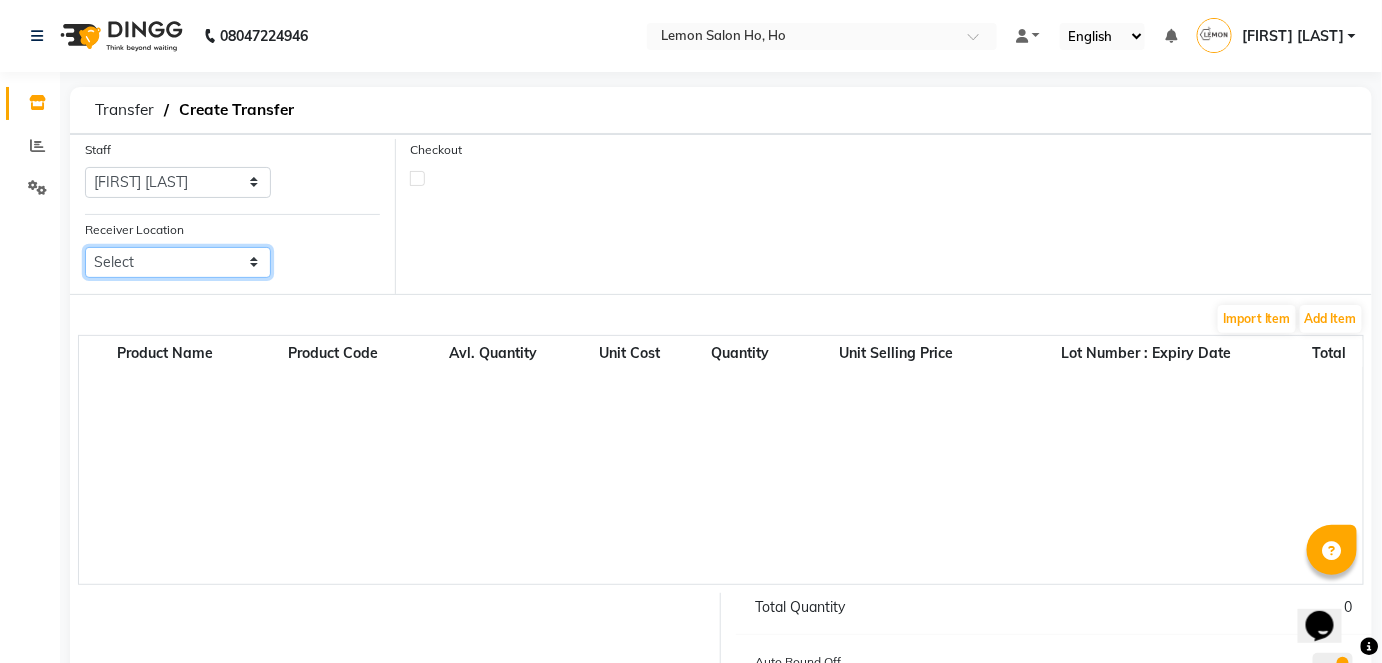 click on "Select Lemon Salon, Lokhandwala  Lemon Salon, Malad Lemon Salon, Seven Bunglow Lemon Salon, Bandra Lemon Salon, Versova Lemon Salon, Goregaon Lemon Salon, Oshiwara Lemon Salon, Borivali Lemon Salon, Mira Road Lemon Salon, Kandivali Lemon Salon, Goregaon (W)" at bounding box center (178, 262) 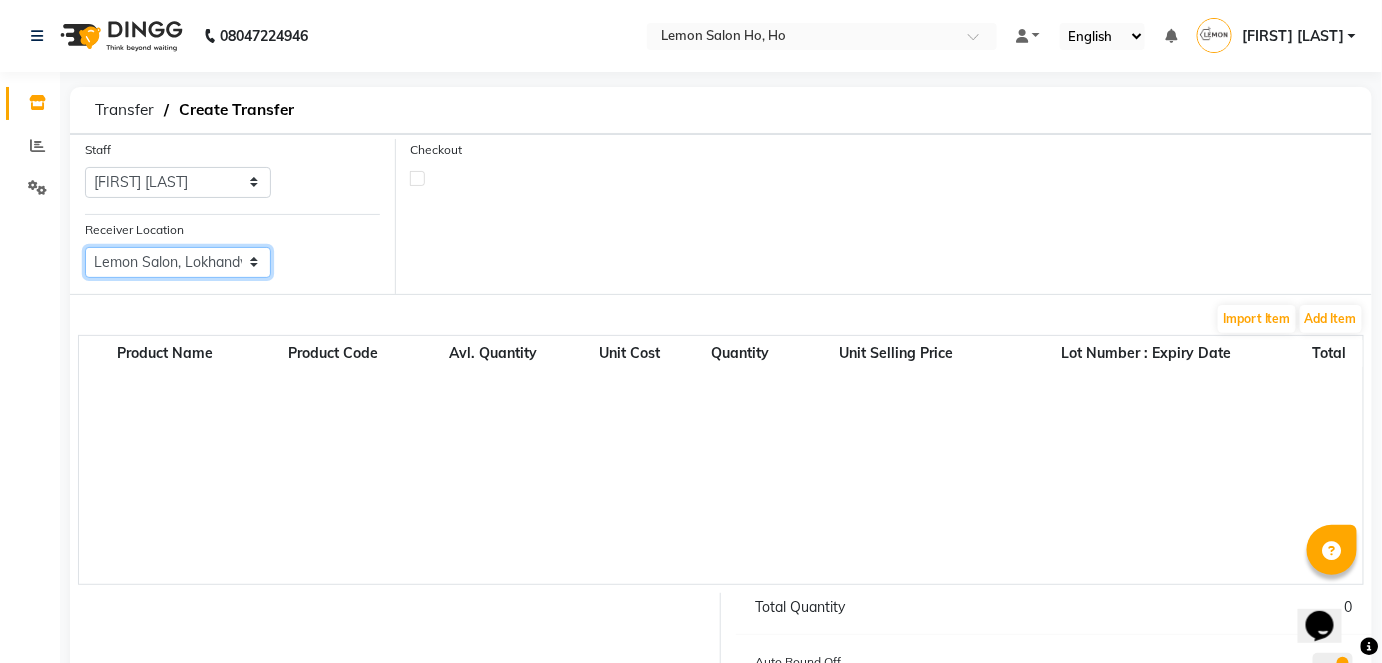 click on "Select Lemon Salon, Lokhandwala  Lemon Salon, Malad Lemon Salon, Seven Bunglow Lemon Salon, Bandra Lemon Salon, Versova Lemon Salon, Goregaon Lemon Salon, Oshiwara Lemon Salon, Borivali Lemon Salon, Mira Road Lemon Salon, Kandivali Lemon Salon, Goregaon (W)" at bounding box center (178, 262) 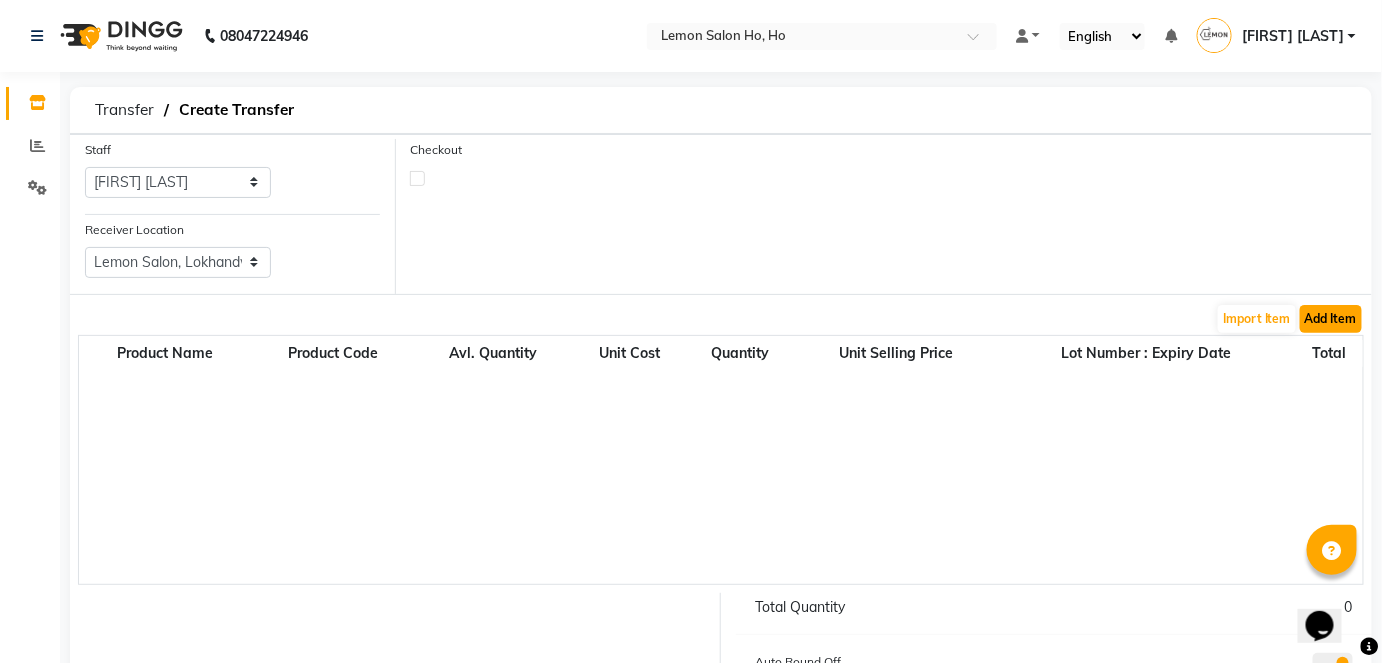click on "Add Item" 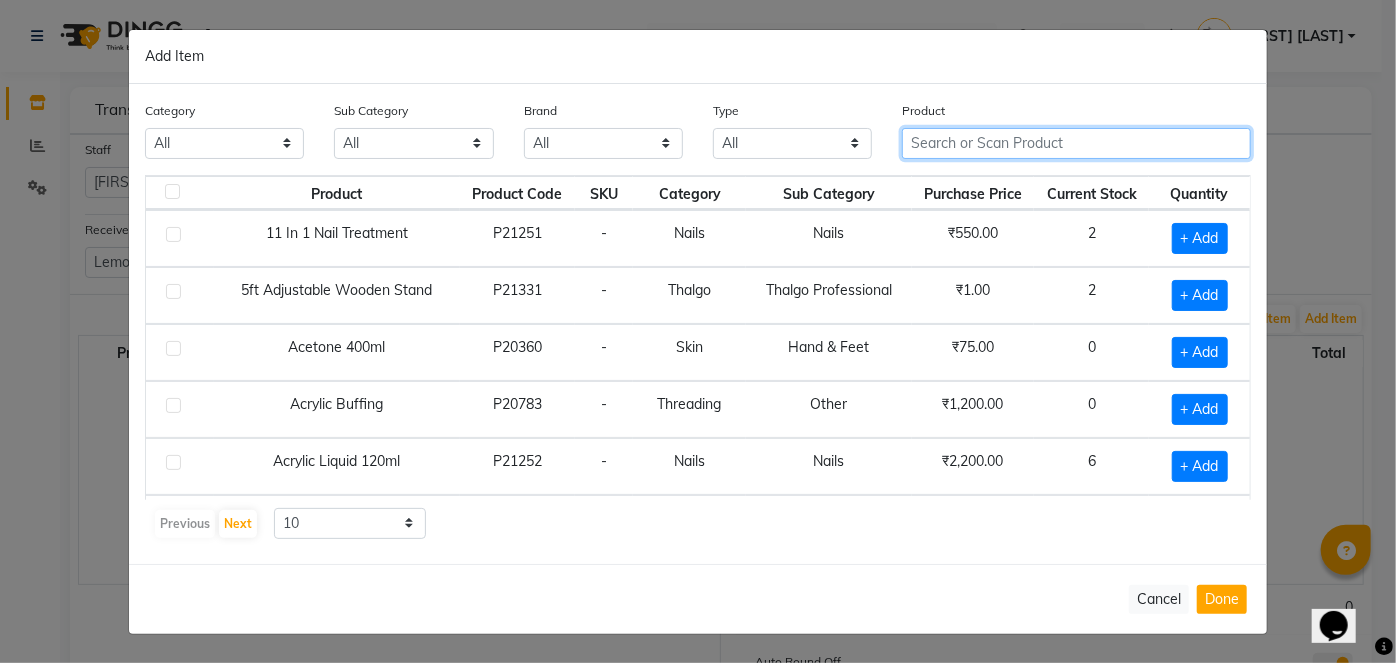 click 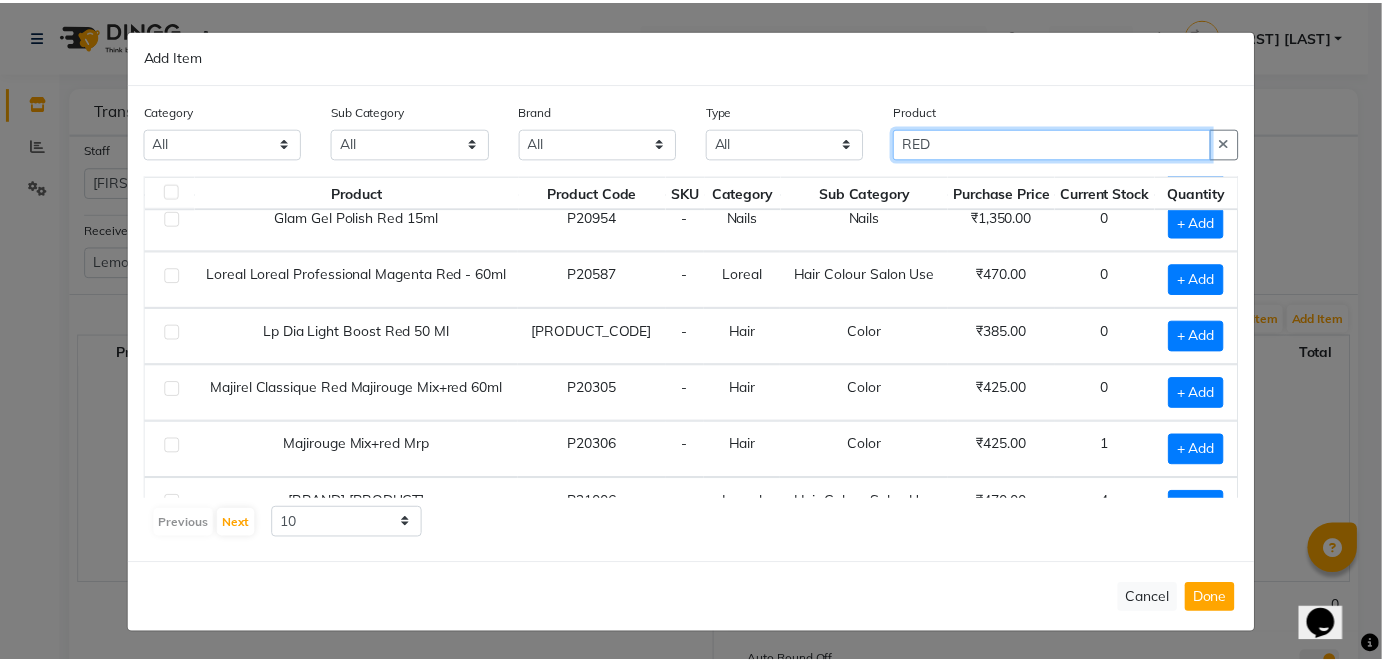 scroll, scrollTop: 130, scrollLeft: 0, axis: vertical 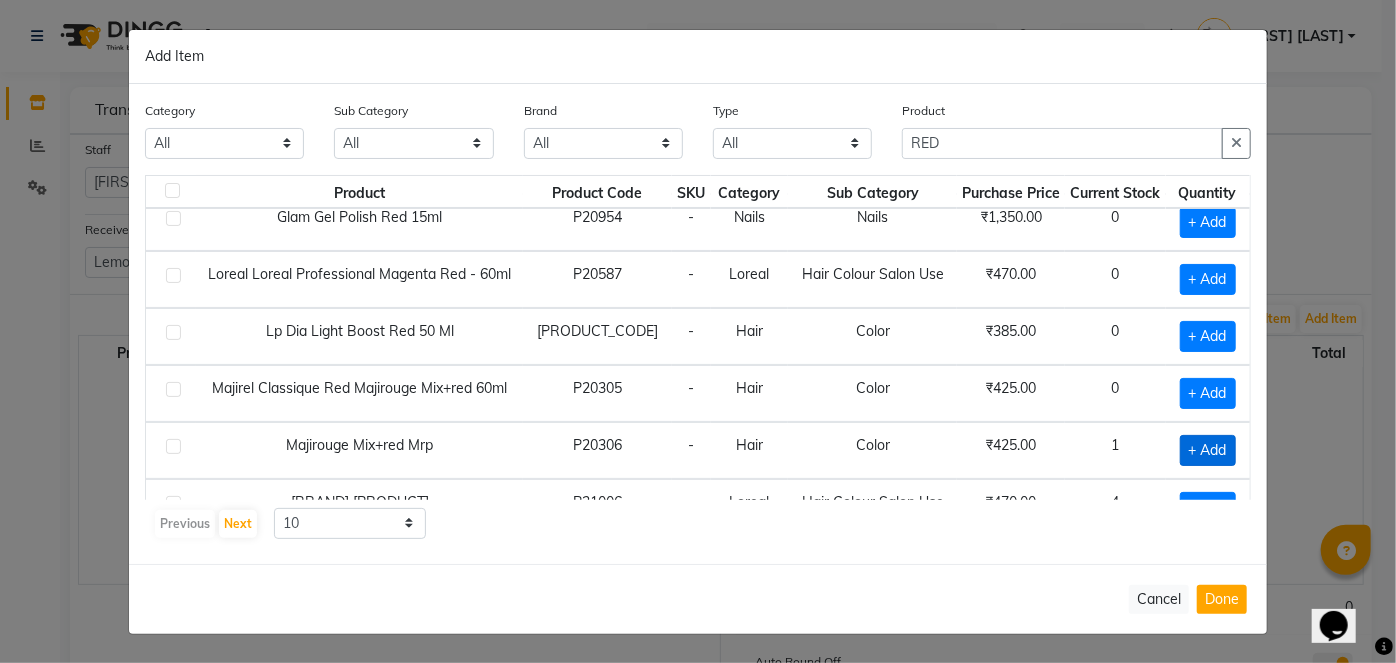 click on "+ Add" 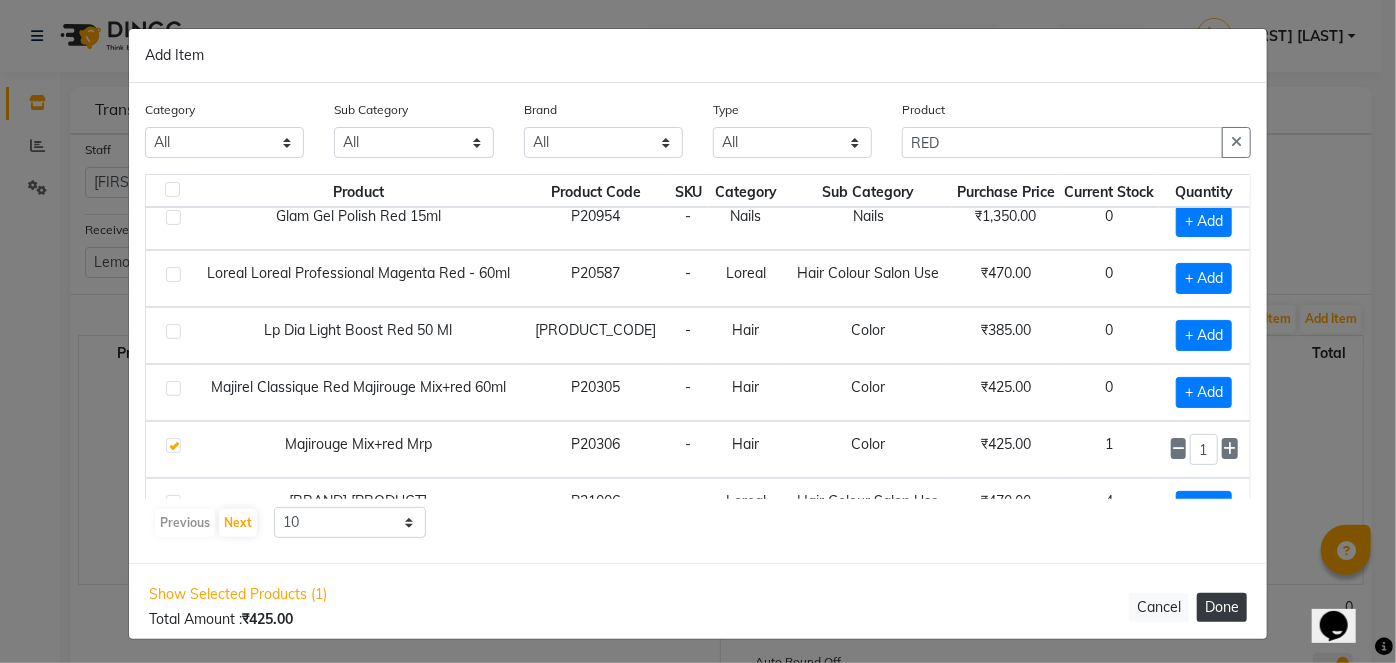 click on "Done" 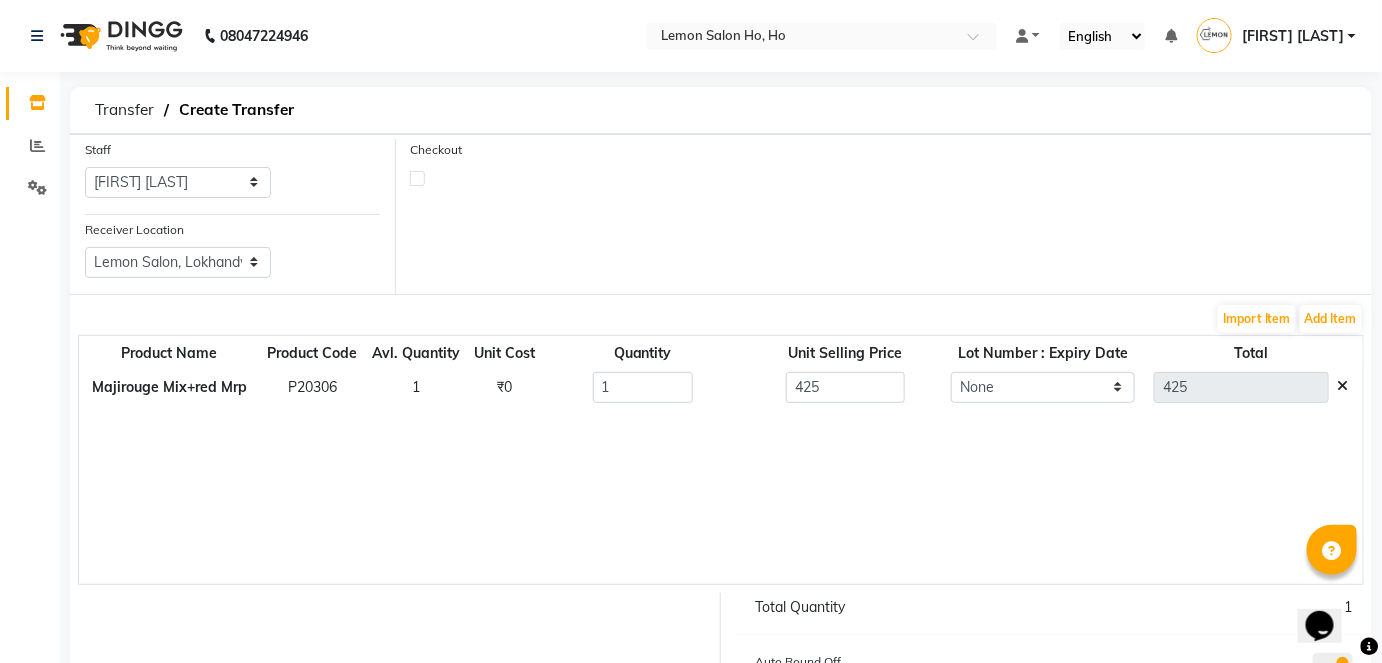 click 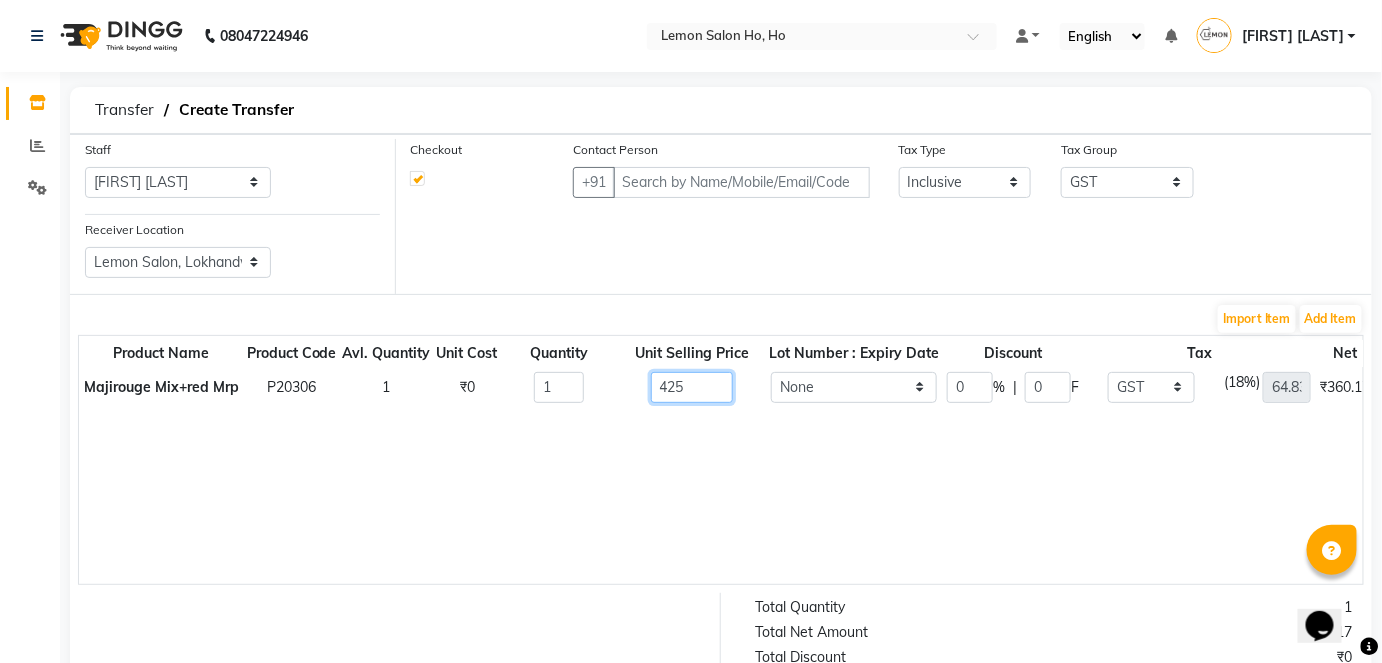 click on "425" 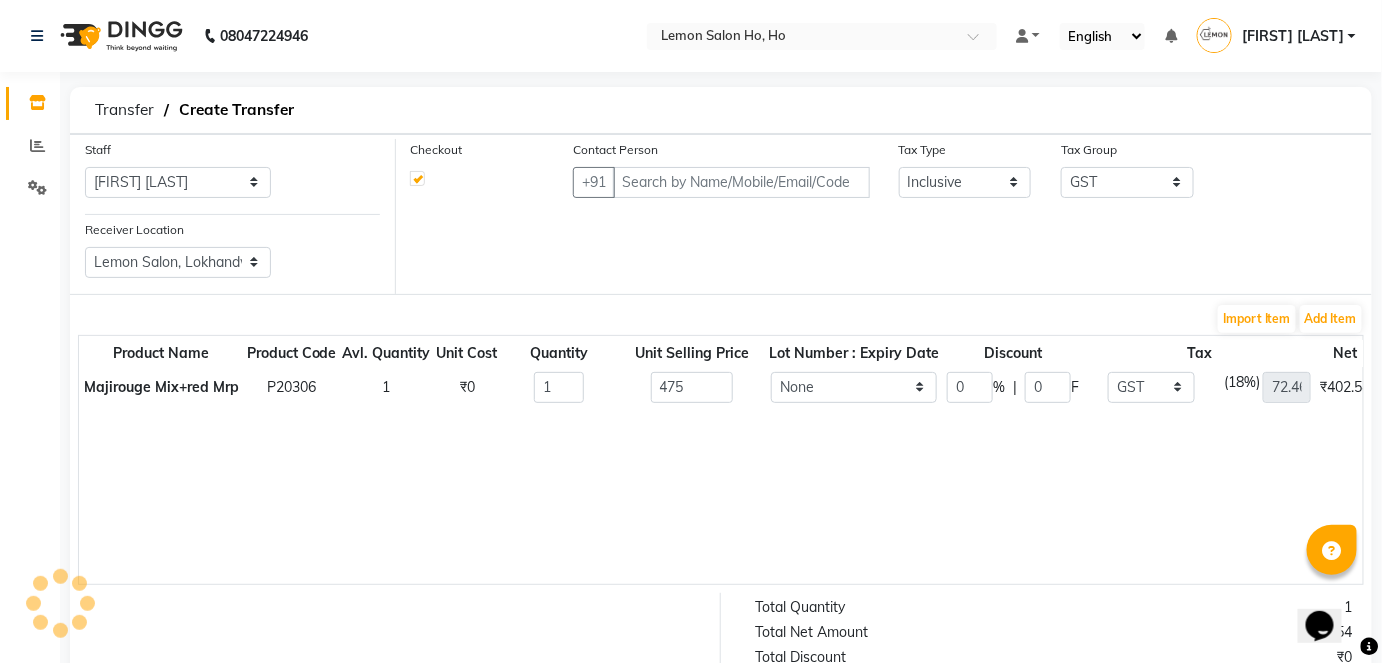 click on "Product Name Product Code Avl. Quantity Unit Cost Quantity Unit Selling Price Lot Number : Expiry Date Discount Tax Net Total Majirouge Mix+red Mrp P20306 1 ₹0 1 475 None 0 % | 0 F None GST (12%) (Any) IGST GST (18%) 72.46 ₹402.54 475" 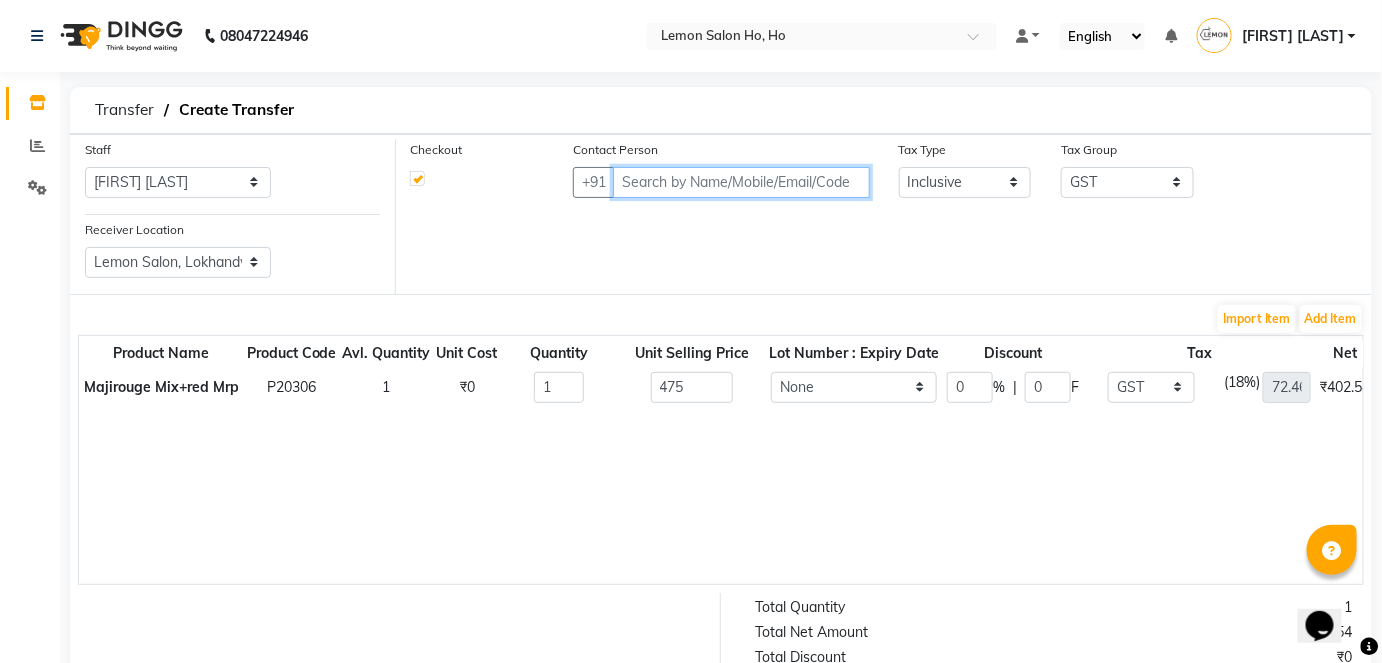 click at bounding box center [741, 182] 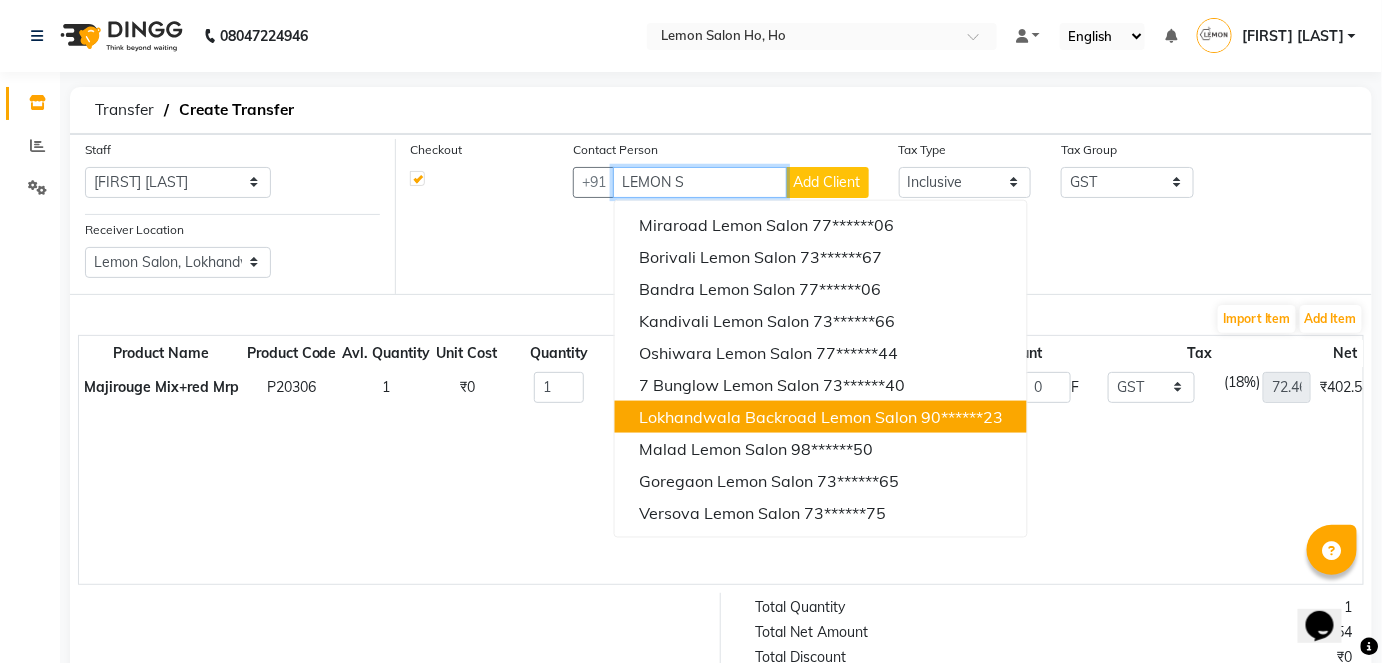 click on "Lokhandwala Backroad Lemon Salon" at bounding box center (778, 417) 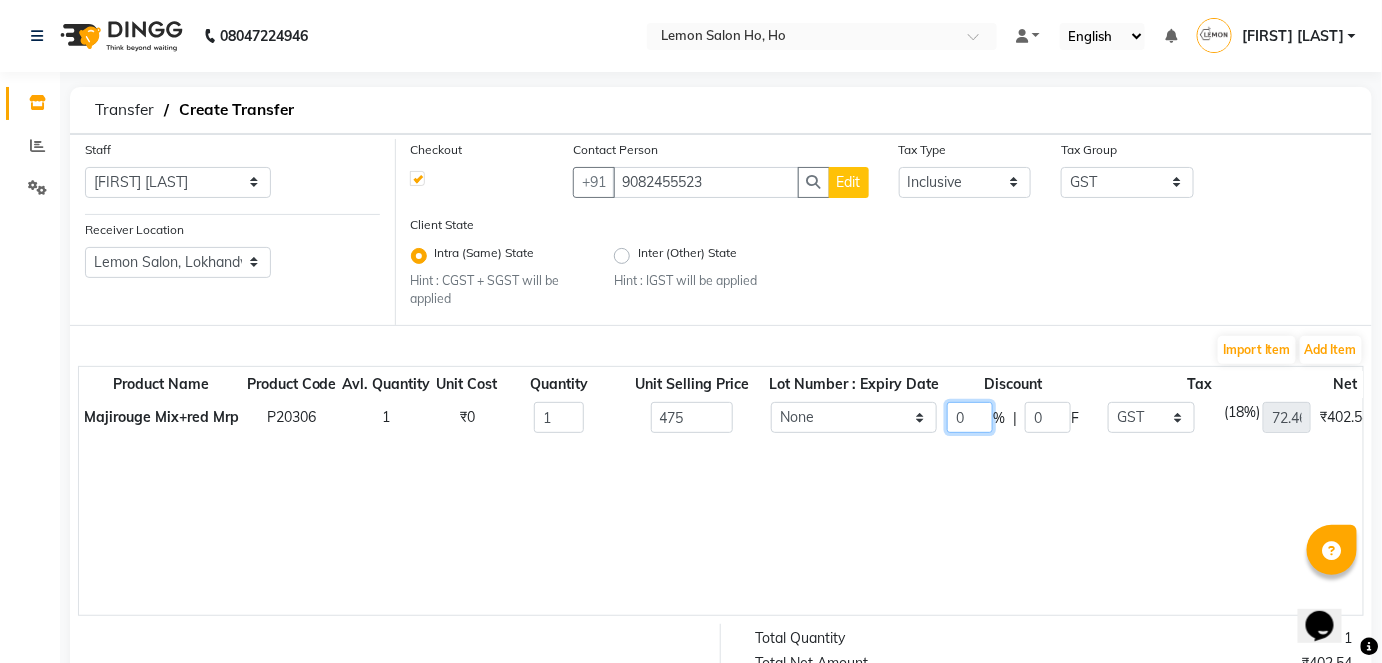 click on "0" 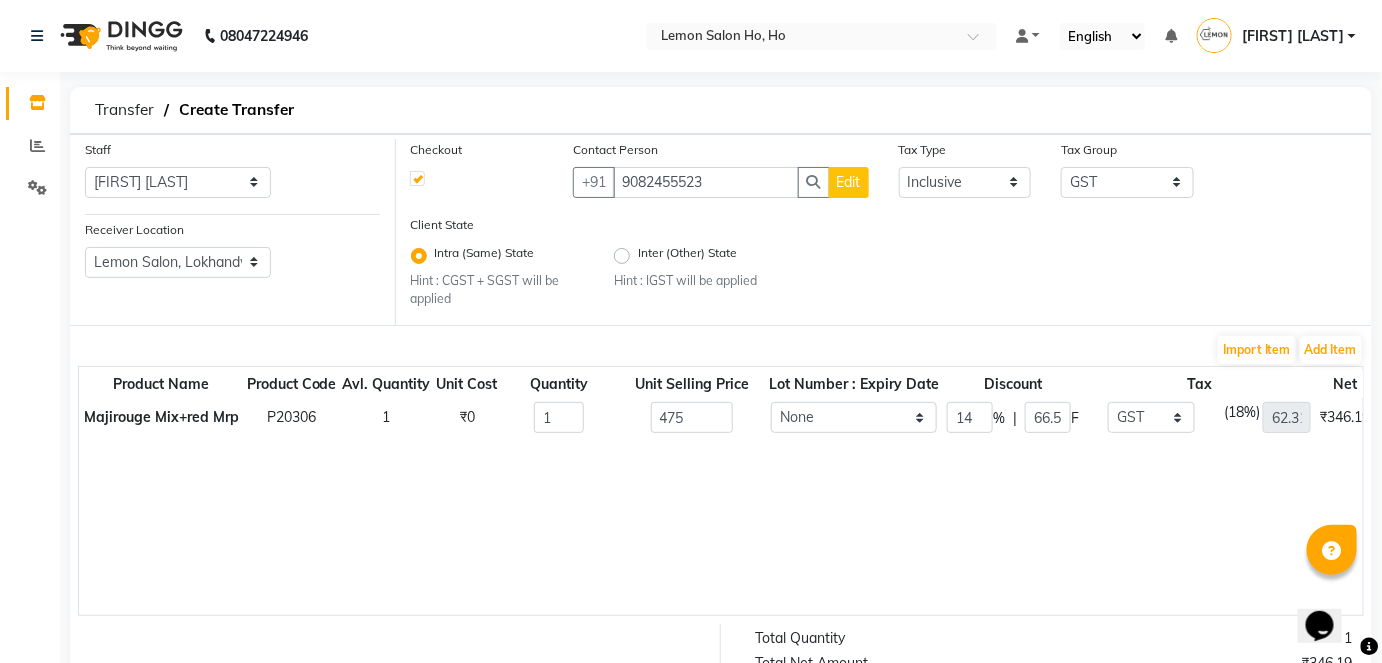 click on "Product Name Product Code Avl. Quantity Unit Cost Quantity Unit Selling Price Lot Number : Expiry Date Discount Tax Net Total Majirouge Mix+red Mrp P20306 1 ₹0 1 475 None 0 % | 66.5 F None GST (12%) (Any) IGST GST (18%) 62.31 ₹346.19 408.5" 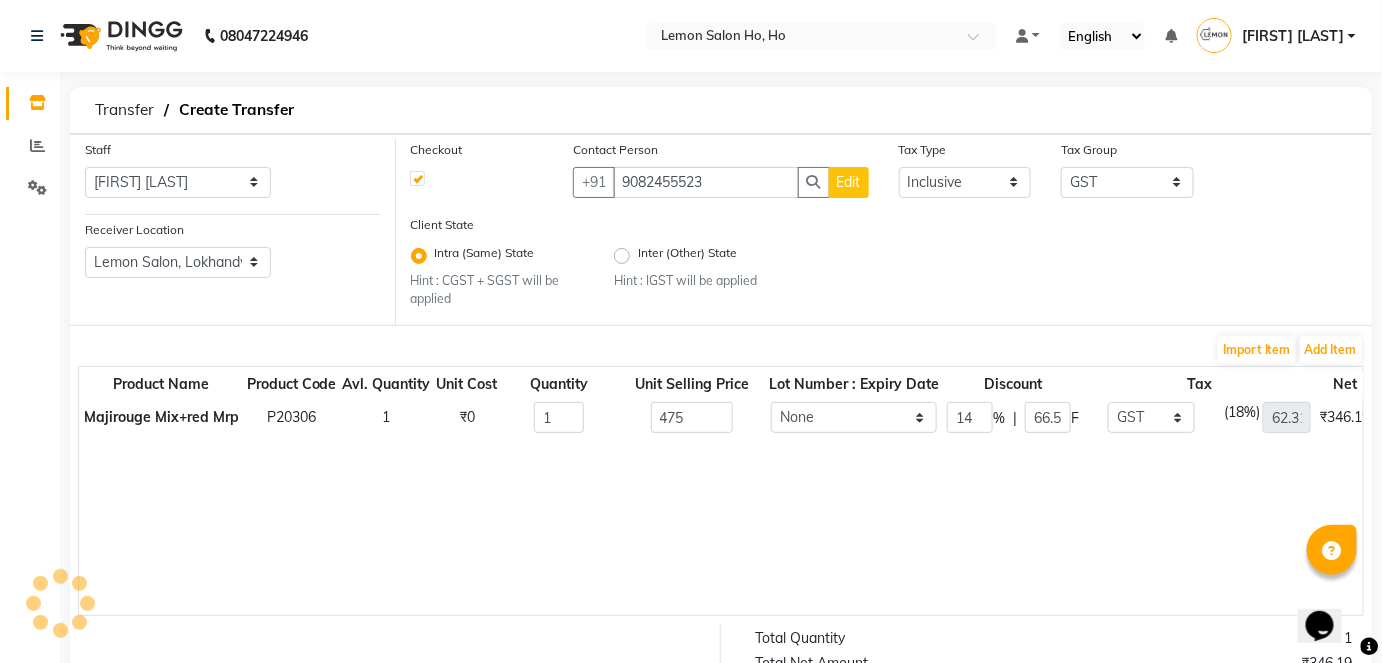 scroll, scrollTop: 343, scrollLeft: 0, axis: vertical 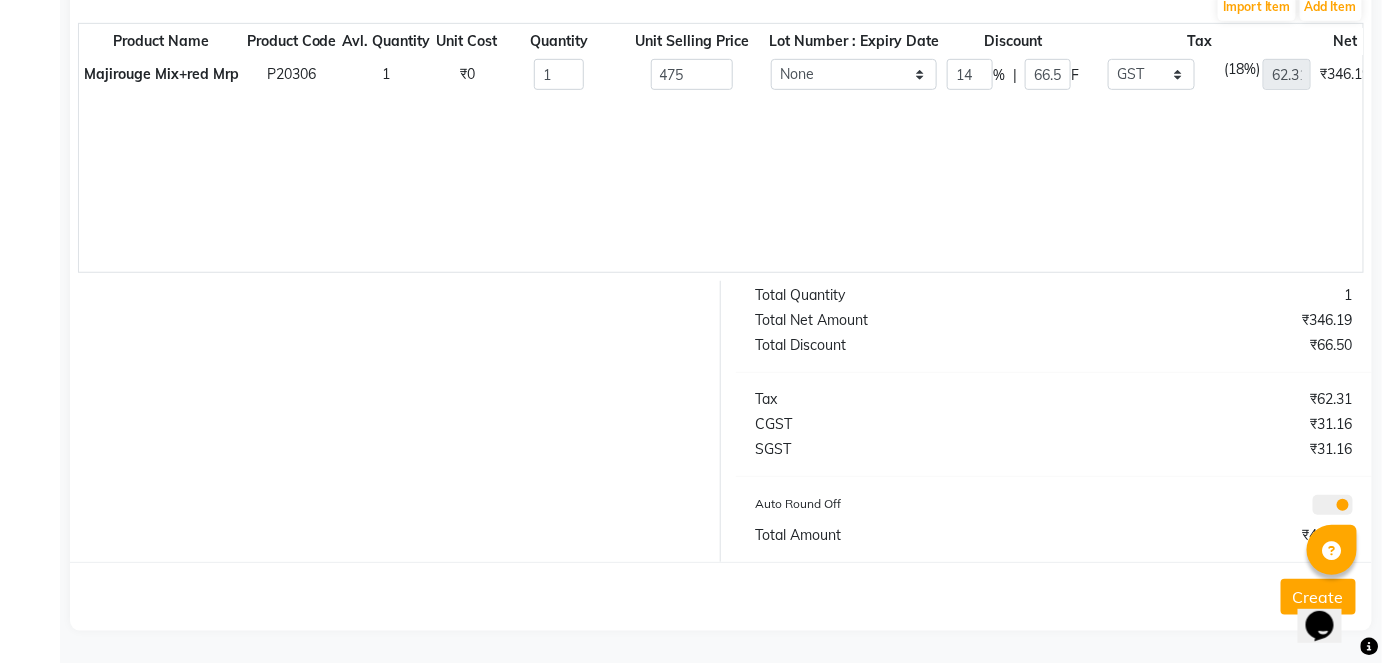 click on "Create" 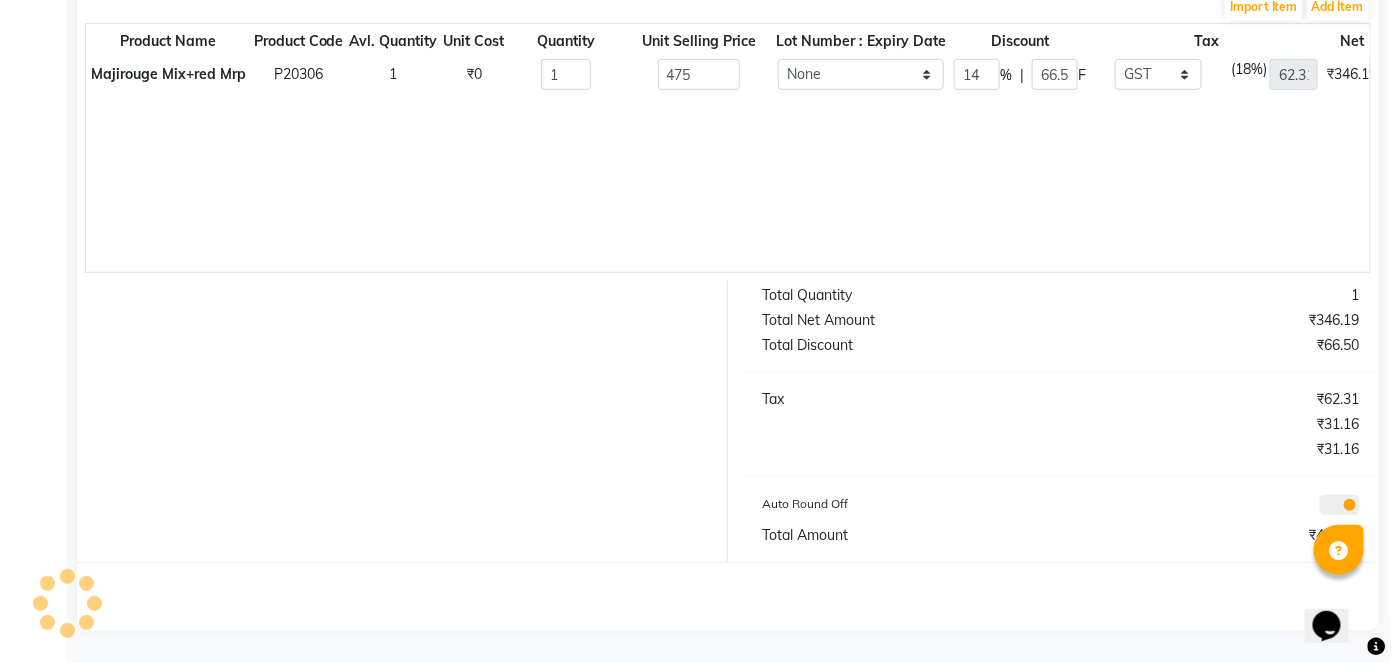 scroll, scrollTop: 0, scrollLeft: 0, axis: both 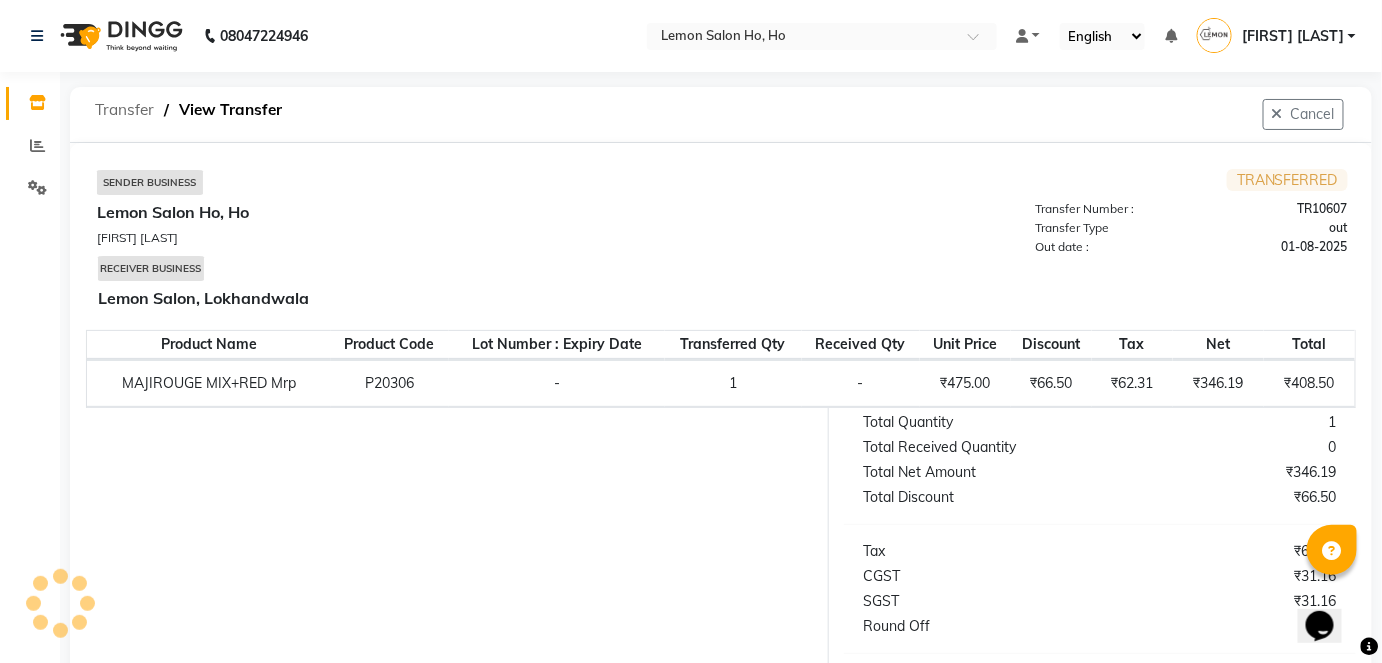 click on "Transfer" 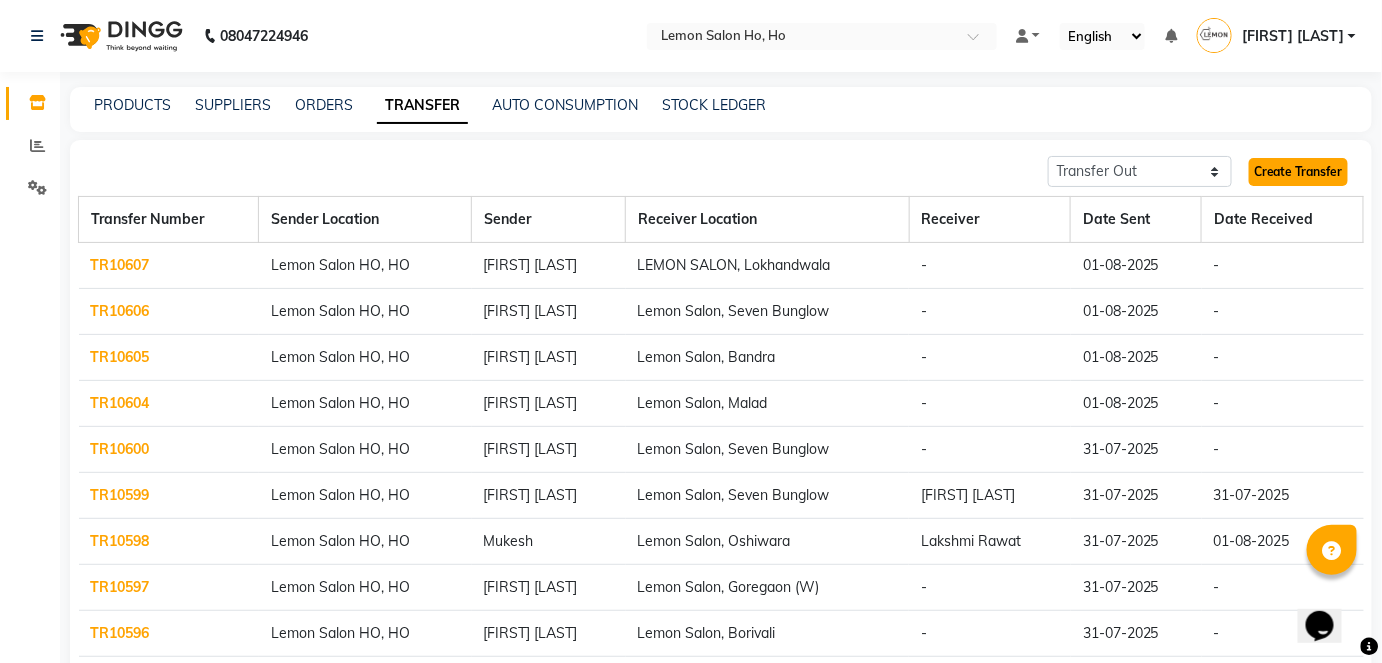 click on "Create Transfer" 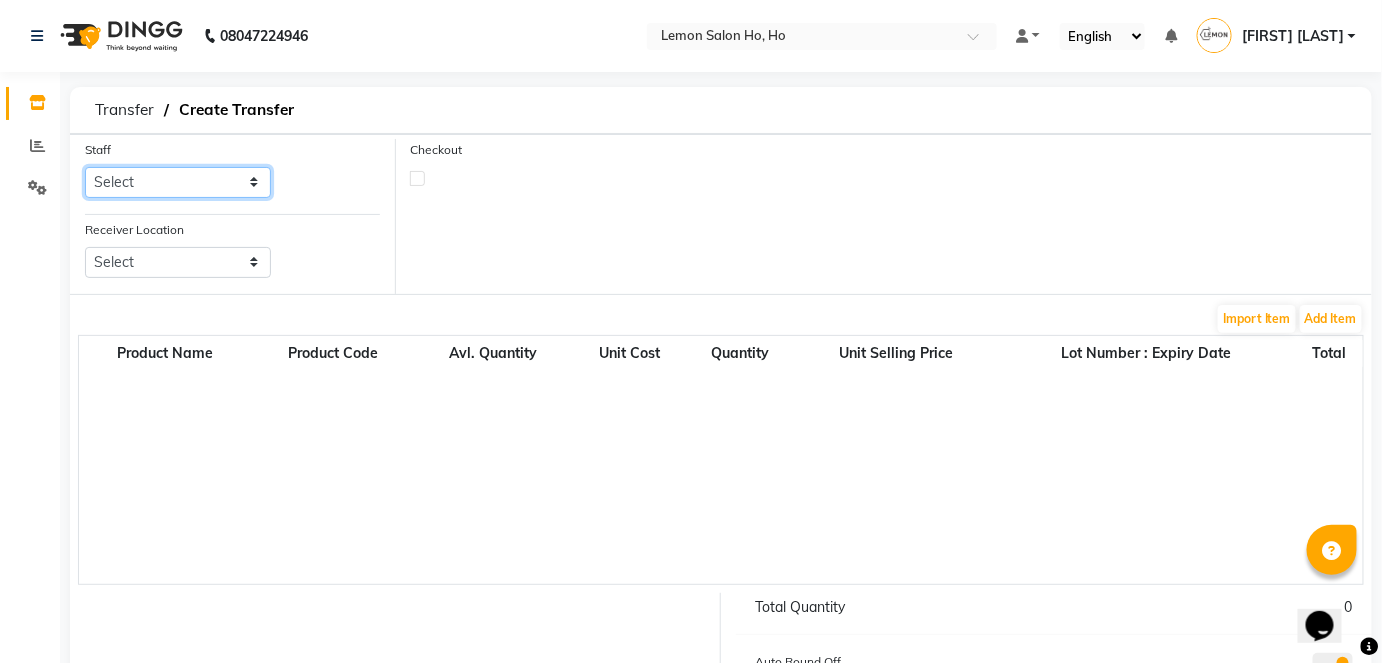 click on "[FIRST] [FIRST] [FIRST] [FIRST] [FIRST] [BRAND] [FIRST] [FIRST] [FIRST]" at bounding box center [178, 182] 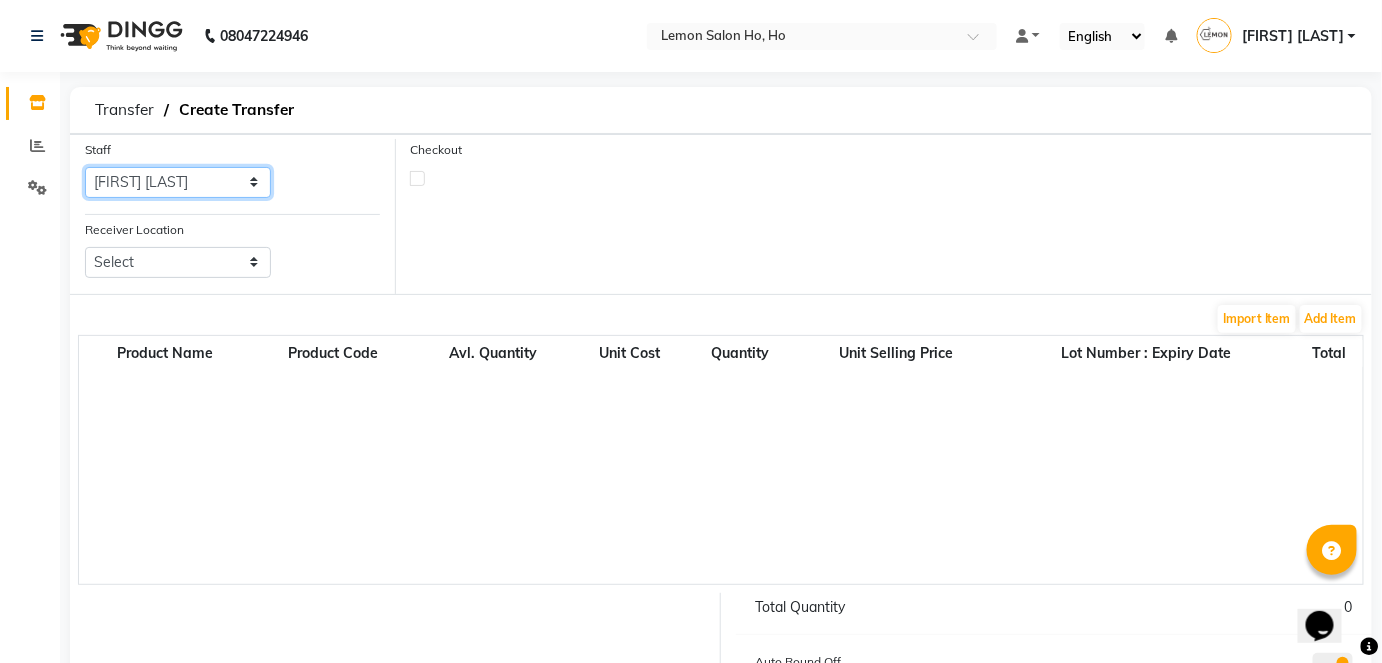 click on "[FIRST] [FIRST] [FIRST] [FIRST] [FIRST] [BRAND] [FIRST] [FIRST] [FIRST]" at bounding box center (178, 182) 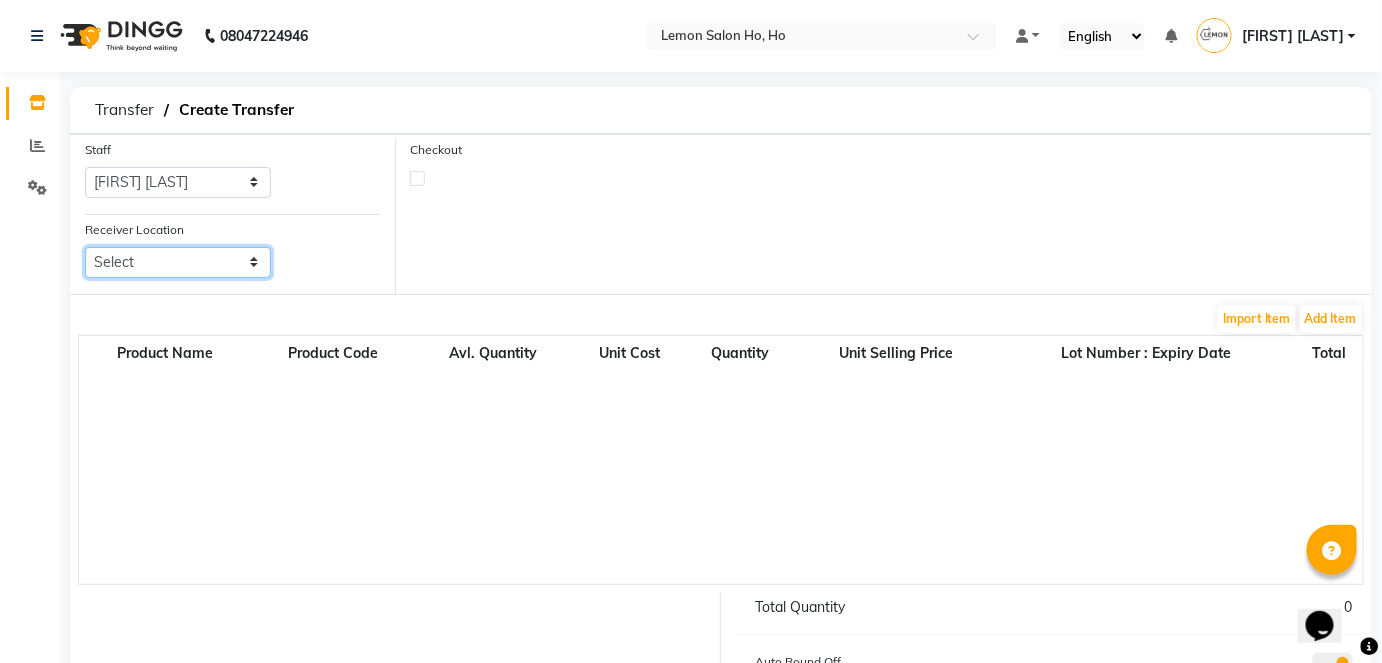 click on "Select Lemon Salon, Lokhandwala  Lemon Salon, Malad Lemon Salon, Seven Bunglow Lemon Salon, Bandra Lemon Salon, Versova Lemon Salon, Goregaon Lemon Salon, Oshiwara Lemon Salon, Borivali Lemon Salon, Mira Road Lemon Salon, Kandivali Lemon Salon, Goregaon (W)" at bounding box center (178, 262) 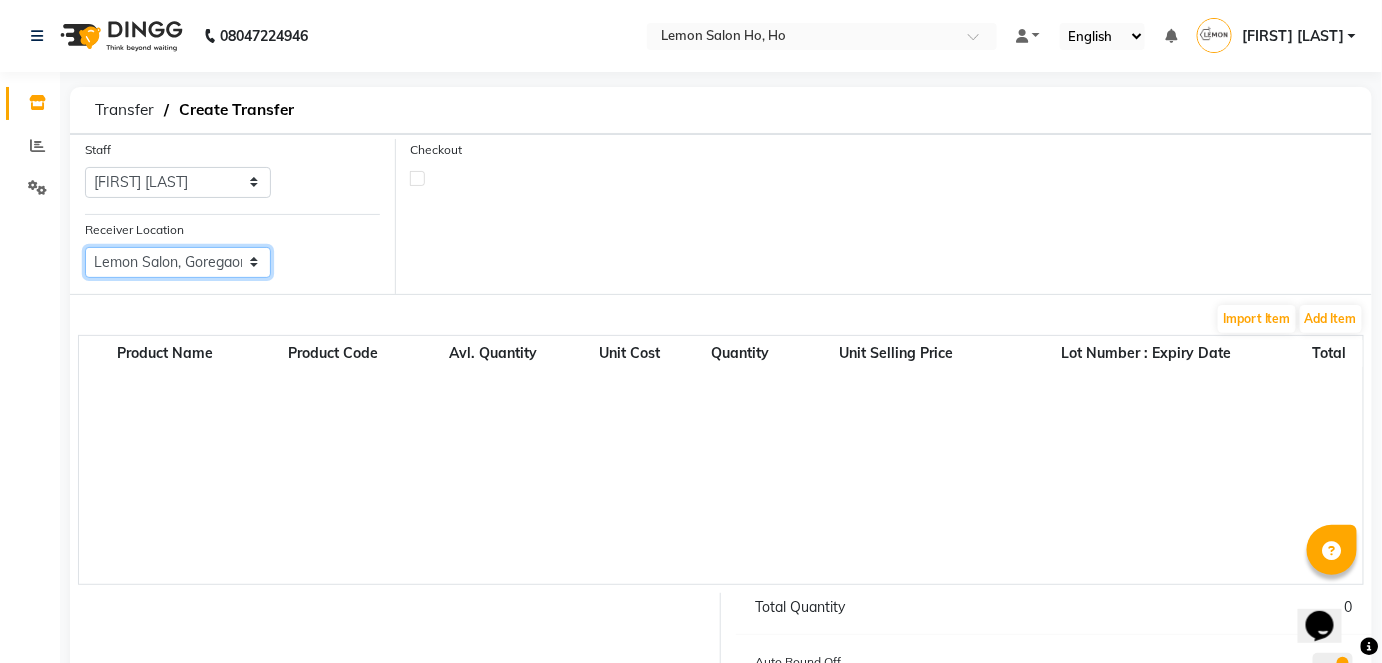 click on "Select Lemon Salon, Lokhandwala  Lemon Salon, Malad Lemon Salon, Seven Bunglow Lemon Salon, Bandra Lemon Salon, Versova Lemon Salon, Goregaon Lemon Salon, Oshiwara Lemon Salon, Borivali Lemon Salon, Mira Road Lemon Salon, Kandivali Lemon Salon, Goregaon (W)" at bounding box center (178, 262) 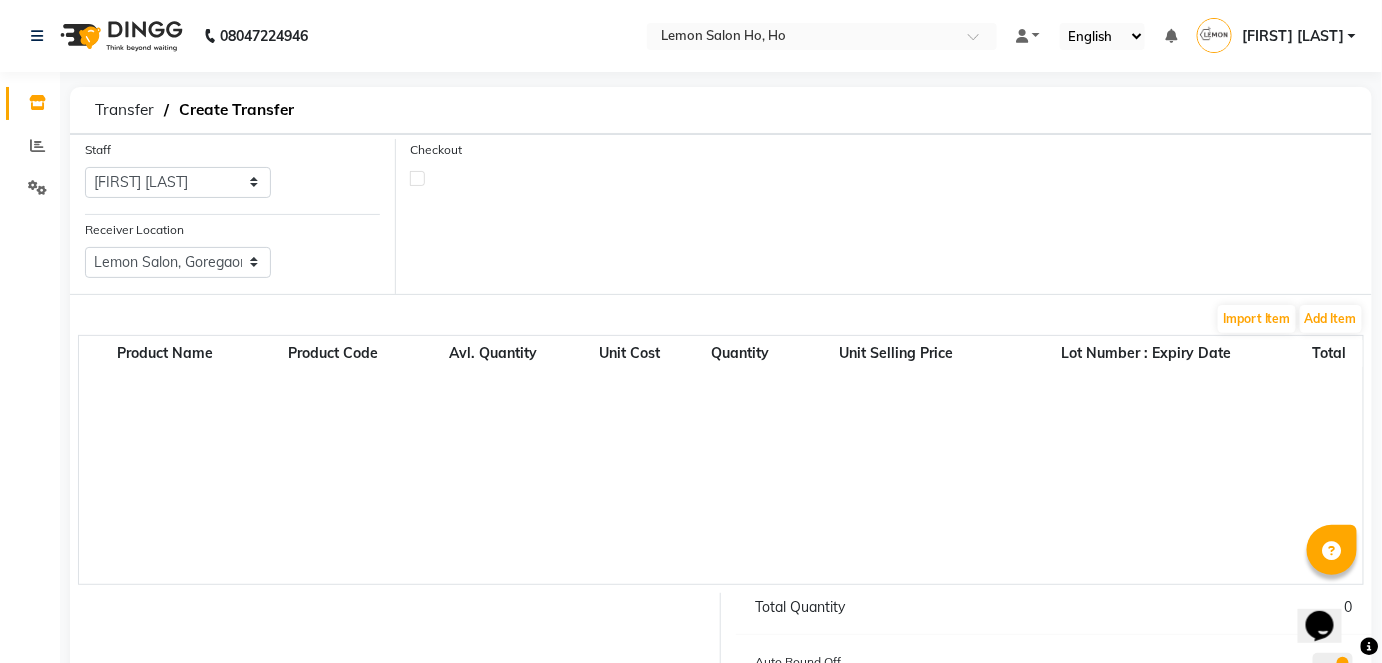 click 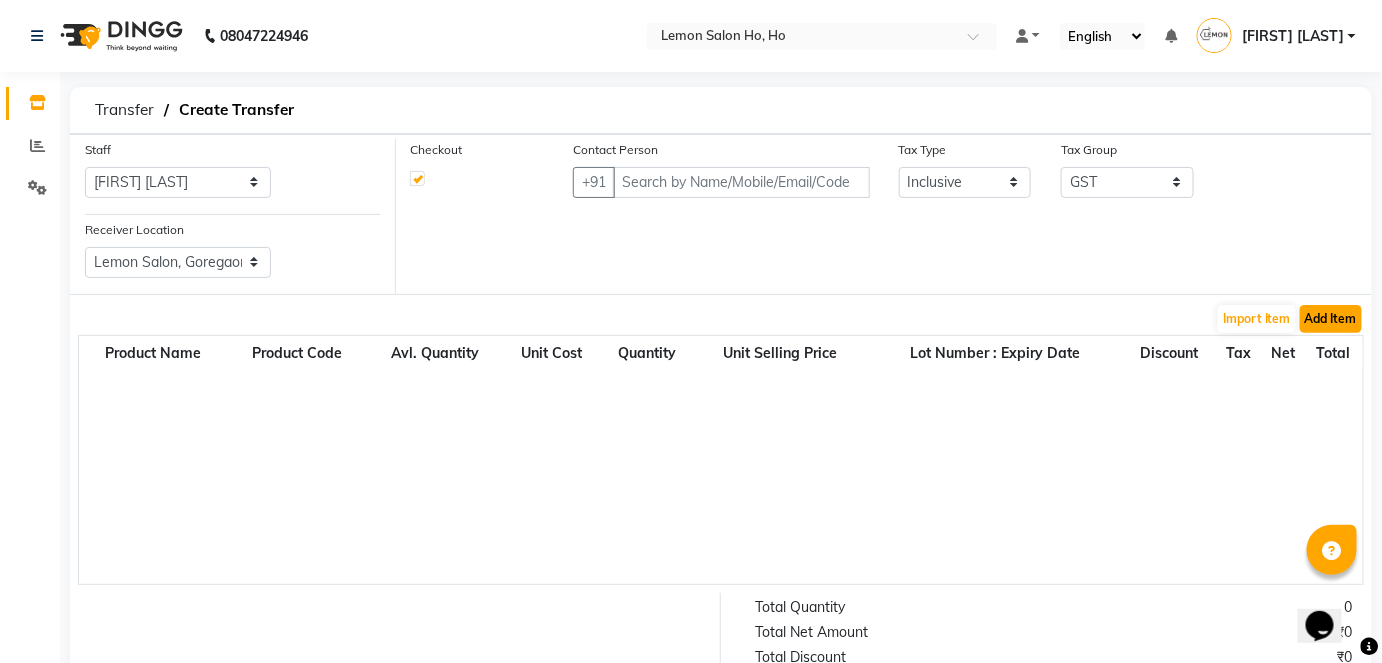 click on "Add Item" 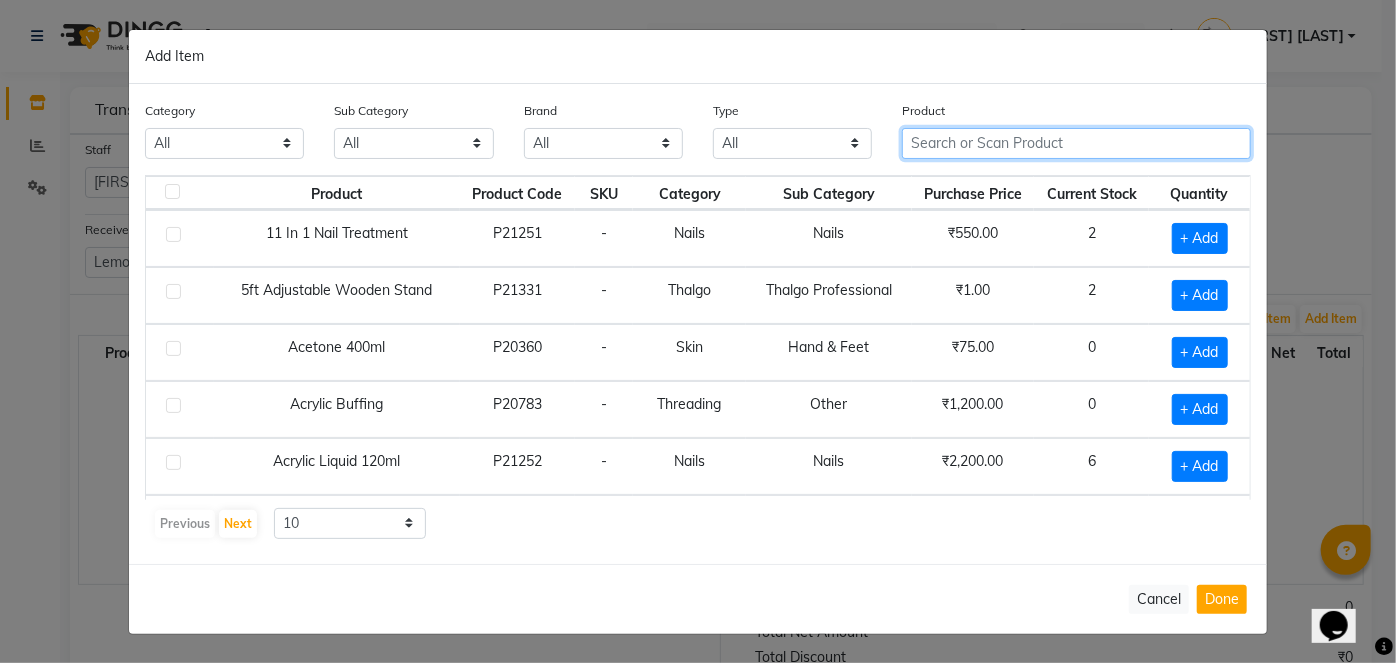 click 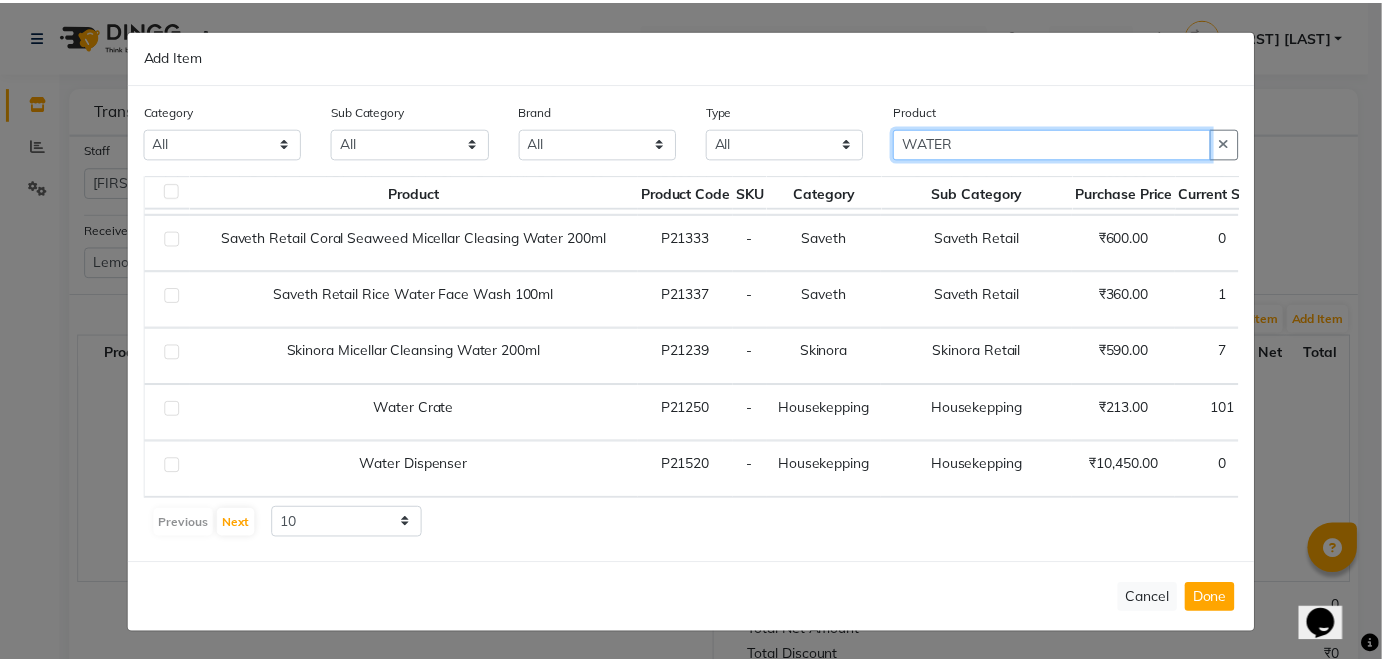 scroll, scrollTop: 282, scrollLeft: 128, axis: both 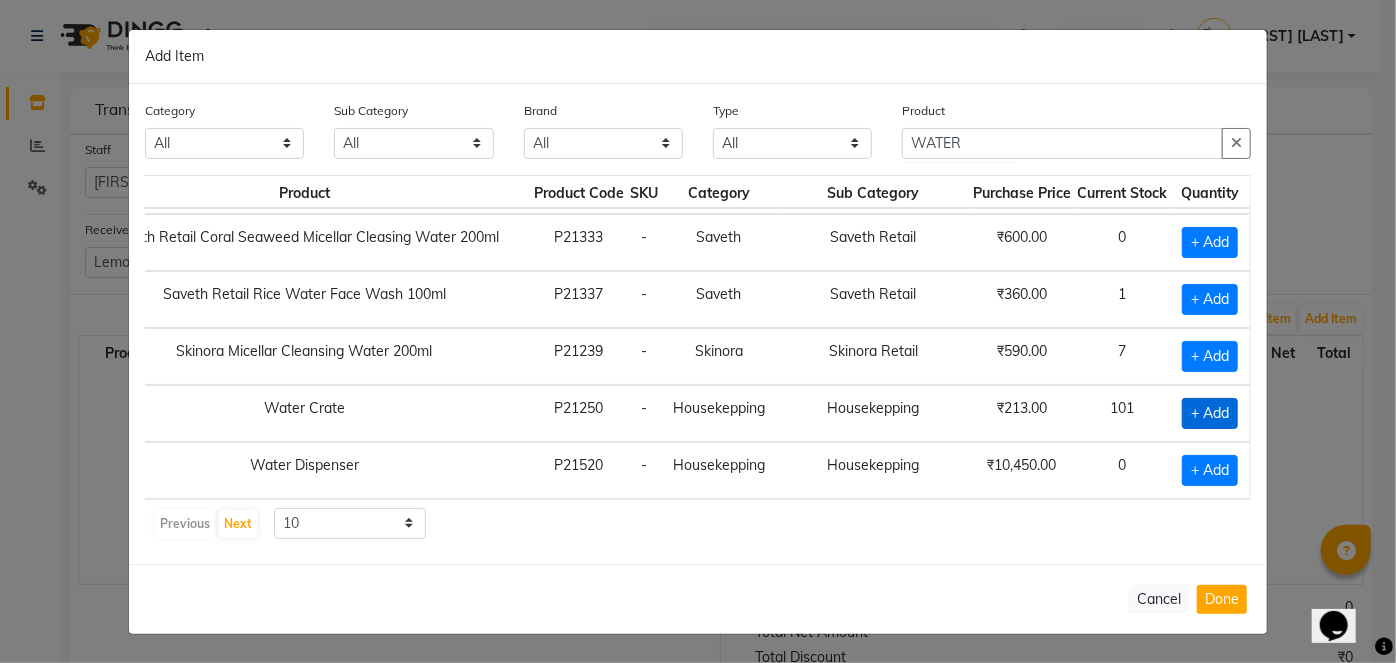 click on "+ Add" 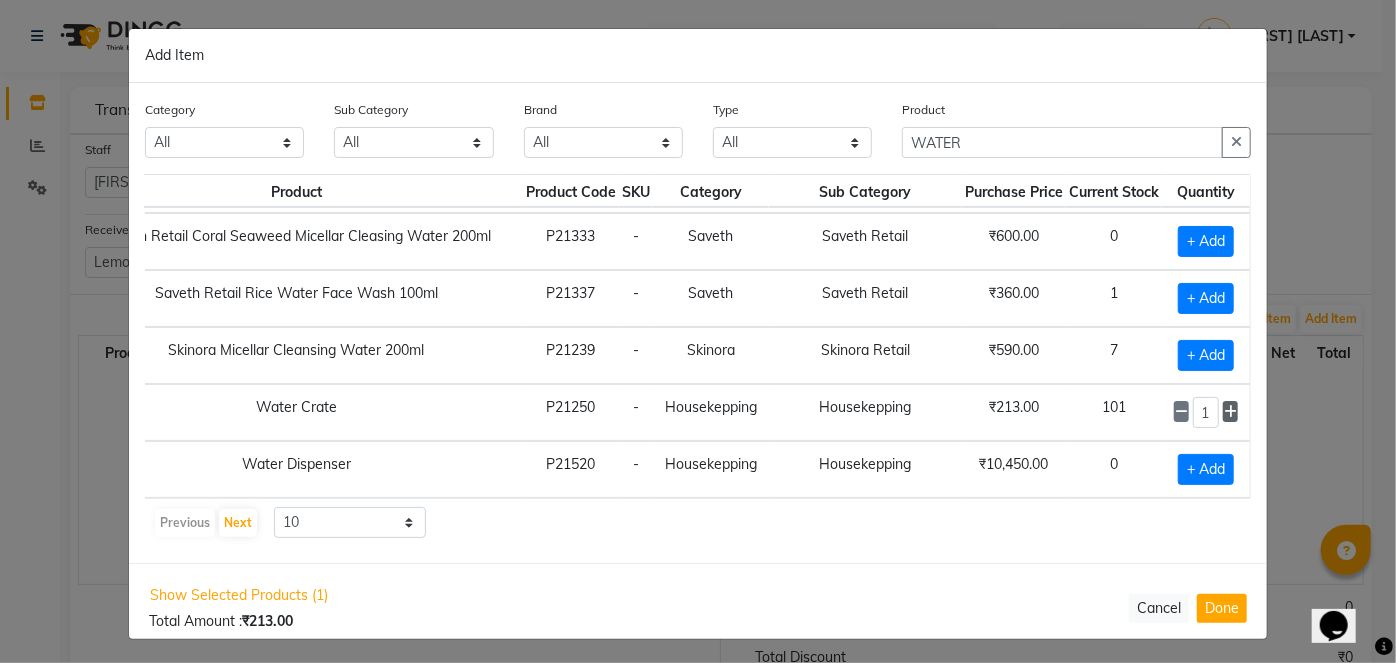 click 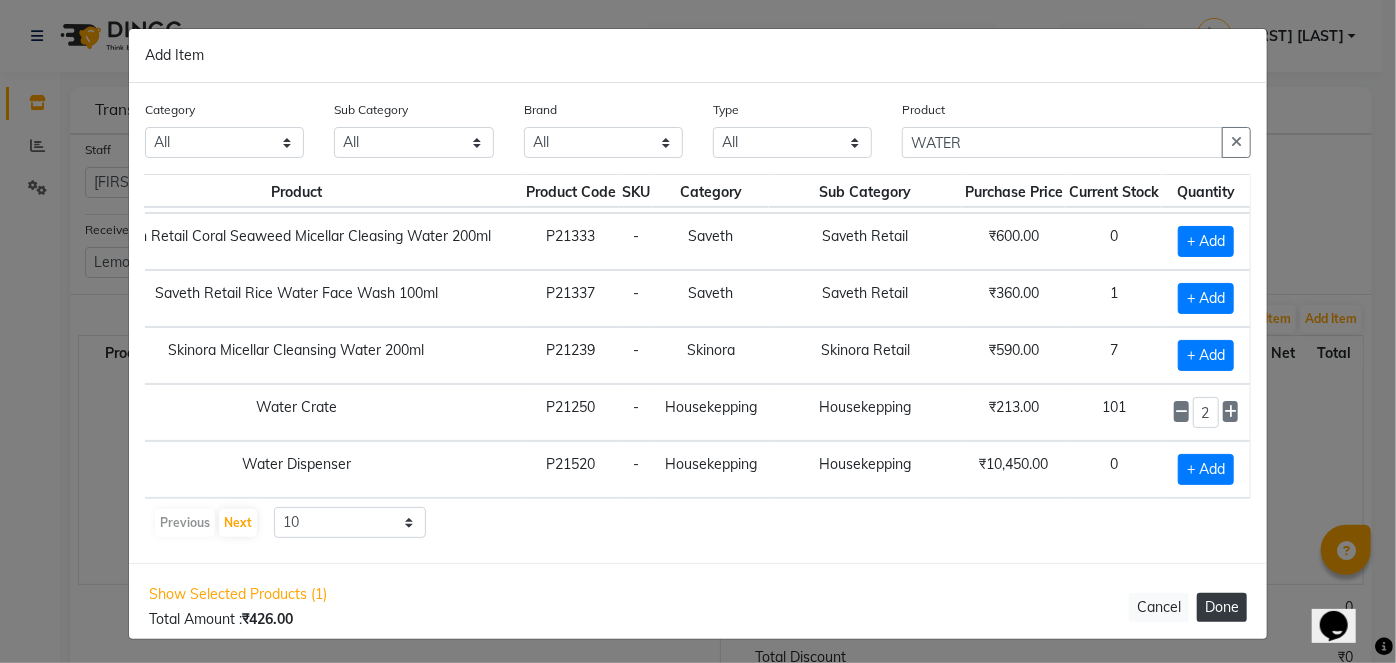 click on "Done" 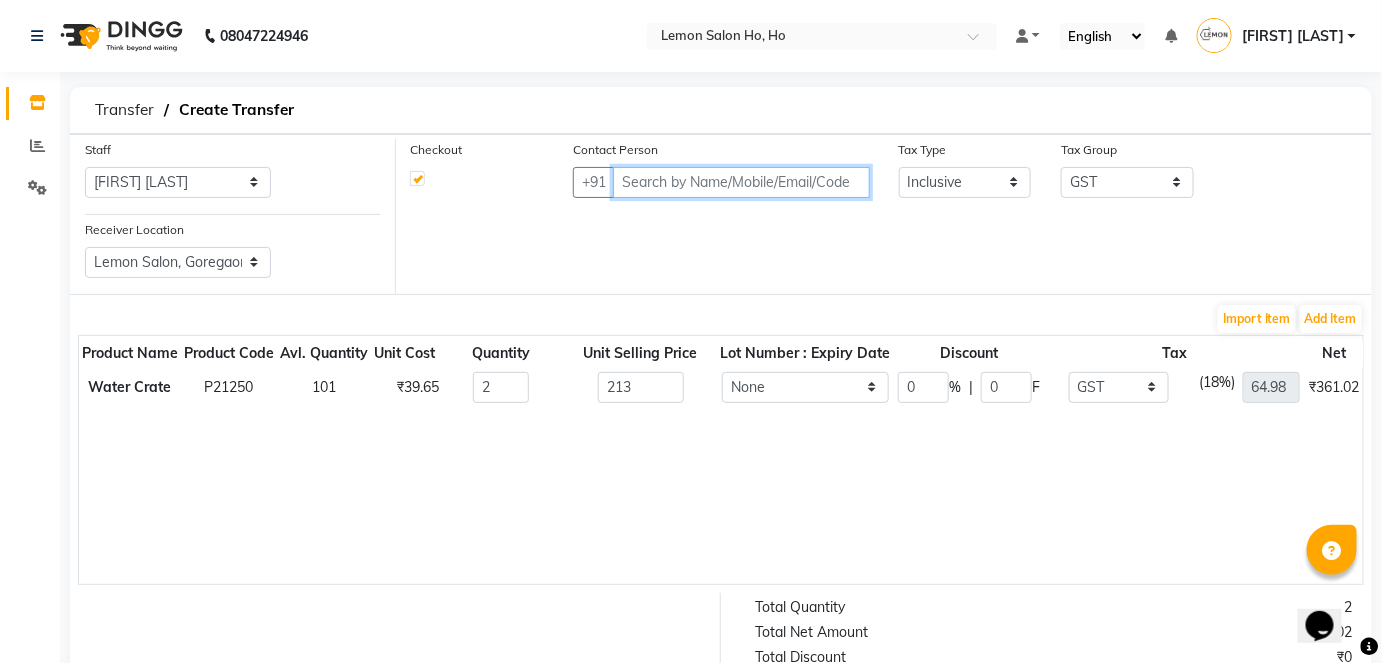 click at bounding box center (741, 182) 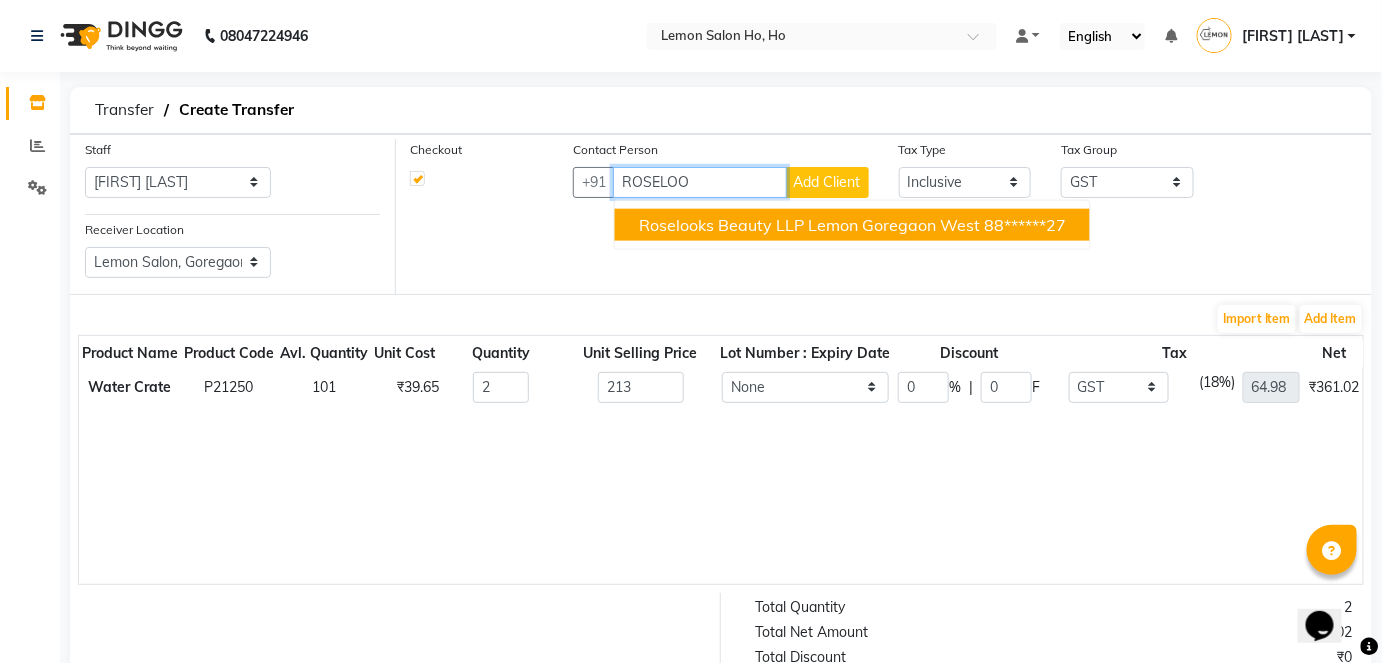 click on "Roselooks Beauty LLP Lemon Goregaon West" at bounding box center (809, 225) 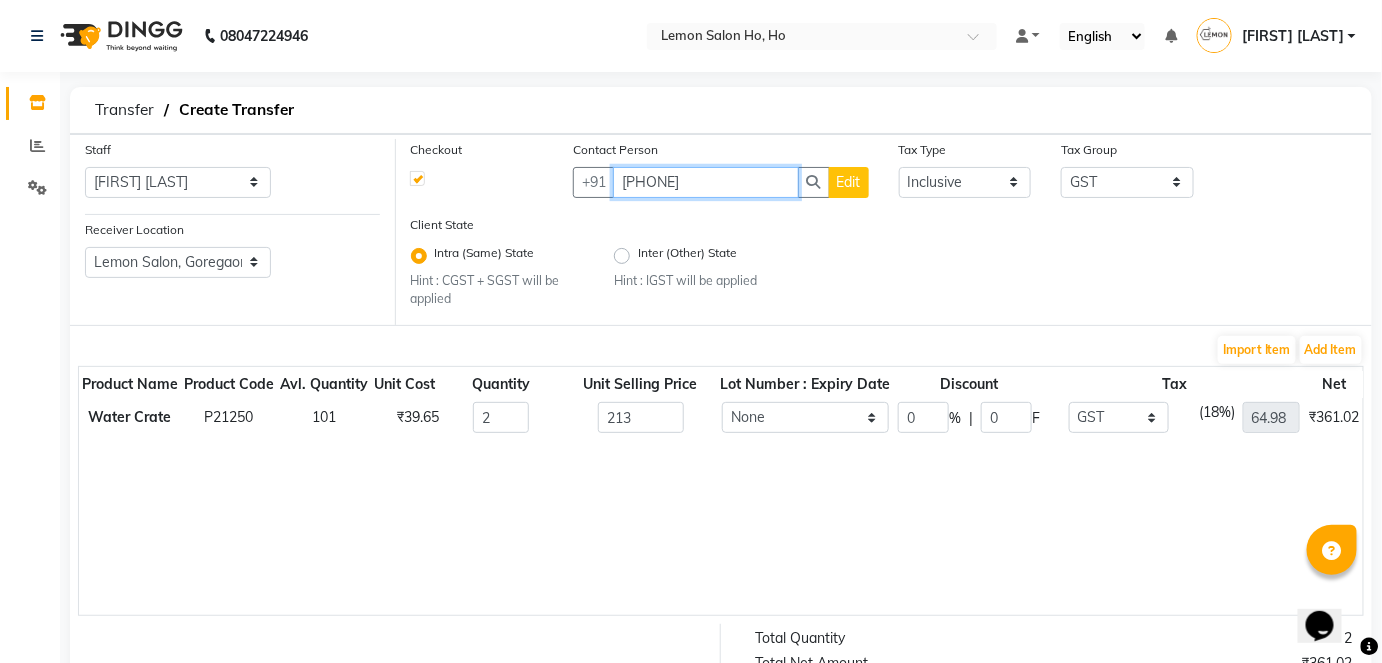 scroll, scrollTop: 343, scrollLeft: 0, axis: vertical 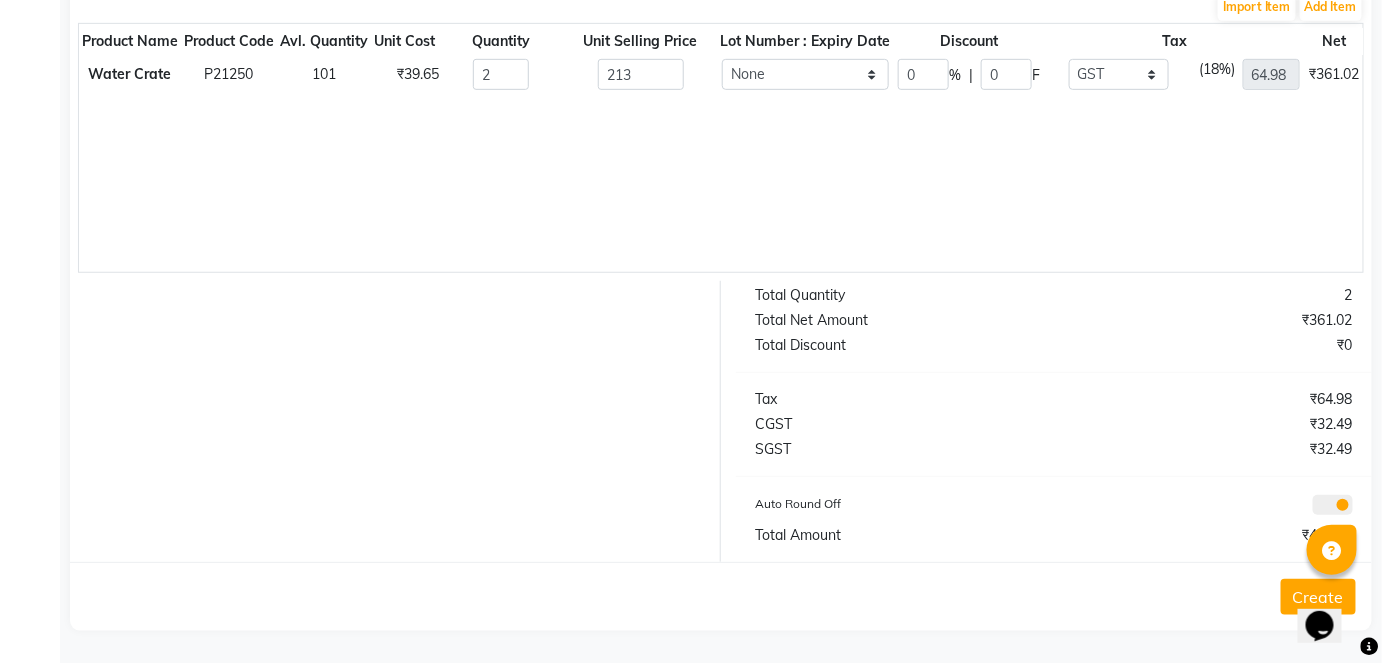 click on "Create" 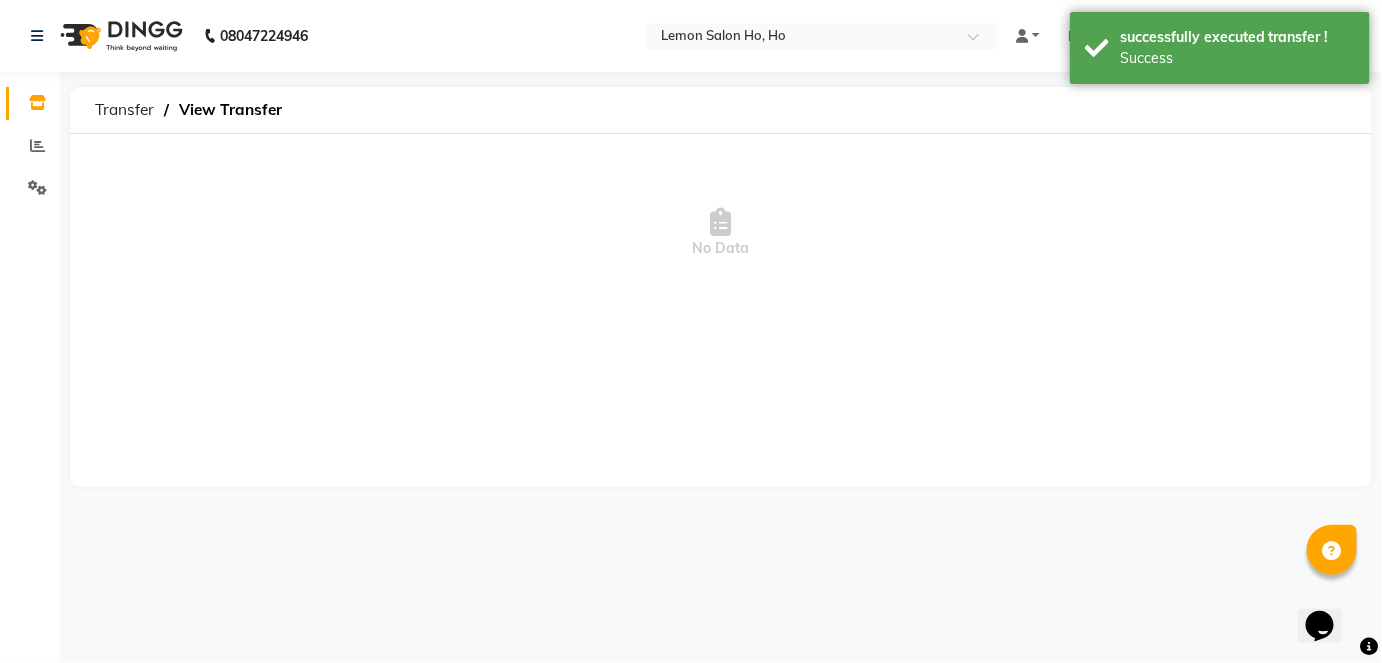 scroll, scrollTop: 0, scrollLeft: 0, axis: both 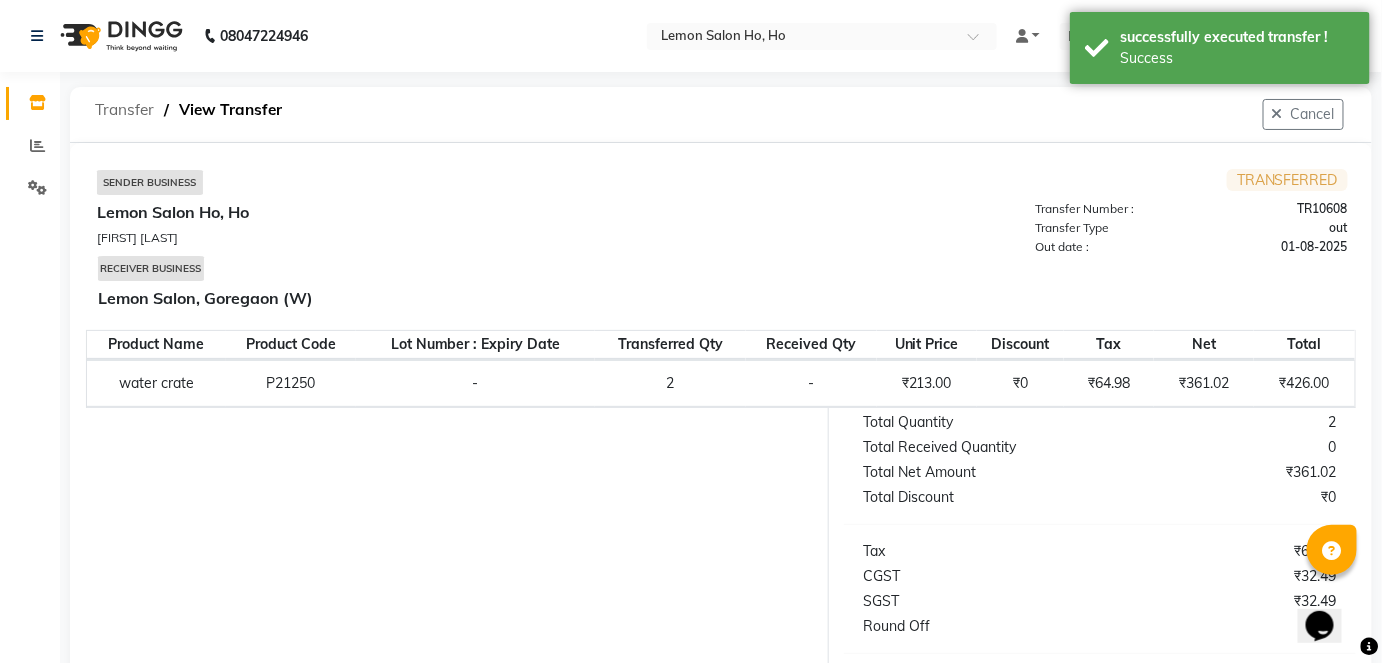 click on "Transfer" 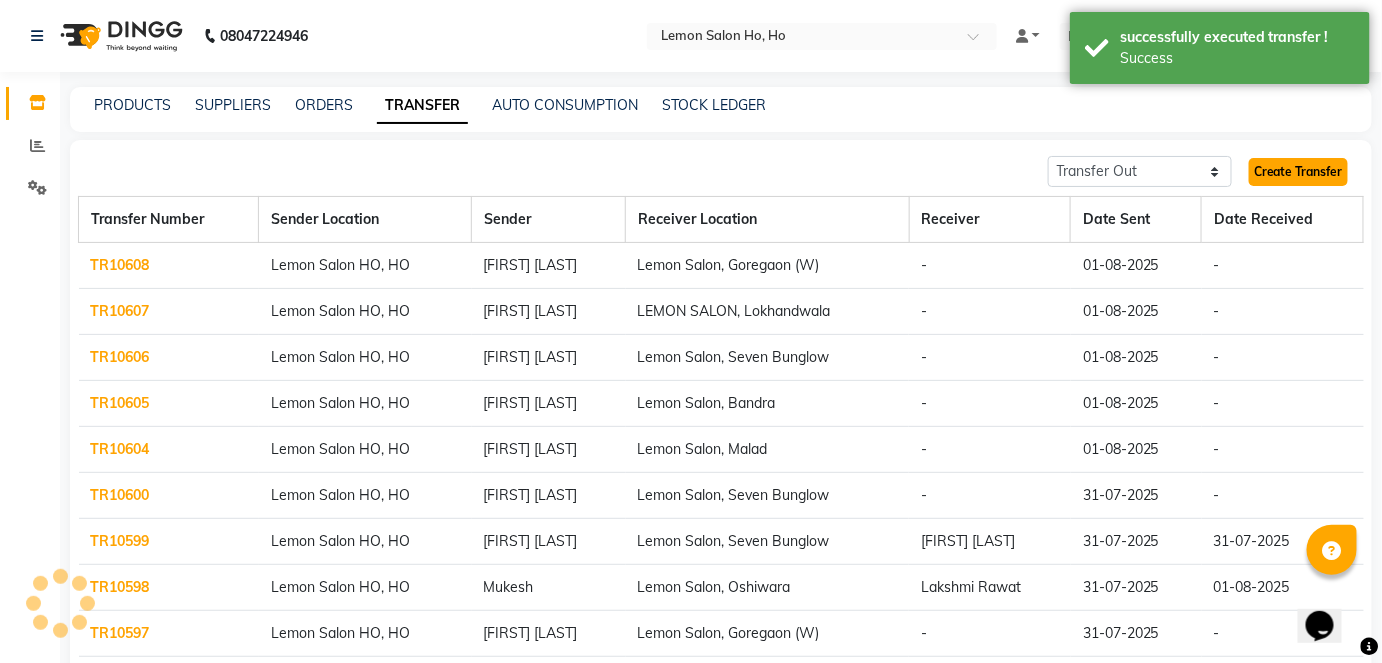 click on "Create Transfer" 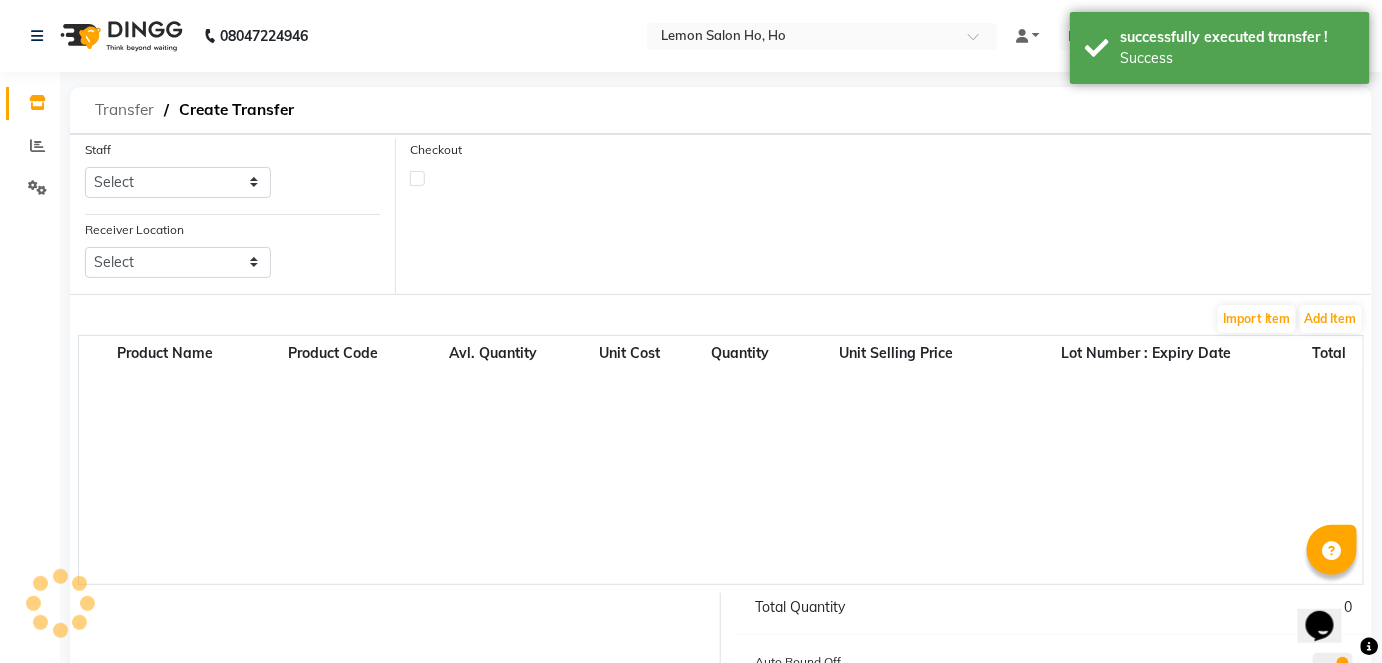 click on "Transfer" 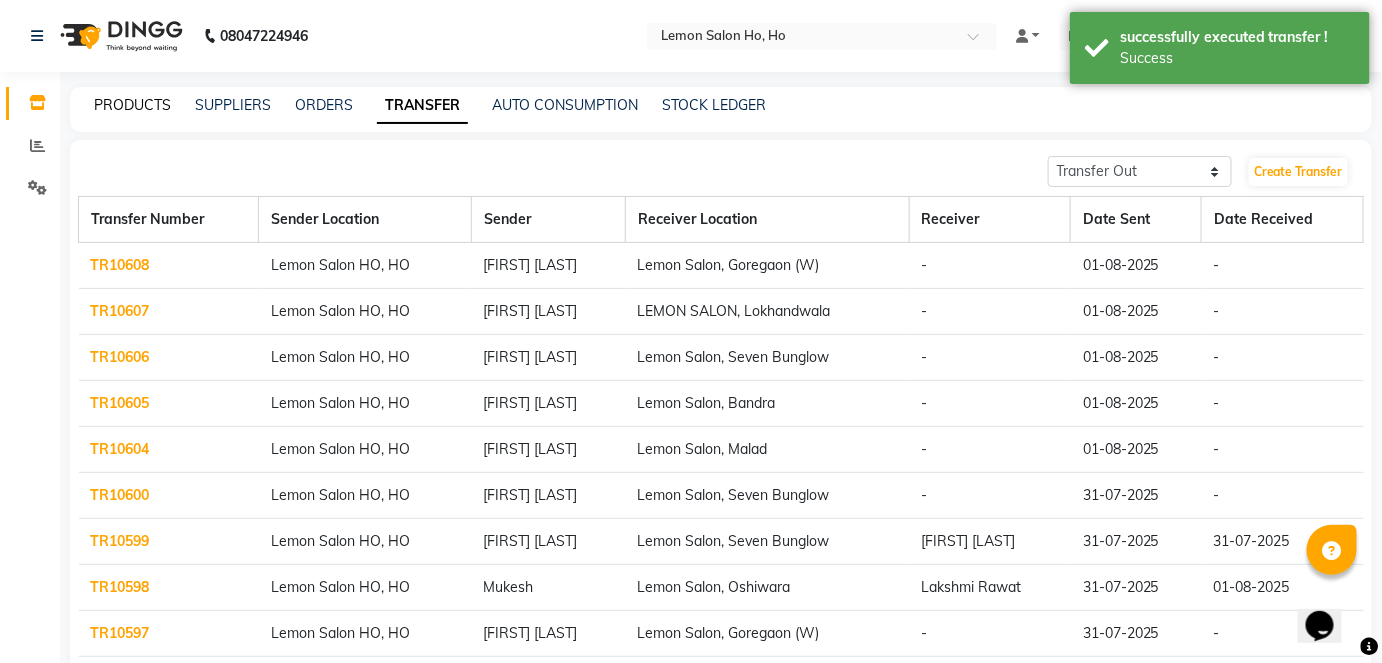 click on "PRODUCTS" 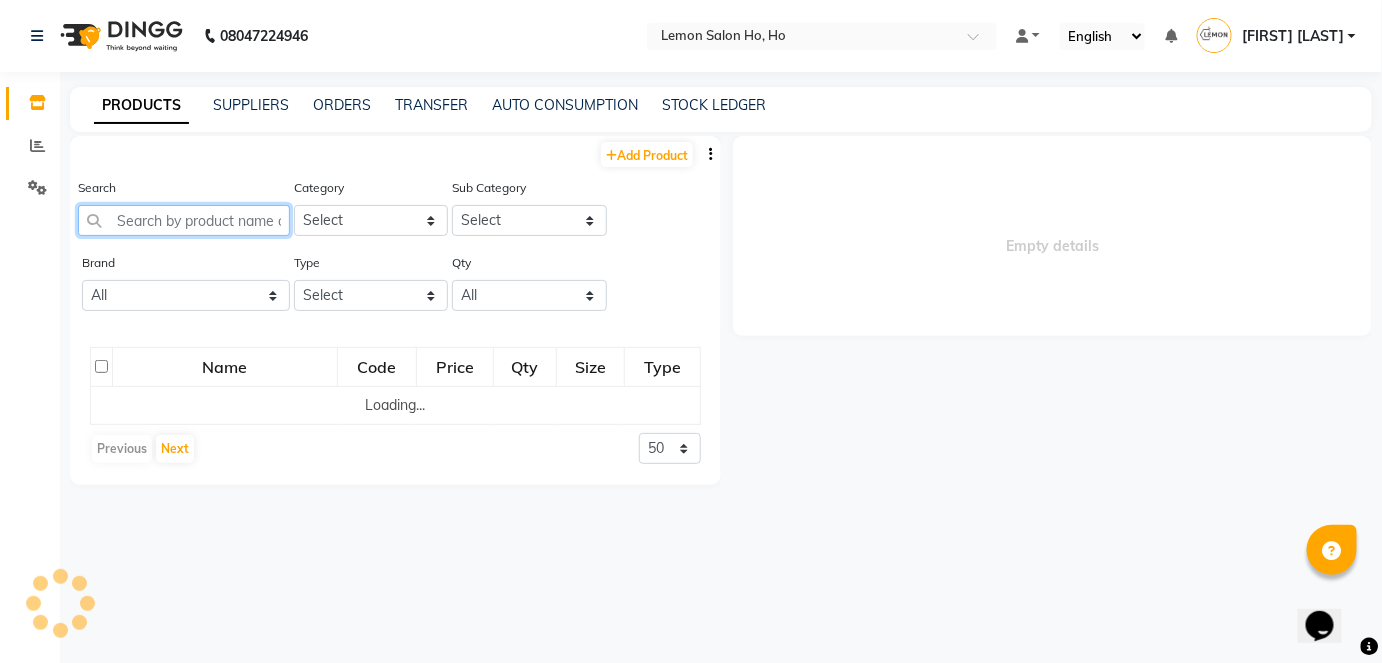 click 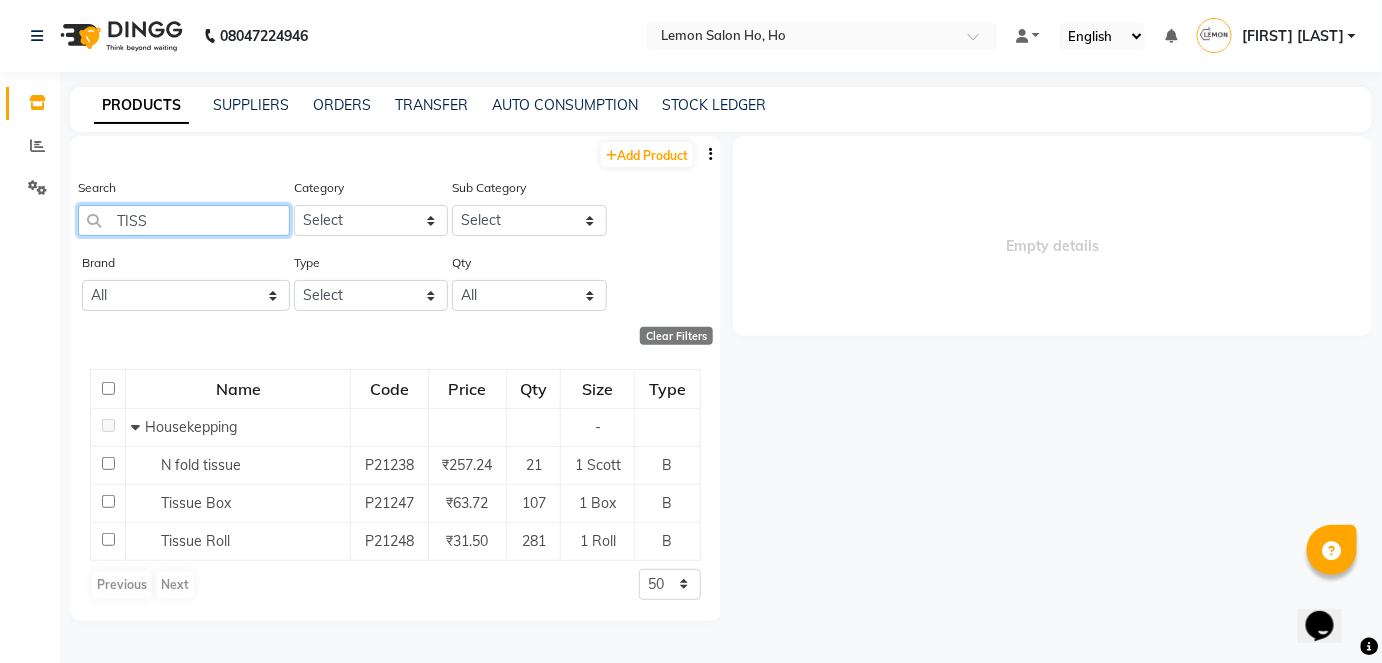 scroll, scrollTop: 13, scrollLeft: 0, axis: vertical 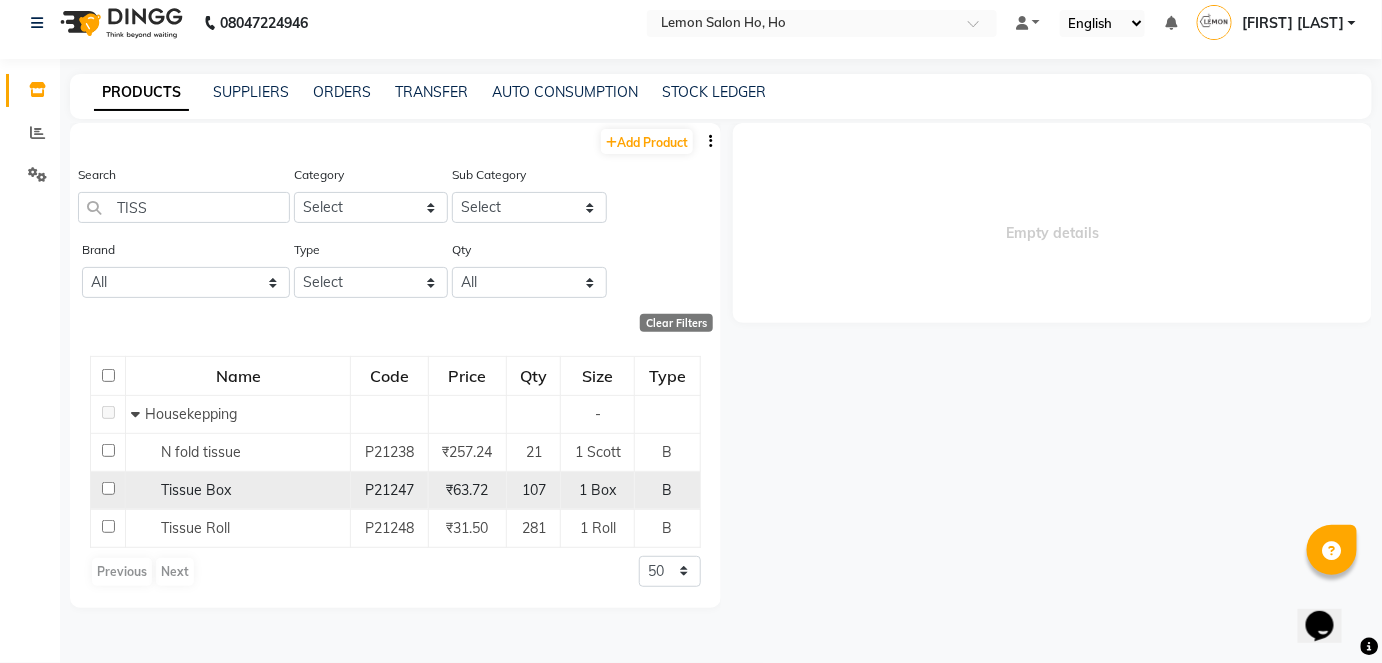 click 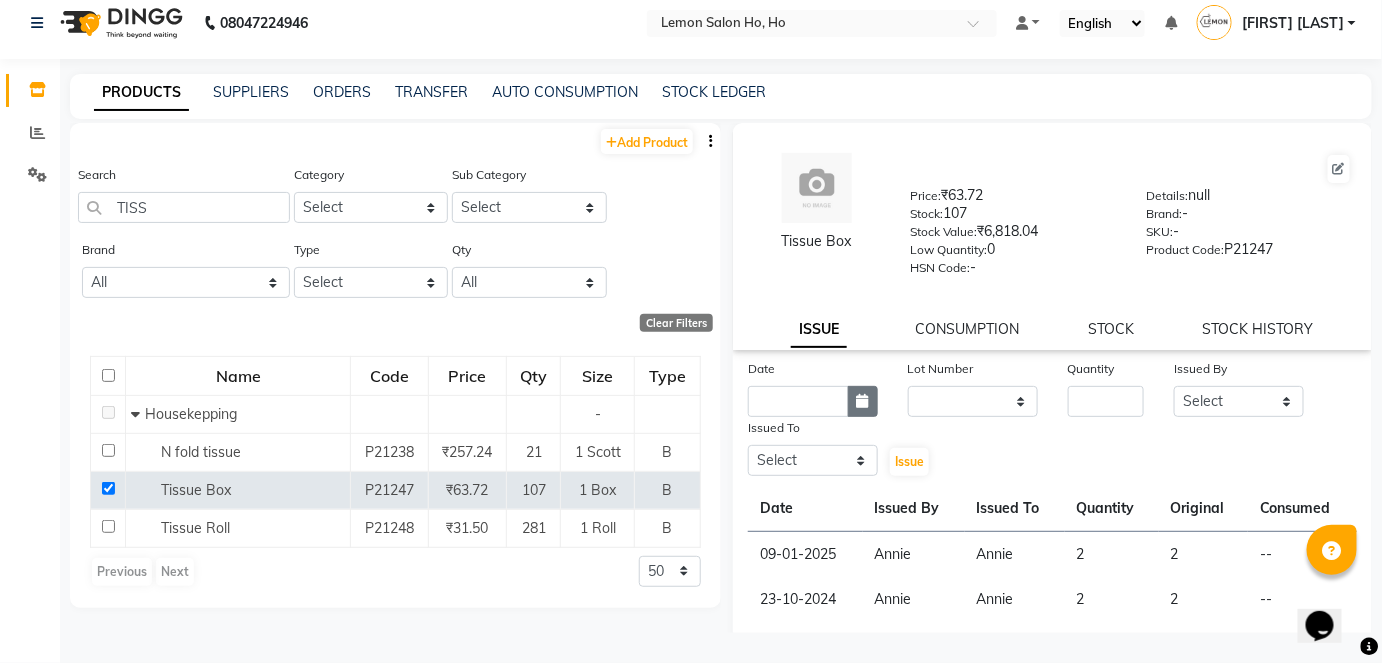 click 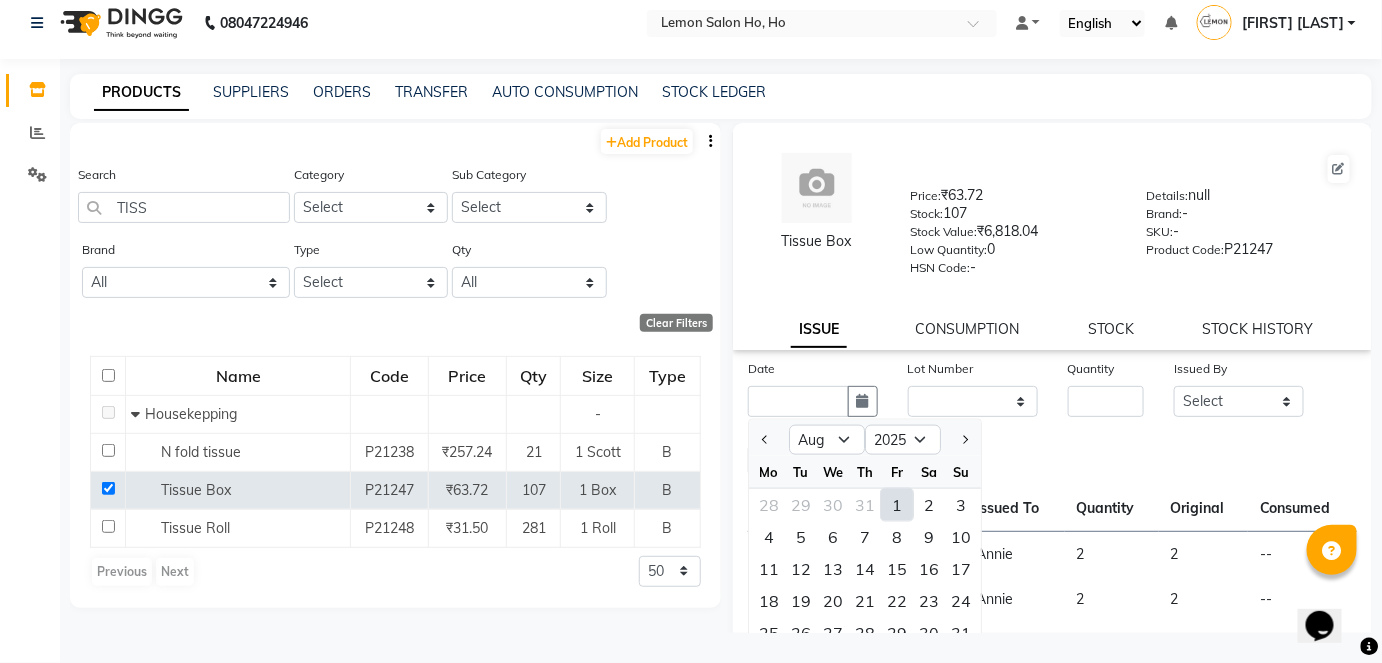click on "1" 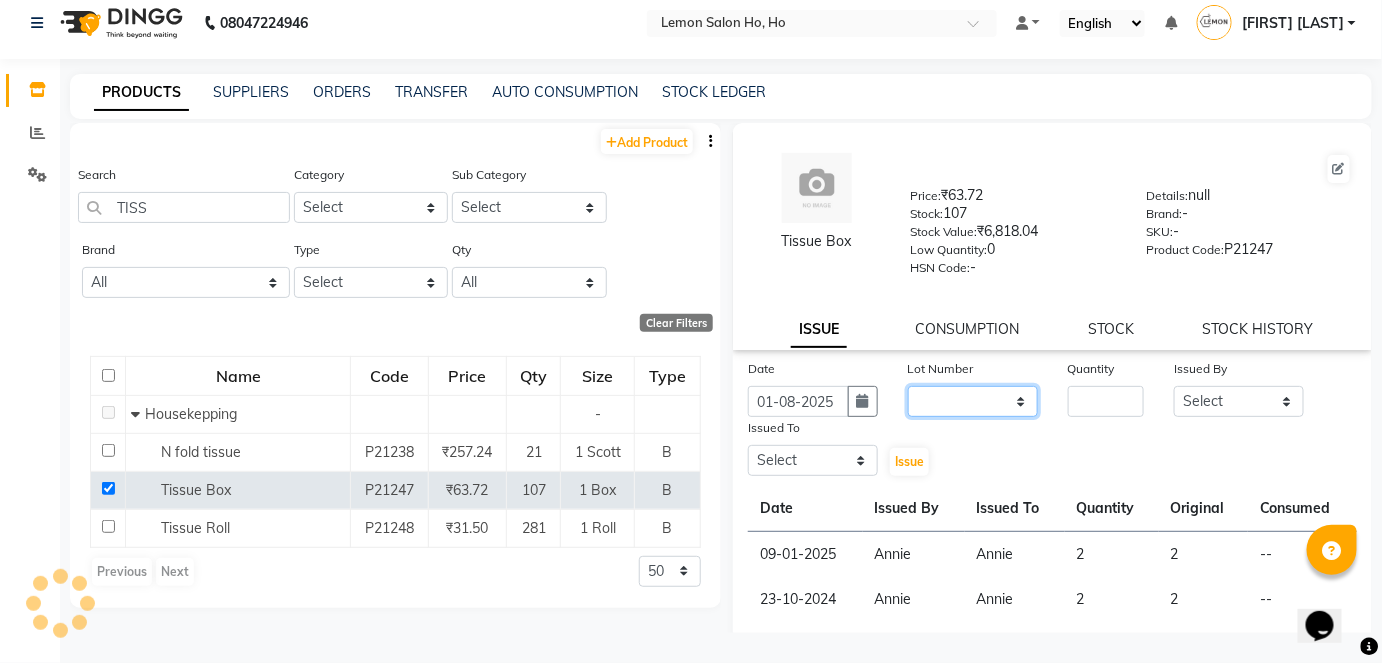 click on "None" 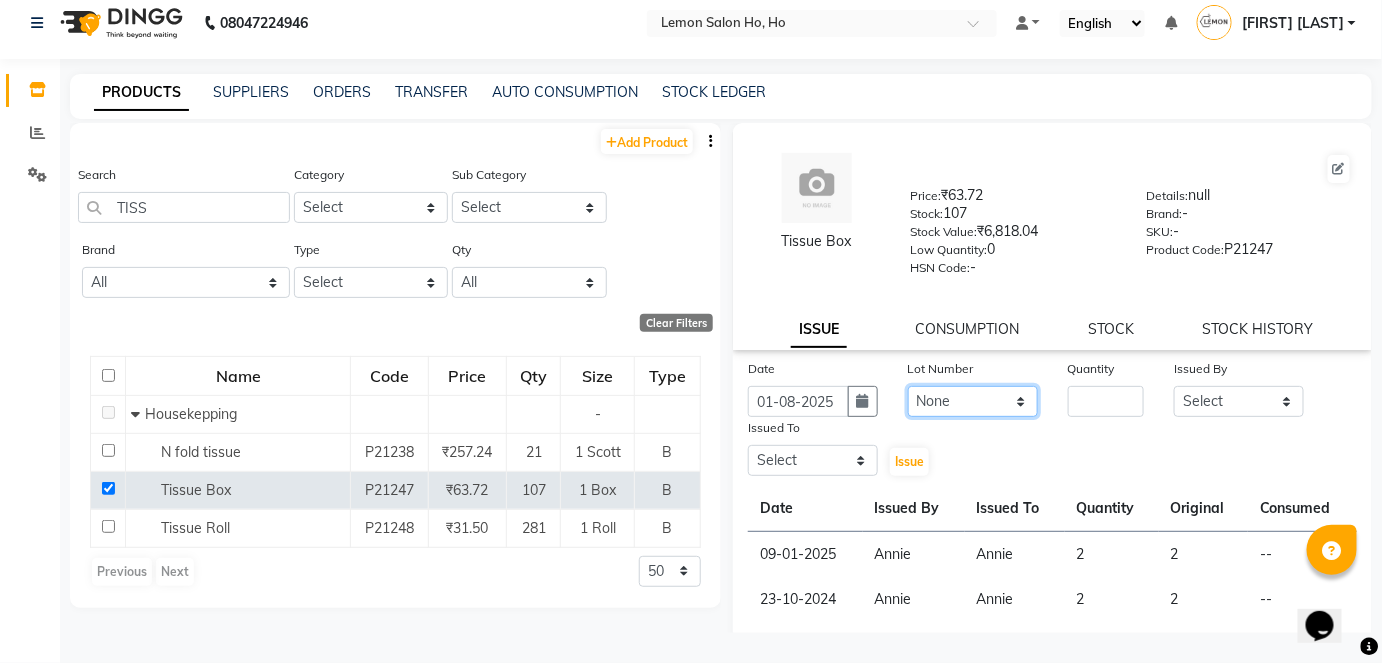 click on "None" 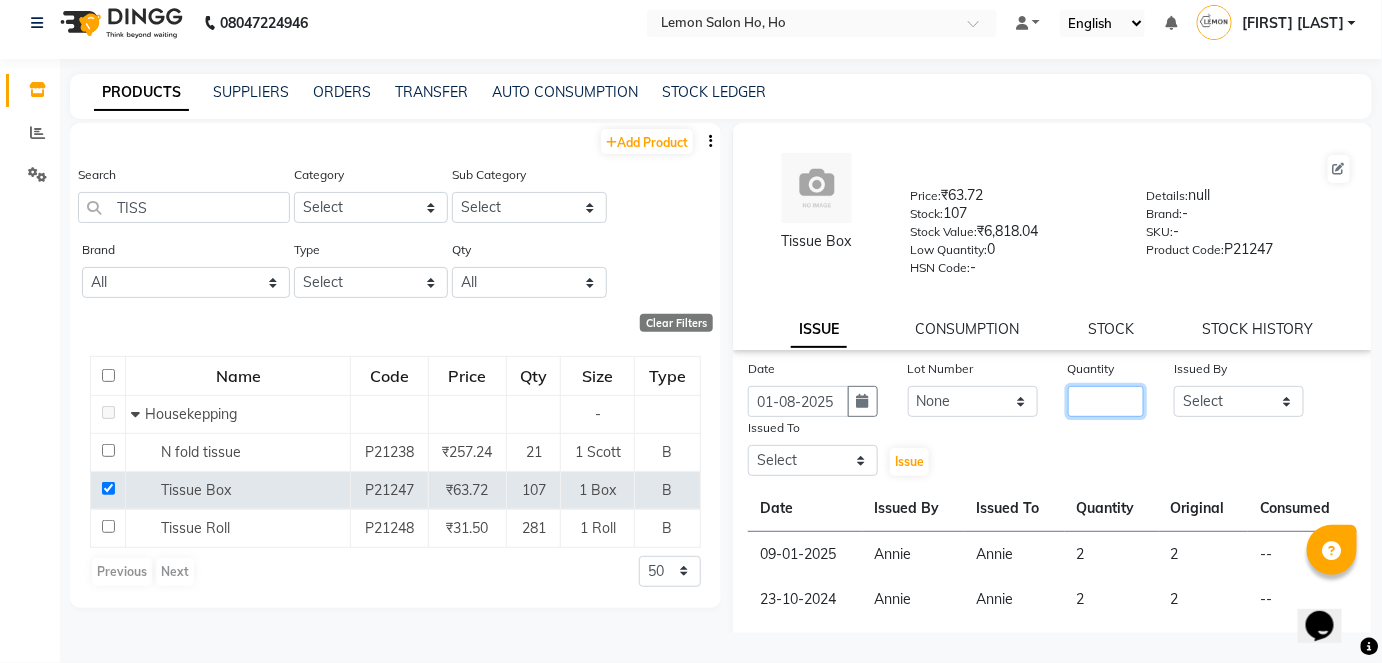 click 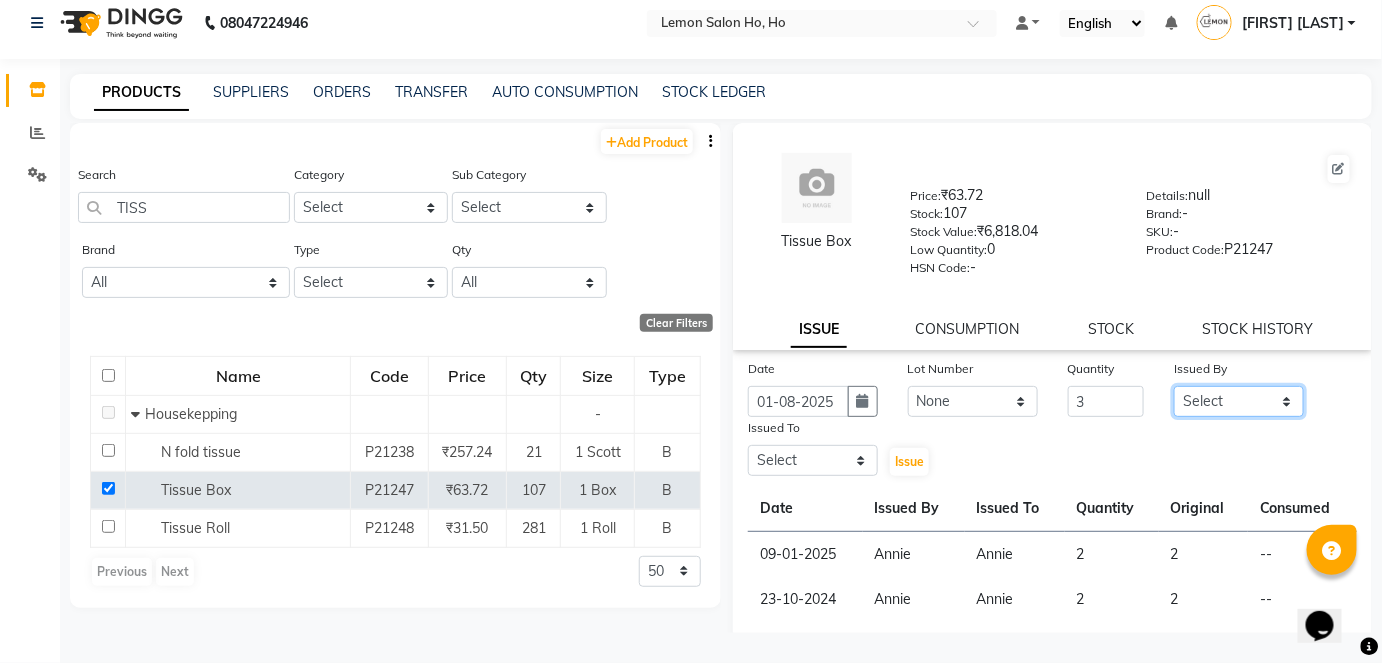 click on "[FIRST] [FIRST] [FIRST] [FIRST] [FIRST] [BRAND] [FIRST] [FIRST] [FIRST]" 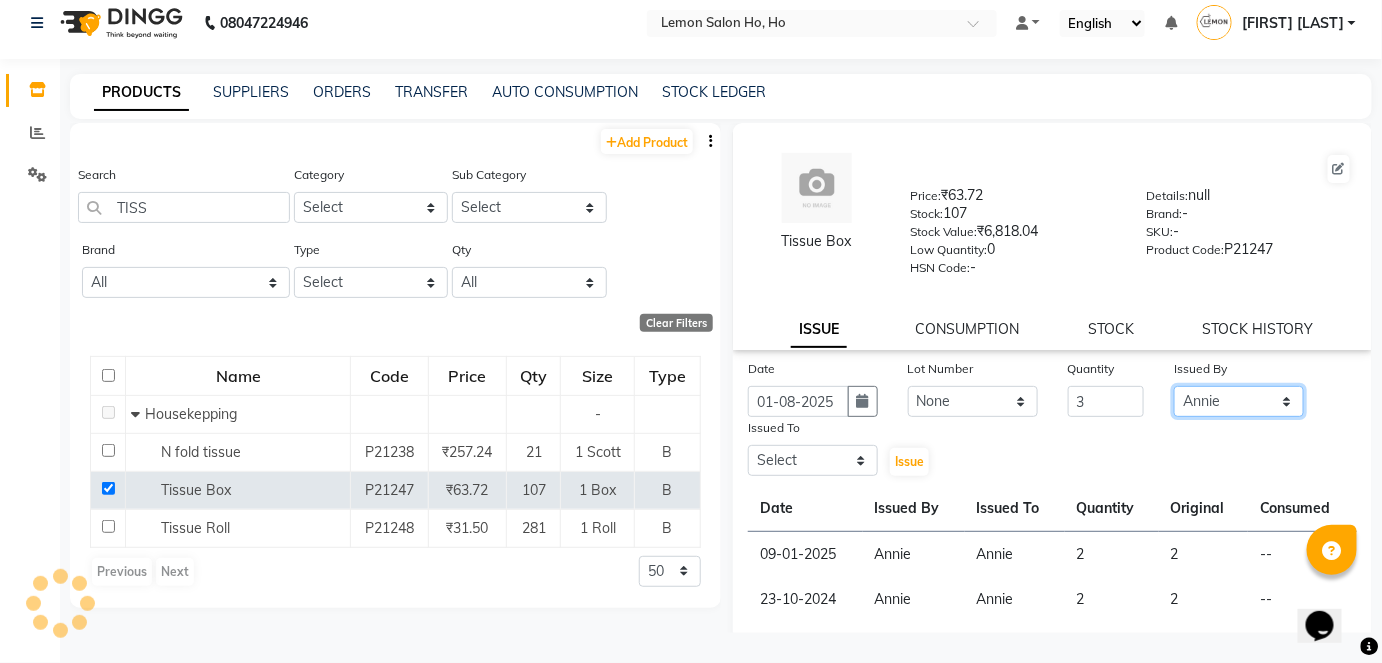 click on "[FIRST] [FIRST] [FIRST] [FIRST] [FIRST] [BRAND] [FIRST] [FIRST] [FIRST]" 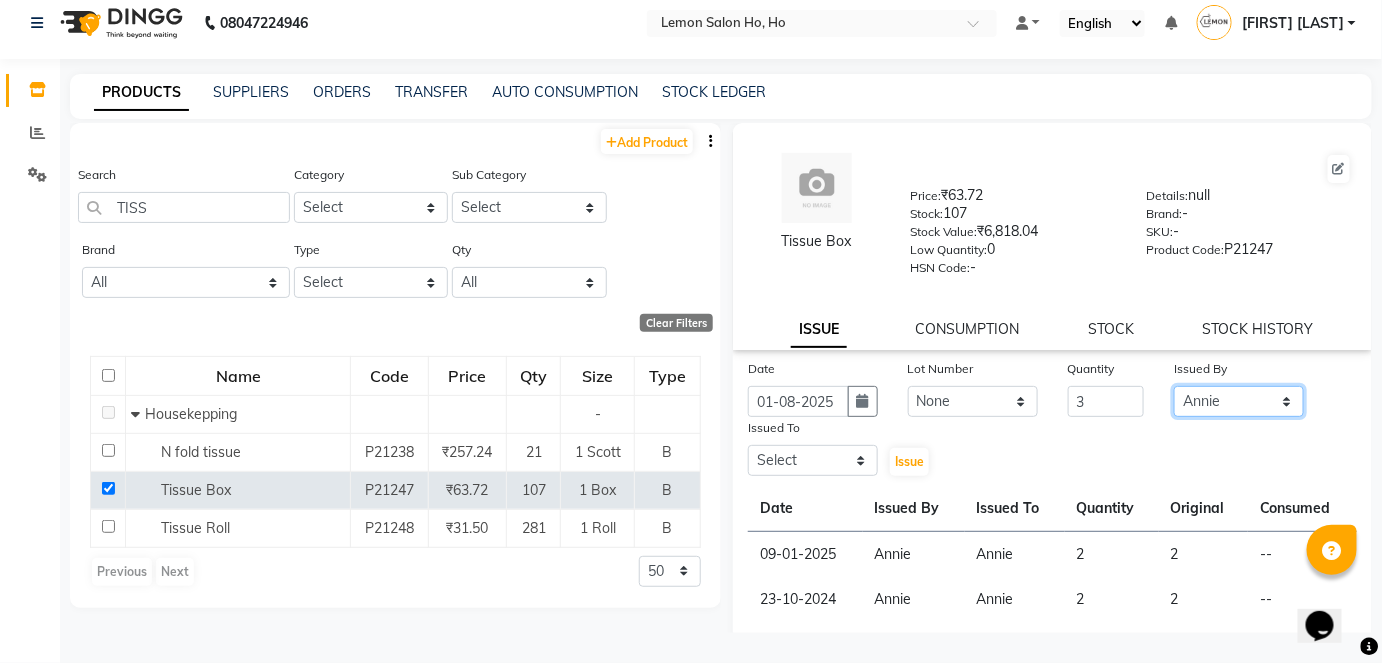 click on "[FIRST] [FIRST] [FIRST] [FIRST] [FIRST] [BRAND] [FIRST] [FIRST] [FIRST]" 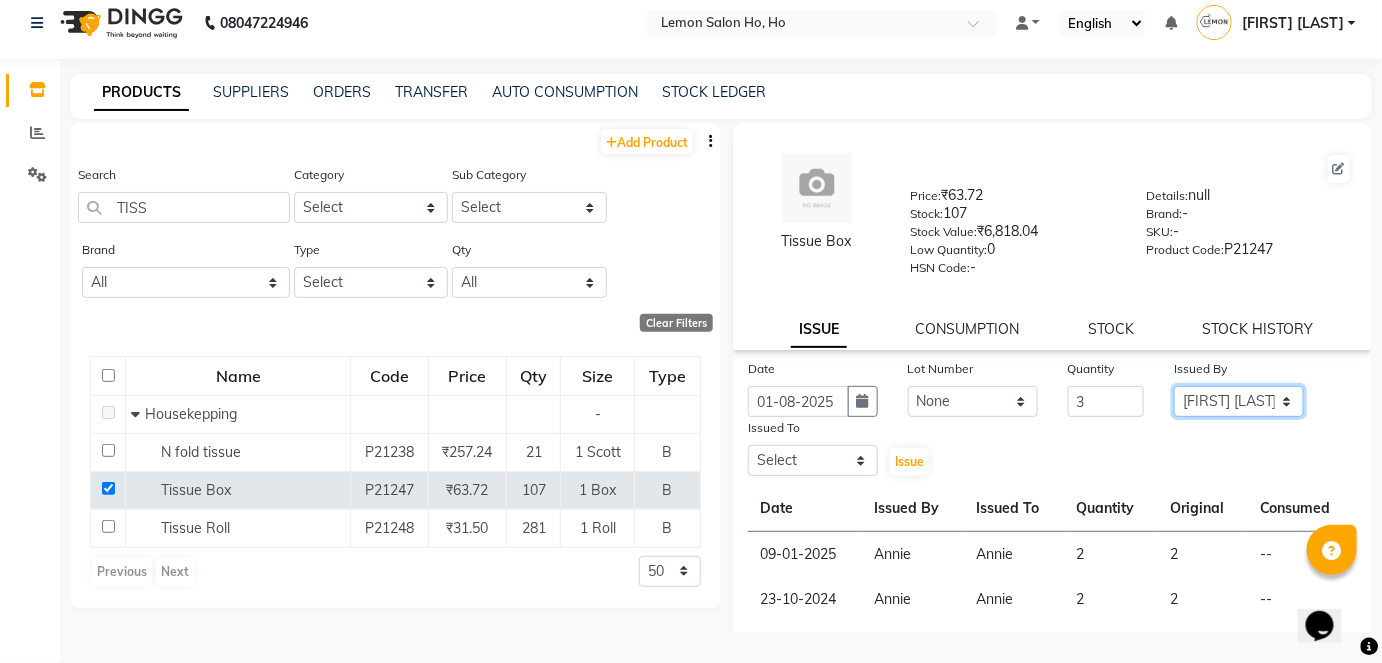 click on "[FIRST] [FIRST] [FIRST] [FIRST] [FIRST] [BRAND] [FIRST] [FIRST] [FIRST]" 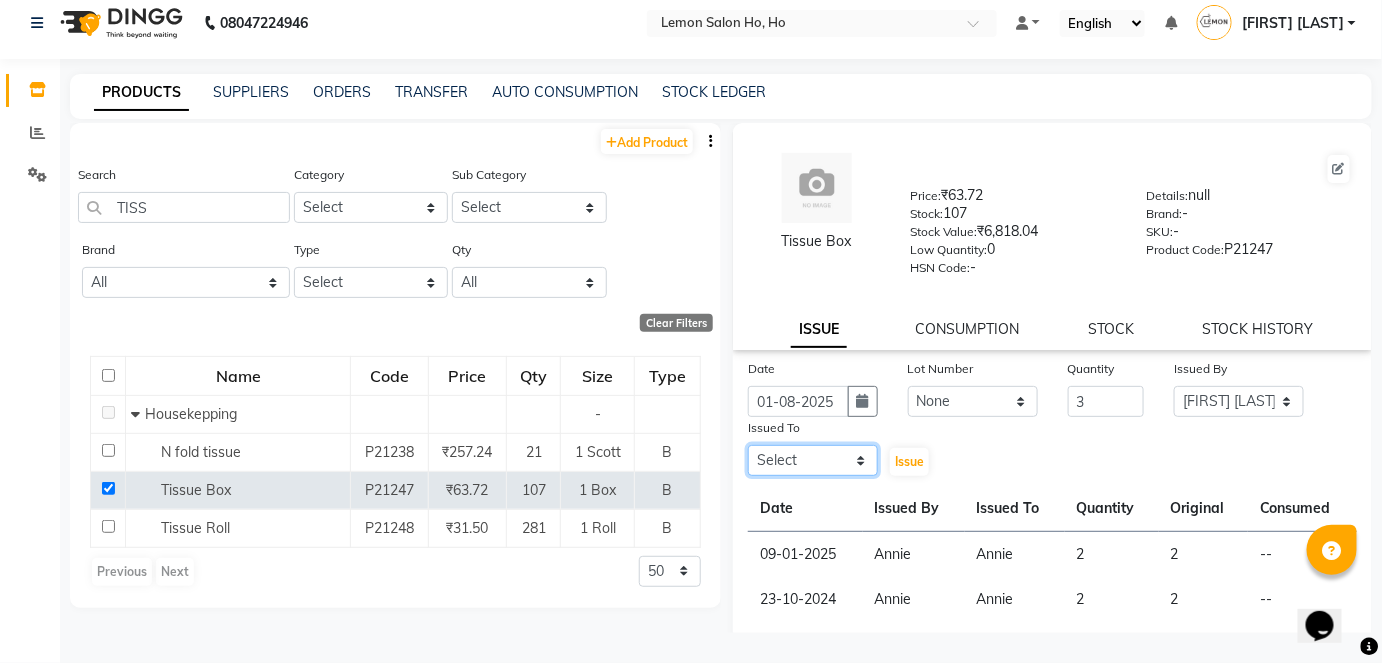 click on "[FIRST] [FIRST] [FIRST] [FIRST] [FIRST] [BRAND] [FIRST] [FIRST] [FIRST]" 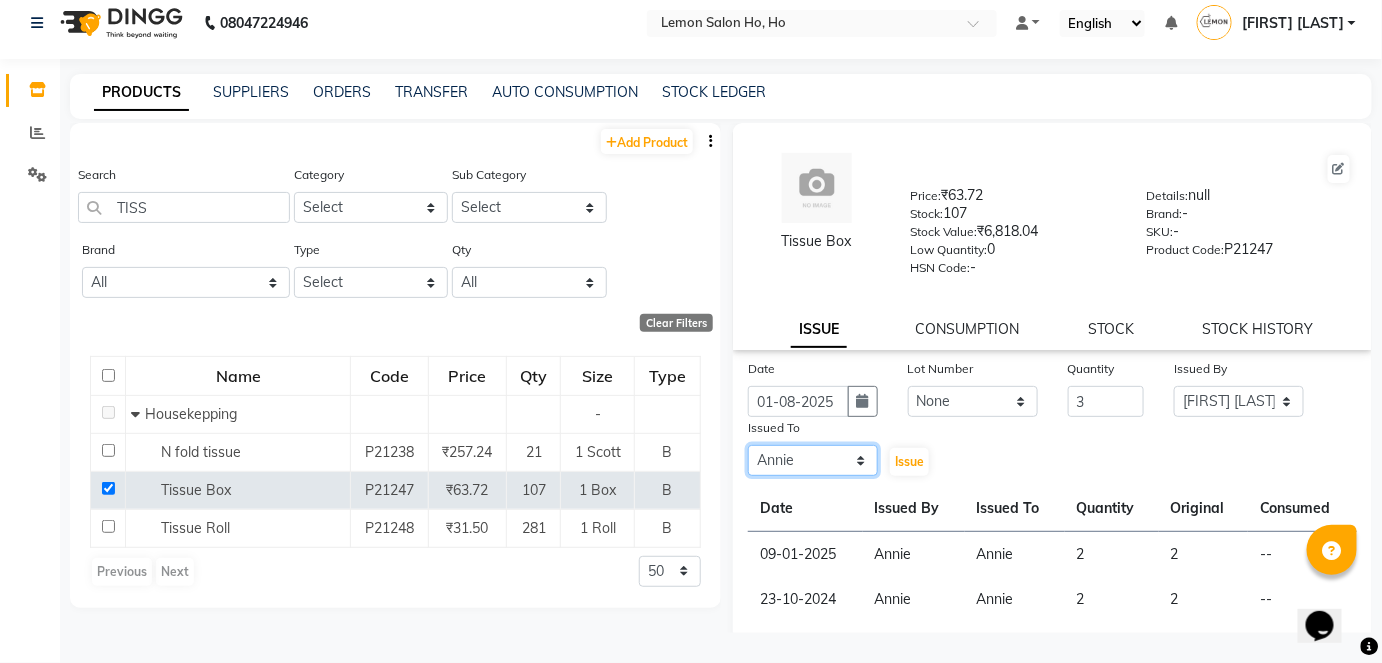 click on "[FIRST] [FIRST] [FIRST] [FIRST] [FIRST] [BRAND] [FIRST] [FIRST] [FIRST]" 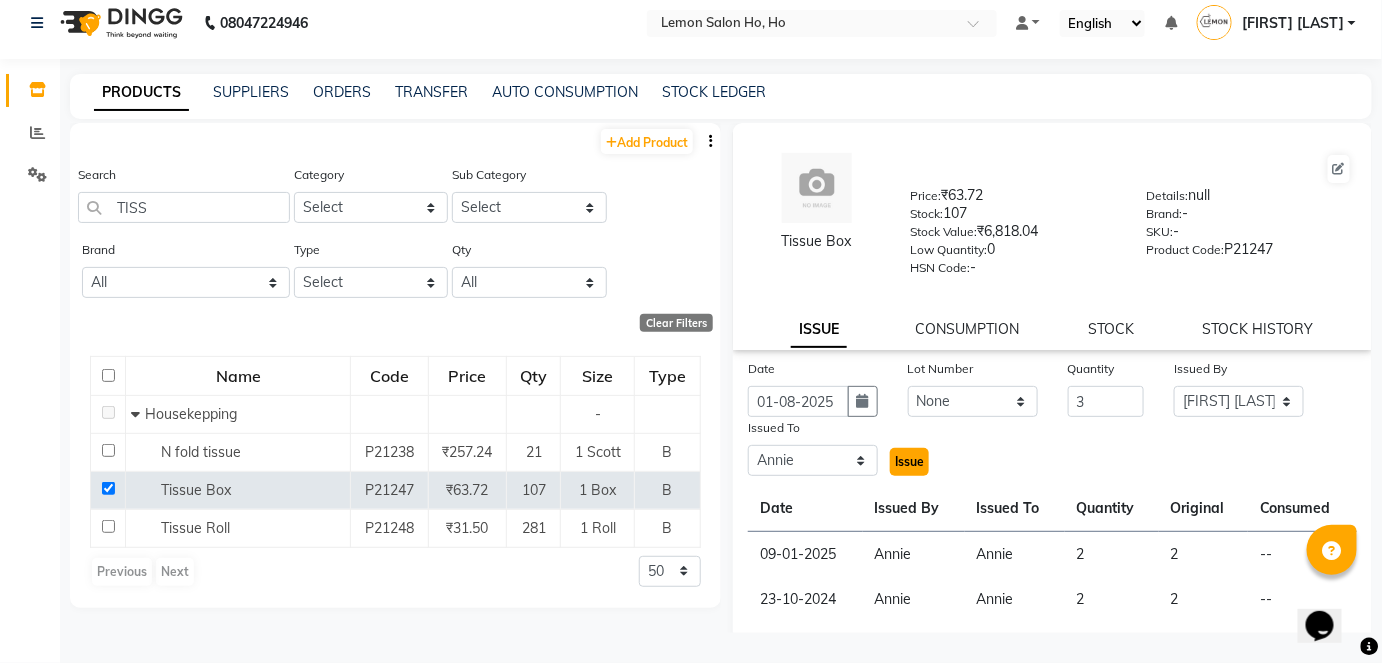click on "Issue" 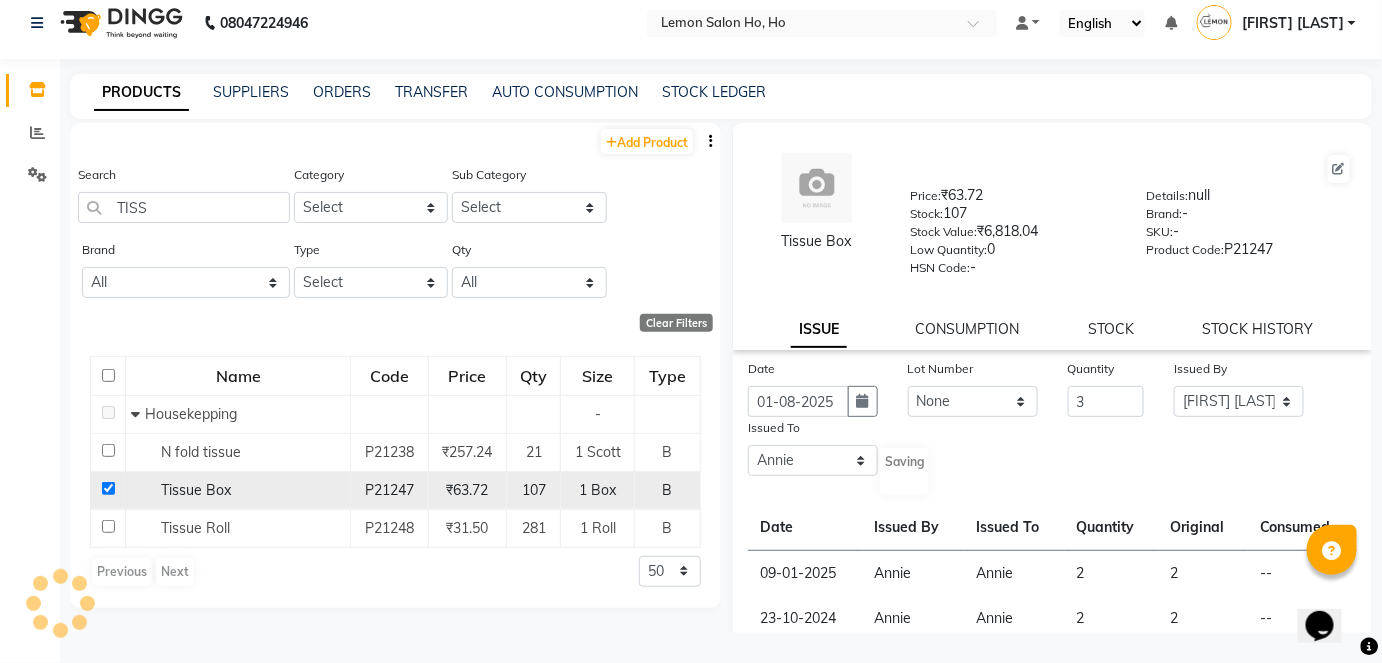 click 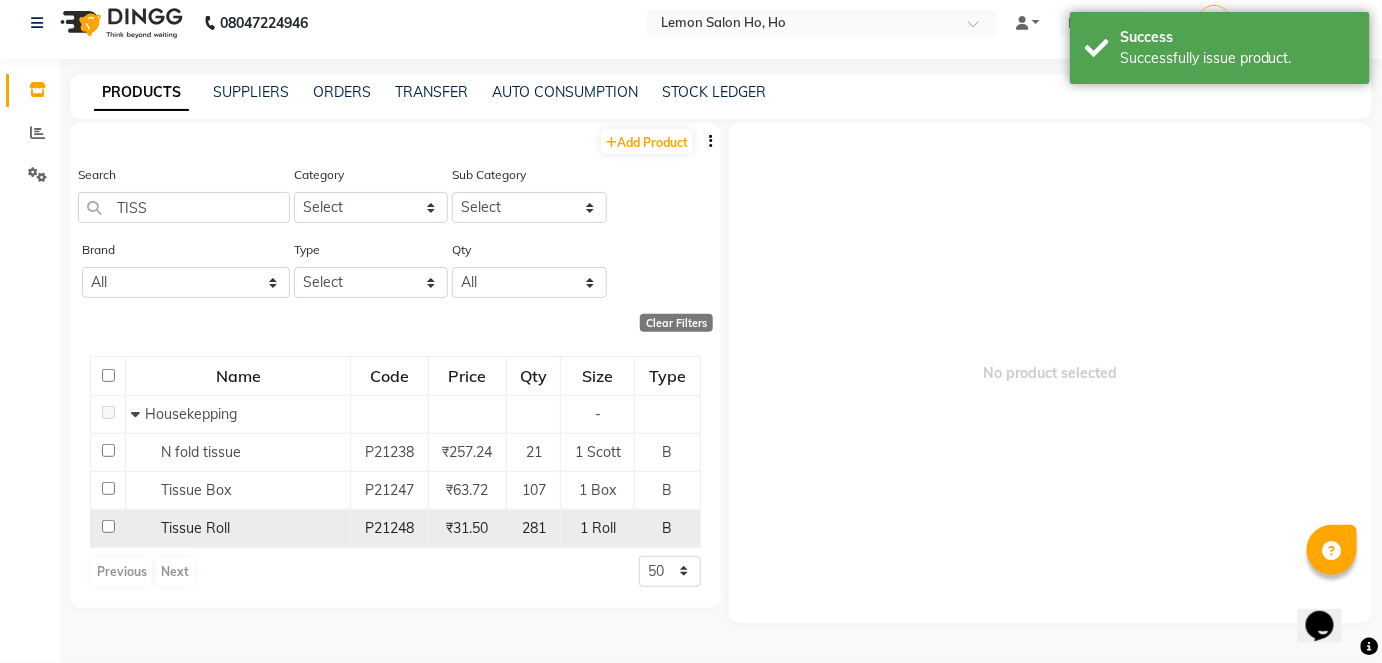 click 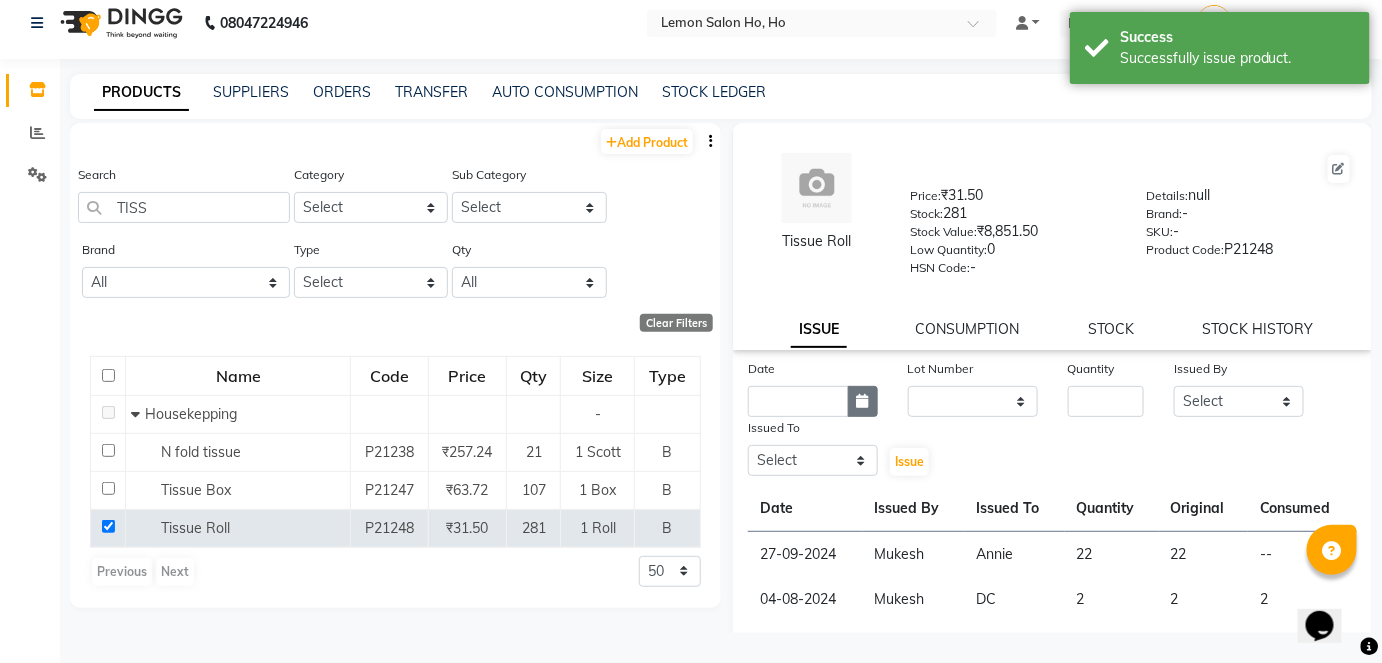 click 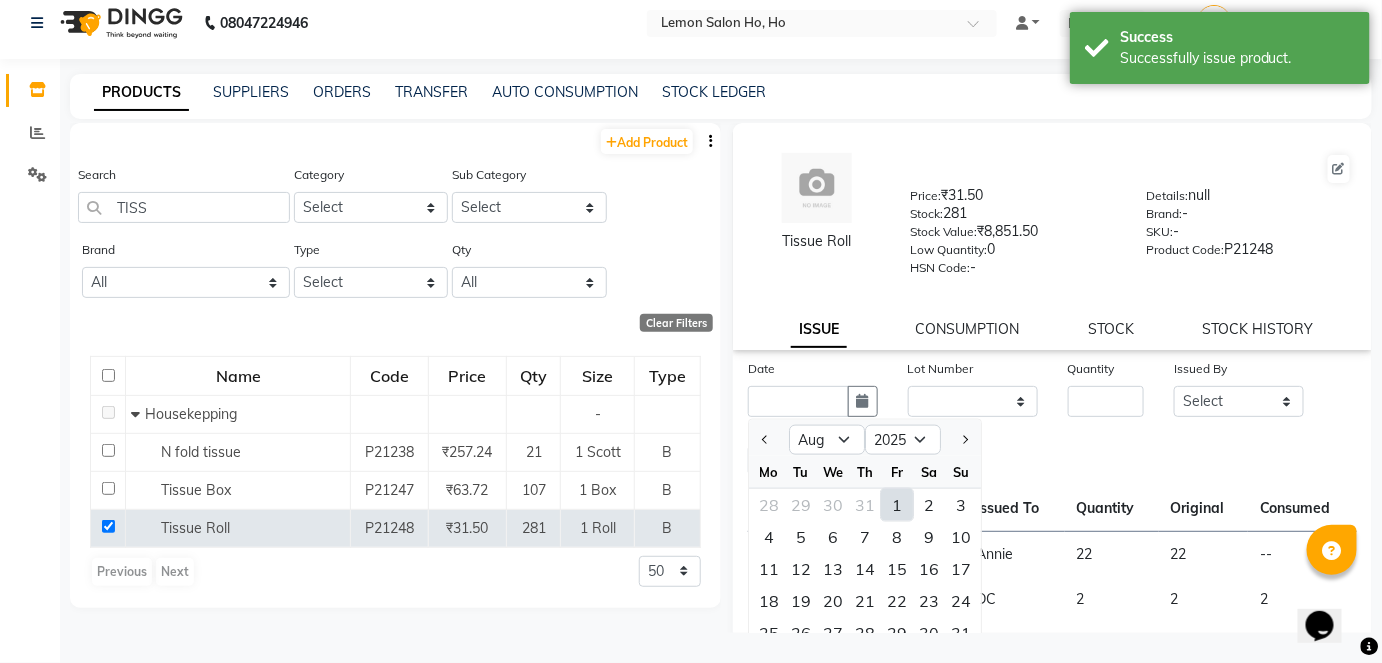 click on "1" 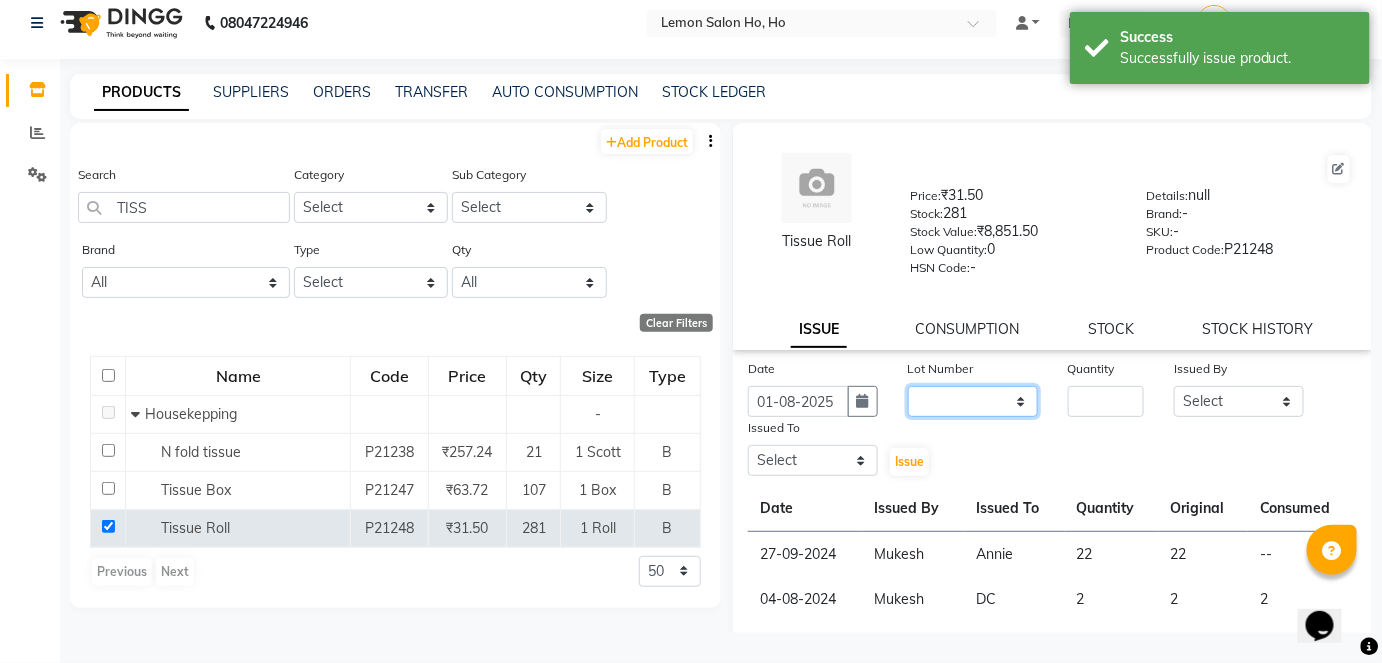 click on "None" 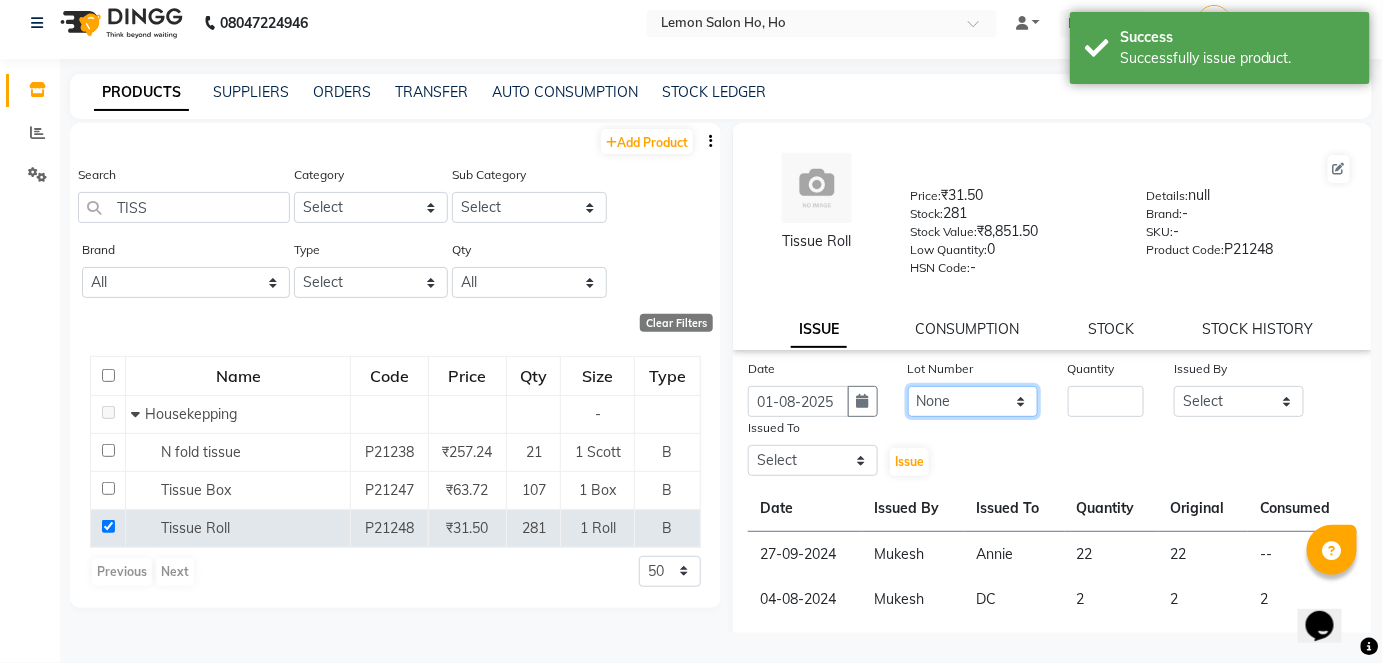 click on "None" 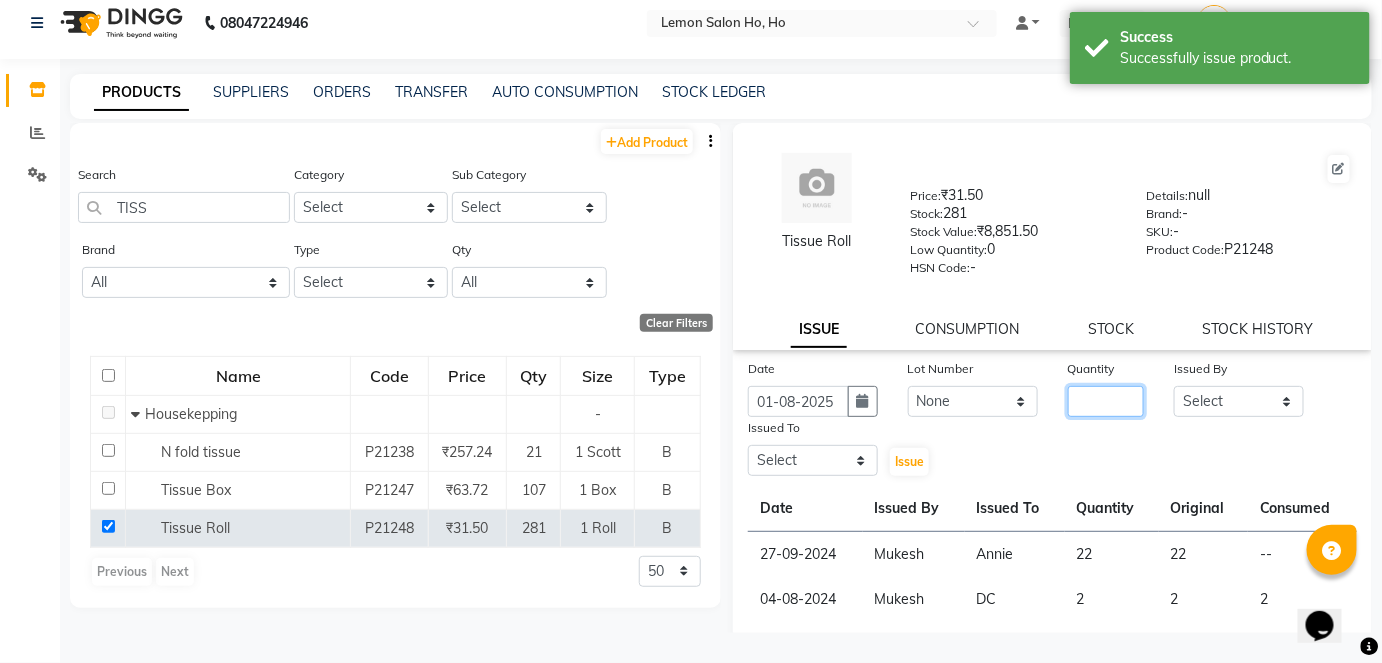 click 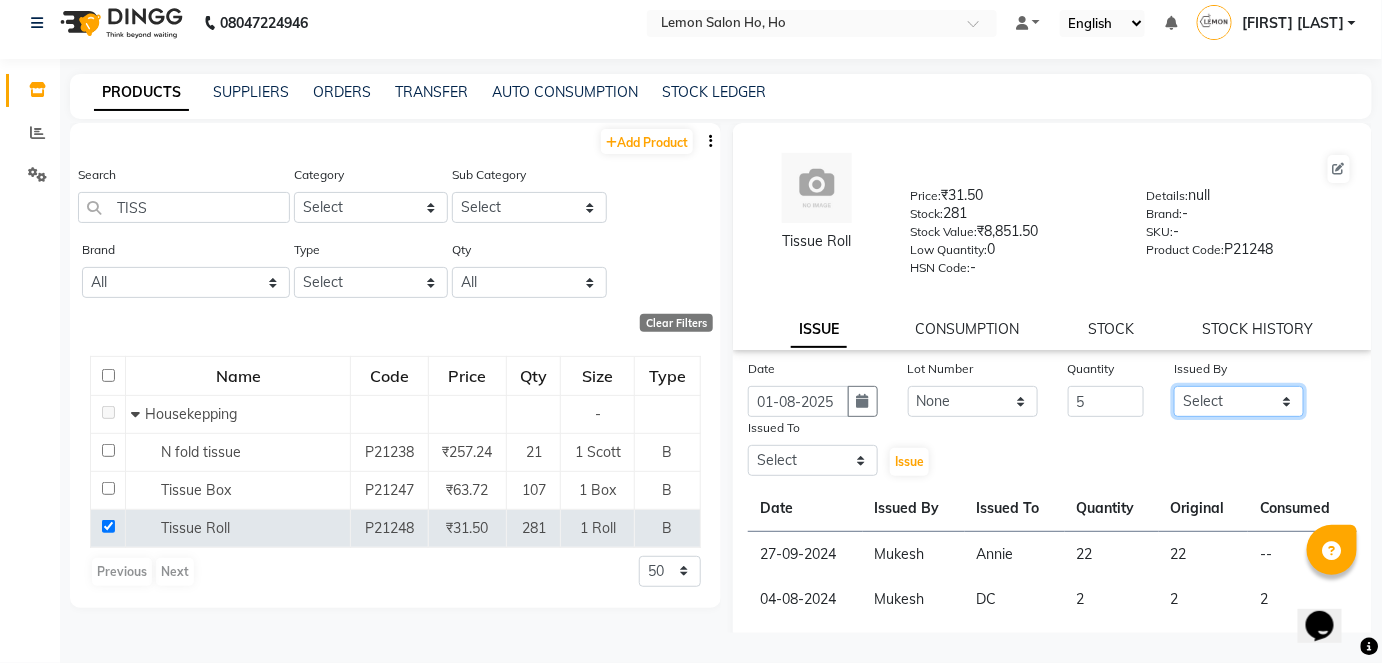 click on "[FIRST] [FIRST] [FIRST] [FIRST] [FIRST] [BRAND] [FIRST] [FIRST] [FIRST]" 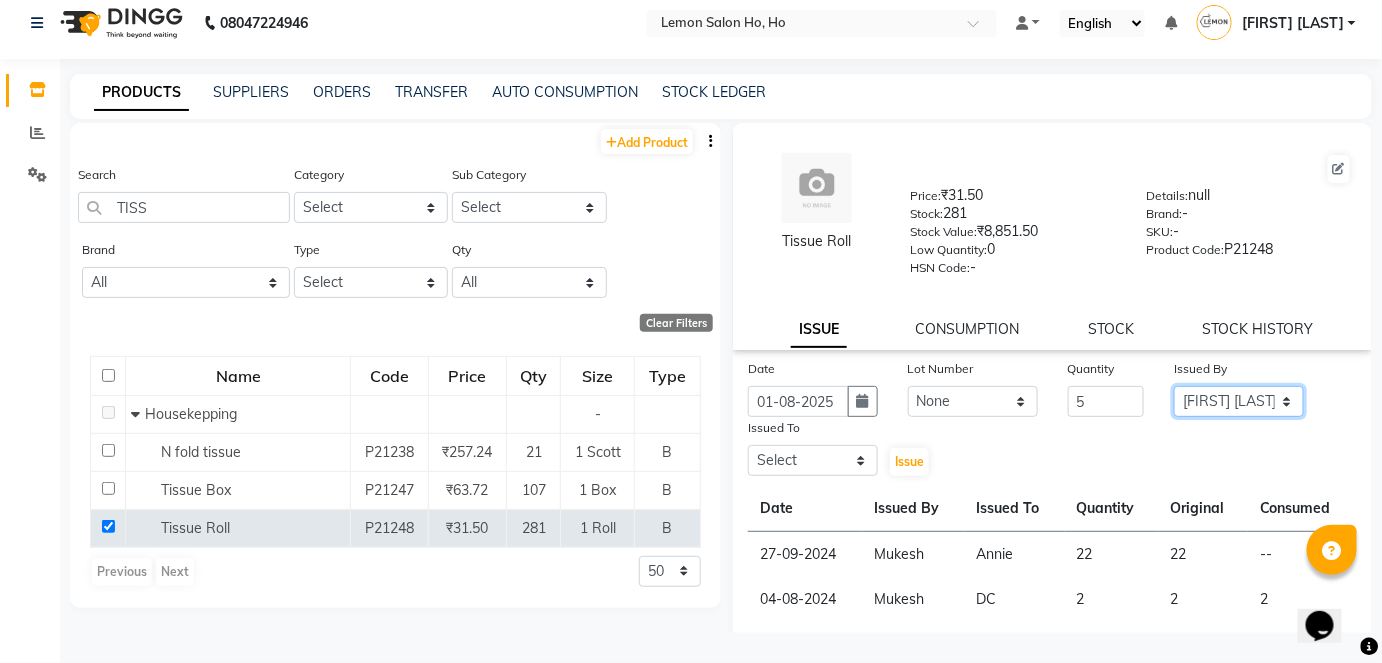 click on "[FIRST] [FIRST] [FIRST] [FIRST] [FIRST] [BRAND] [FIRST] [FIRST] [FIRST]" 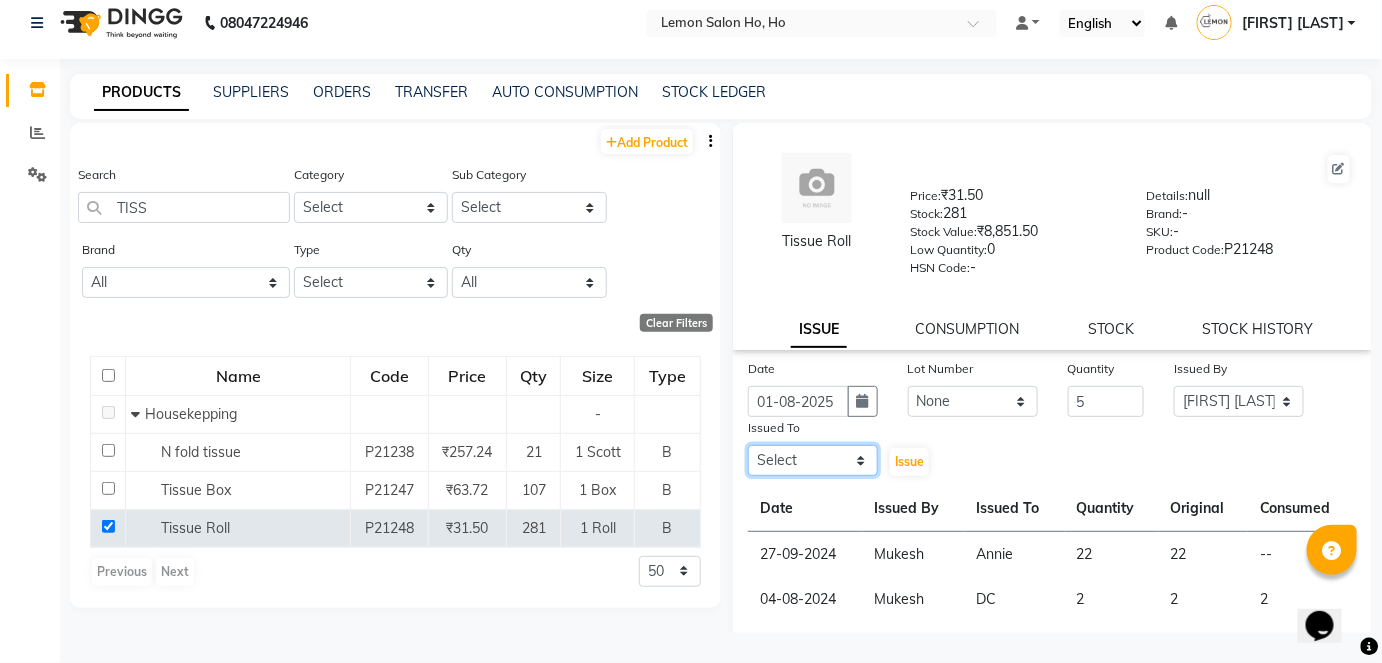 click on "[FIRST] [FIRST] [FIRST] [FIRST] [FIRST] [BRAND] [FIRST] [FIRST] [FIRST]" 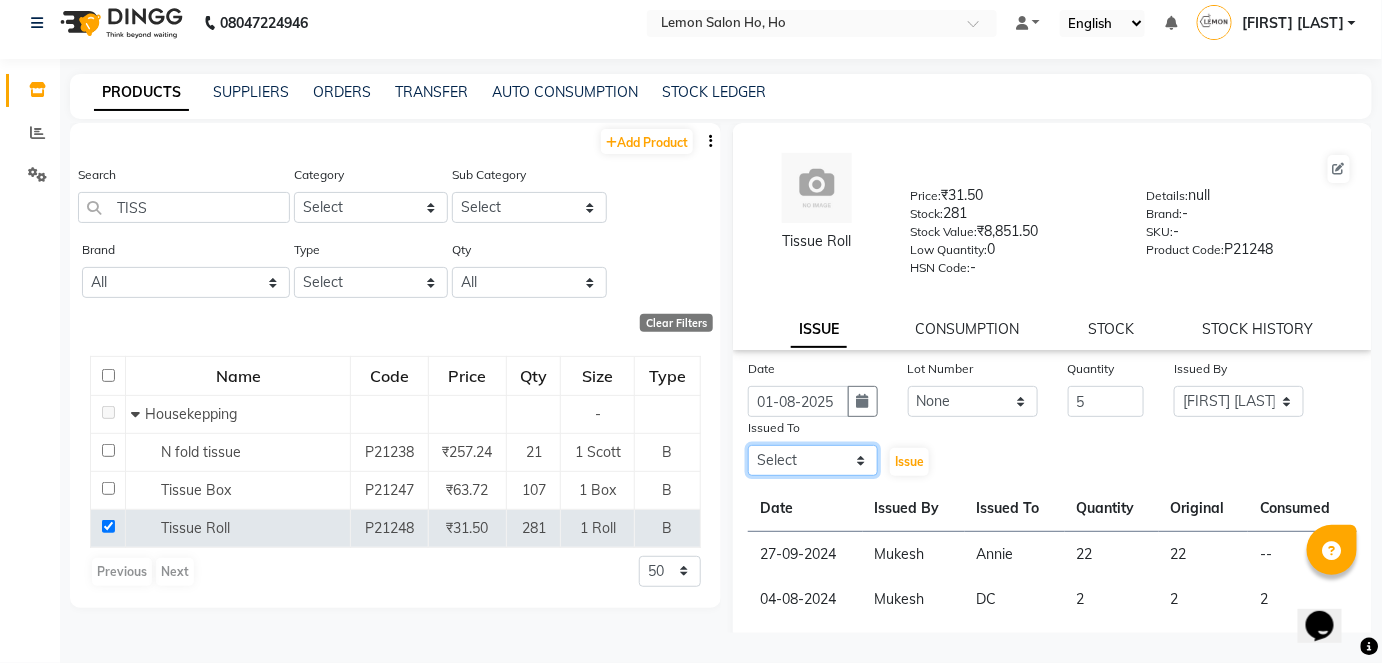 click on "[FIRST] [FIRST] [FIRST] [FIRST] [FIRST] [BRAND] [FIRST] [FIRST] [FIRST]" 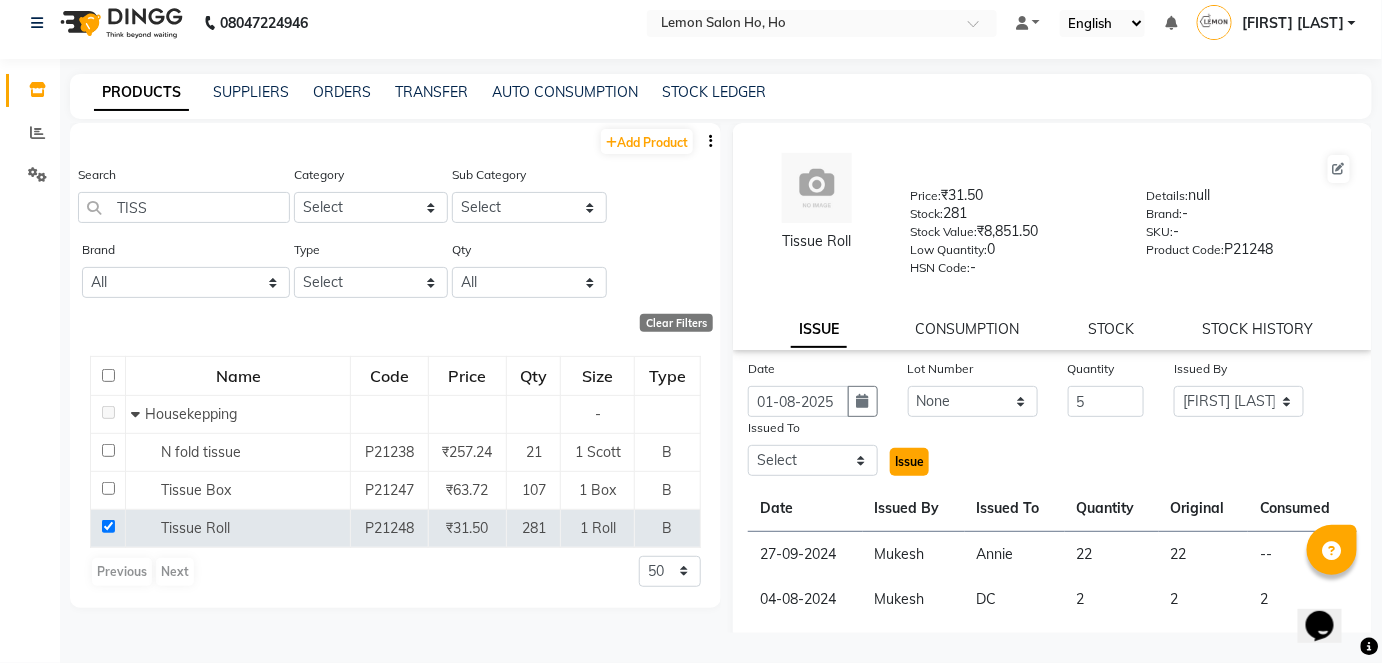 click on "Issue" 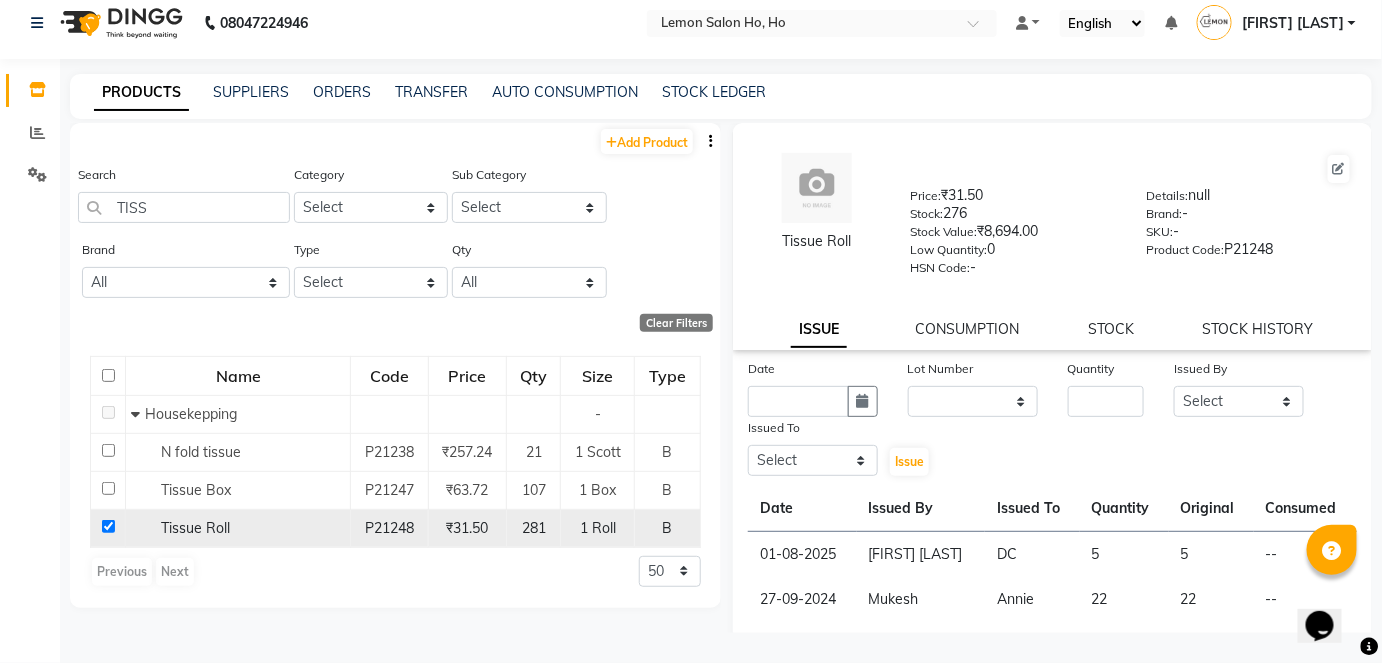 click 